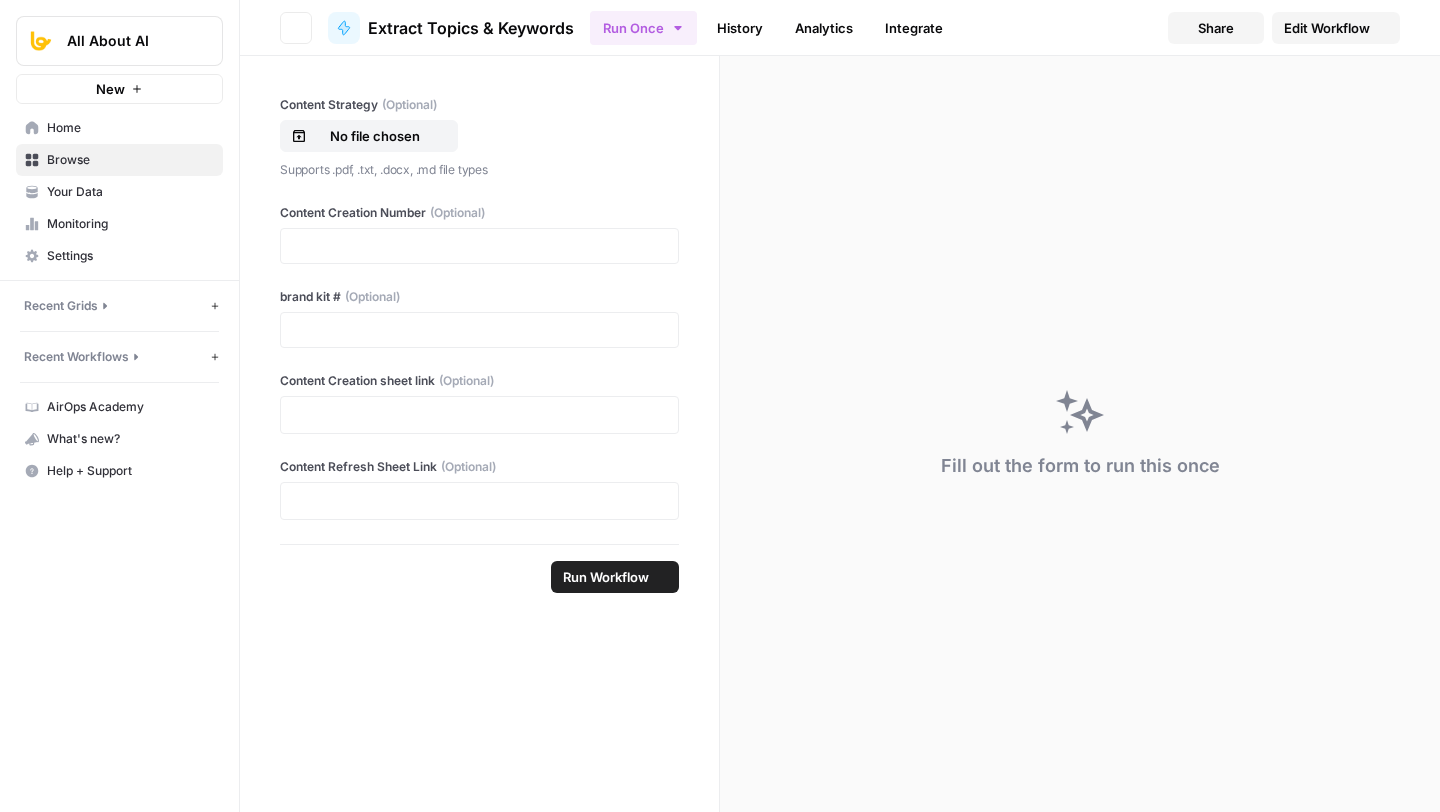scroll, scrollTop: 0, scrollLeft: 0, axis: both 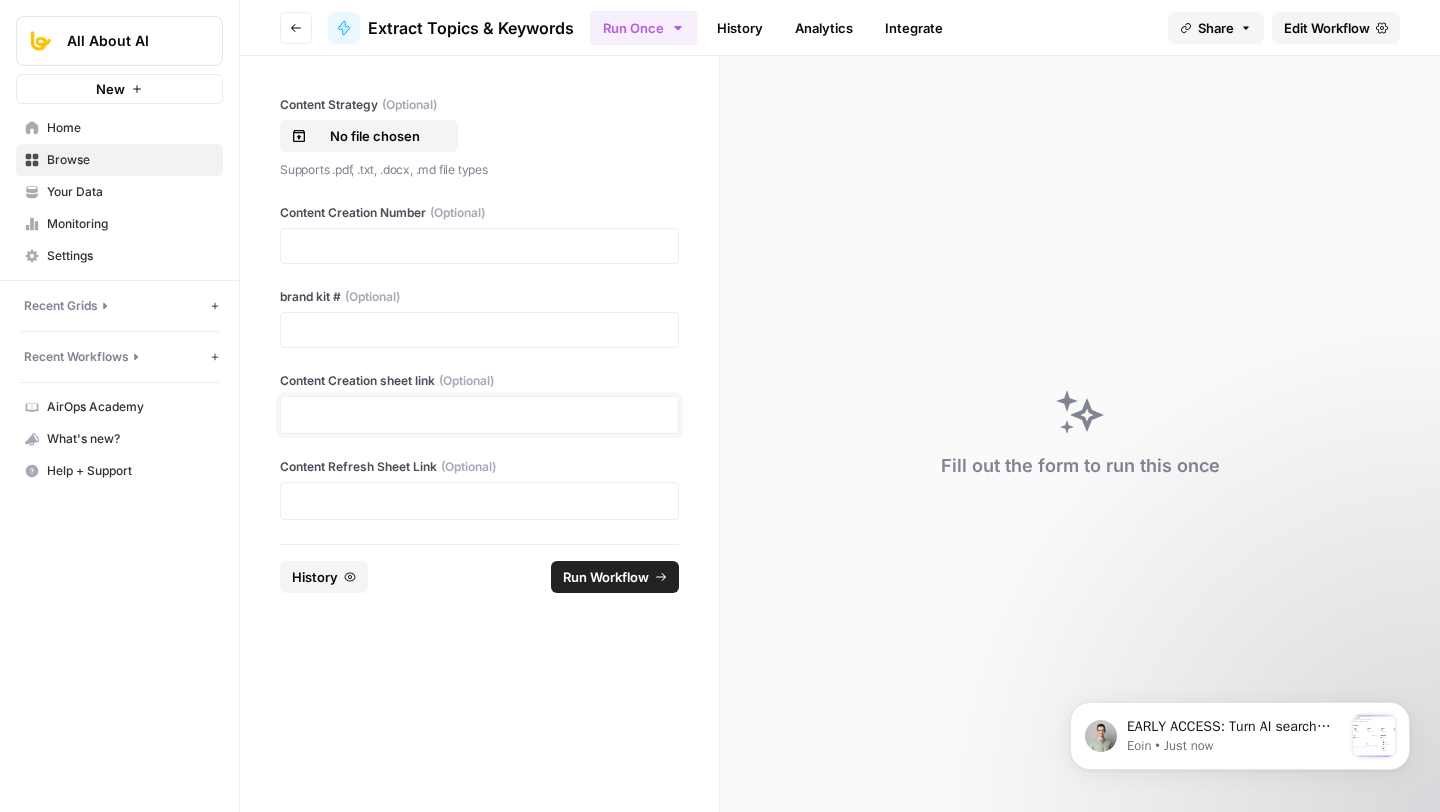click at bounding box center (479, 415) 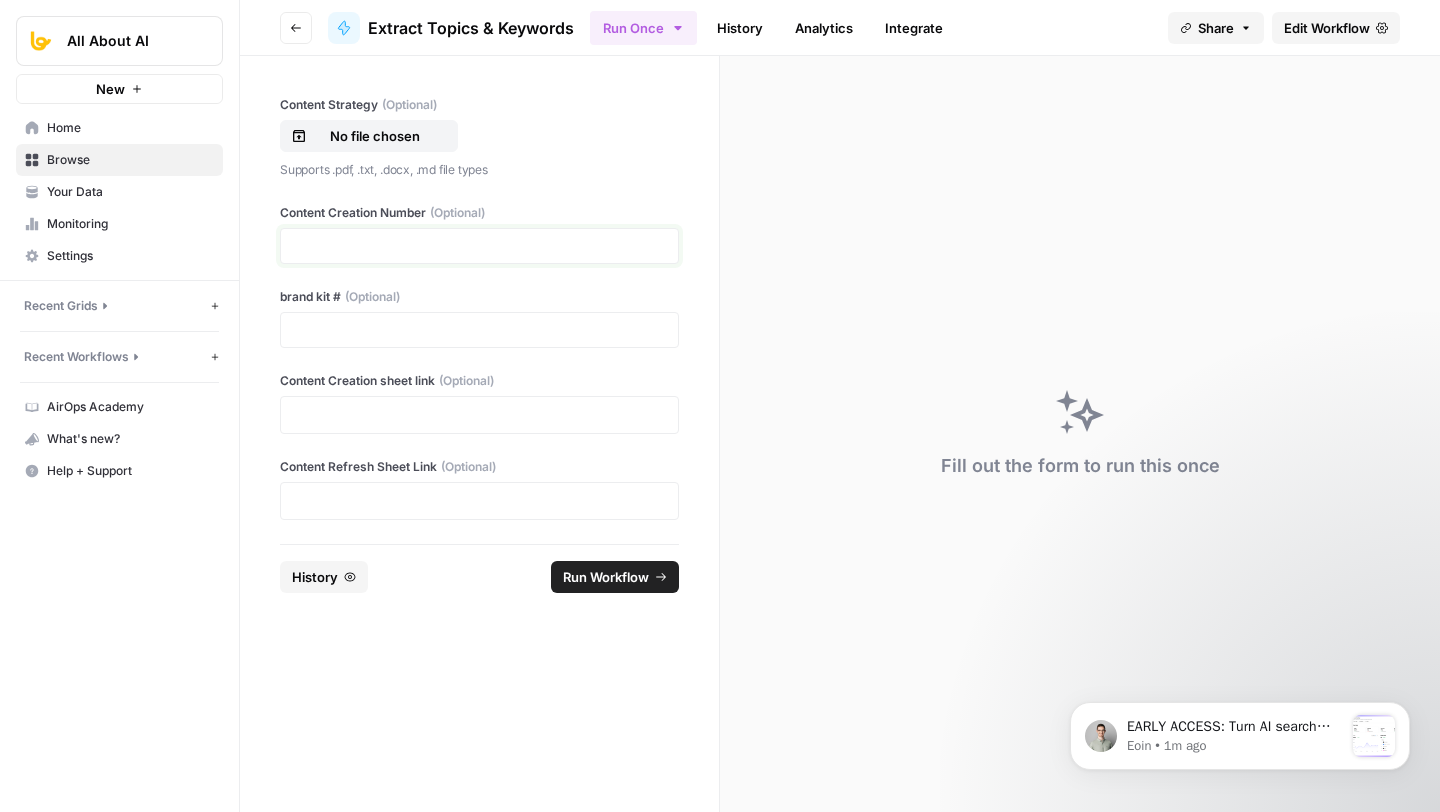 click on "Content Creation Number (Optional)" at bounding box center (479, 246) 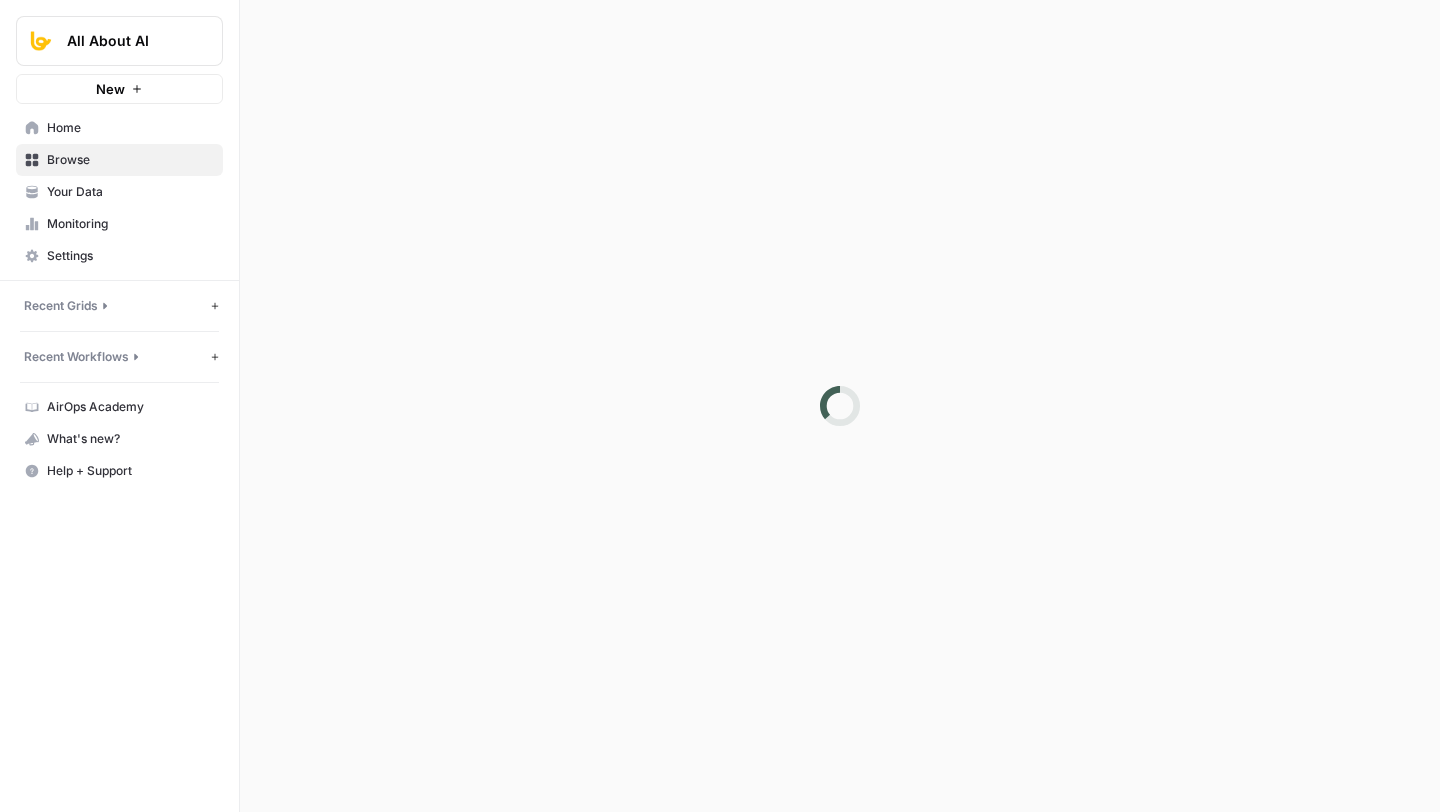 scroll, scrollTop: 0, scrollLeft: 0, axis: both 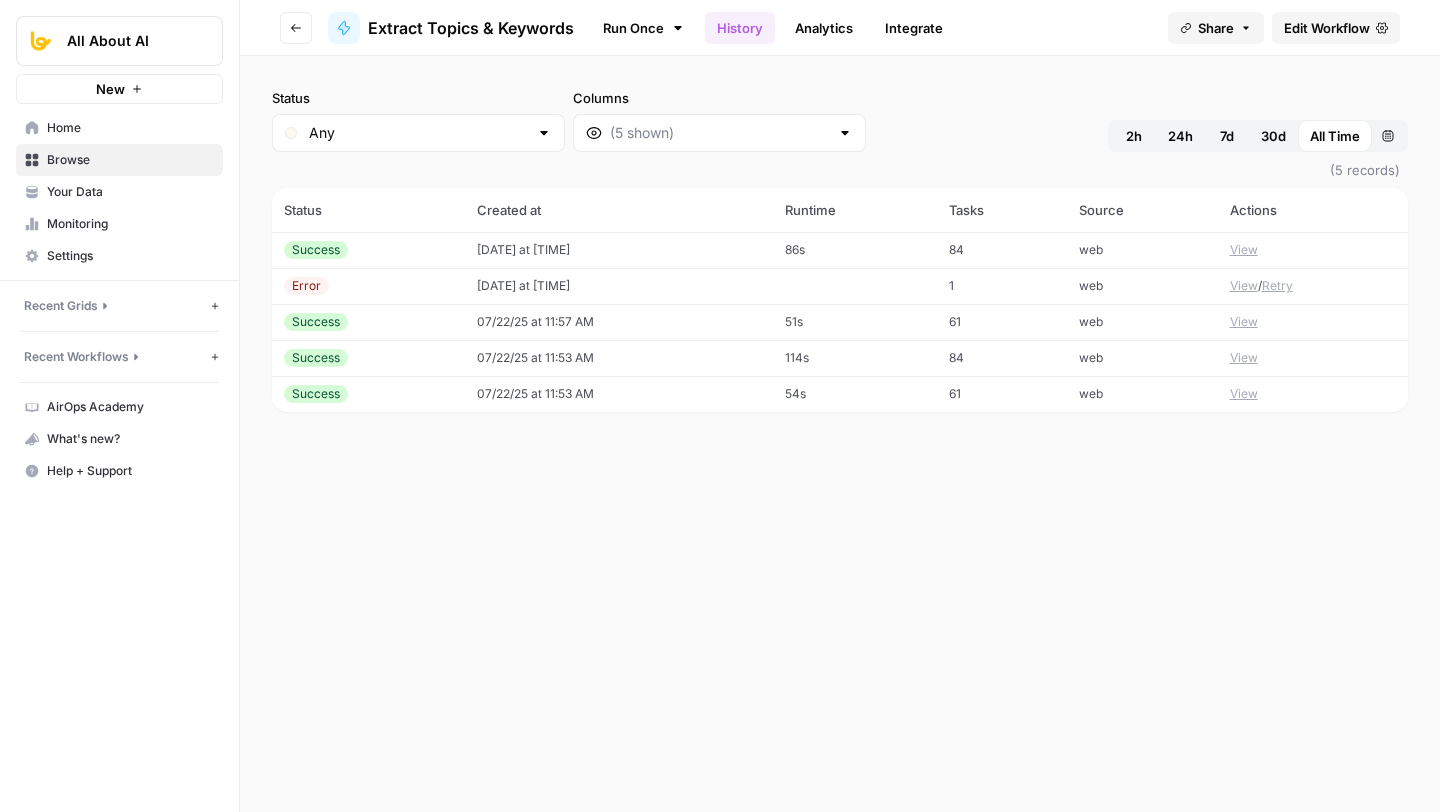 click on "View" at bounding box center [1244, 250] 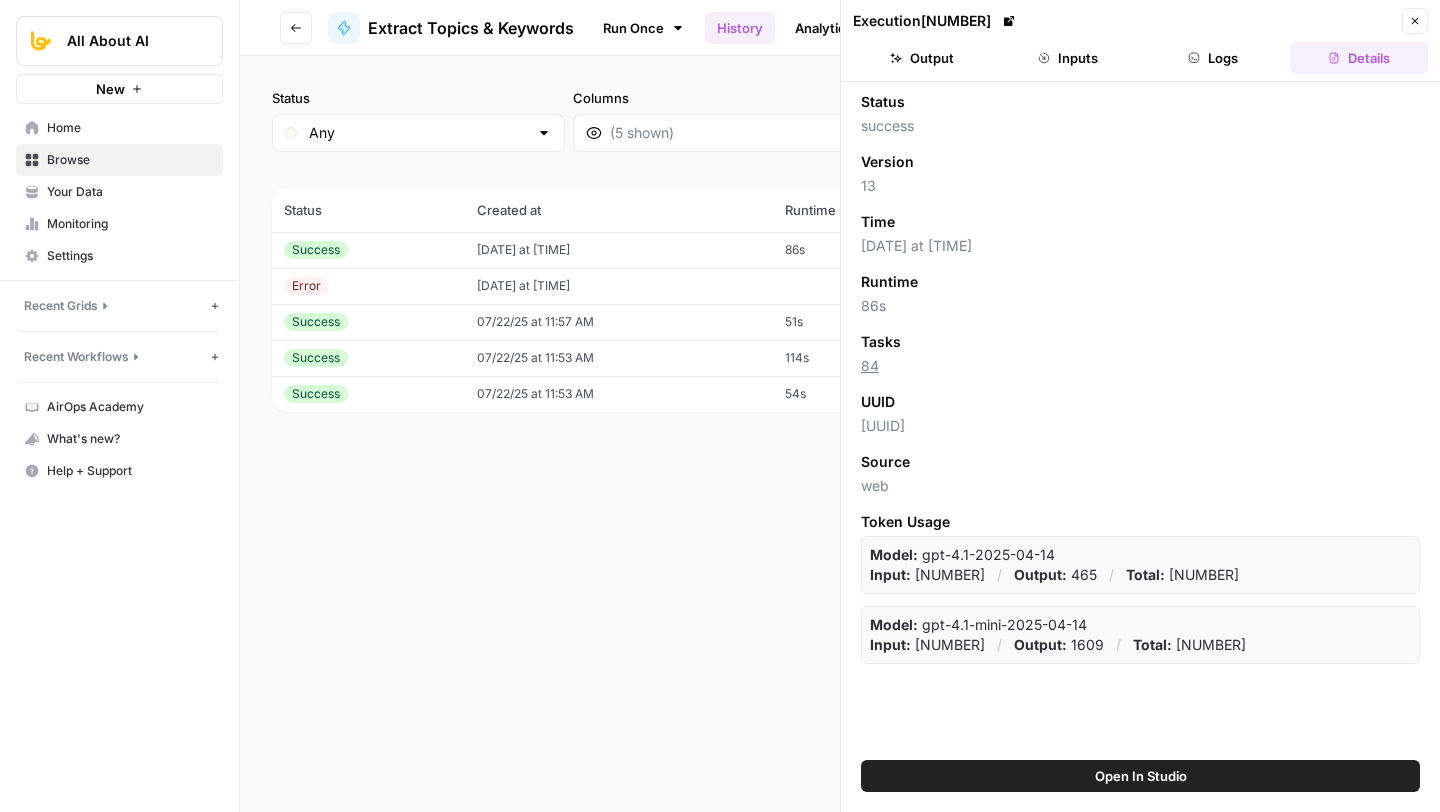 click on "Logs" at bounding box center [1214, 58] 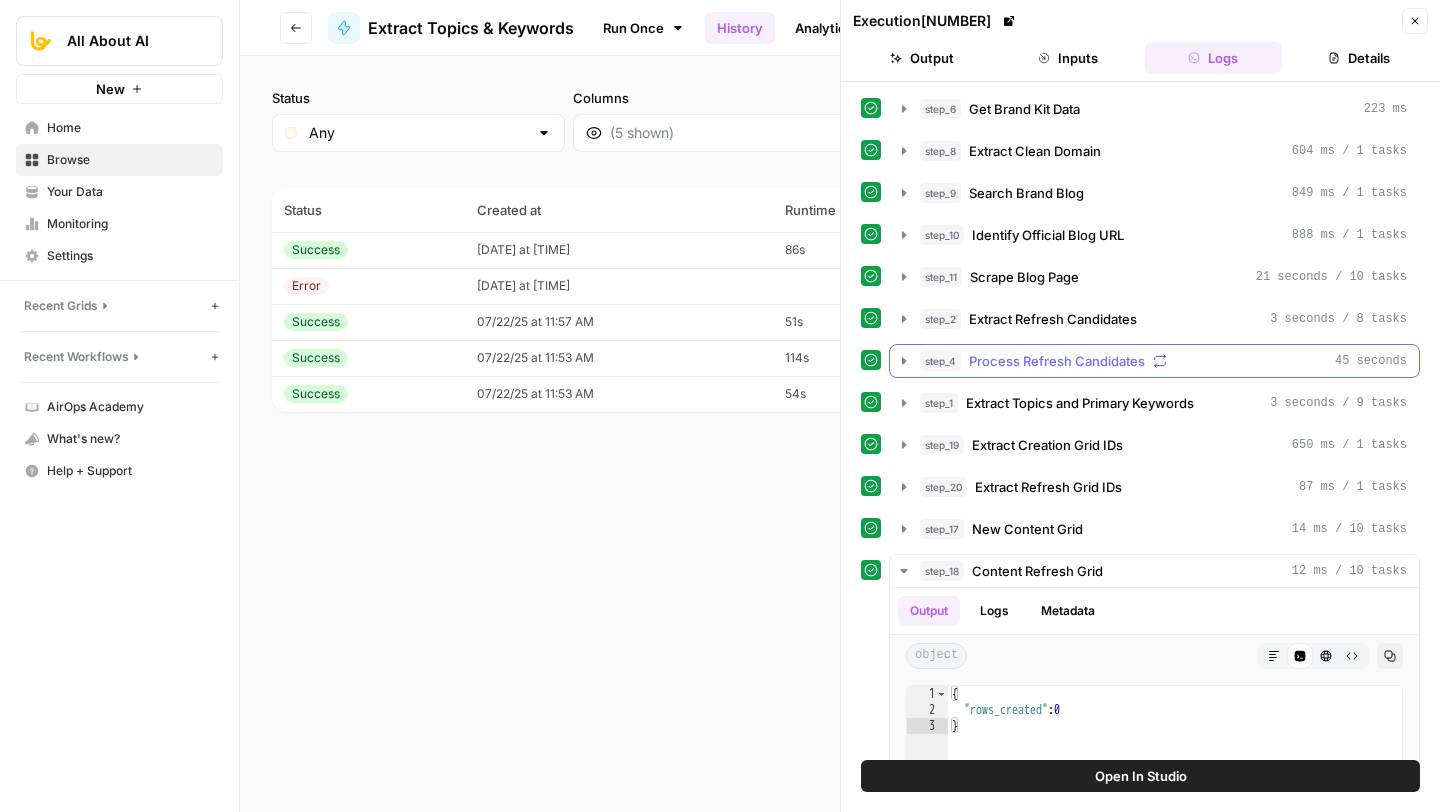 click on "Process Refresh Candidates" at bounding box center (1057, 361) 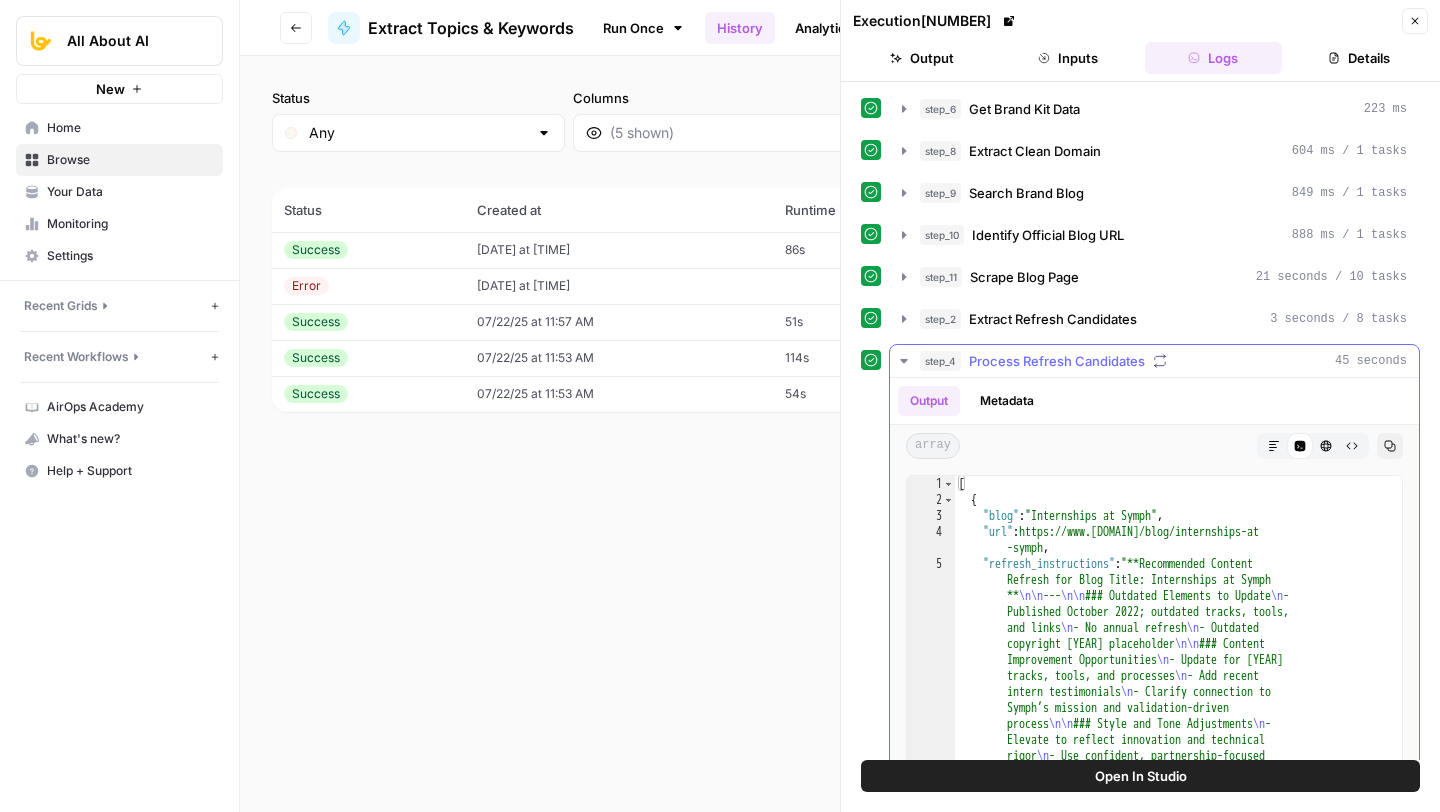 click on "Process Refresh Candidates" at bounding box center [1057, 361] 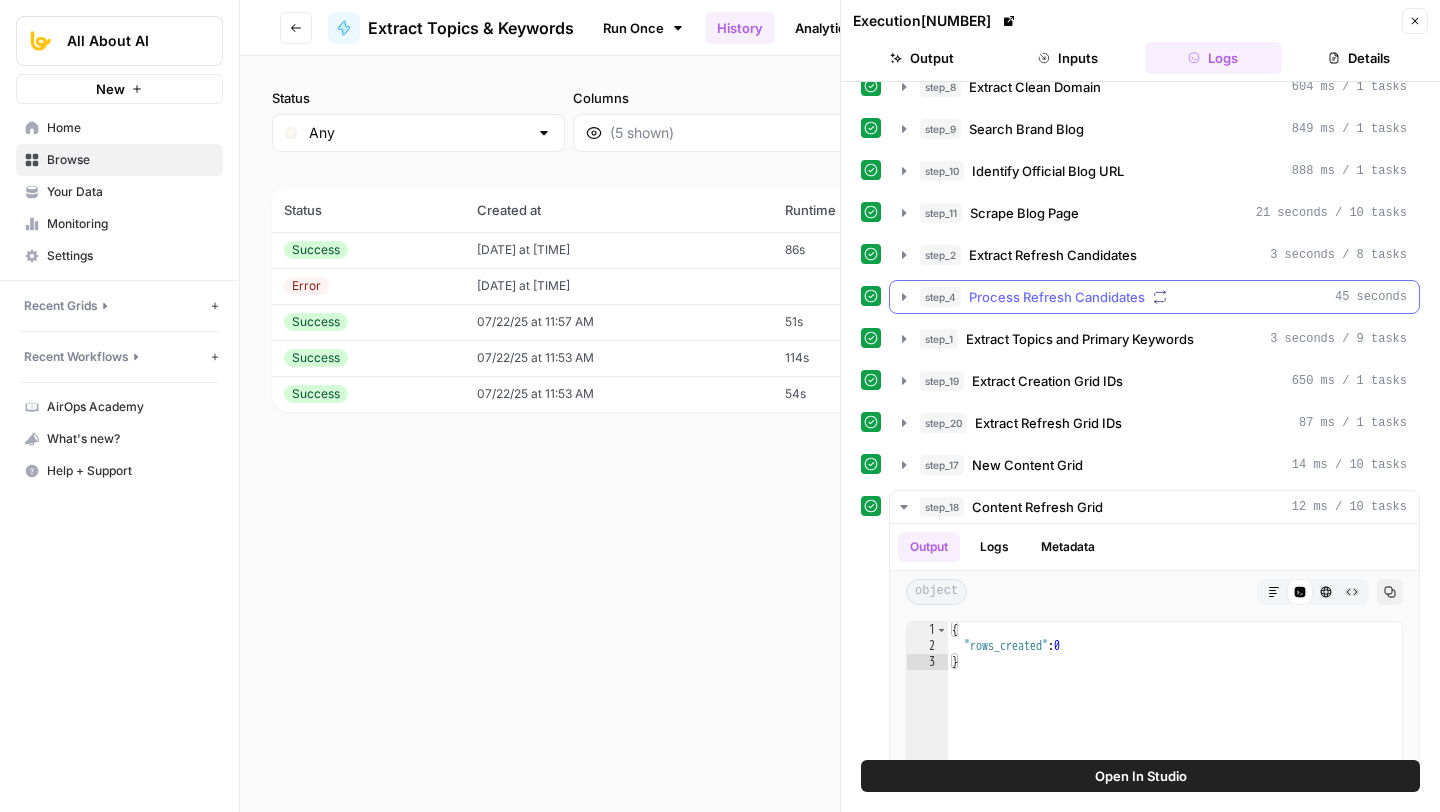 scroll, scrollTop: 98, scrollLeft: 0, axis: vertical 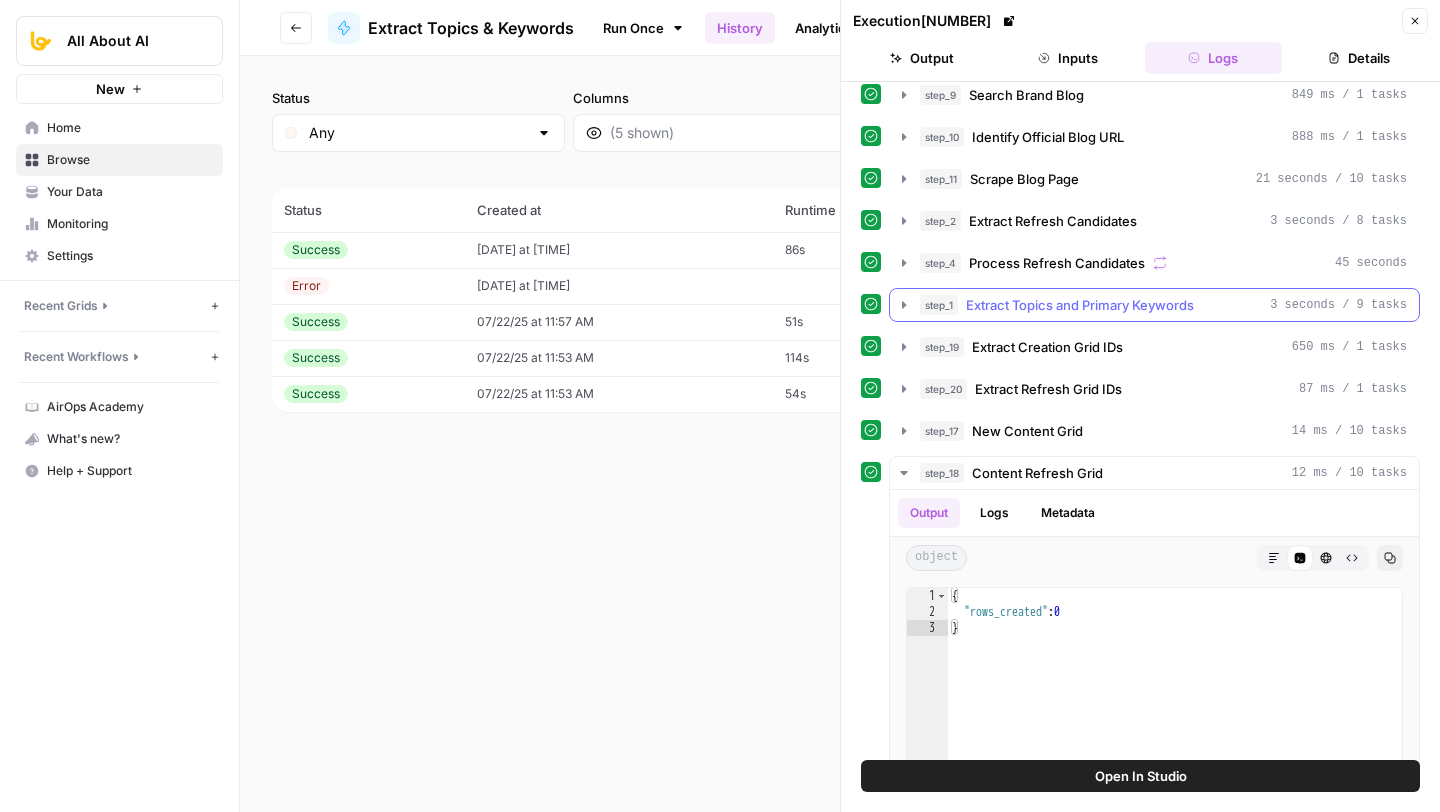 click on "Extract Topics and Primary Keywords" at bounding box center (1080, 305) 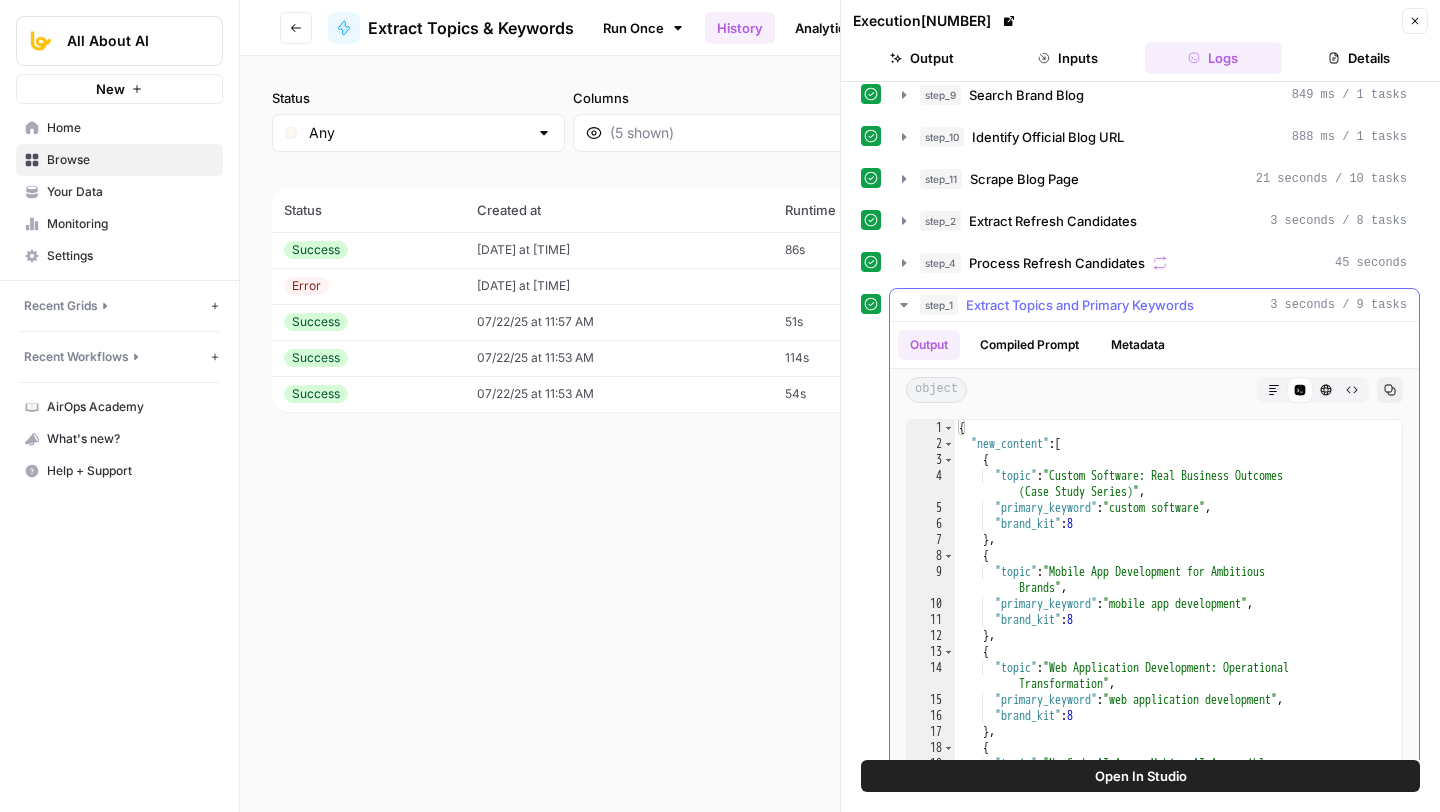 scroll, scrollTop: 145, scrollLeft: 0, axis: vertical 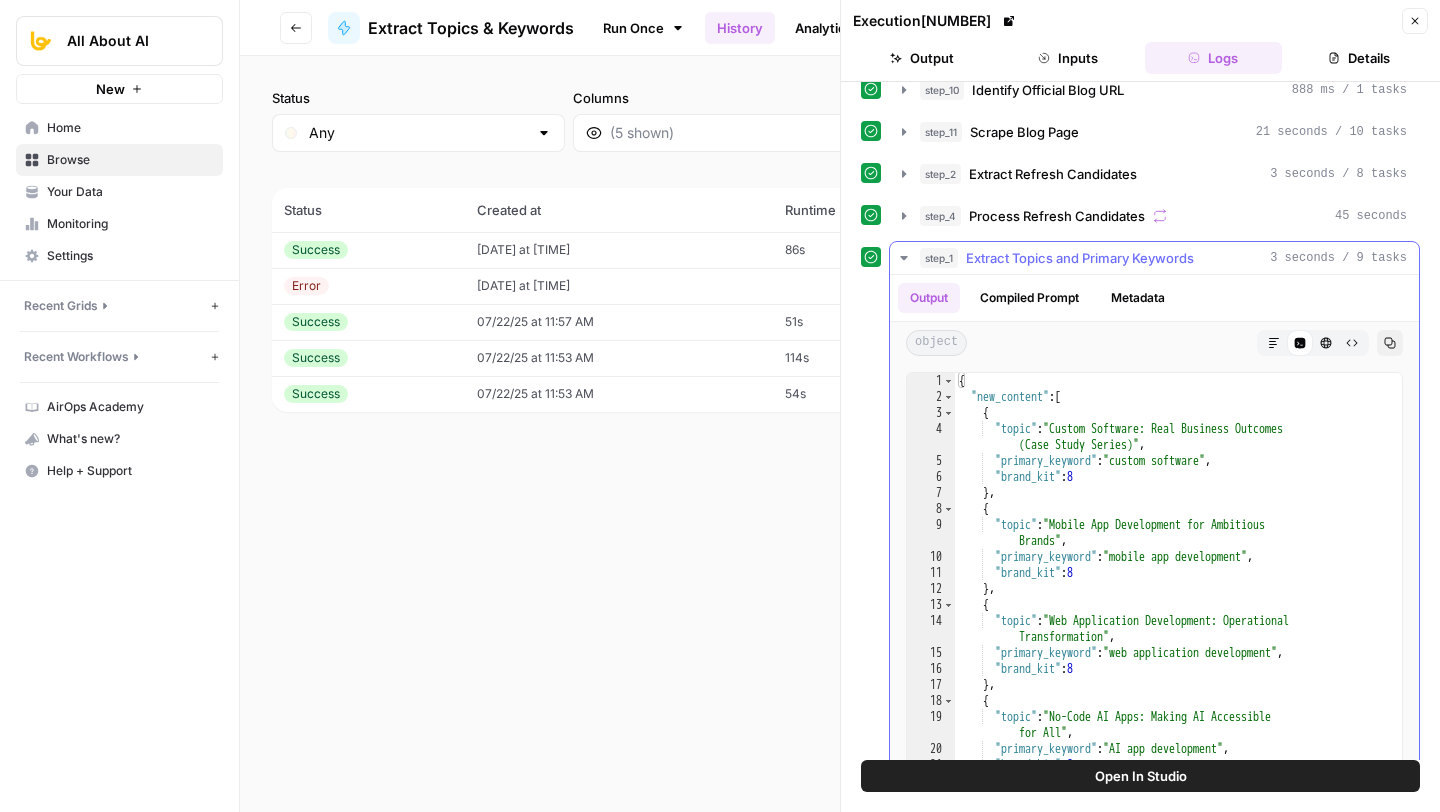 click on "Extract Topics and Primary Keywords" at bounding box center [1080, 258] 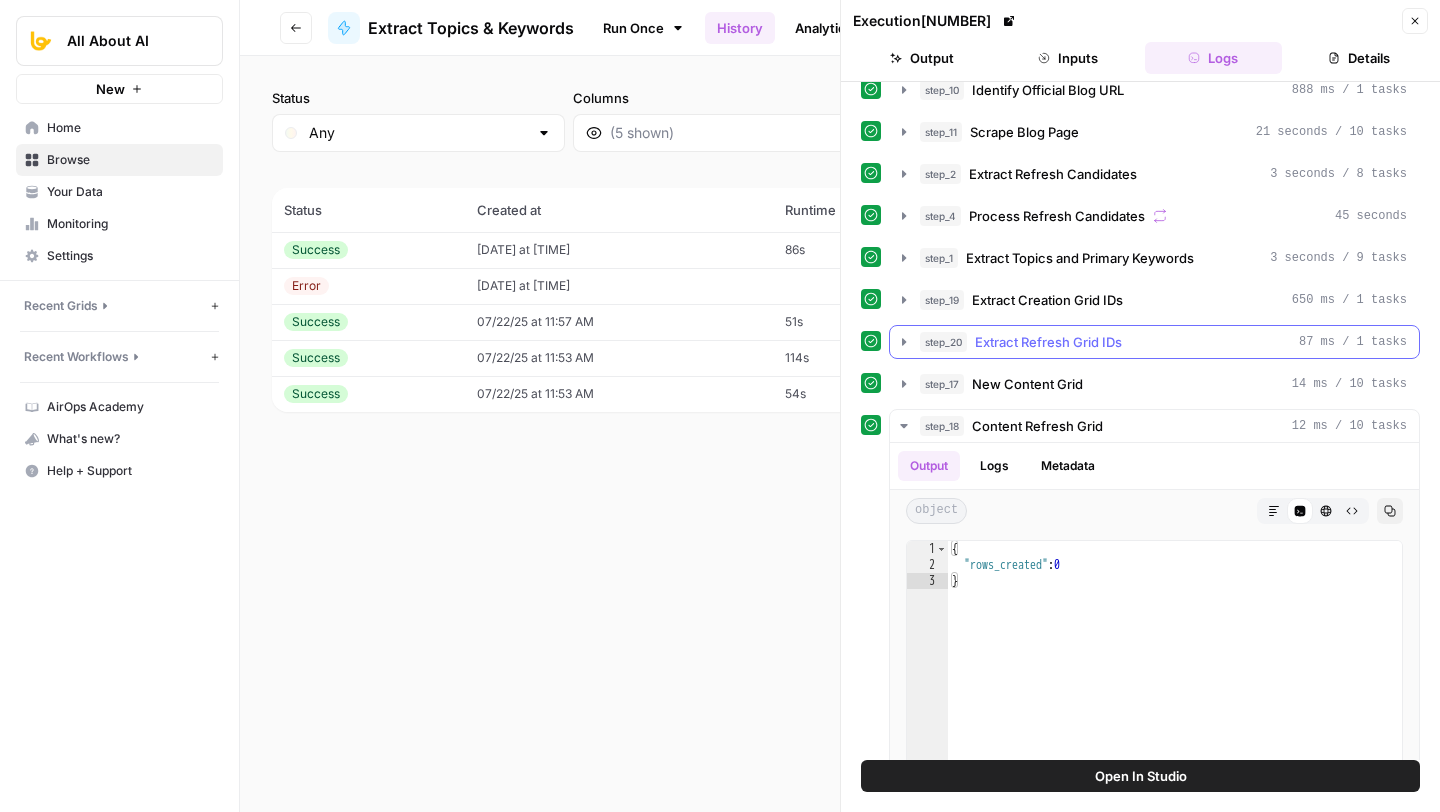 click on "Extract Refresh Grid IDs" at bounding box center (1048, 342) 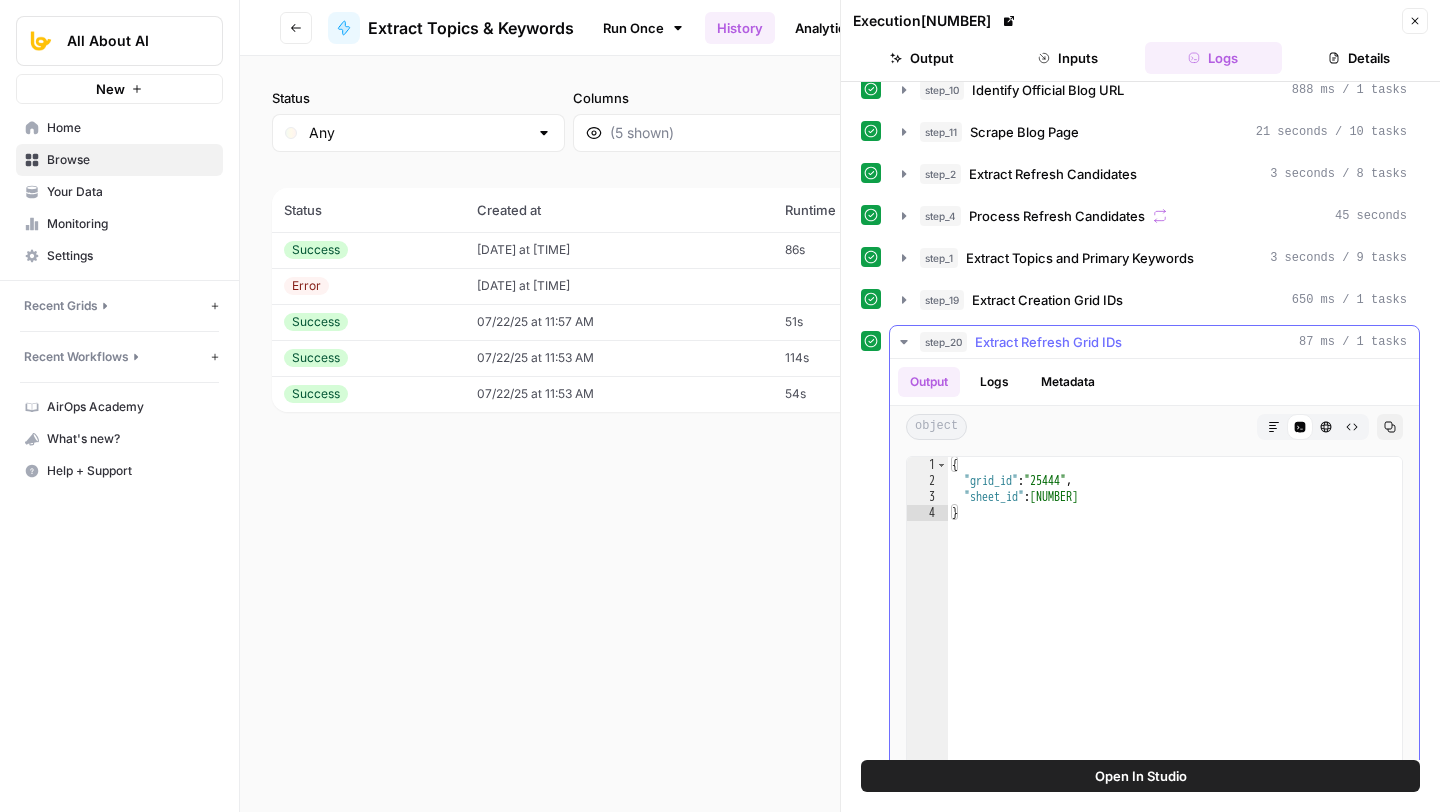 click on "Extract Refresh Grid IDs" at bounding box center [1048, 342] 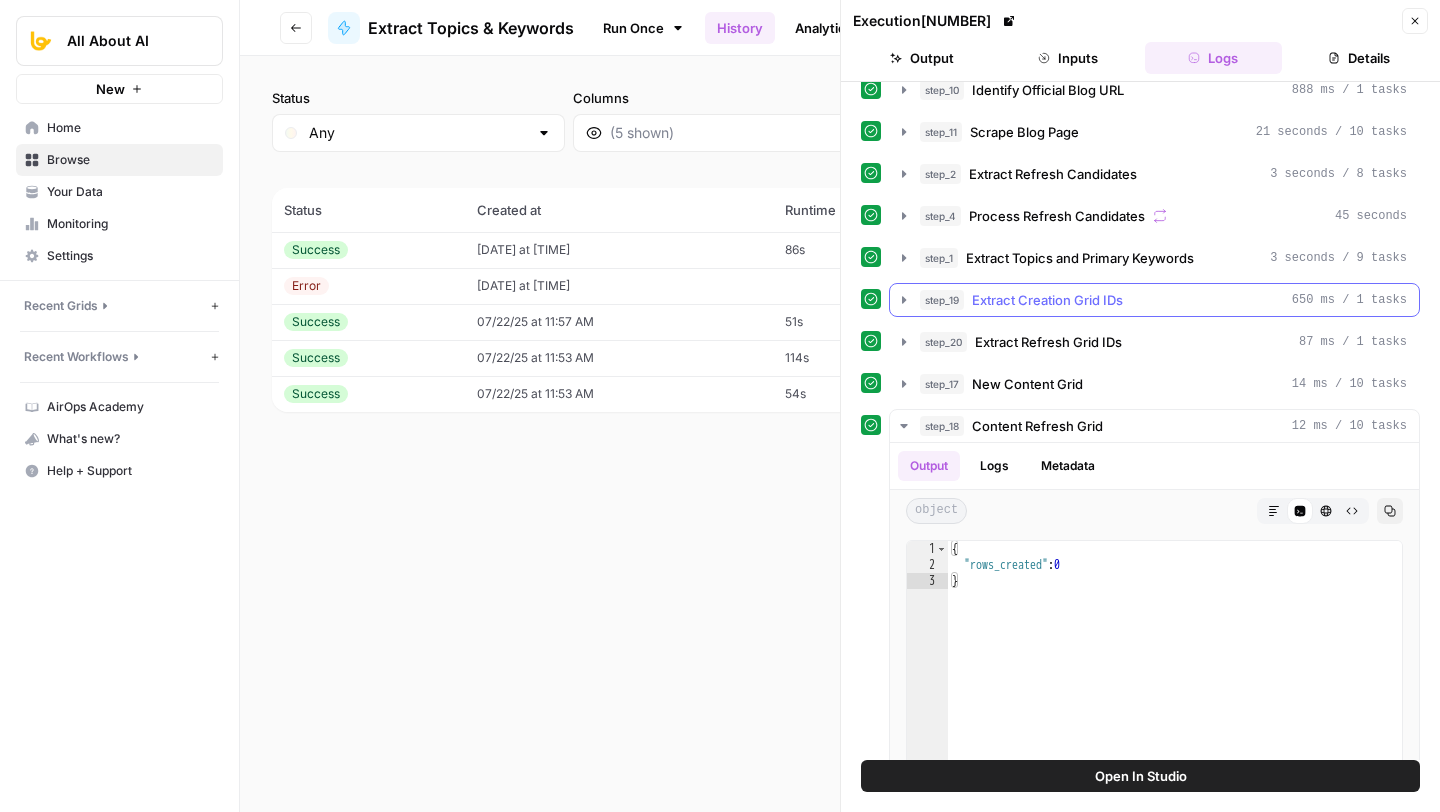 click on "Extract Creation Grid IDs" at bounding box center (1047, 300) 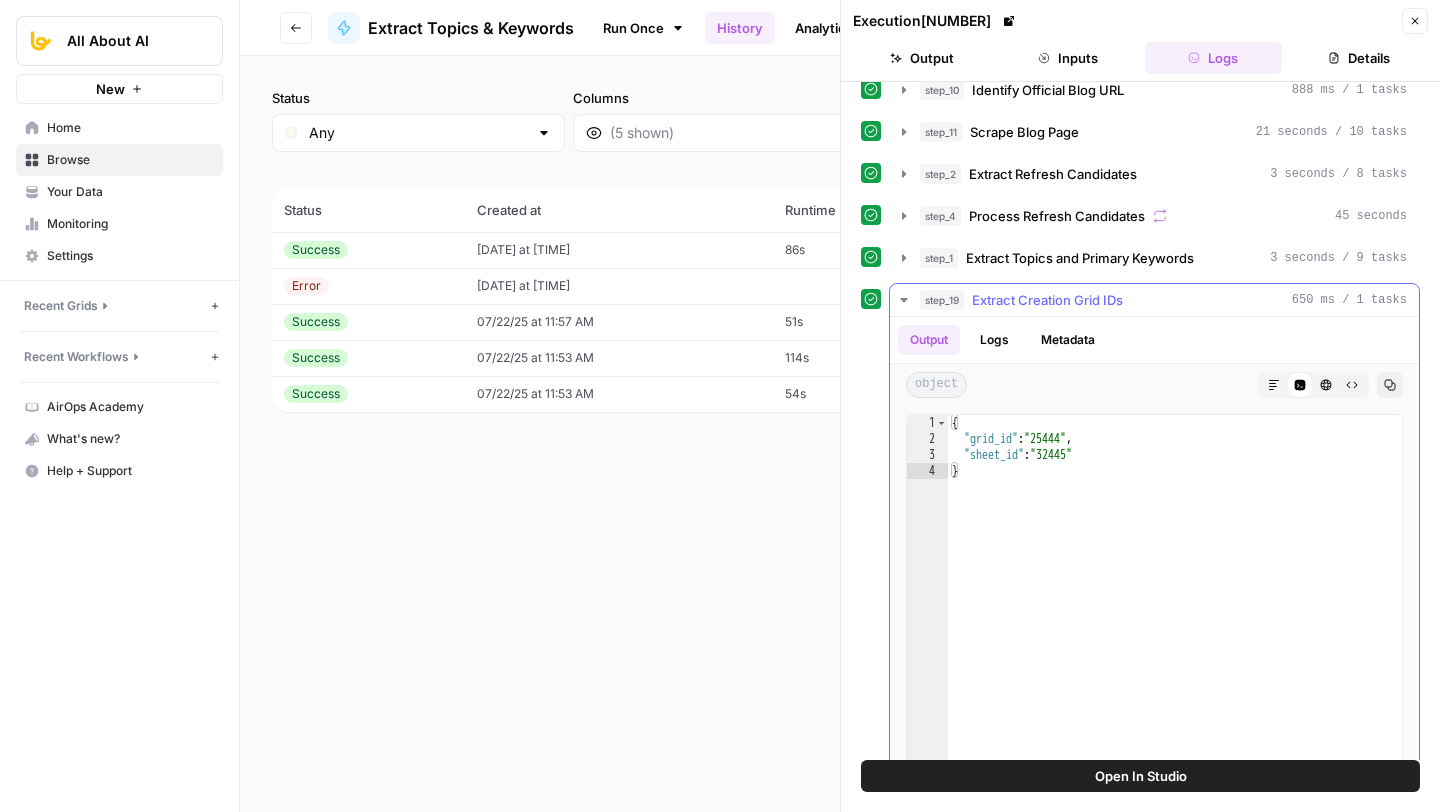 click on "Extract Creation Grid IDs" at bounding box center [1047, 300] 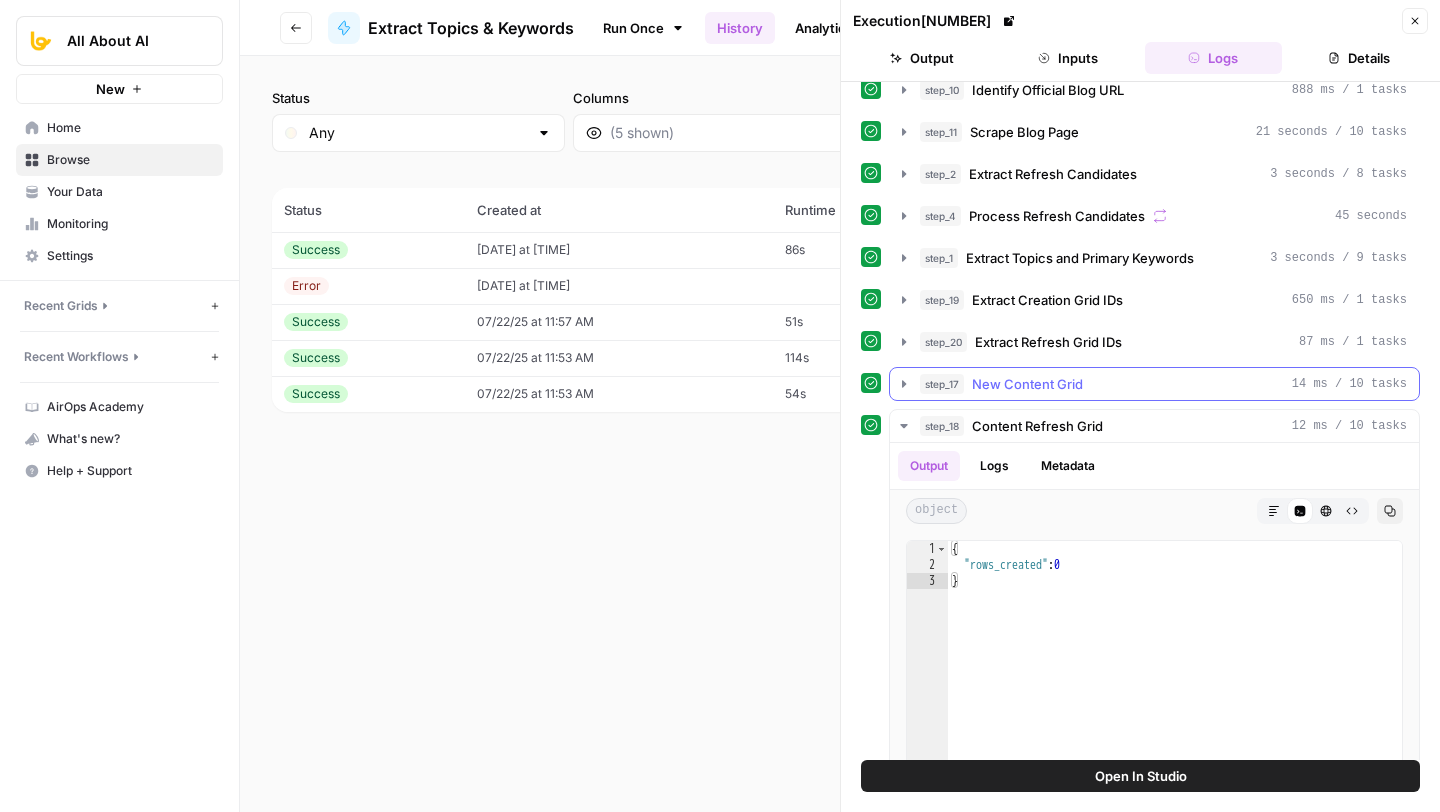 click on "New Content Grid" at bounding box center [1027, 384] 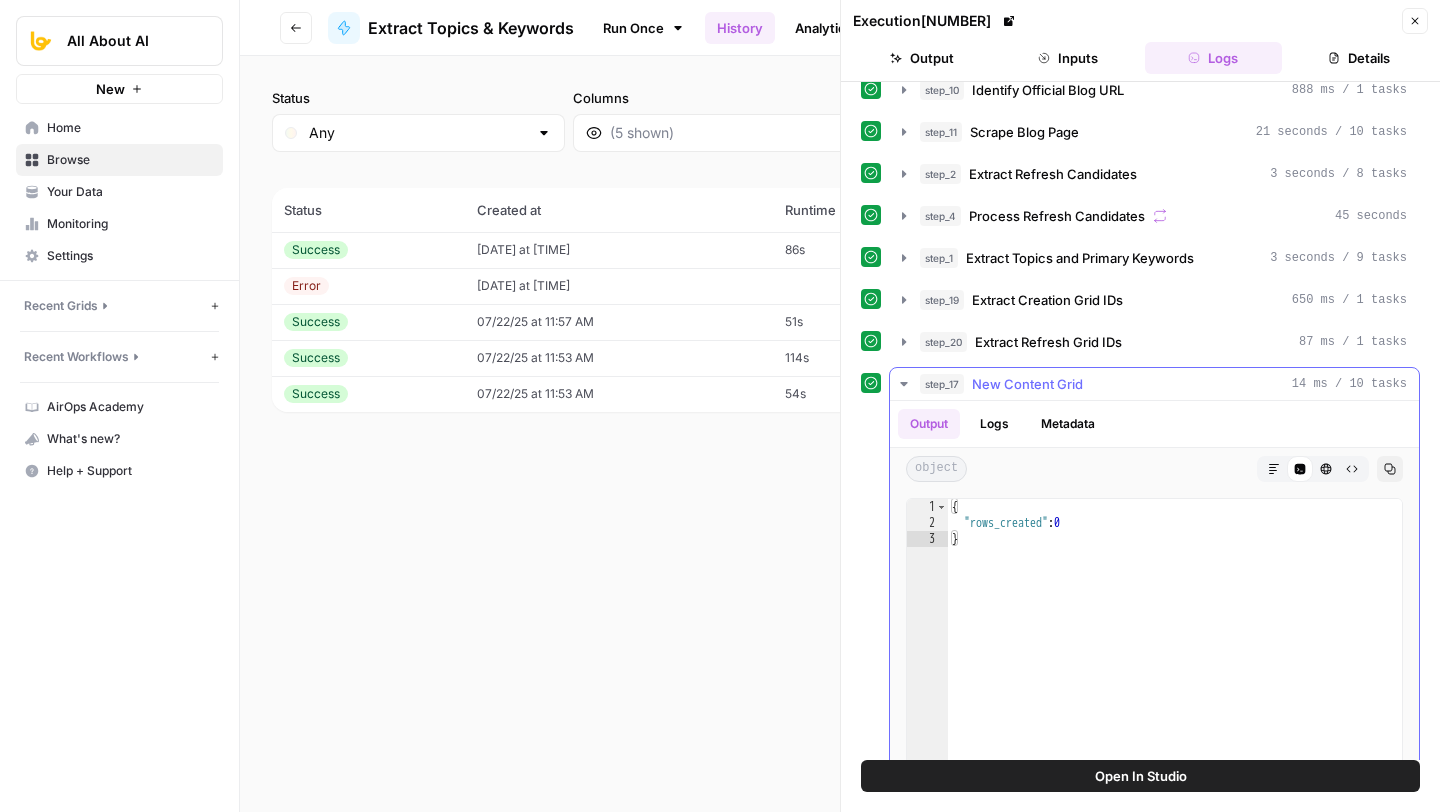 click on "New Content Grid" at bounding box center (1027, 384) 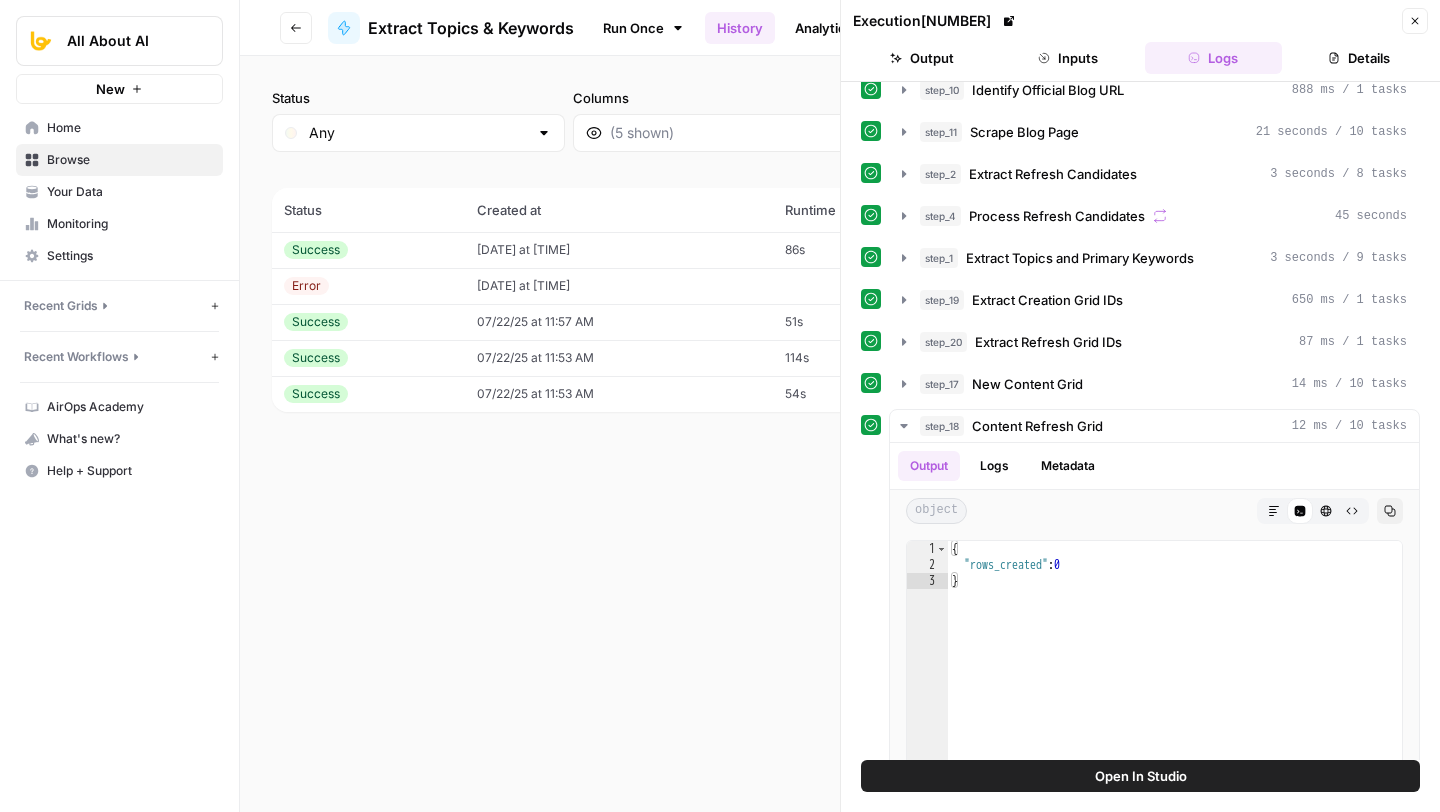 click on "Open In Studio" at bounding box center [1141, 776] 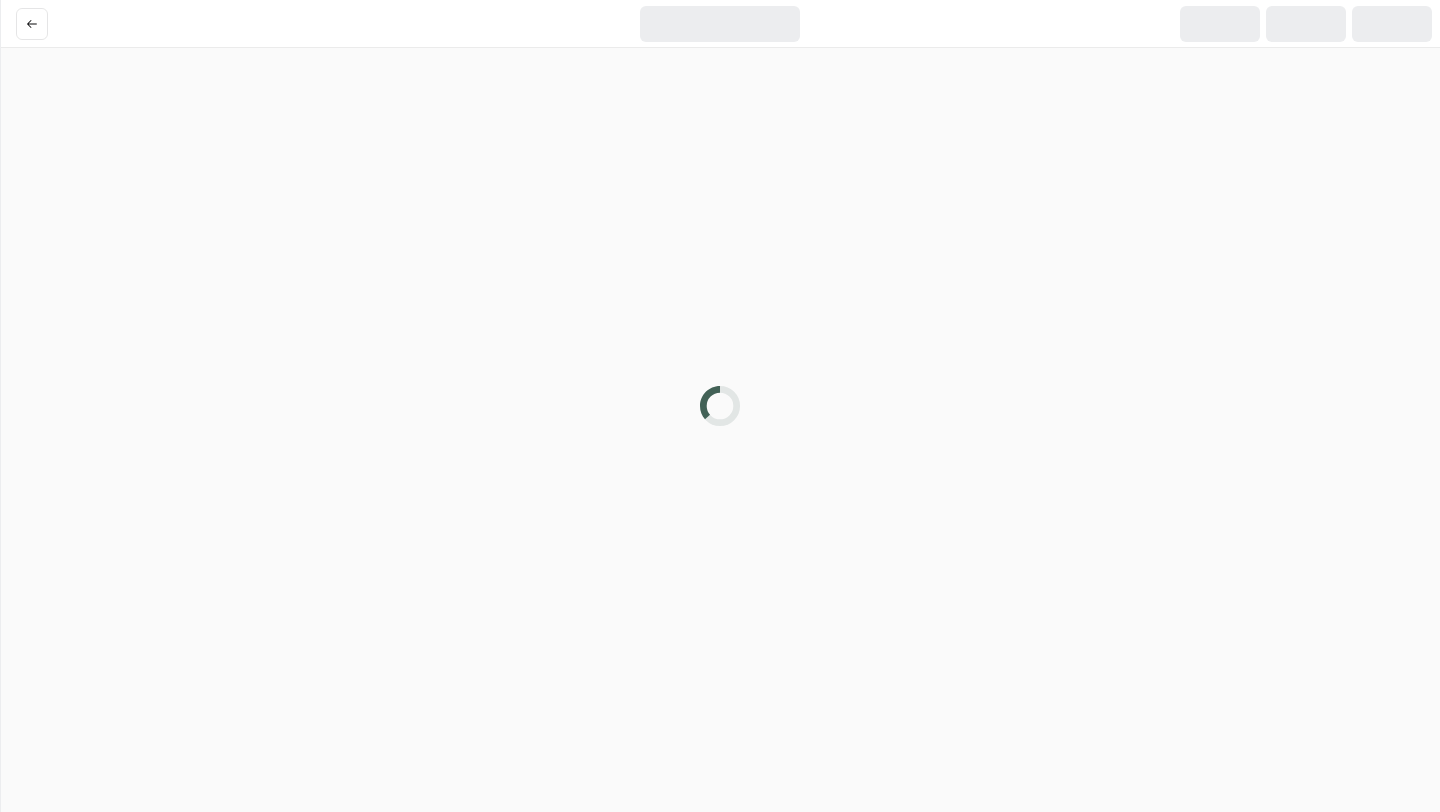 scroll, scrollTop: 0, scrollLeft: 0, axis: both 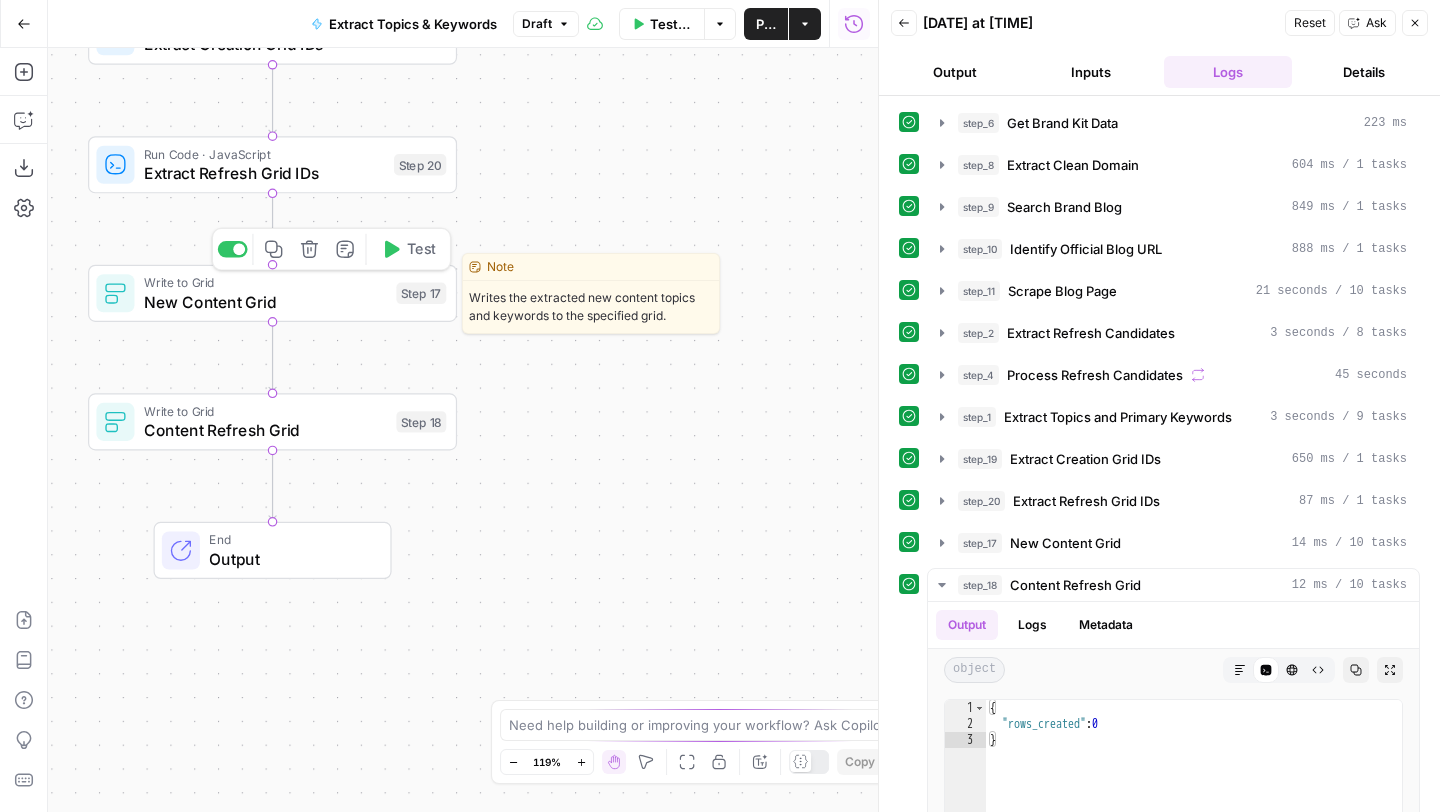 click on "New Content Grid" at bounding box center (265, 302) 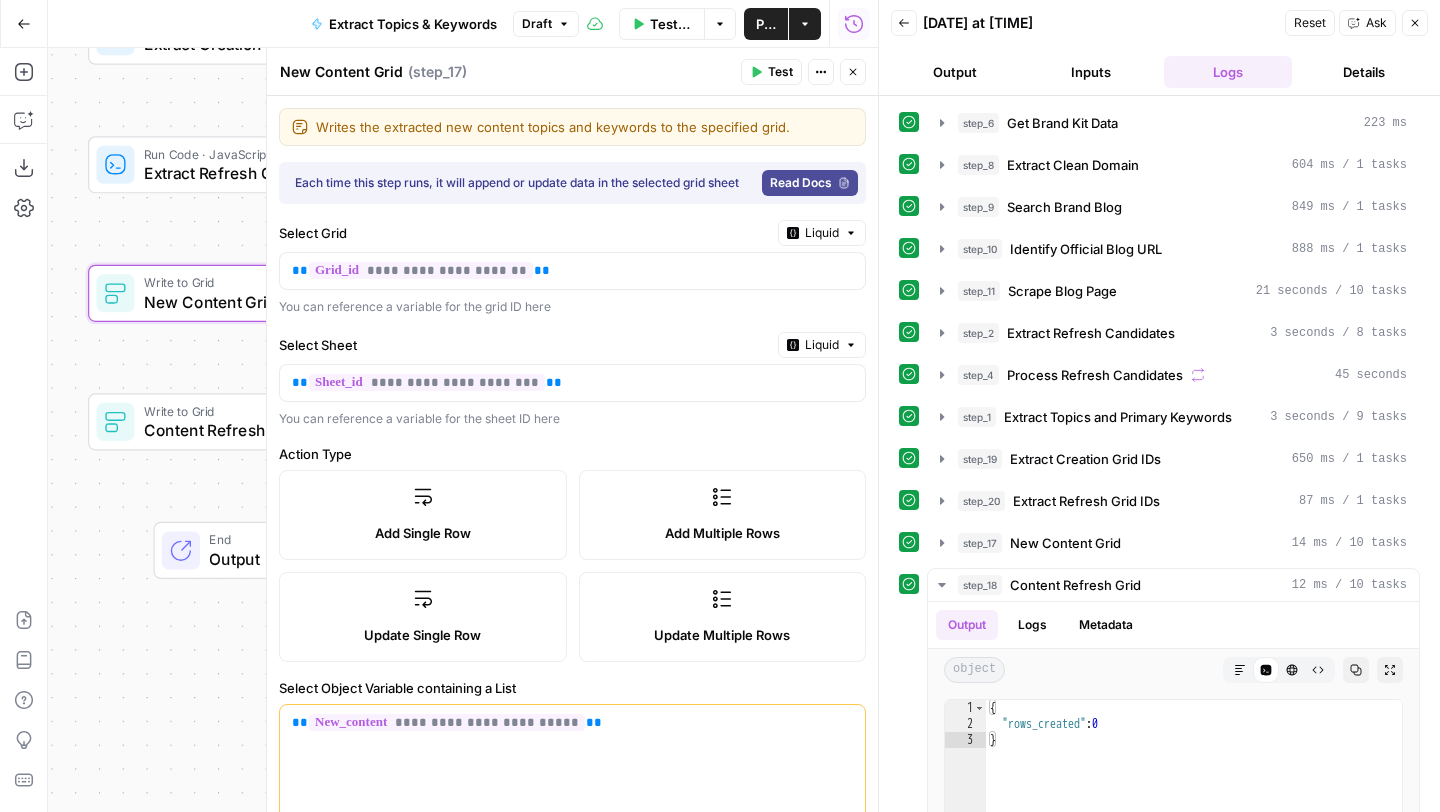 scroll, scrollTop: 594, scrollLeft: 0, axis: vertical 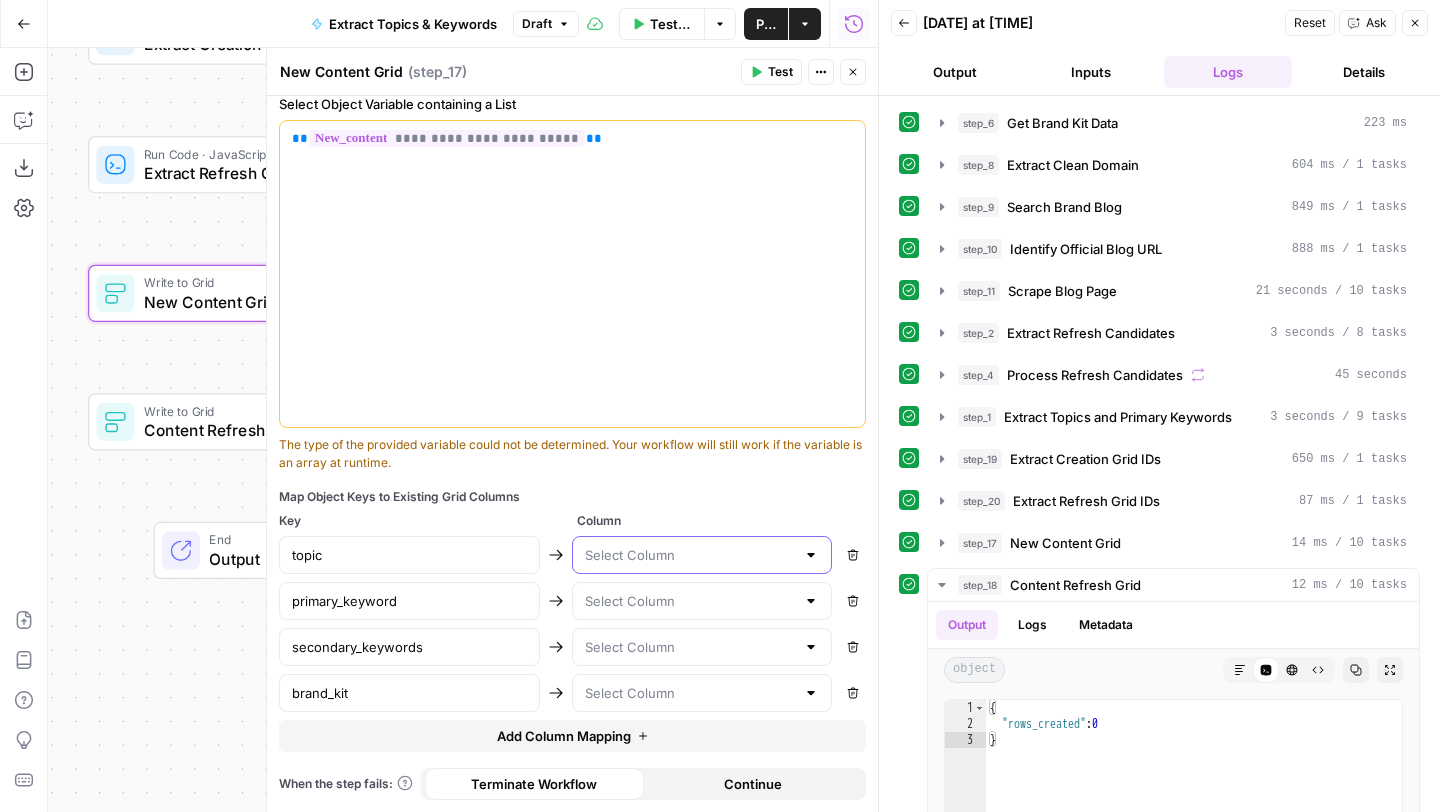 click at bounding box center [690, 555] 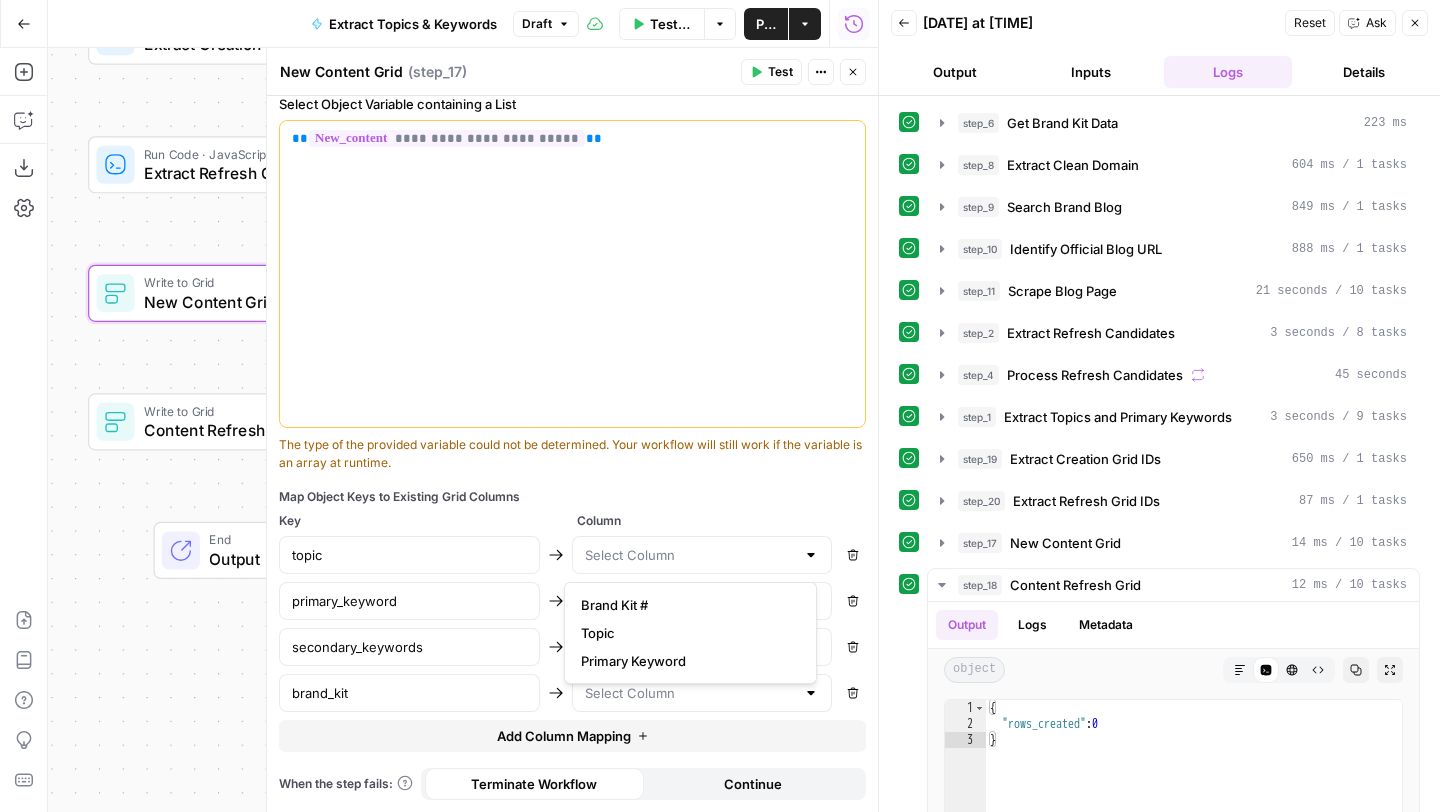 click on "Map Object Keys to Existing Grid Columns Key Column topic Remove primary_keyword Remove secondary_keywords Remove brand_kit Remove Add Column Mapping" at bounding box center [572, 620] 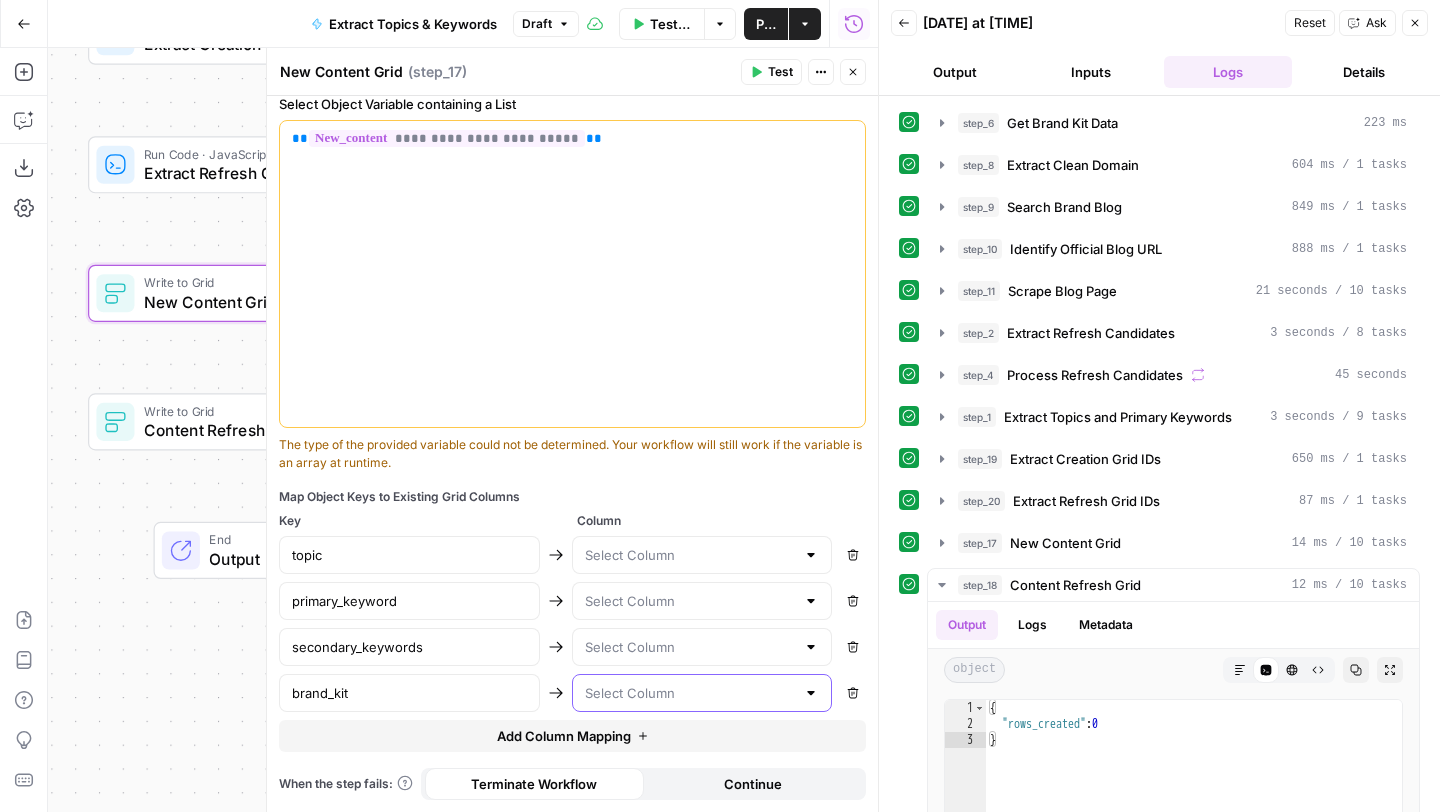 click at bounding box center [690, 693] 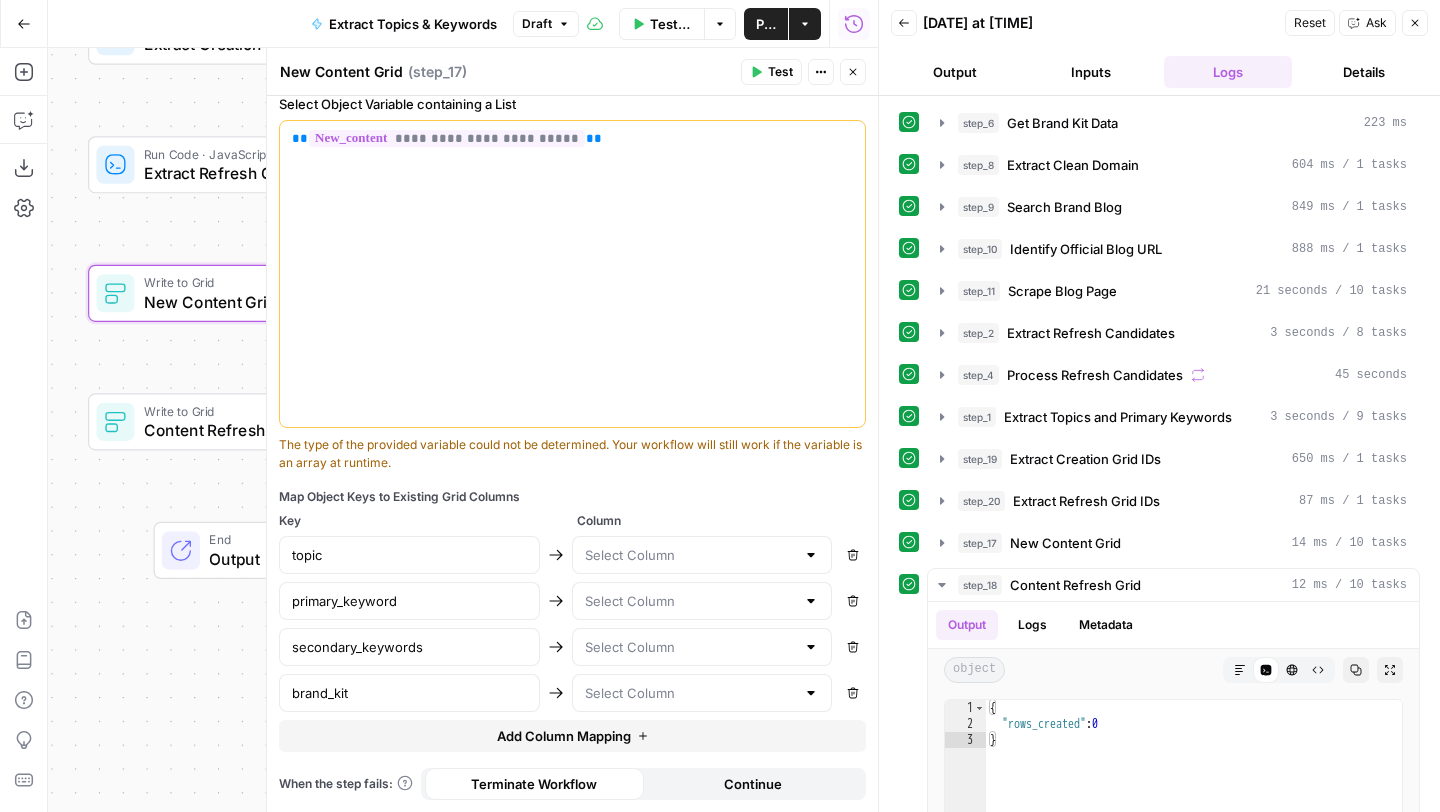 click on "**********" at bounding box center [572, 454] 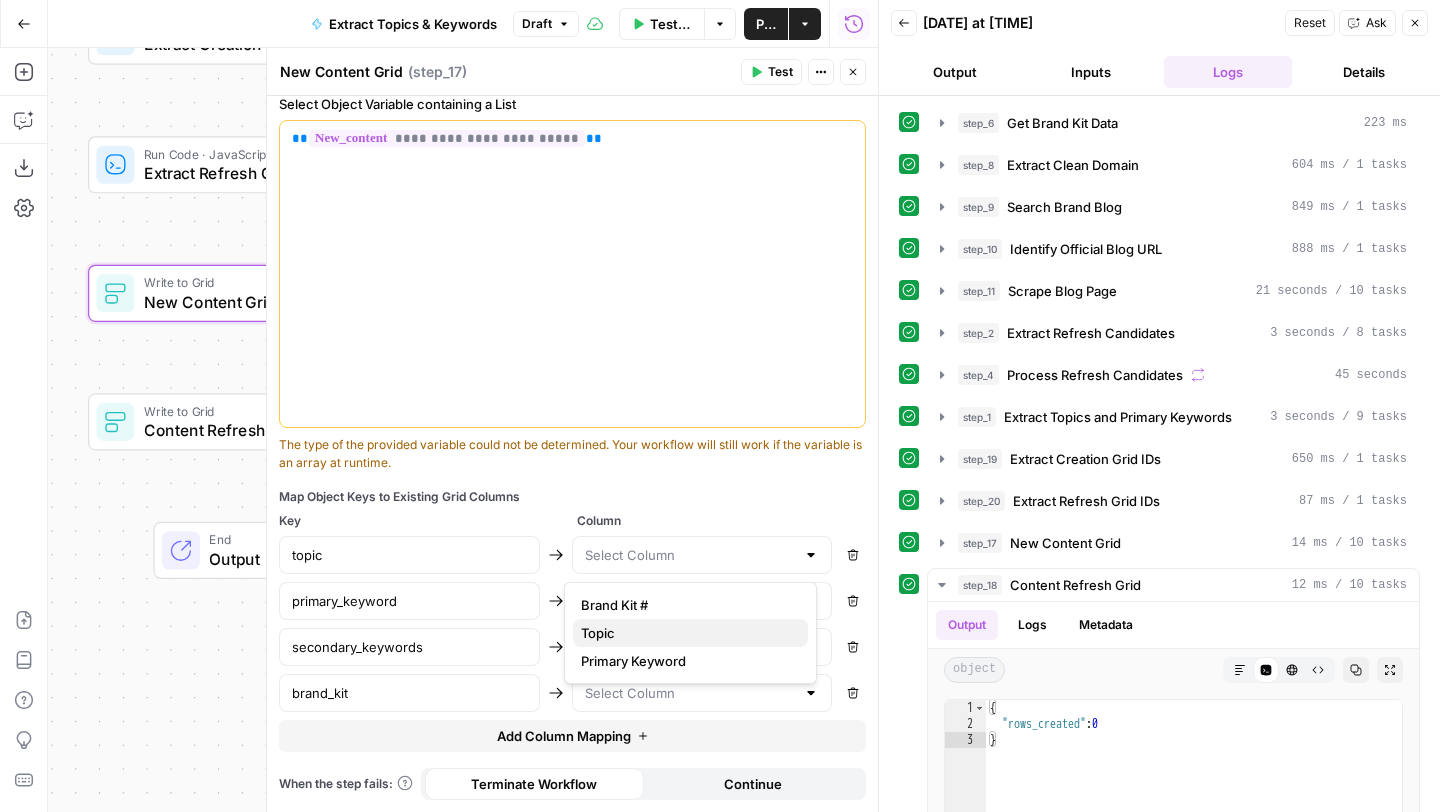 click on "Topic" at bounding box center (686, 633) 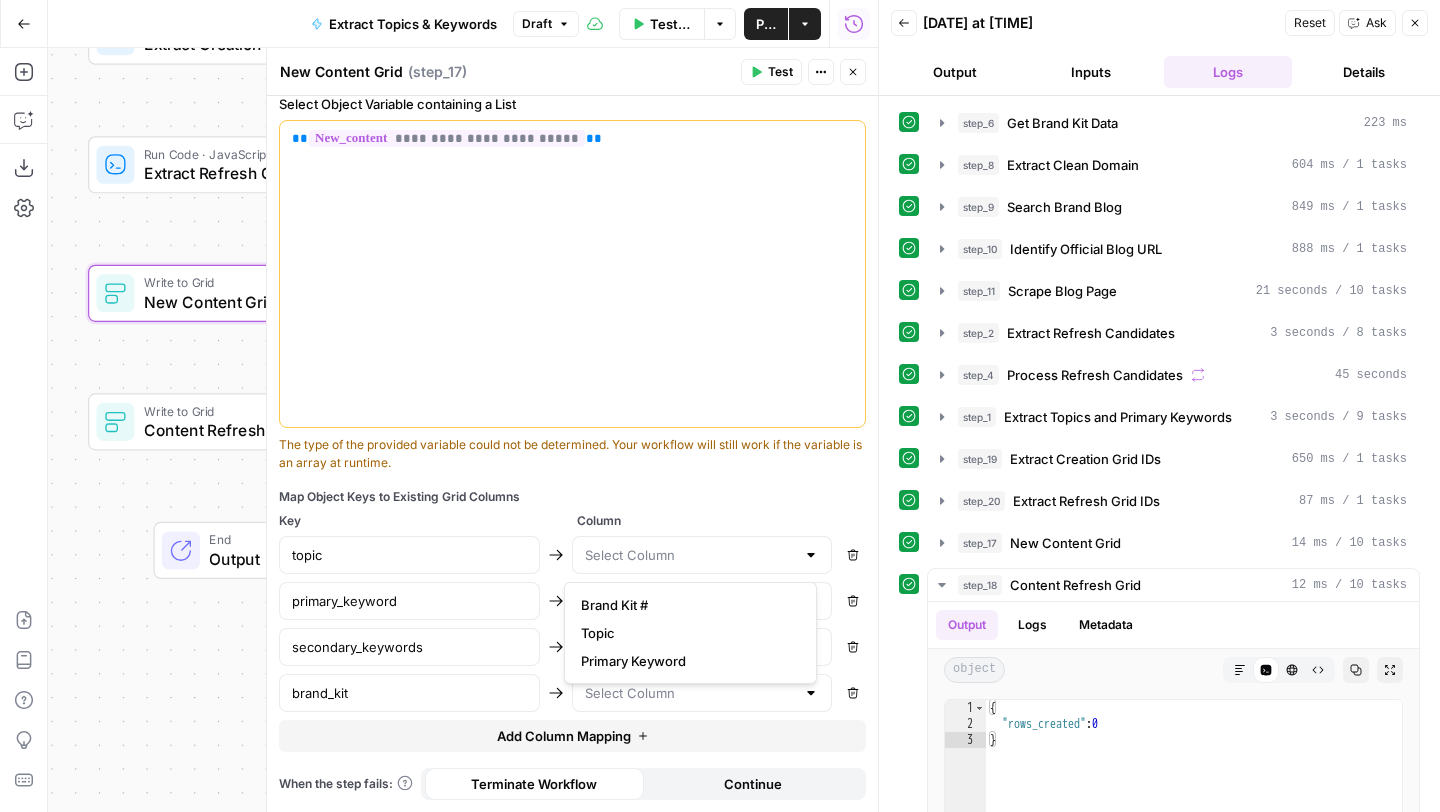 type on "Topic" 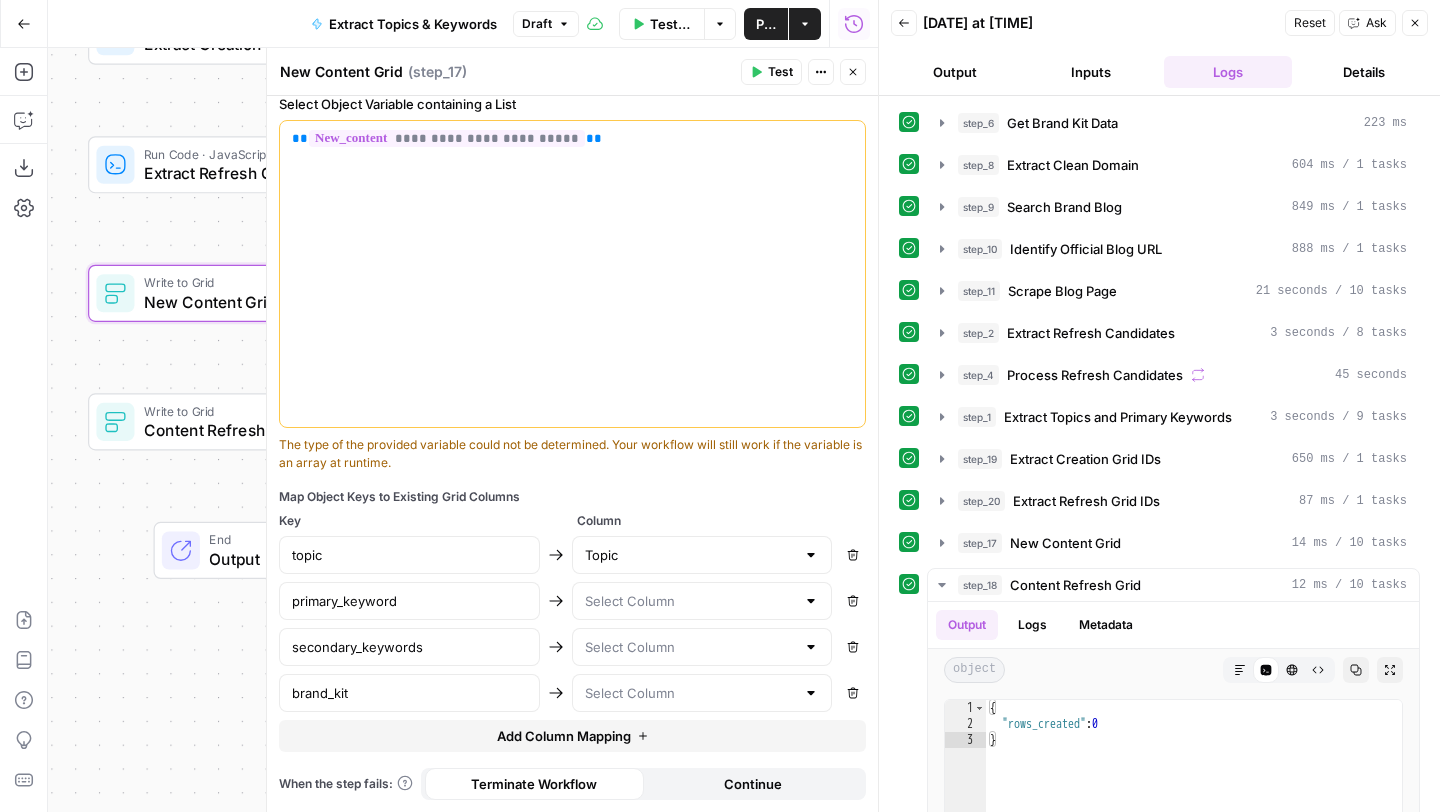 click at bounding box center [702, 601] 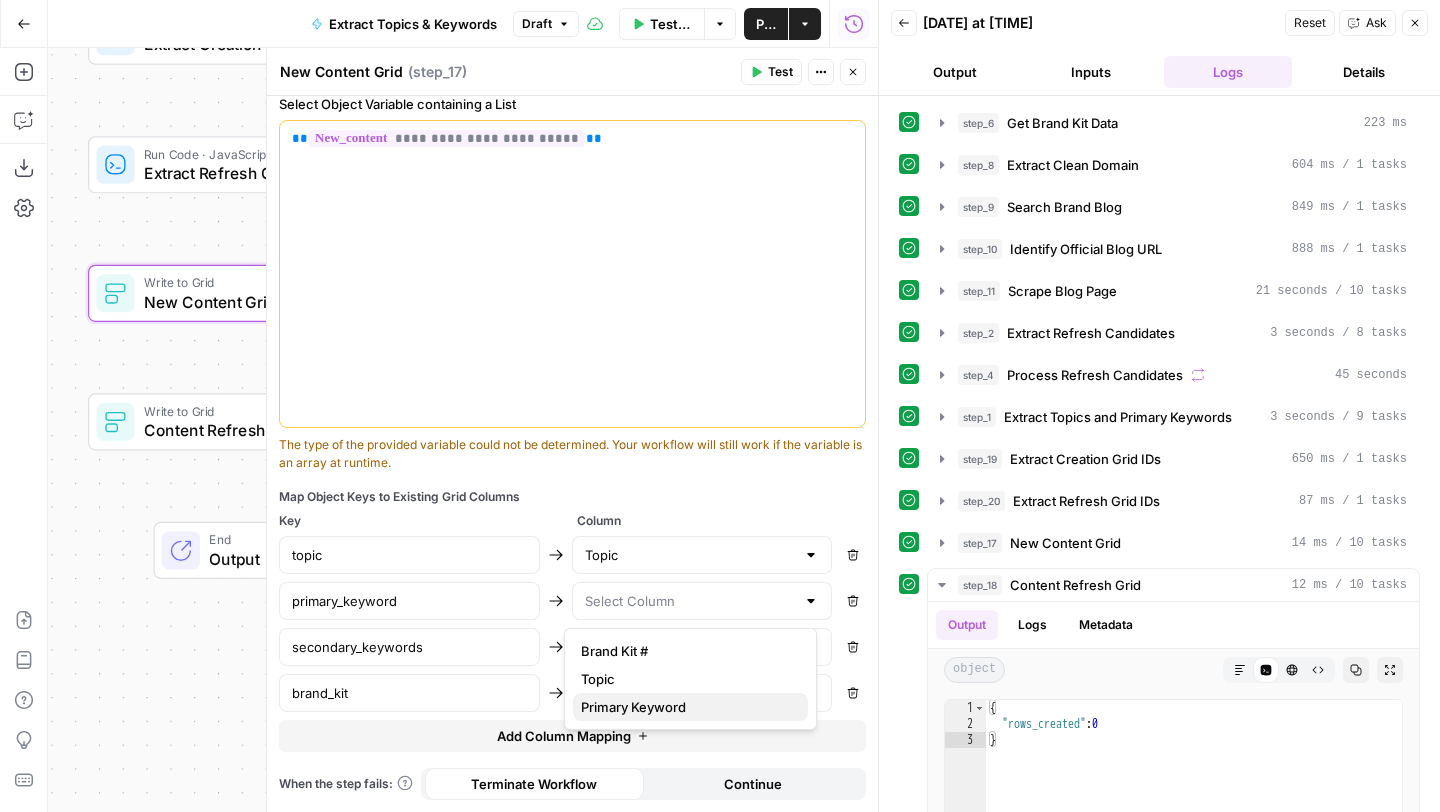 click on "Primary Keyword" at bounding box center [686, 707] 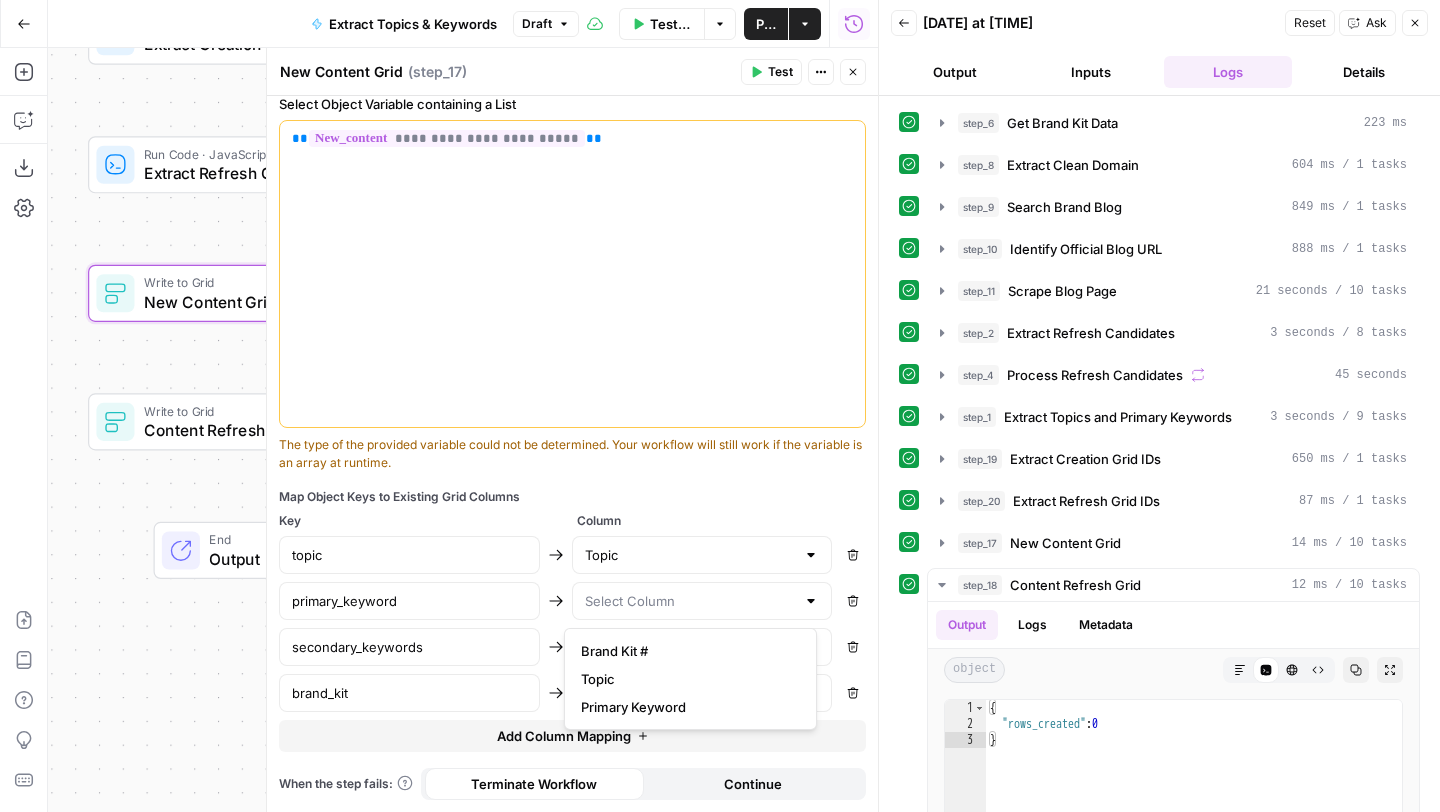 type on "Primary Keyword" 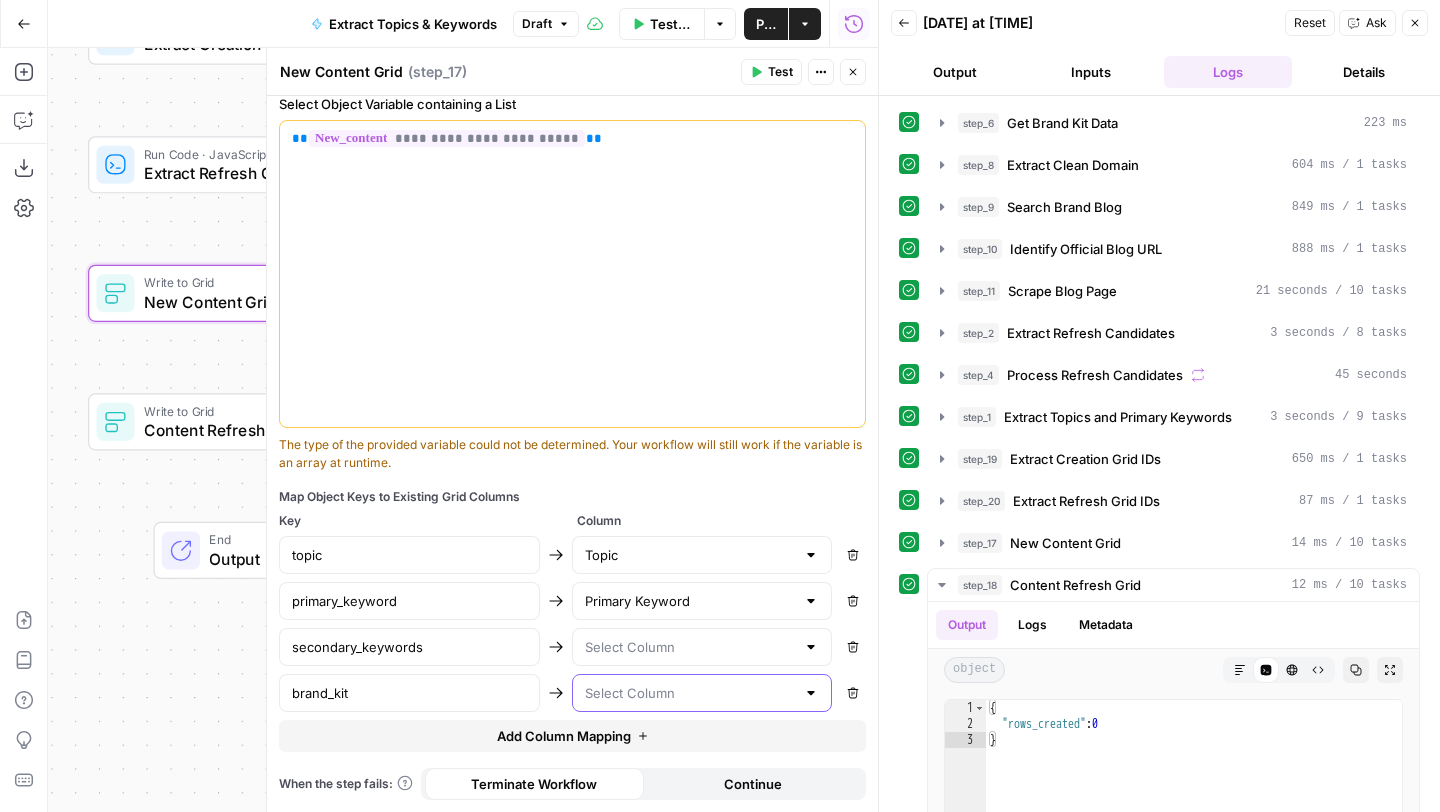 click at bounding box center (690, 693) 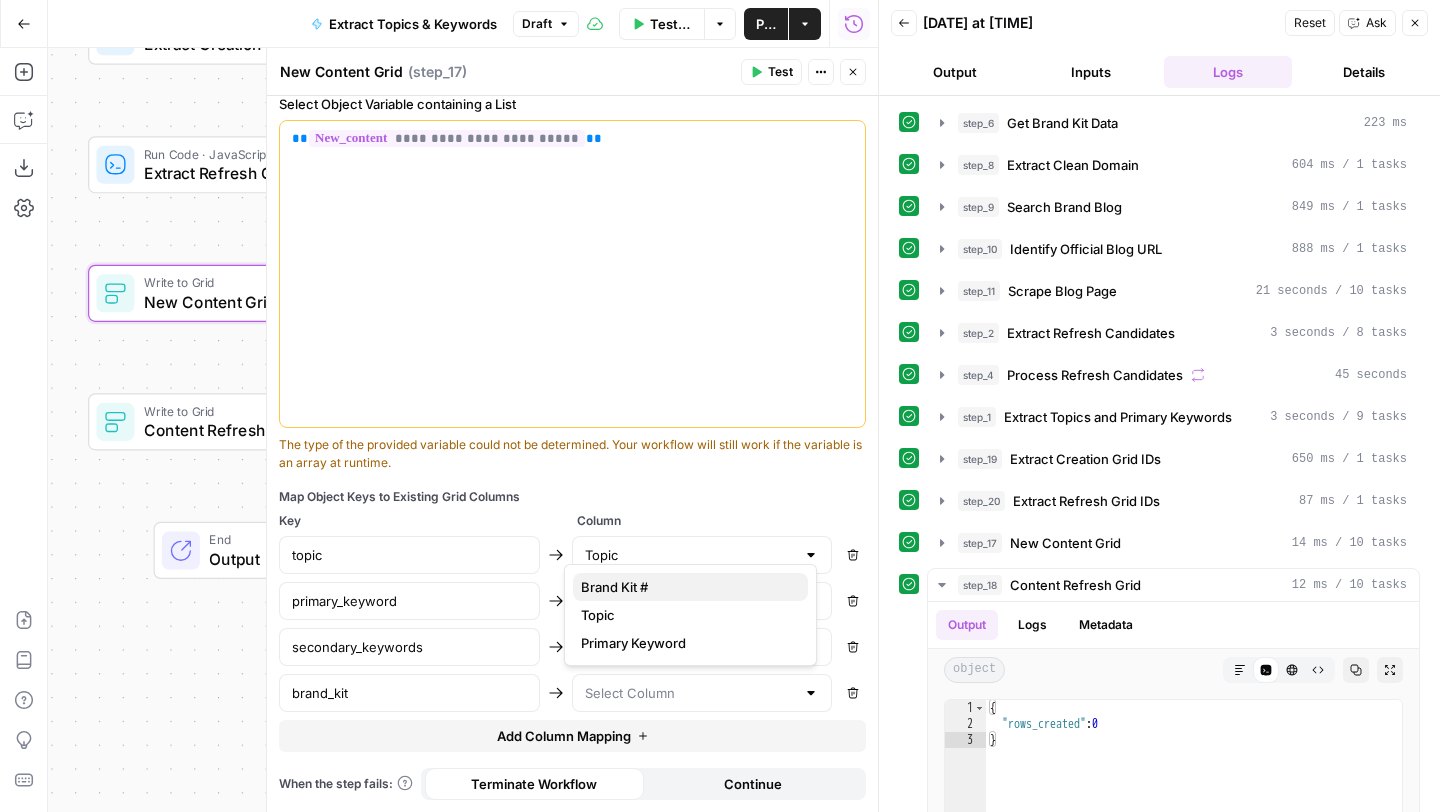 click on "Brand Kit #" at bounding box center (686, 587) 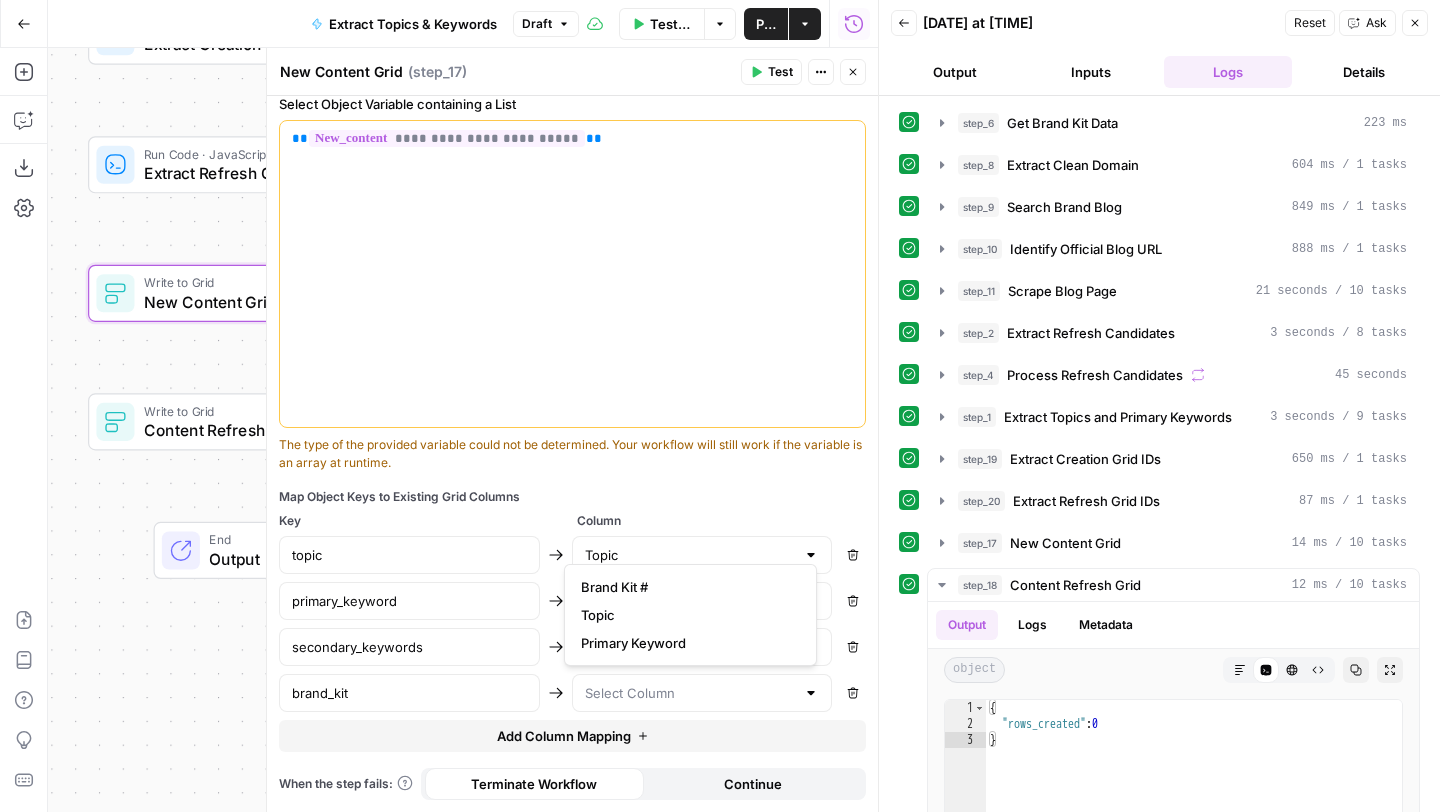 type on "Brand Kit #" 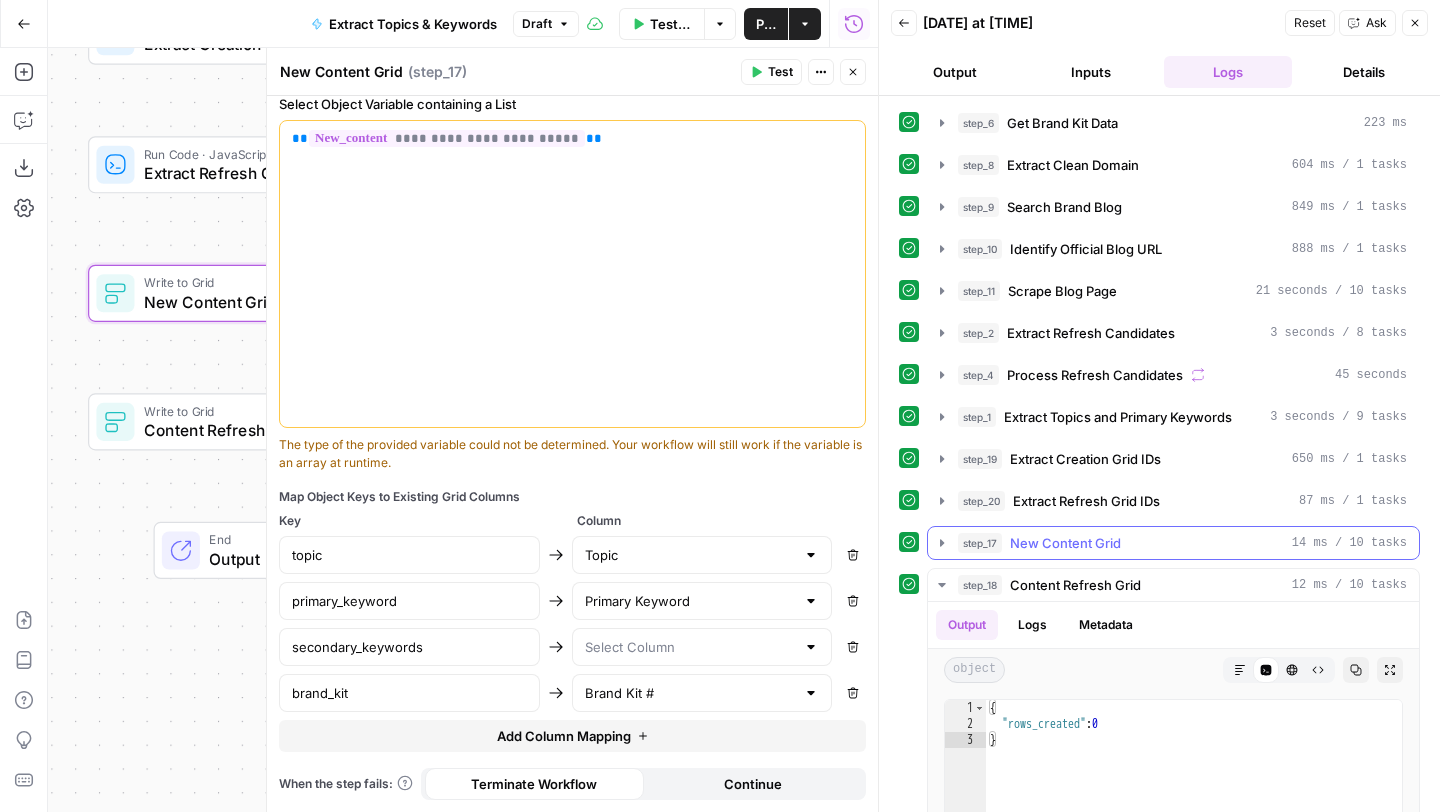 click on "step_17 New Content Grid 14 ms / 10 tasks" at bounding box center [1173, 543] 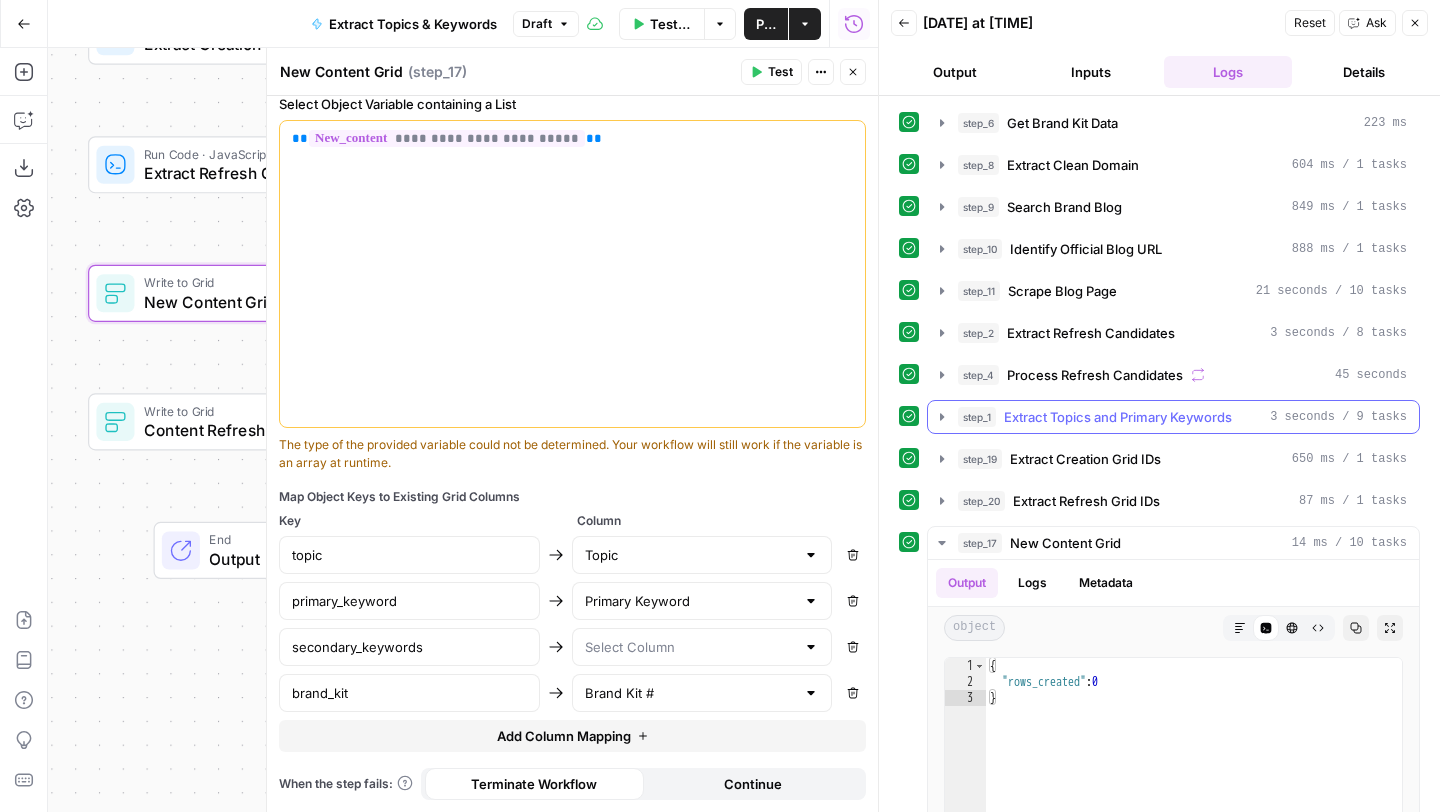 click on "Extract Topics and Primary Keywords" at bounding box center (1118, 417) 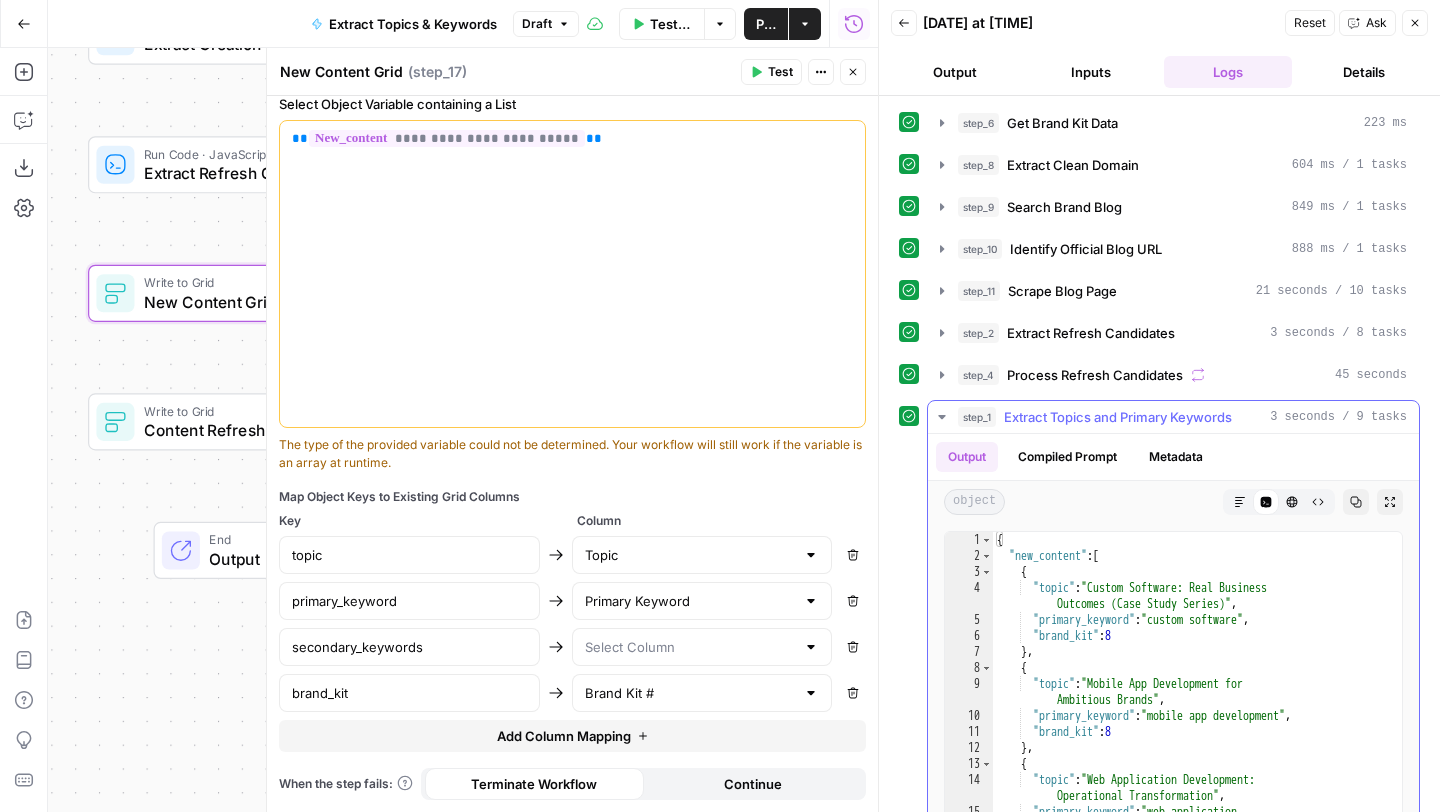 click on "Extract Topics and Primary Keywords" at bounding box center (1118, 417) 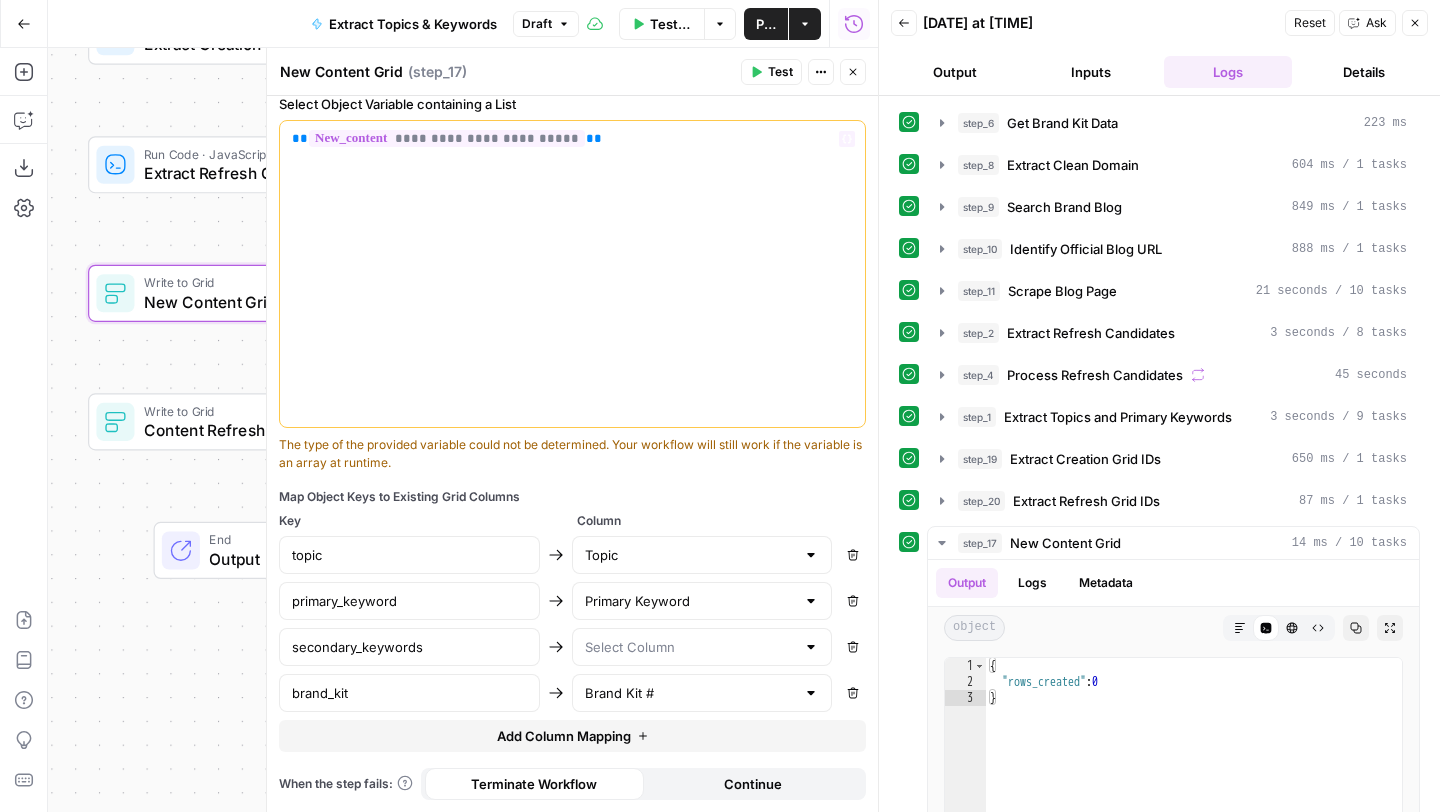 click on "**********" at bounding box center (447, 138) 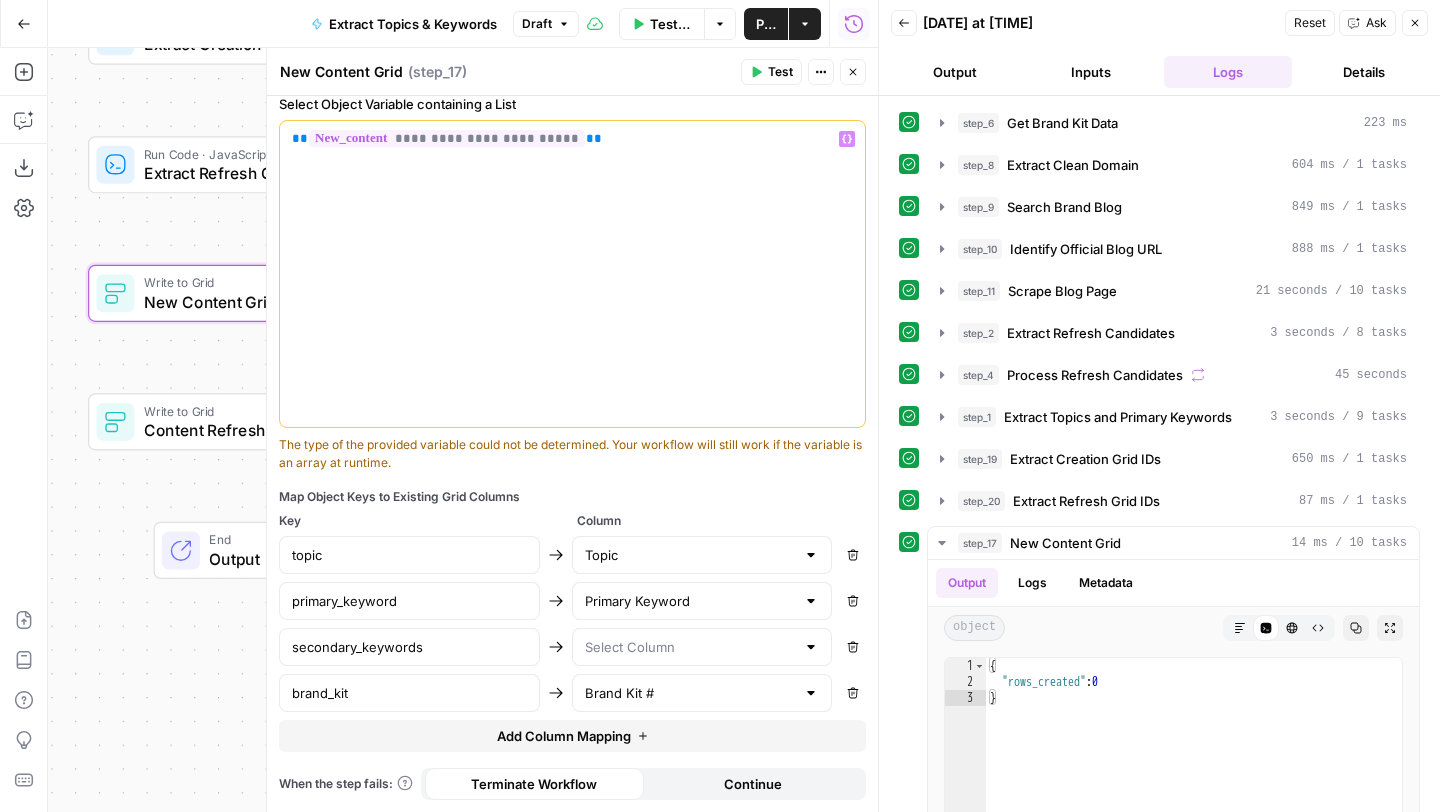 scroll, scrollTop: 342, scrollLeft: 0, axis: vertical 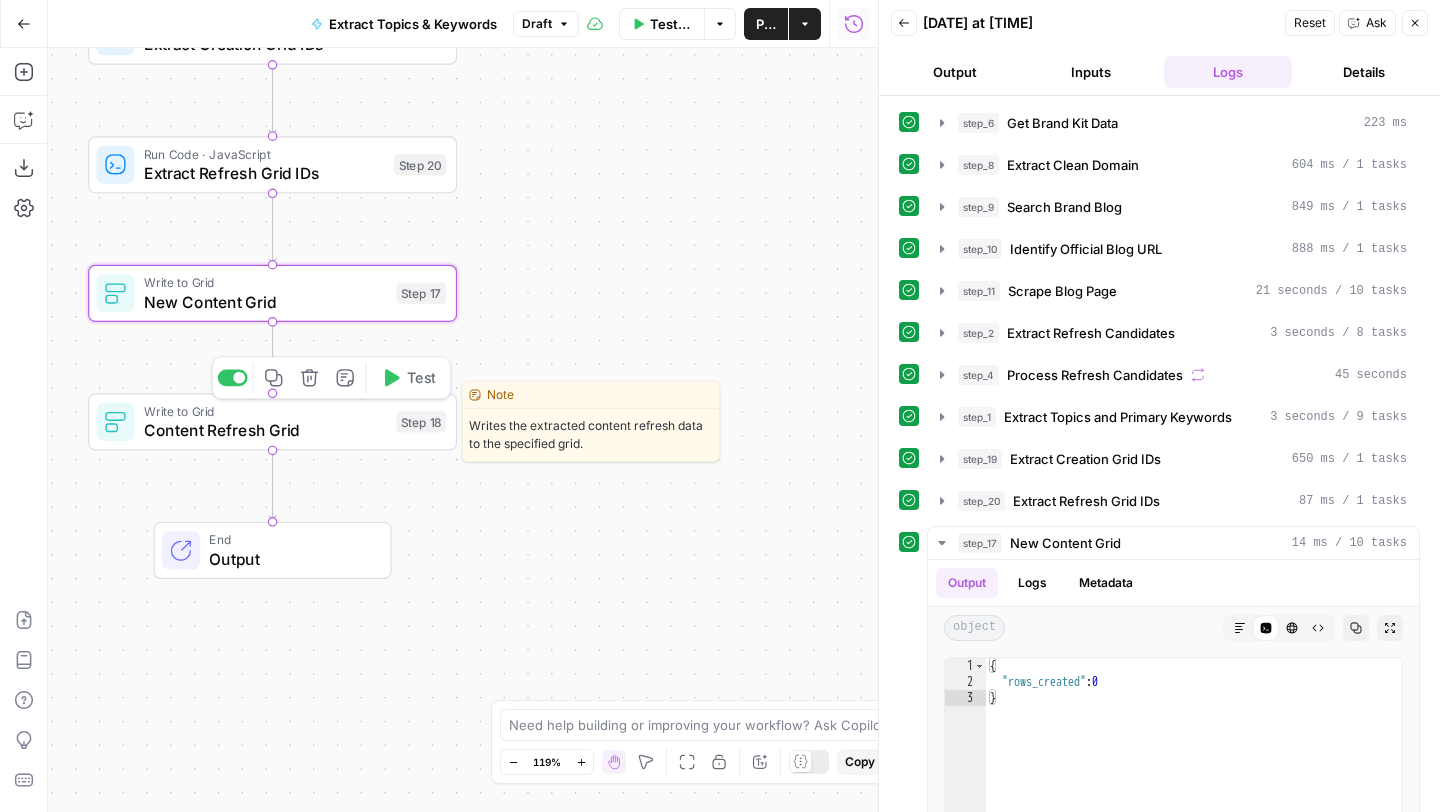 click on "Content Refresh Grid" at bounding box center (265, 430) 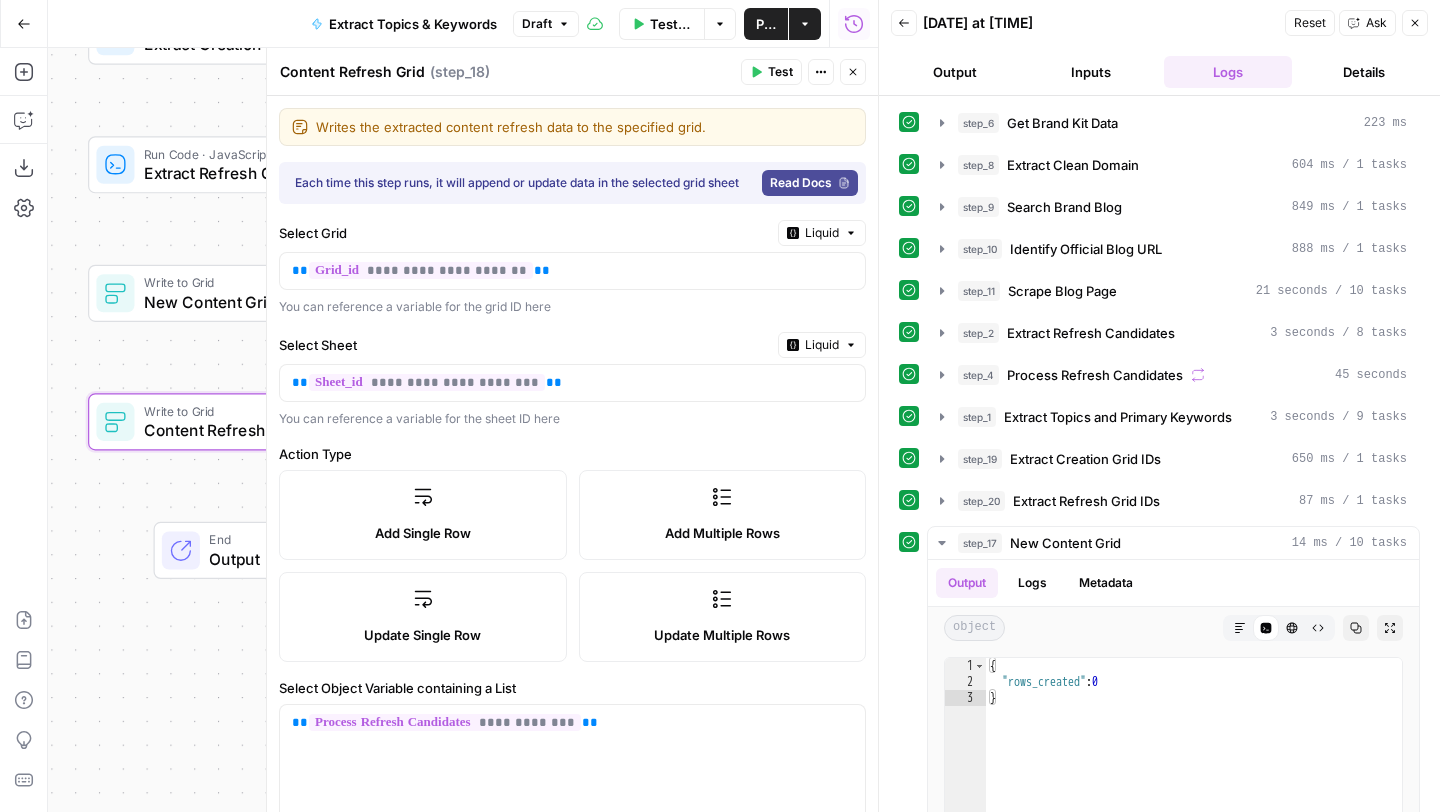 scroll, scrollTop: 594, scrollLeft: 0, axis: vertical 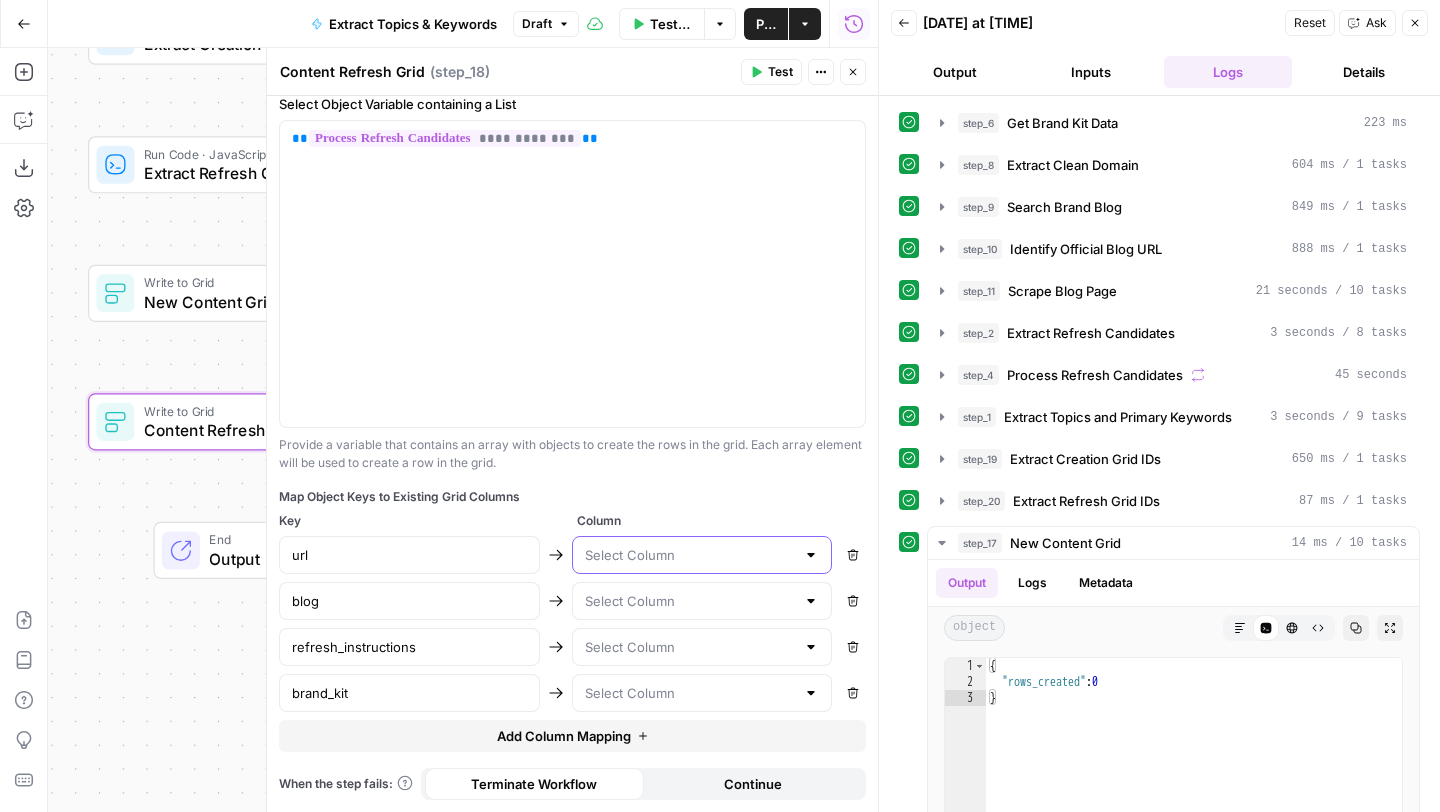 click at bounding box center (690, 555) 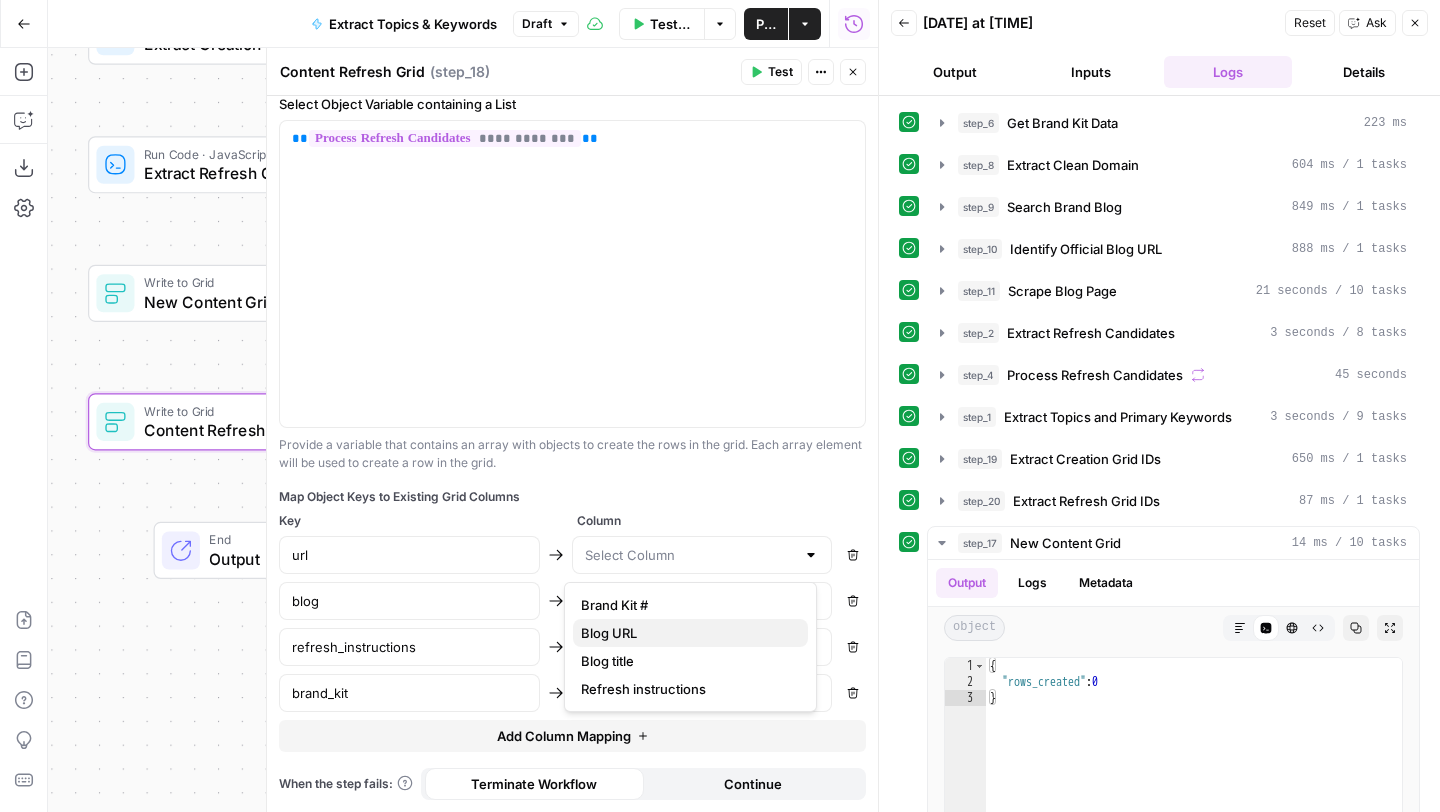 click on "Blog URL" at bounding box center (686, 633) 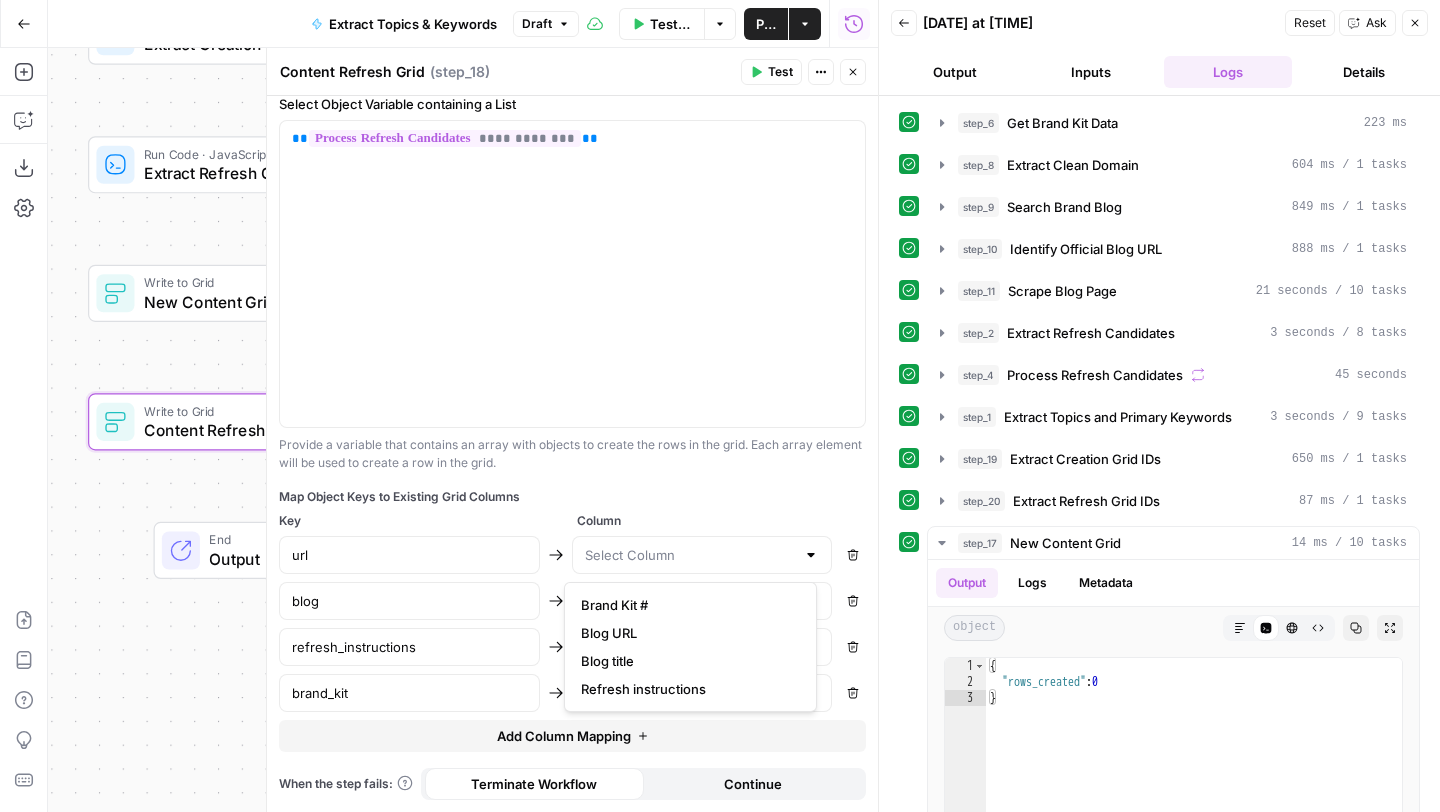 type on "Blog URL" 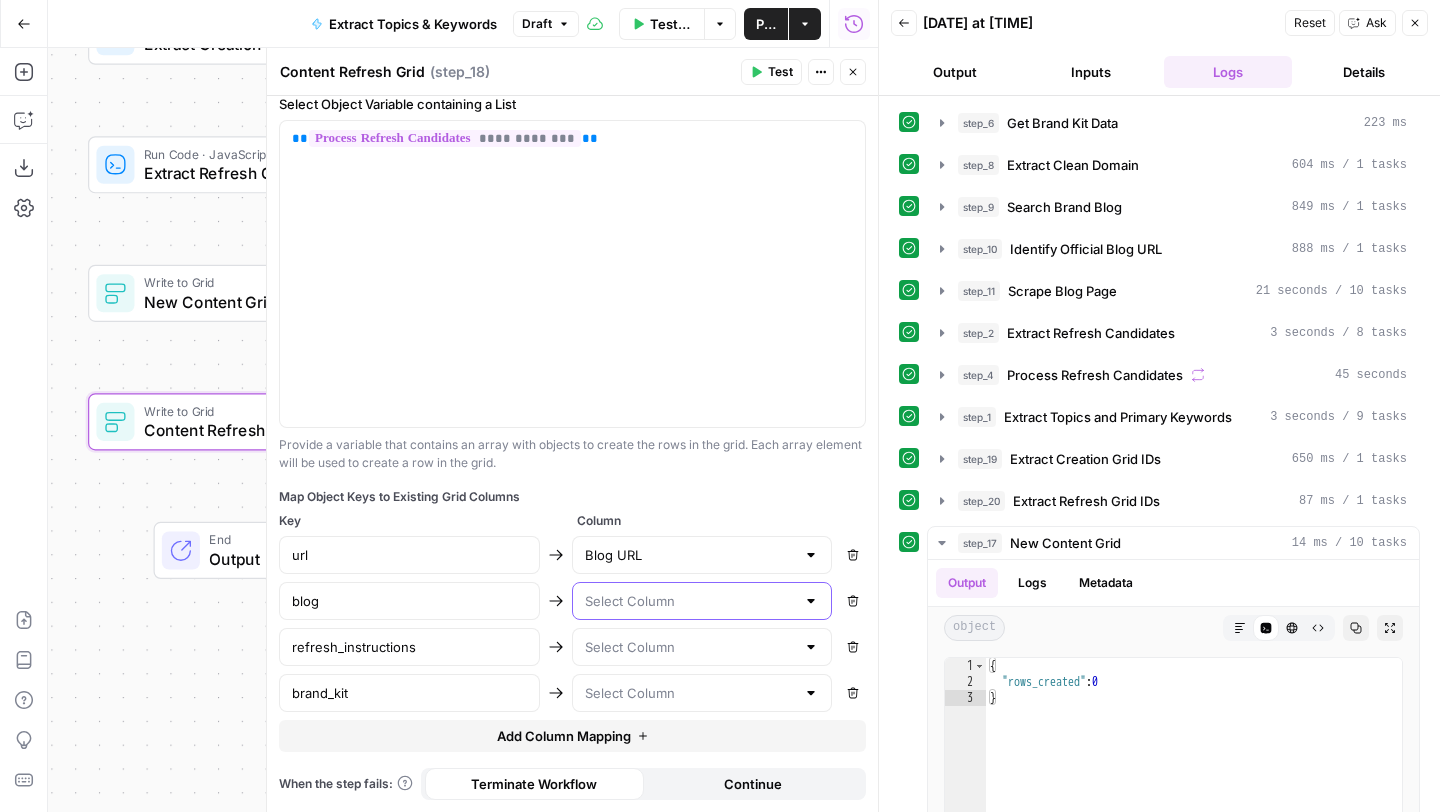 click at bounding box center [690, 601] 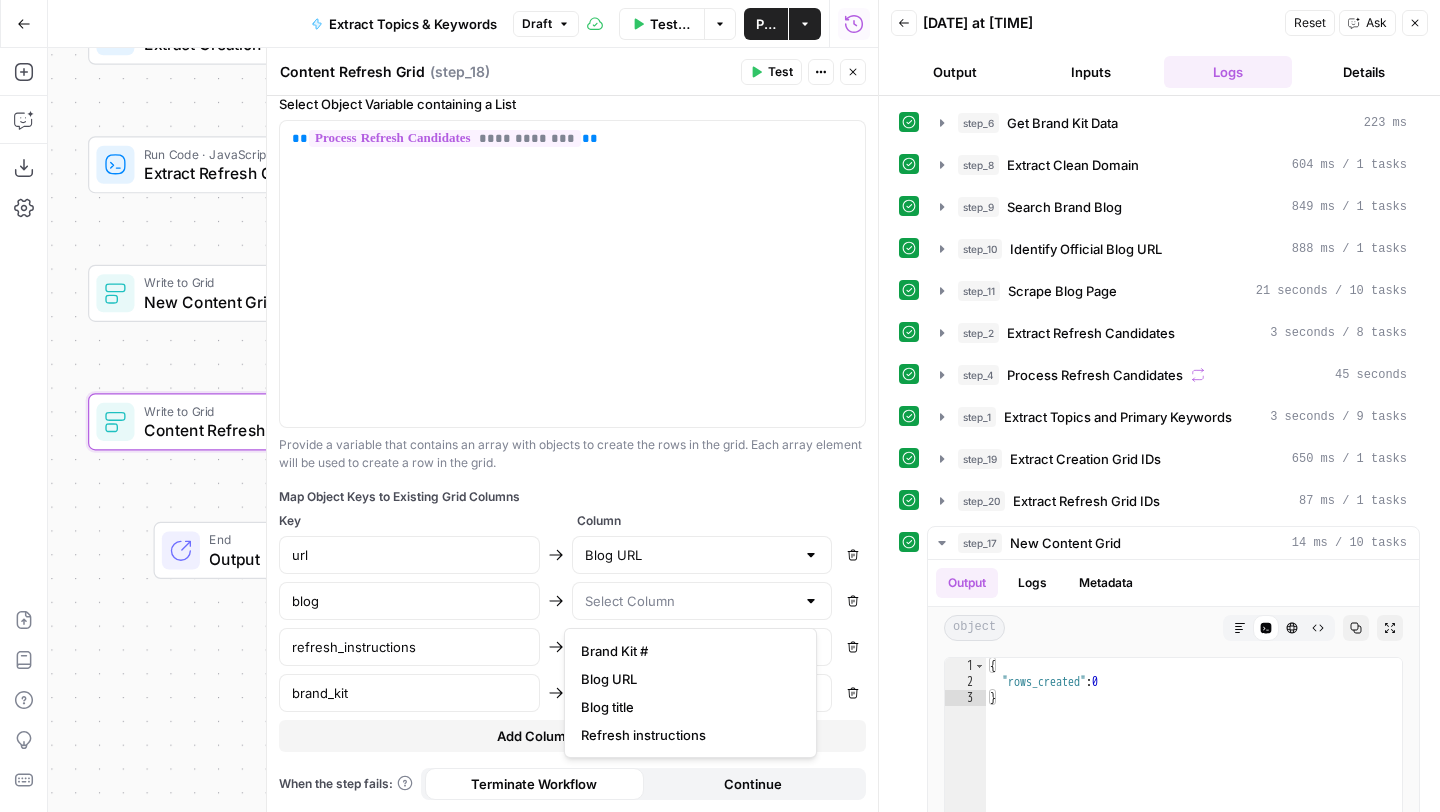 click on "Blog title" at bounding box center [686, 707] 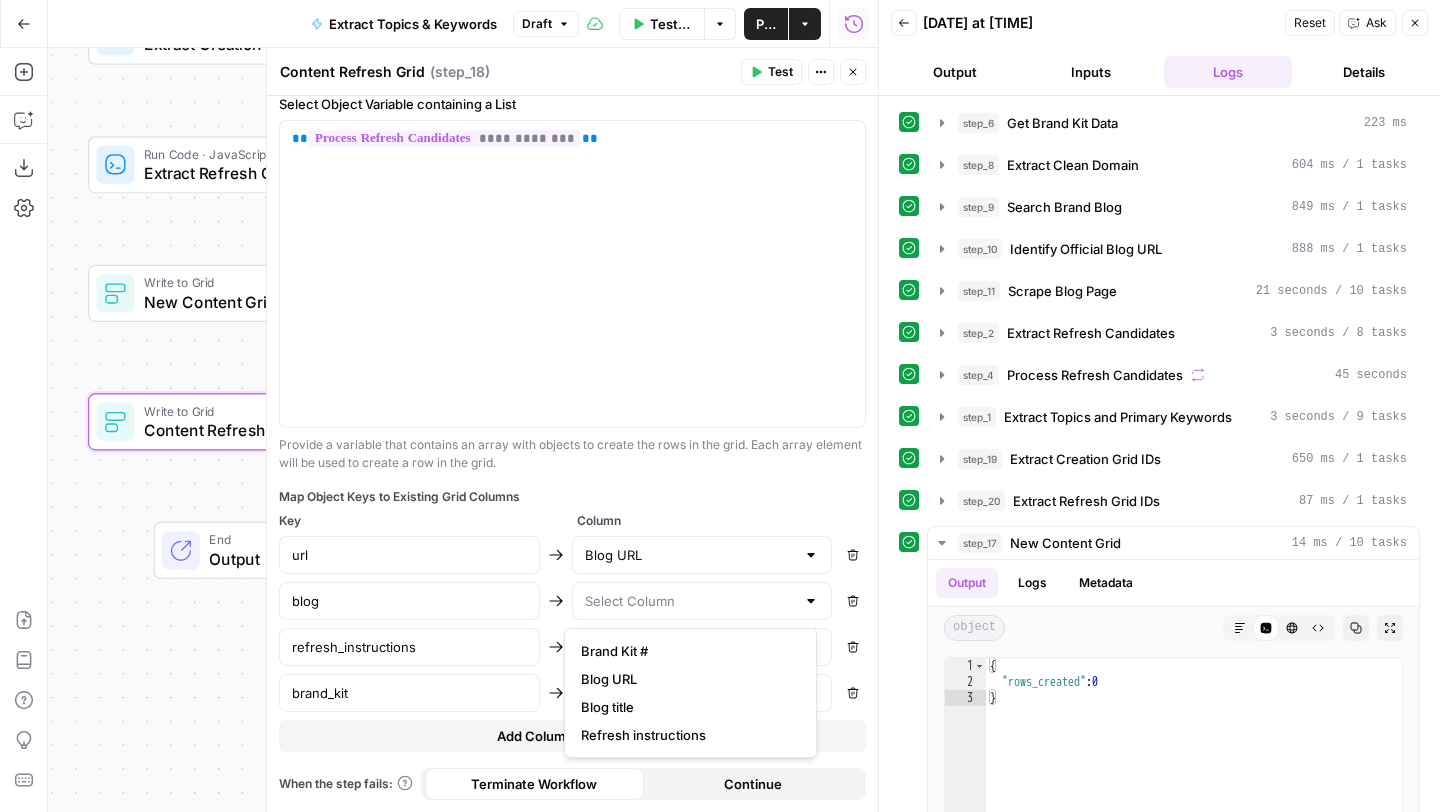 type on "Blog title" 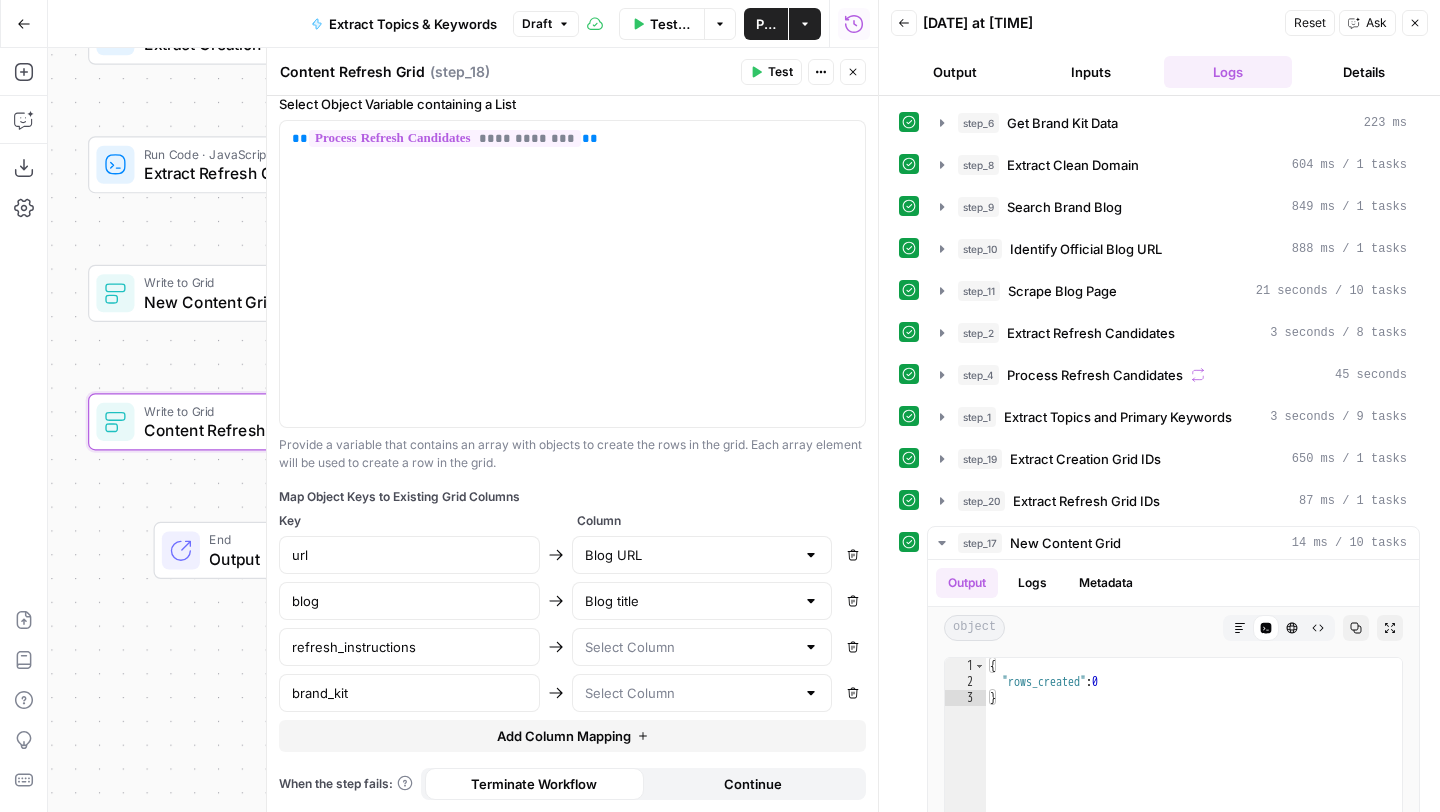 click at bounding box center [702, 647] 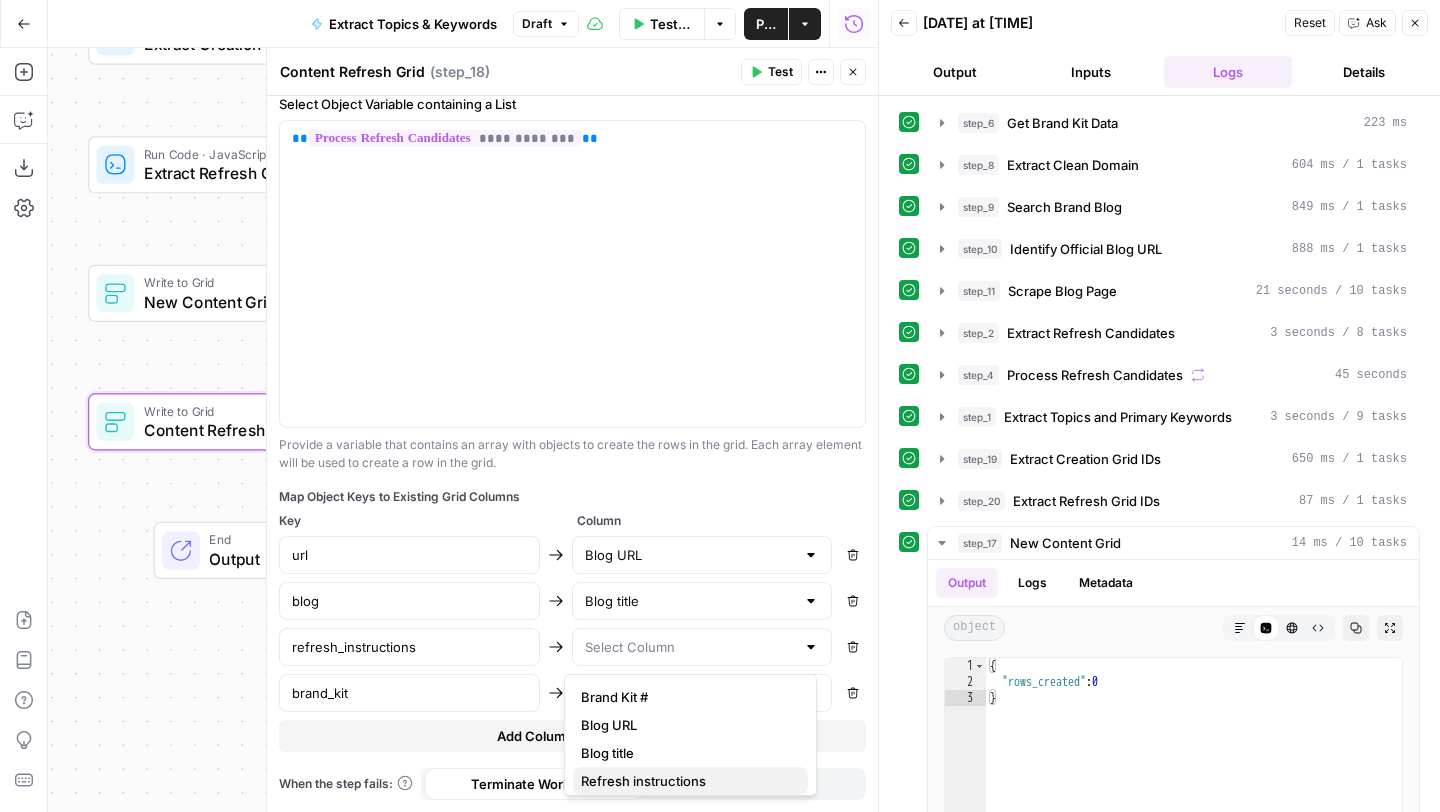 click on "Refresh instructions" at bounding box center [686, 781] 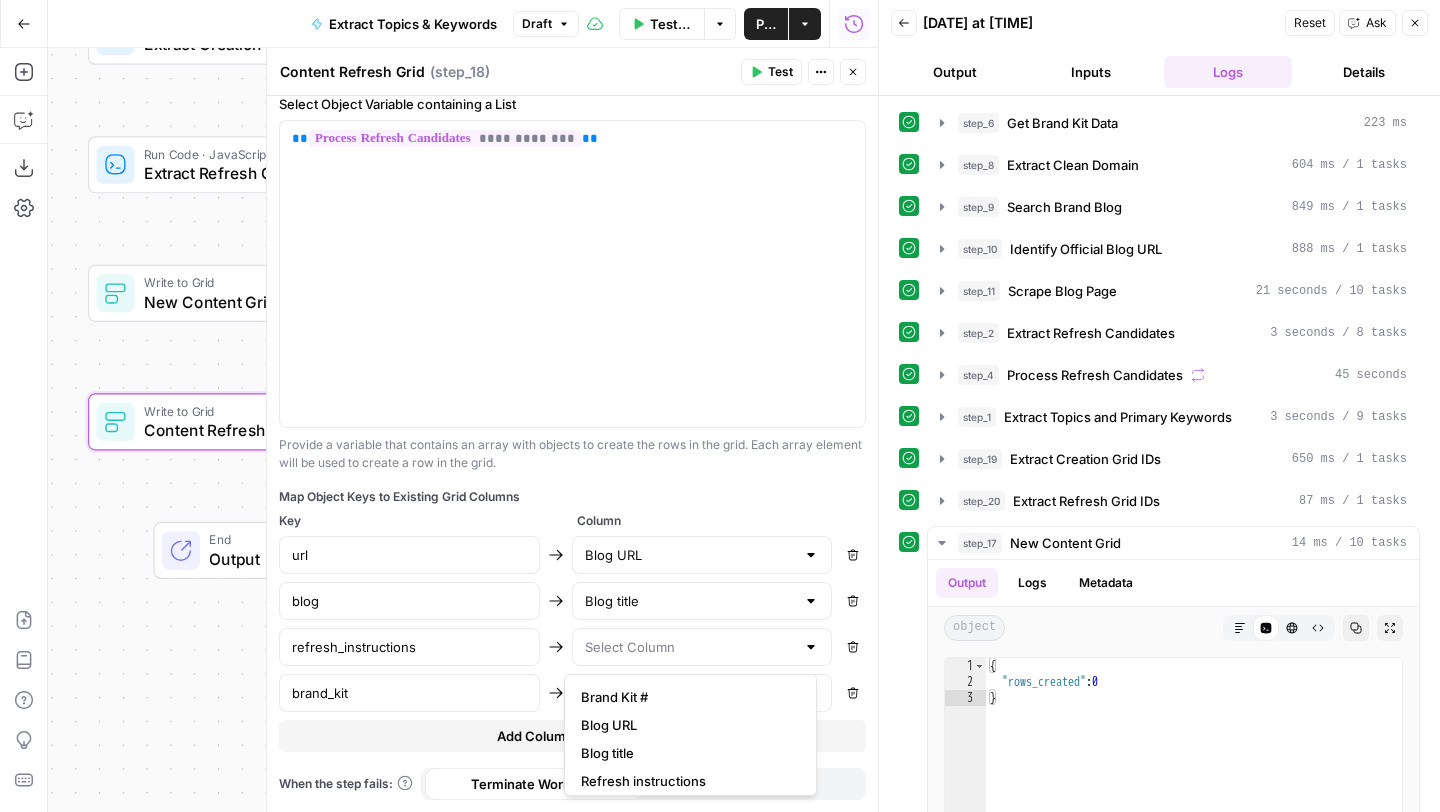 type on "Refresh instructions" 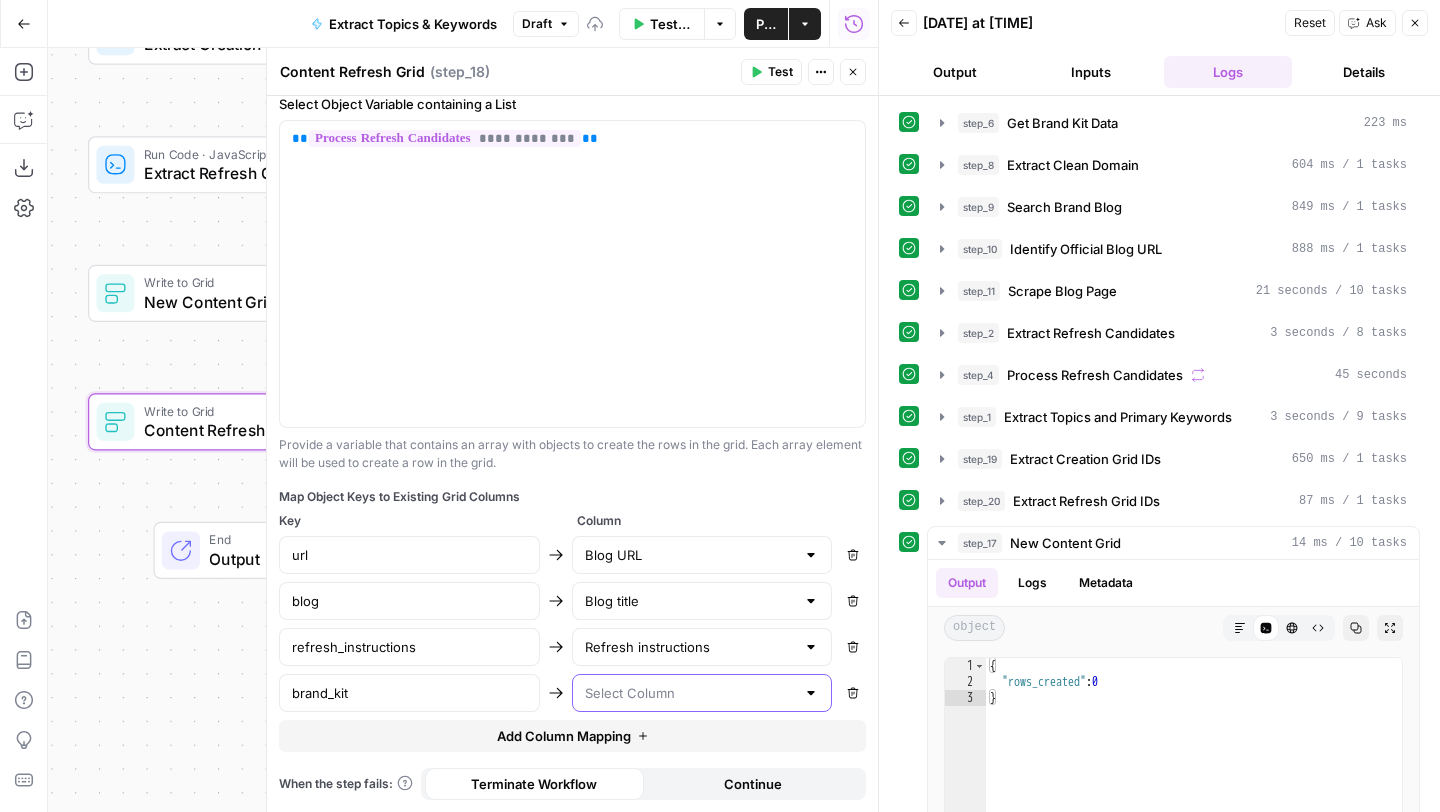 click at bounding box center (690, 693) 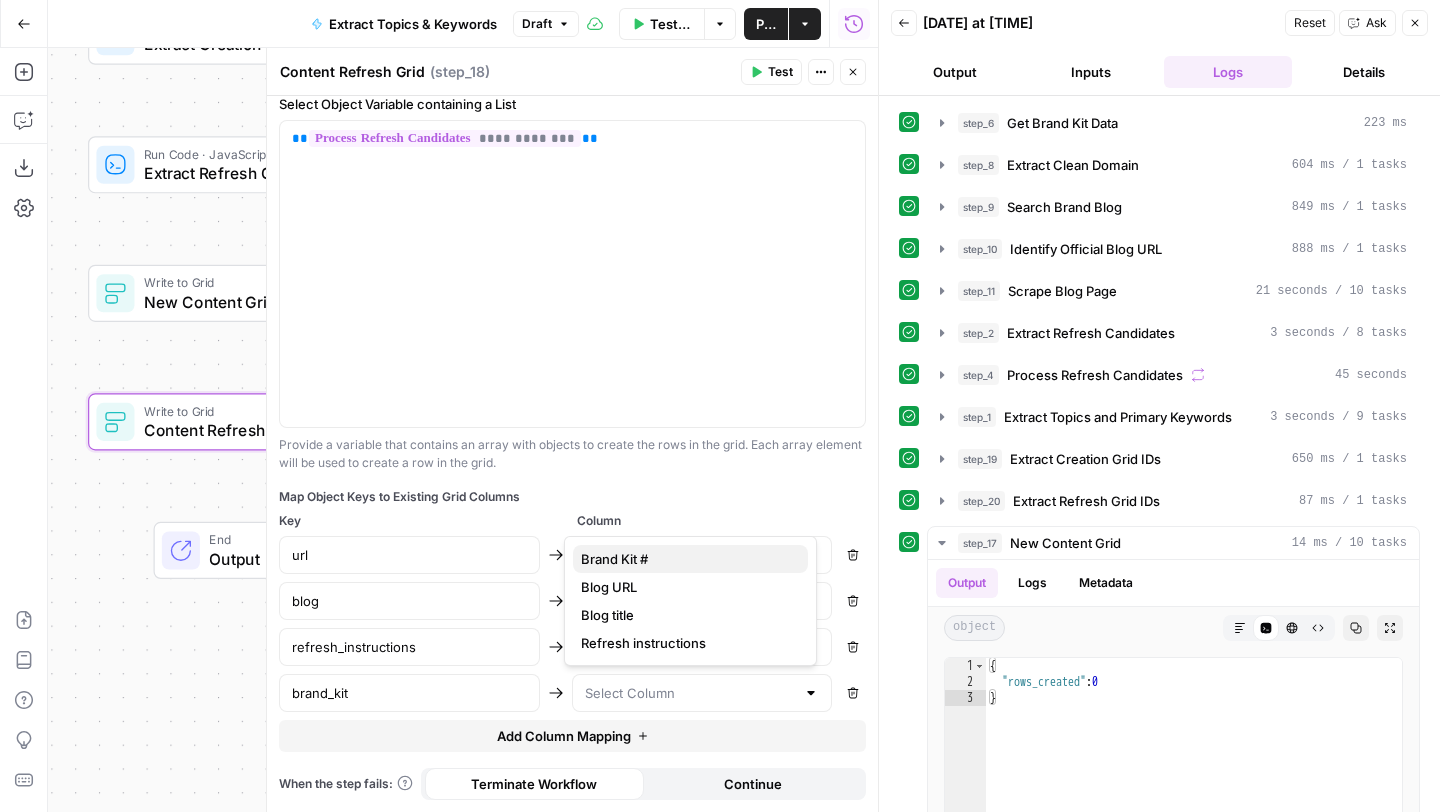 click on "Brand Kit #" at bounding box center [686, 559] 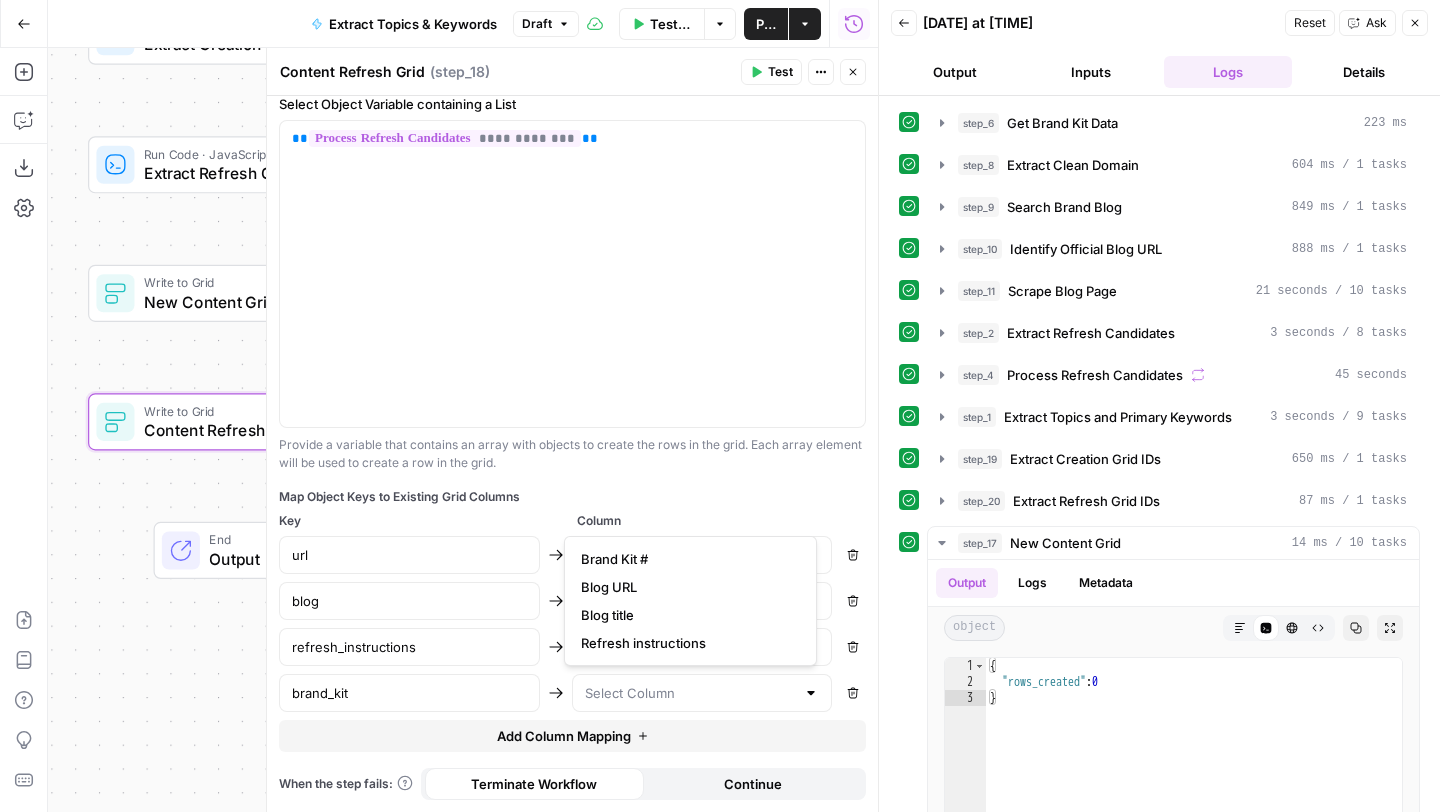 type on "Brand Kit #" 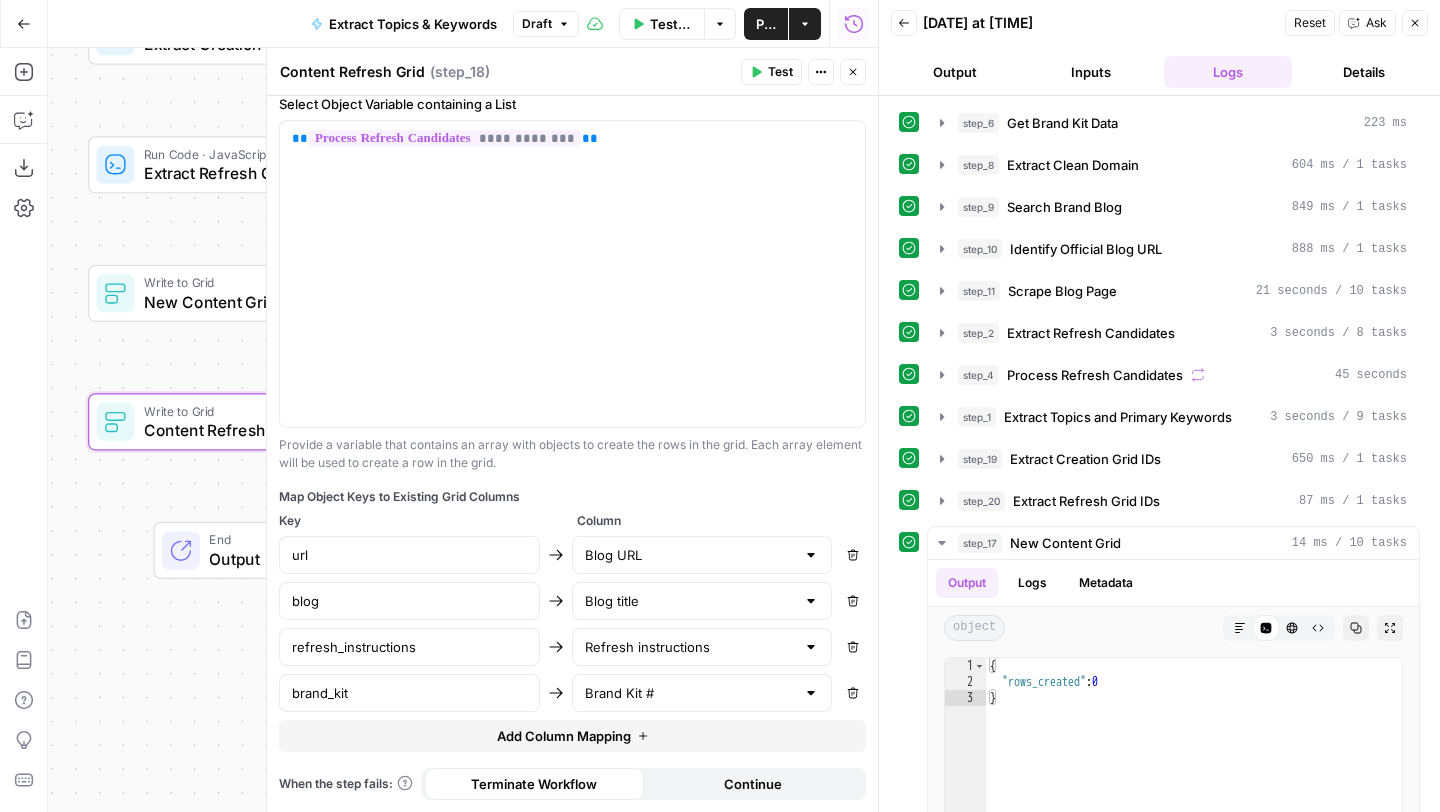 click on "Close" at bounding box center (853, 72) 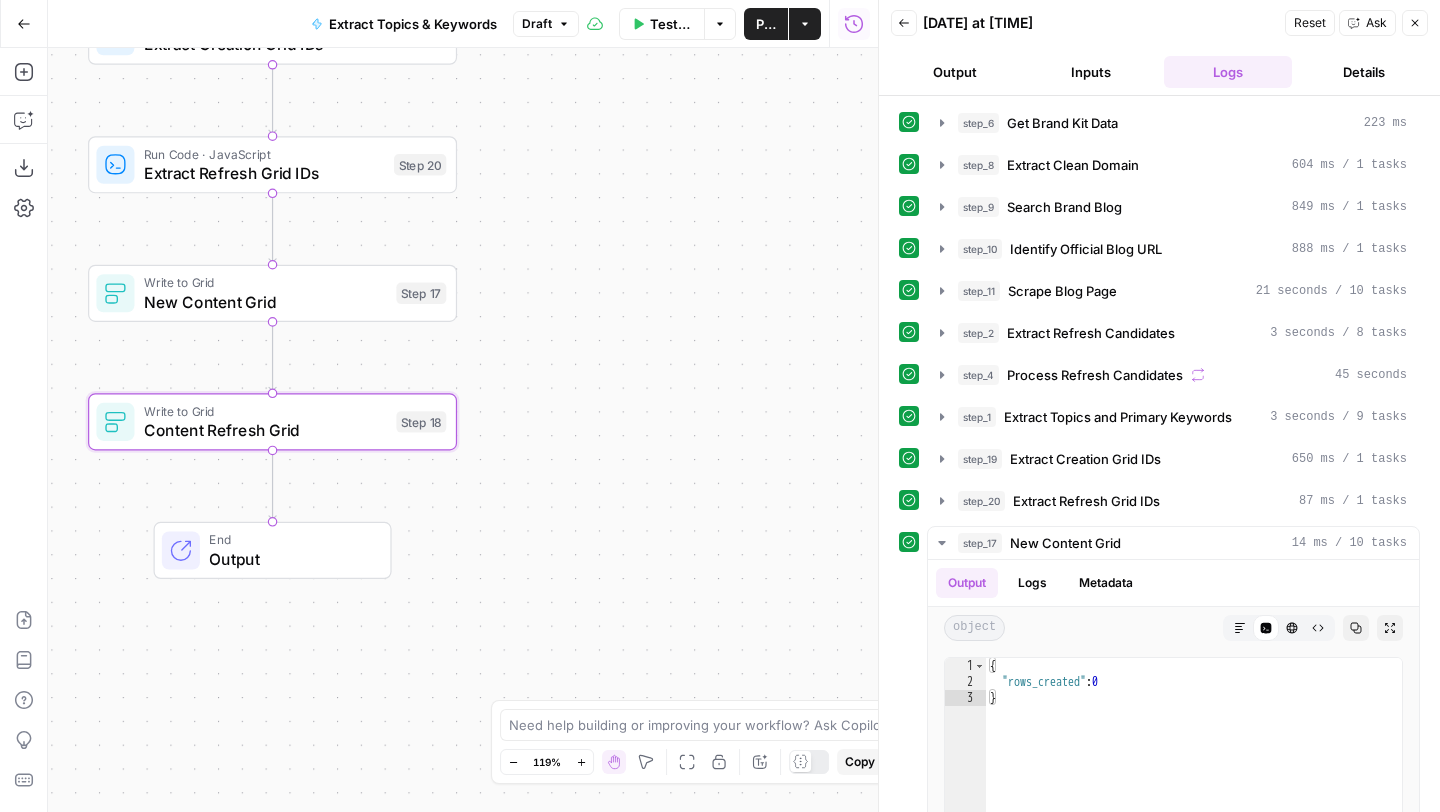 click on "Publish" at bounding box center [766, 24] 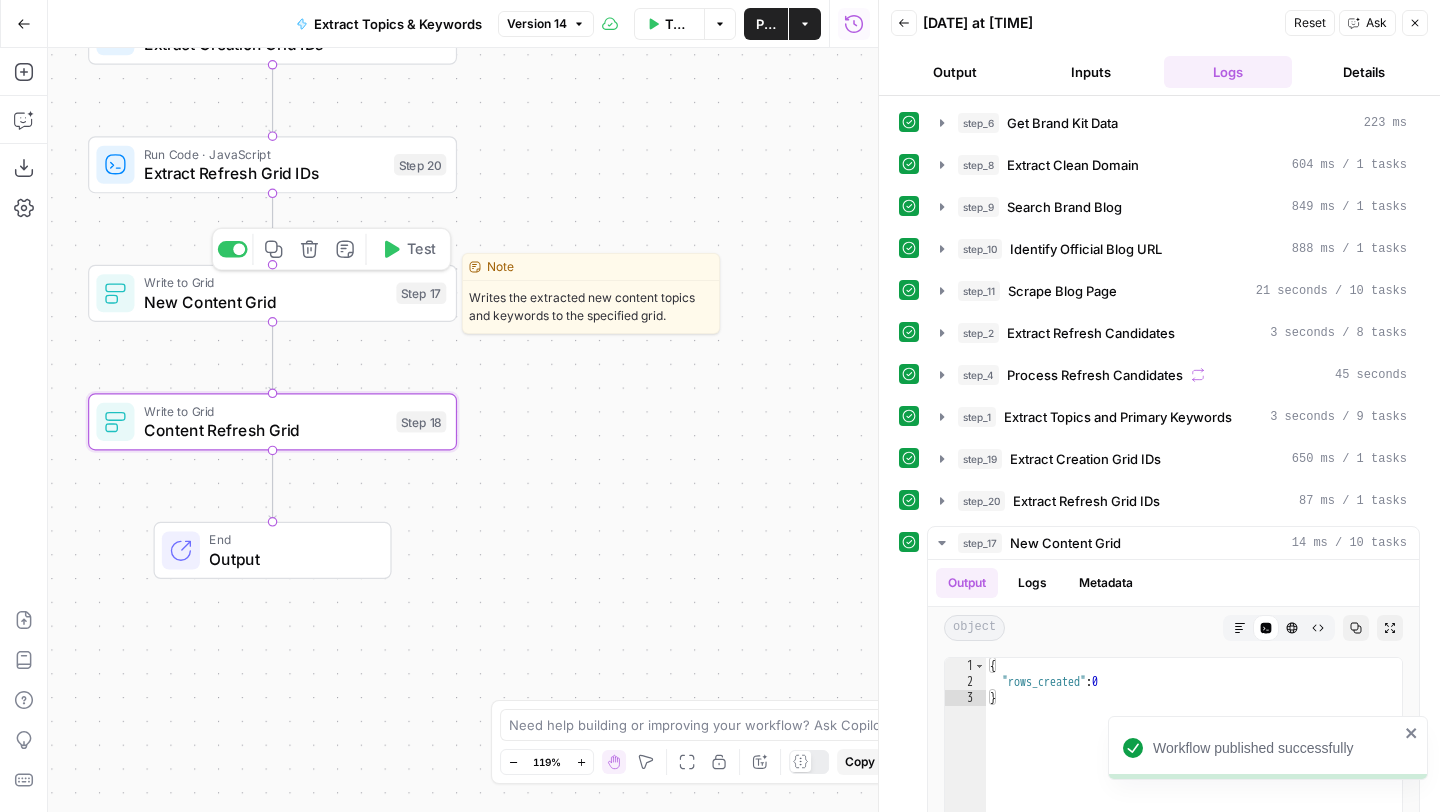 click on "Write to Grid" at bounding box center [265, 282] 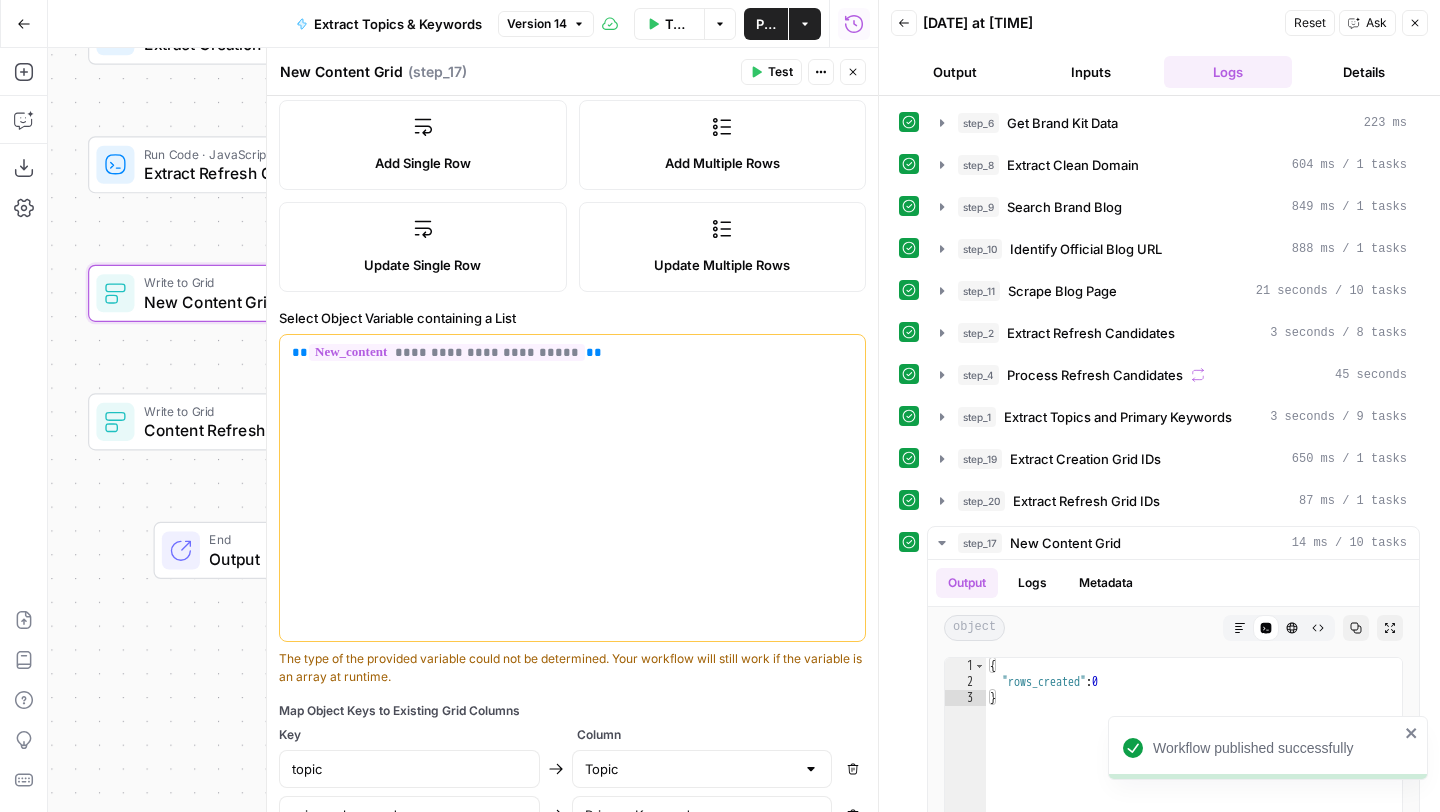 scroll, scrollTop: 594, scrollLeft: 0, axis: vertical 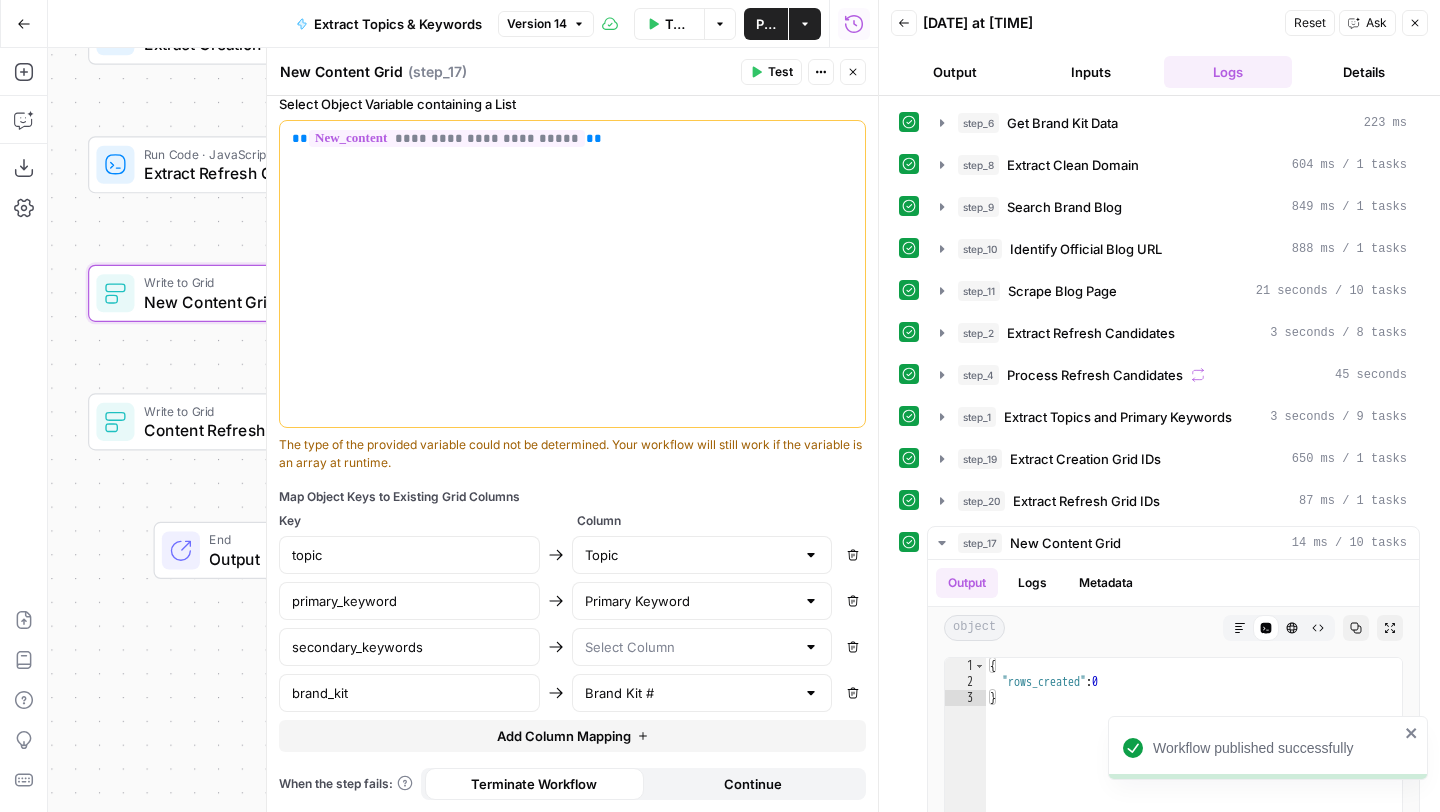 click 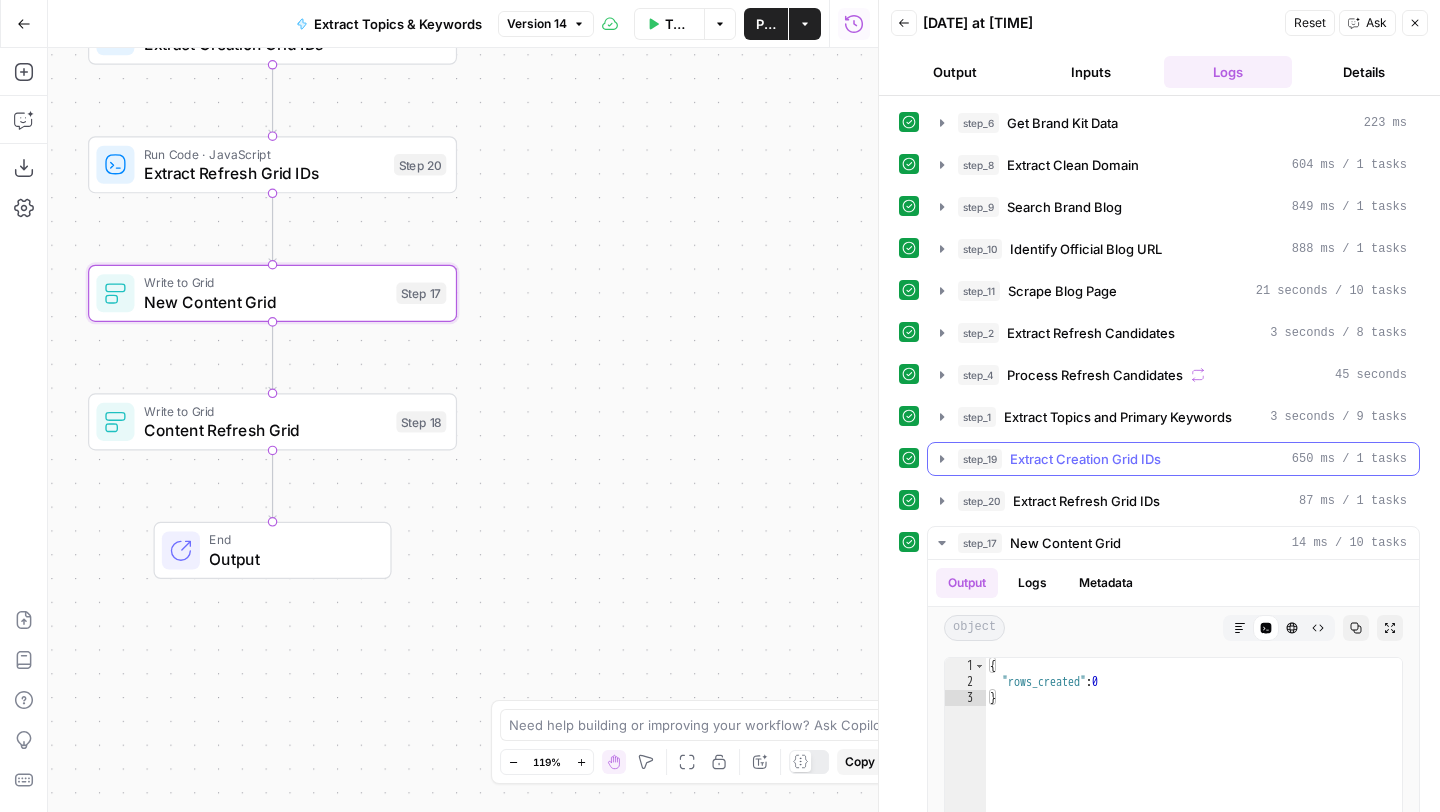 click on "step_19 Extract Creation Grid IDs 650 ms / 1 tasks" at bounding box center (1173, 459) 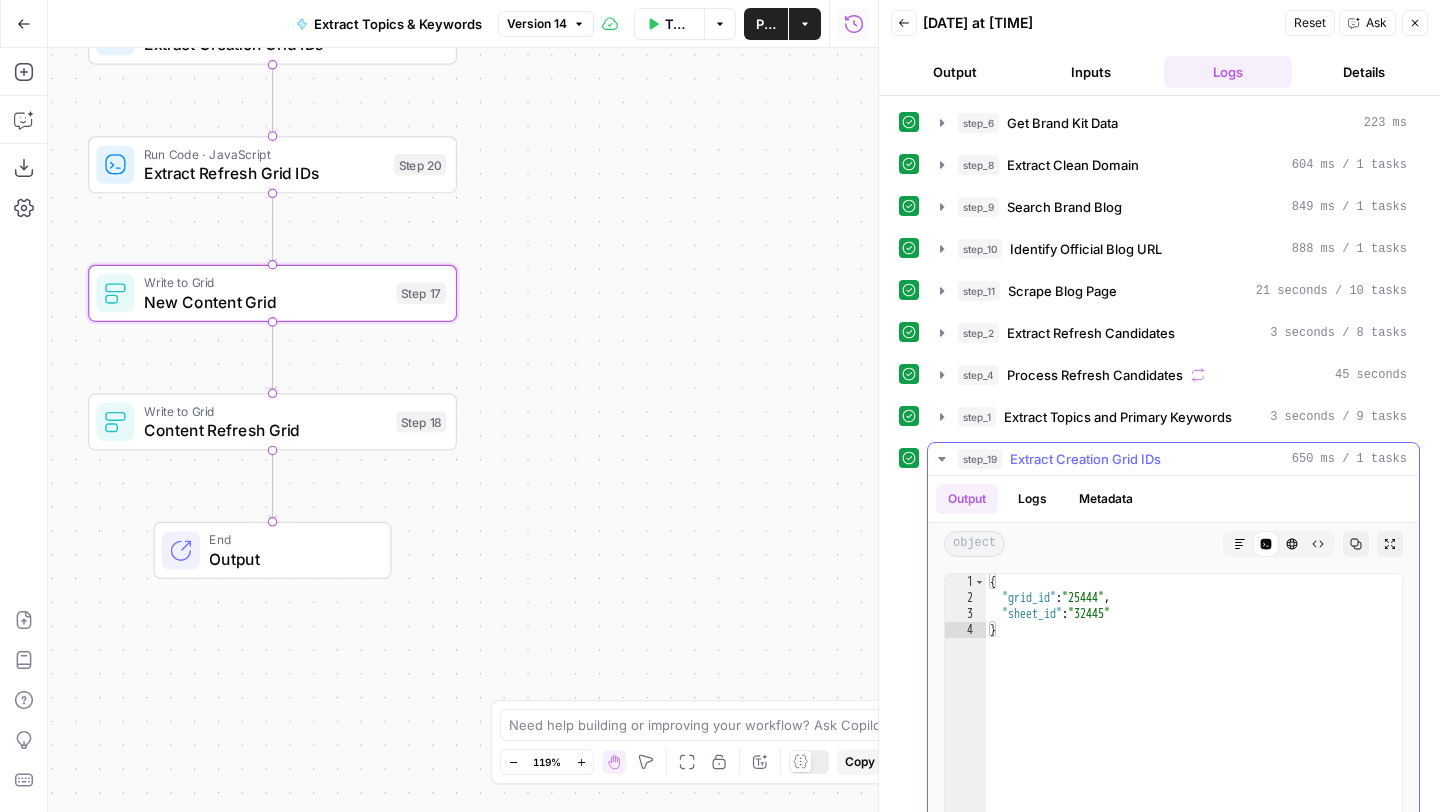 click on "step_19 Extract Creation Grid IDs 650 ms / 1 tasks" at bounding box center [1173, 459] 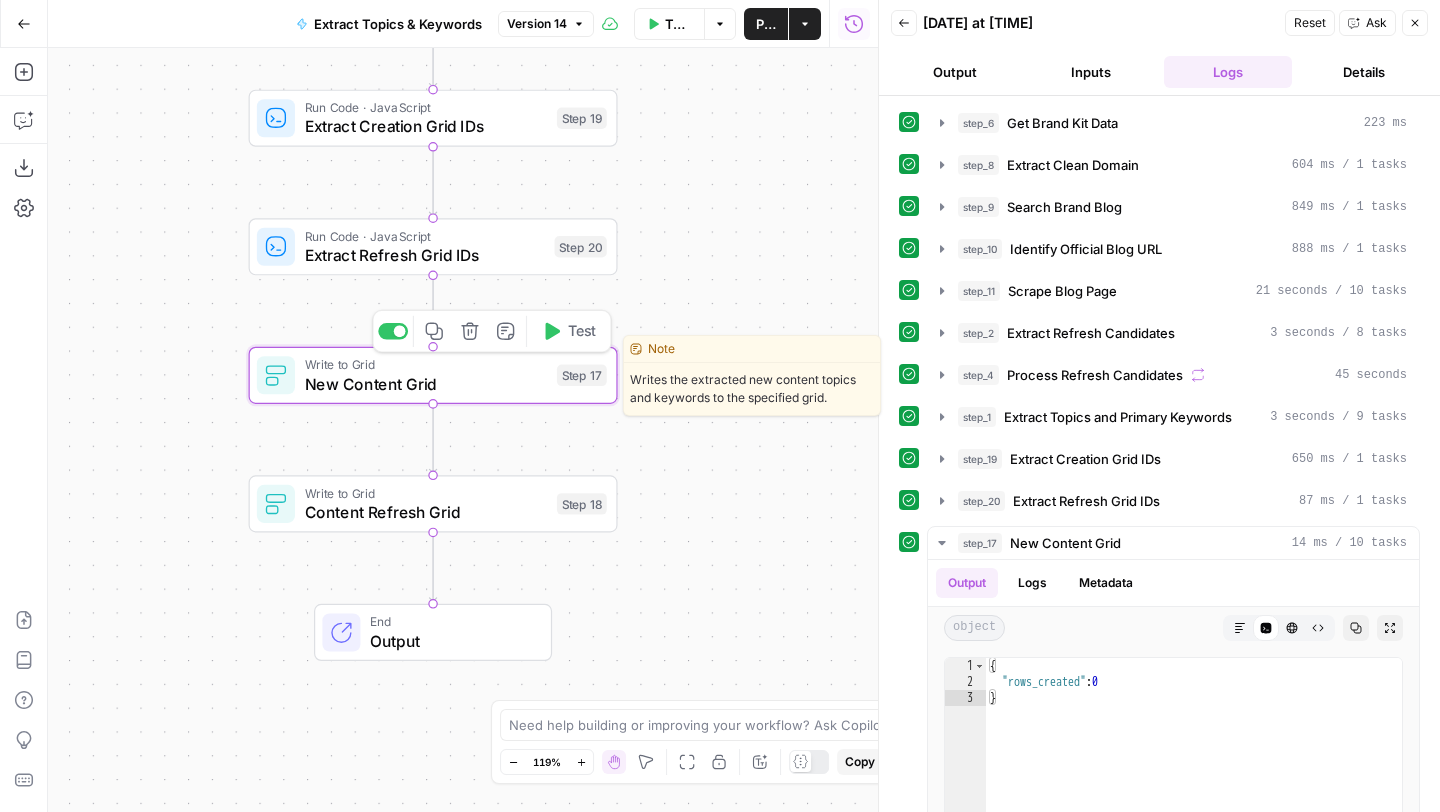 click on "New Content Grid" at bounding box center [426, 384] 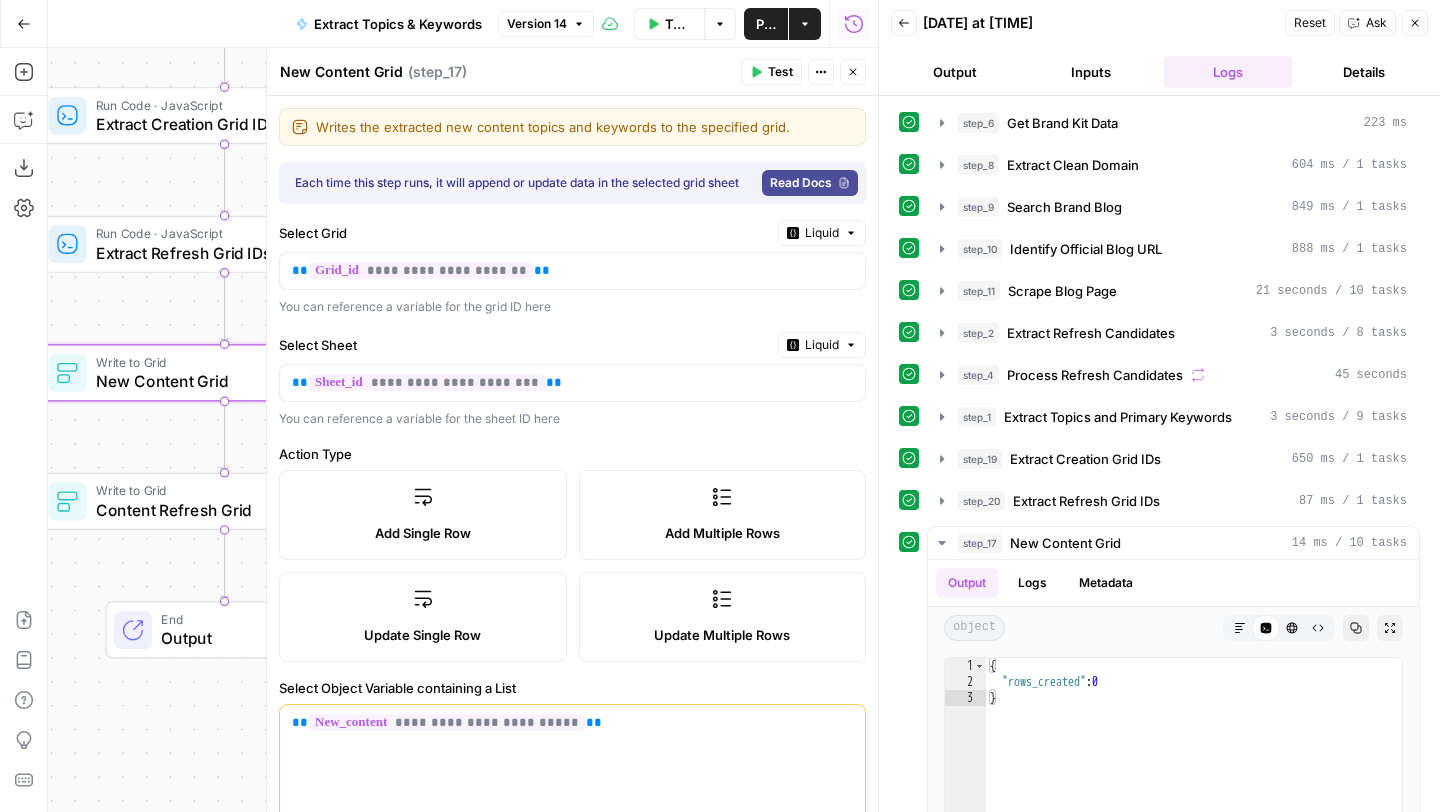 click on "Write to Grid" at bounding box center [217, 490] 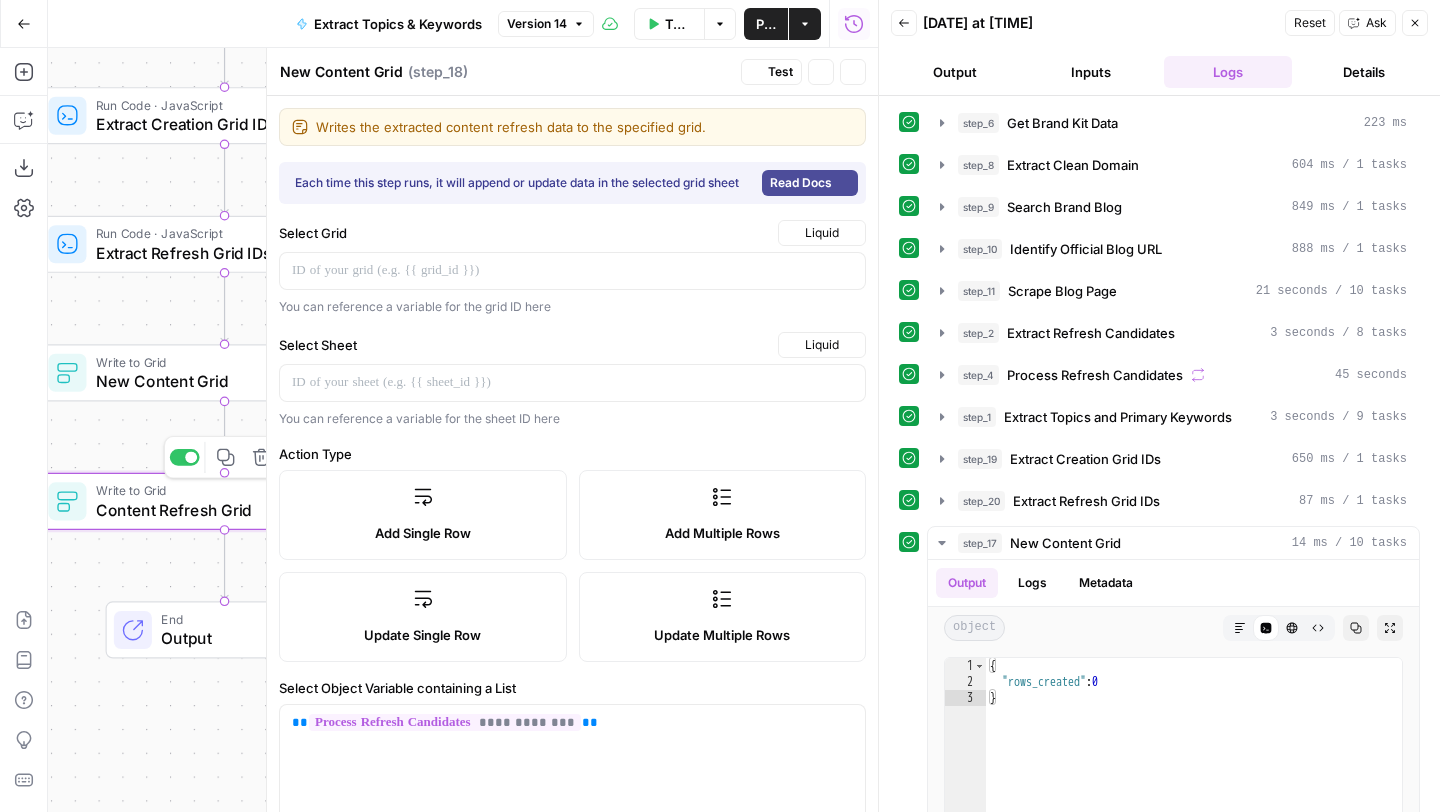 type on "Content Refresh Grid" 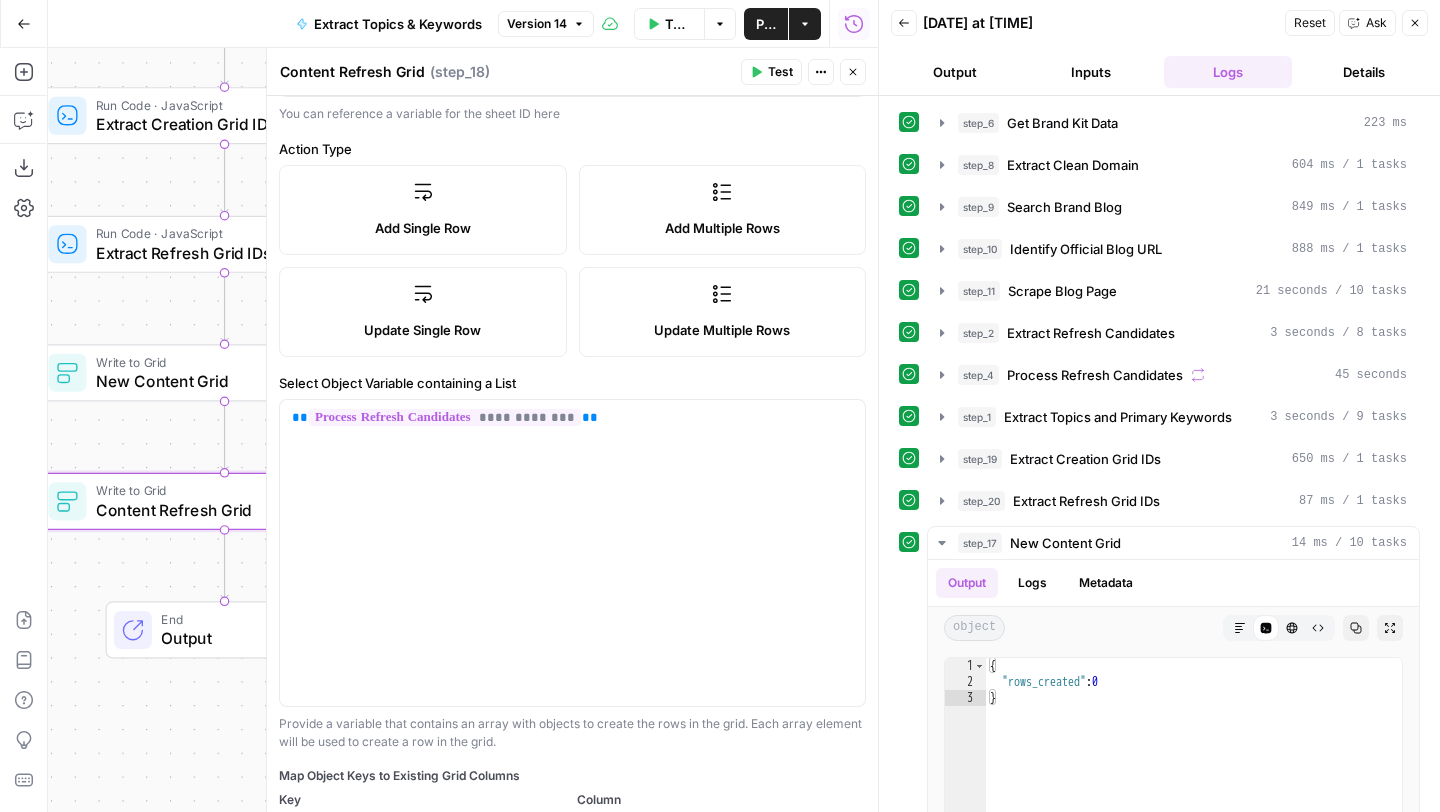 scroll, scrollTop: 594, scrollLeft: 0, axis: vertical 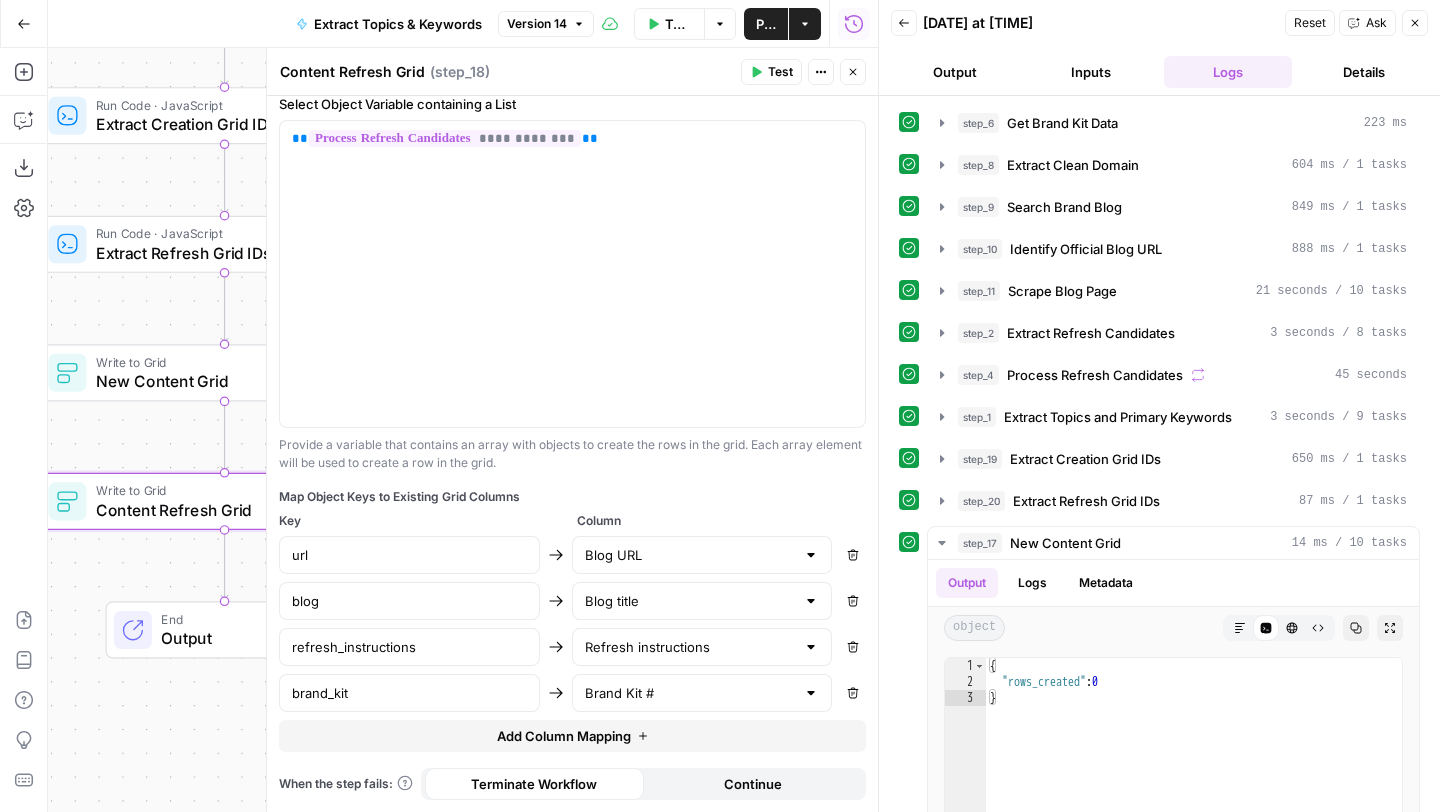 click on "Close" at bounding box center (853, 72) 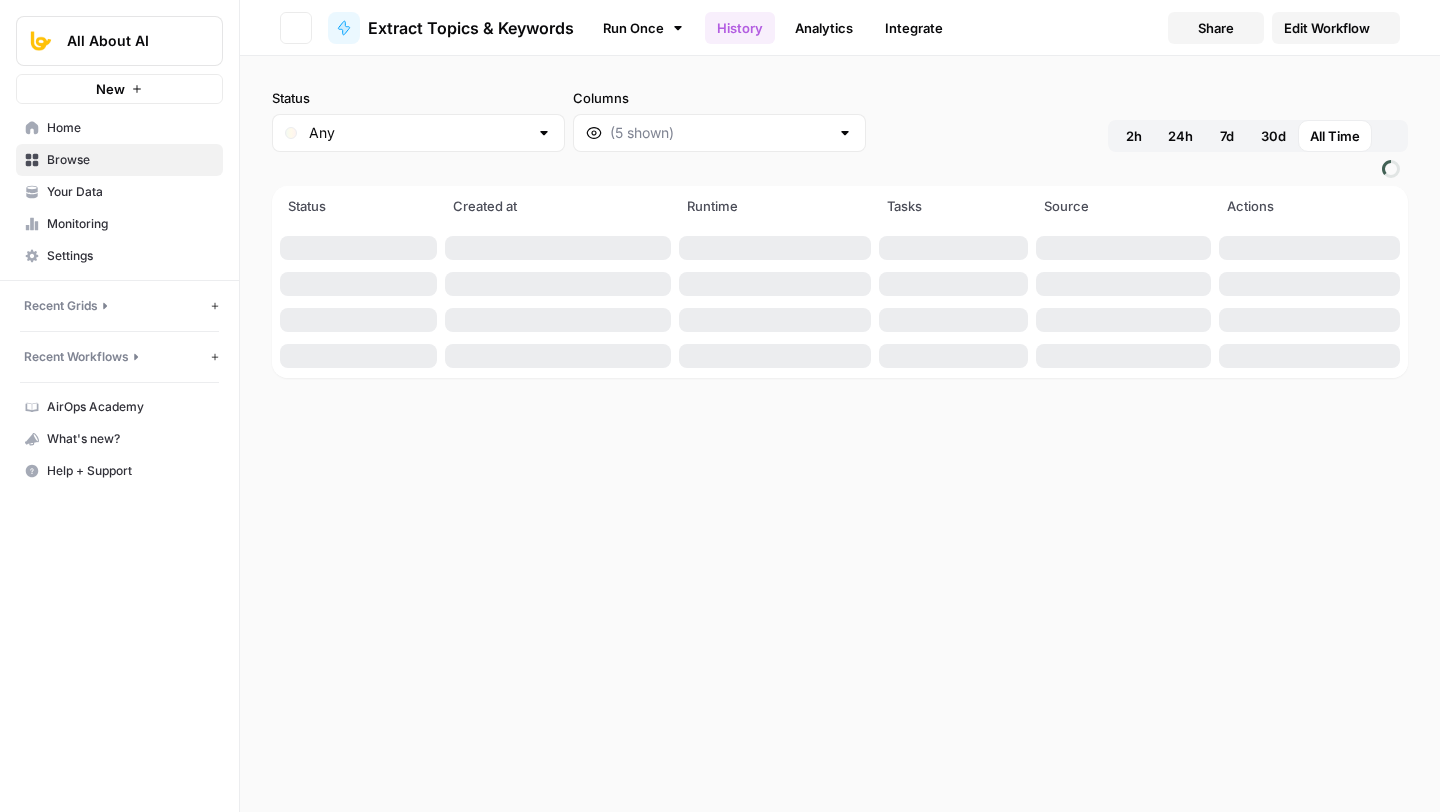 scroll, scrollTop: 0, scrollLeft: 0, axis: both 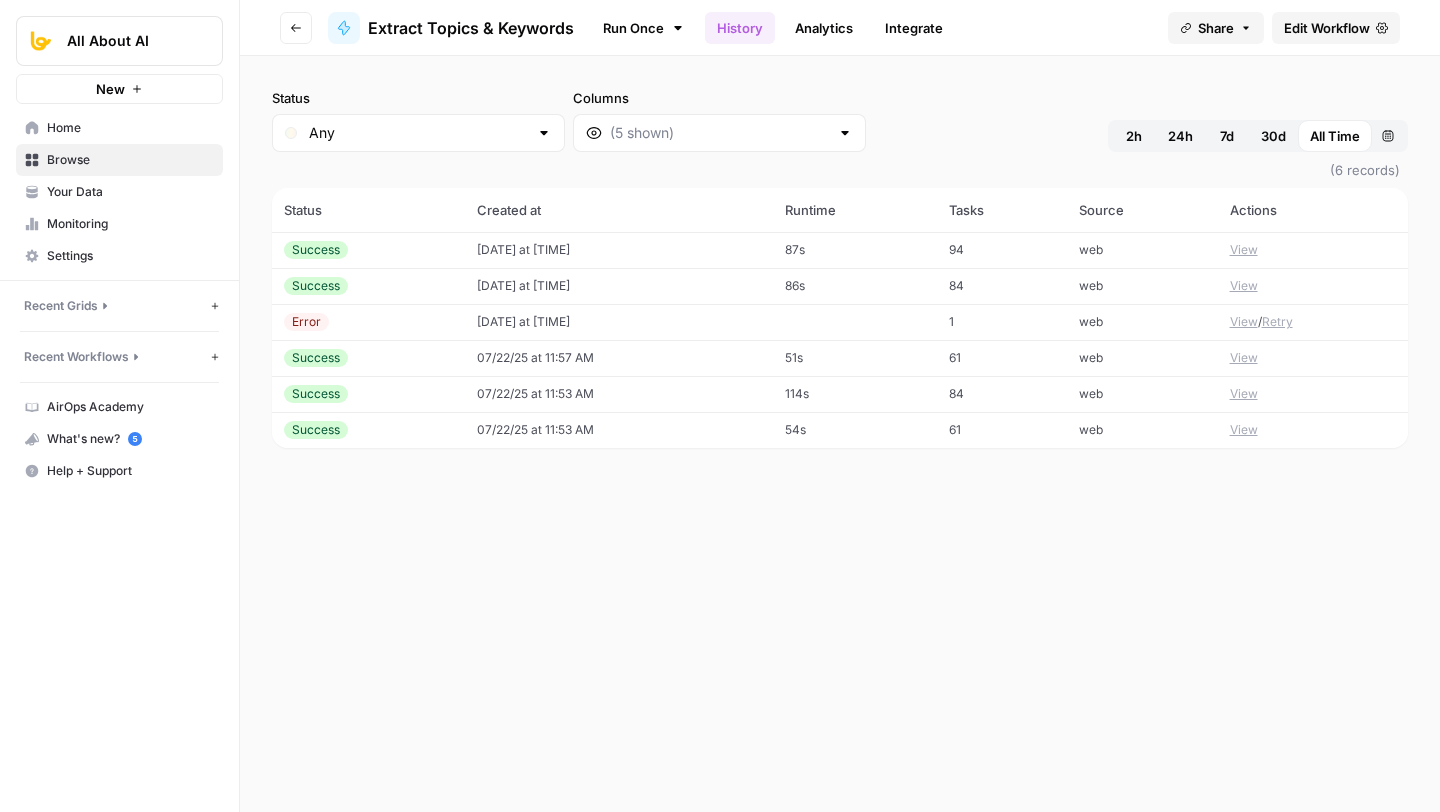 click on "View" at bounding box center [1244, 250] 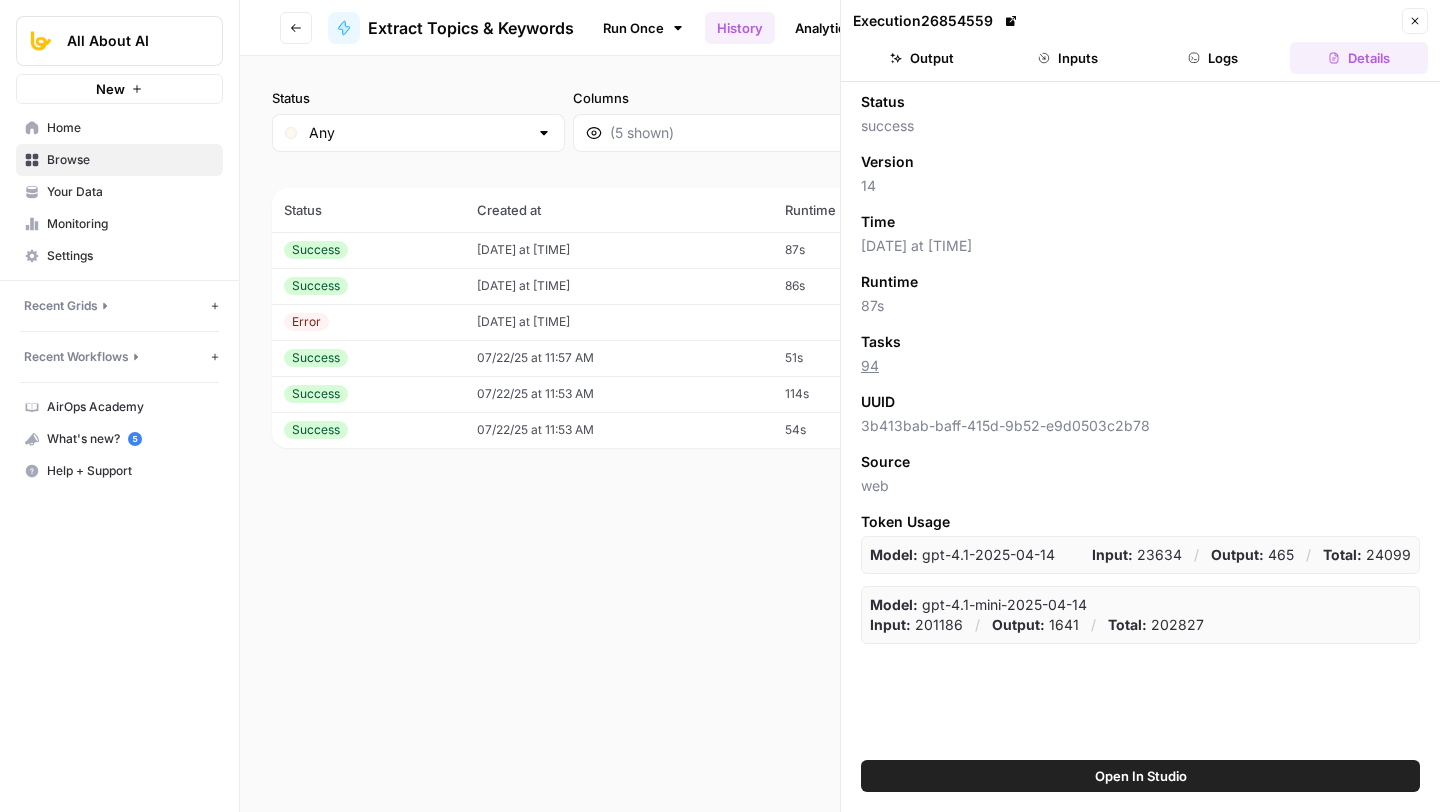 click on "Logs" at bounding box center (1214, 58) 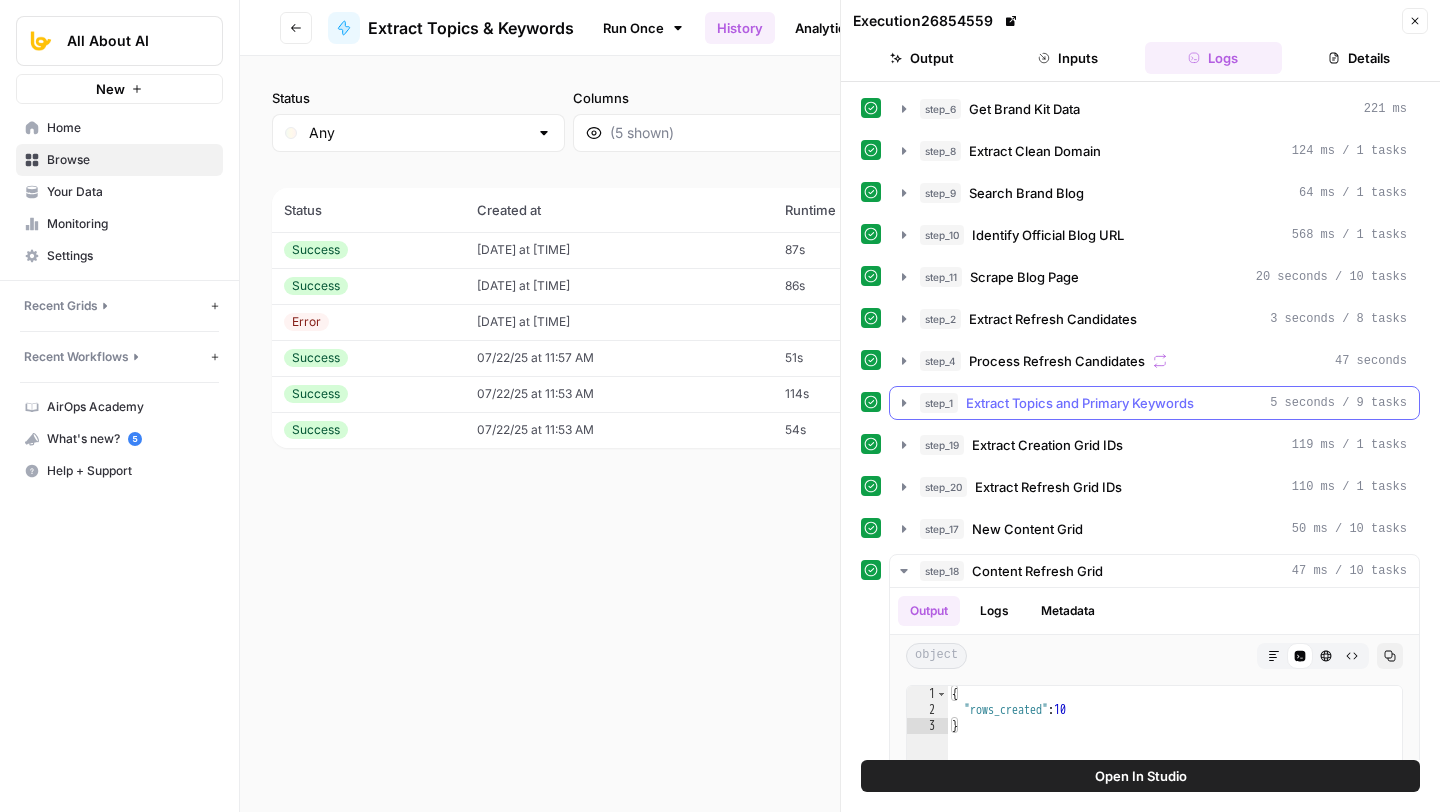 click on "Extract Topics and Primary Keywords" at bounding box center (1080, 403) 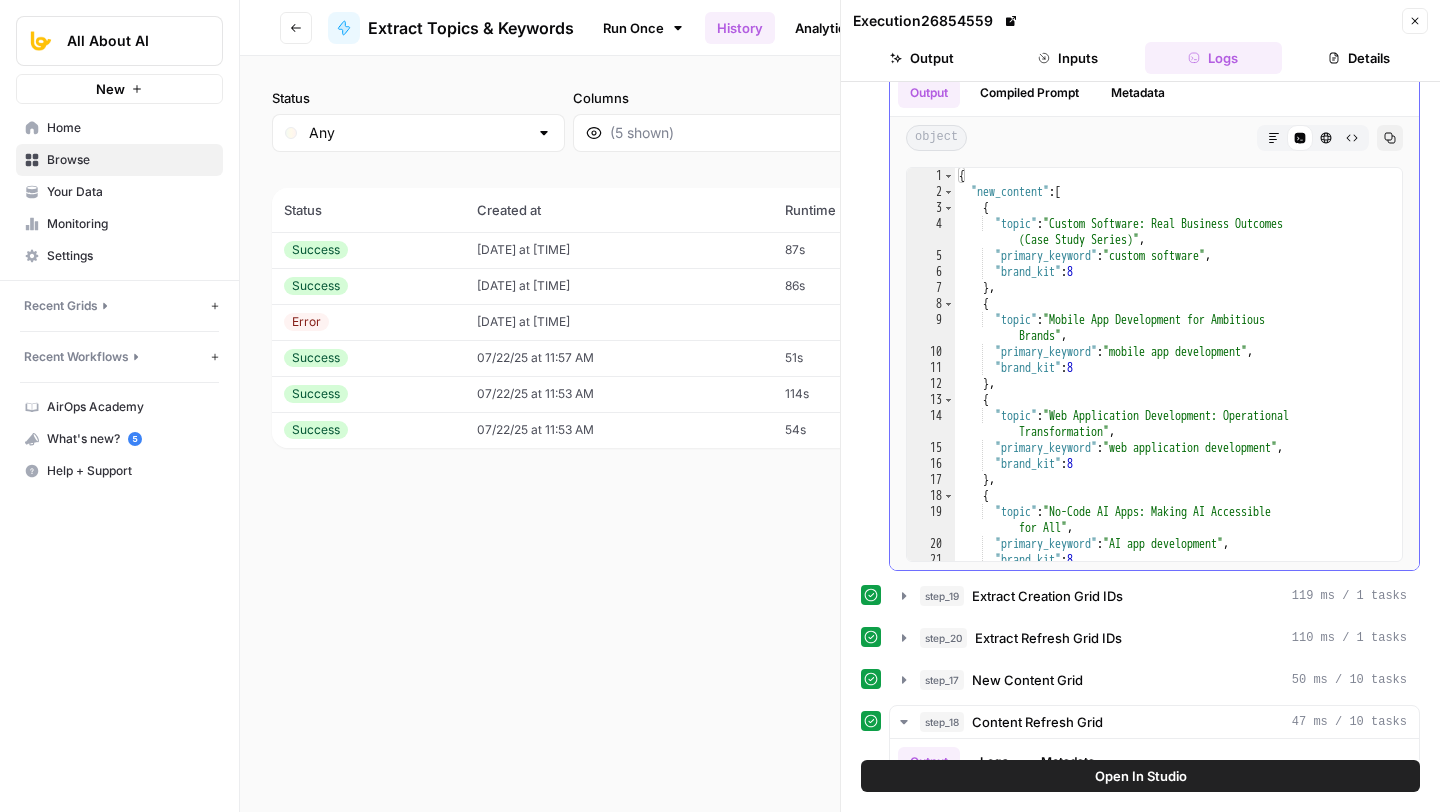 scroll, scrollTop: 362, scrollLeft: 0, axis: vertical 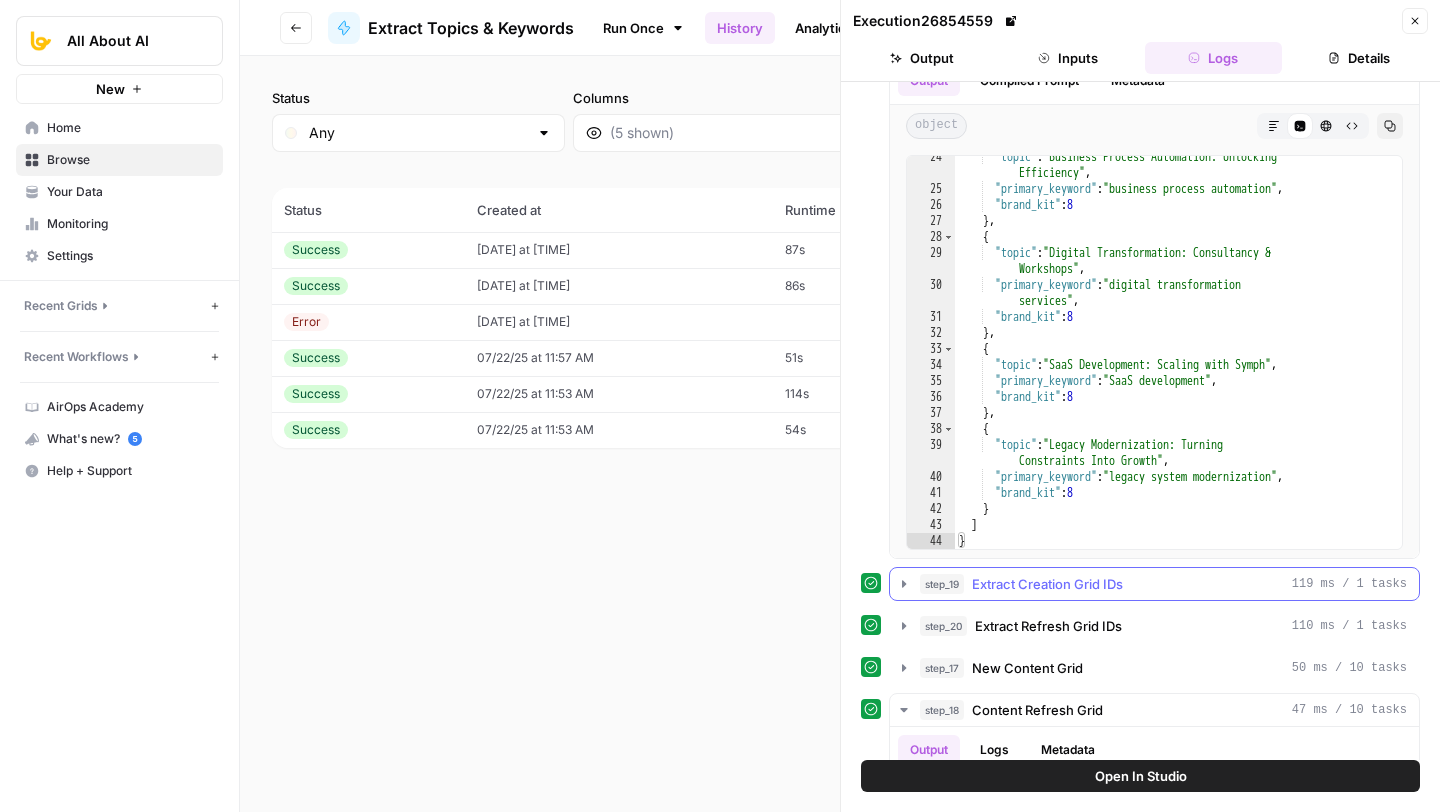 click on "Extract Creation Grid IDs" at bounding box center [1047, 584] 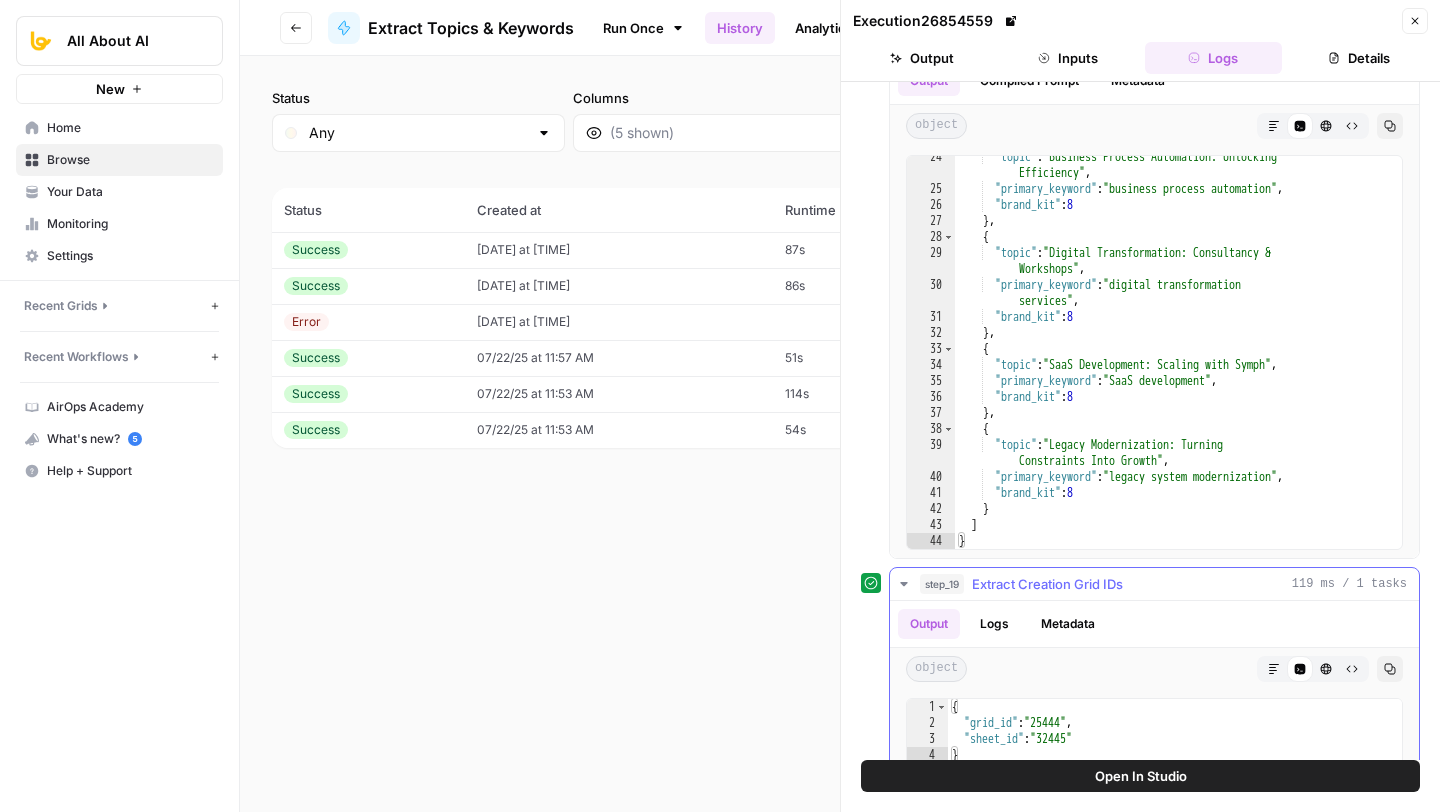 click on "Extract Creation Grid IDs" at bounding box center [1047, 584] 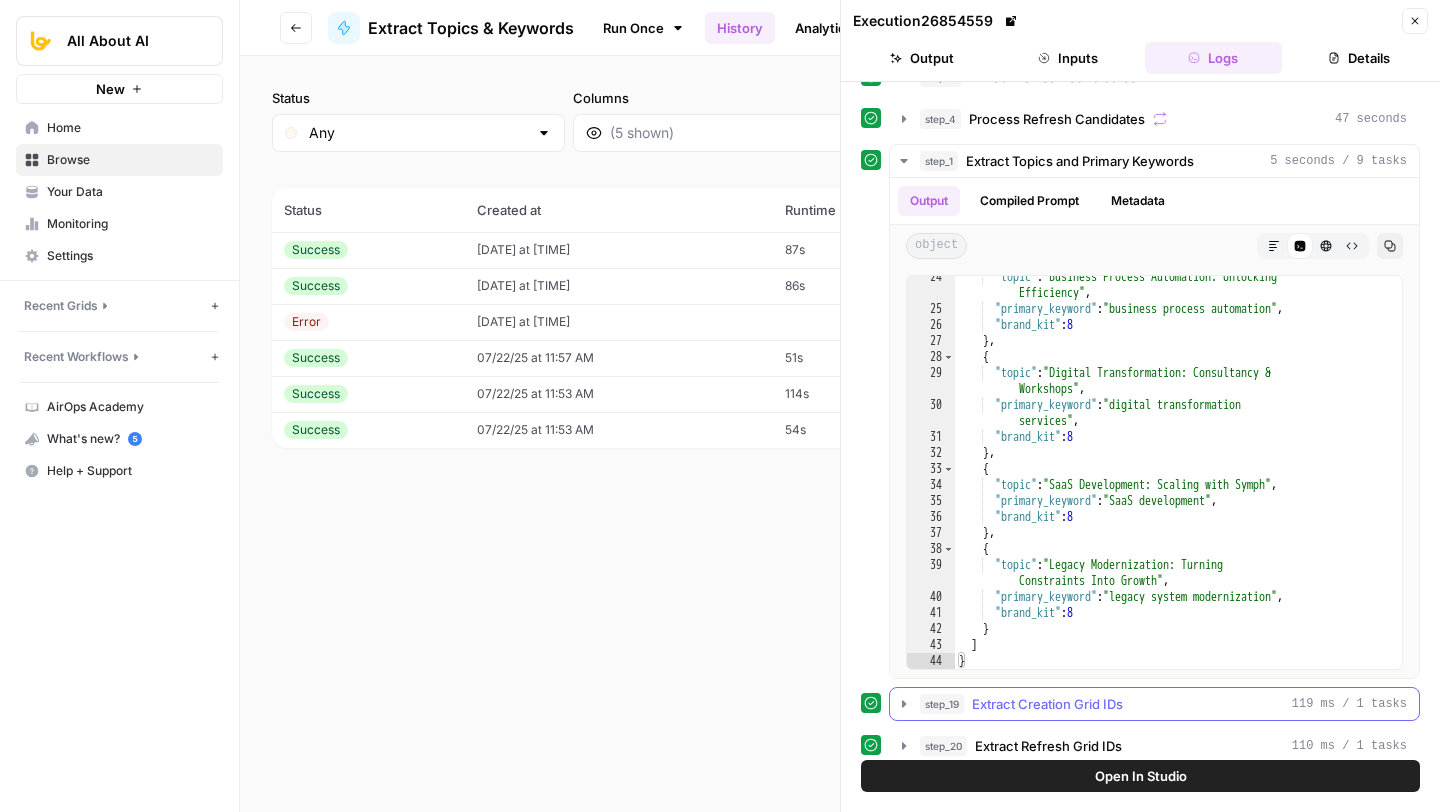 scroll, scrollTop: 228, scrollLeft: 0, axis: vertical 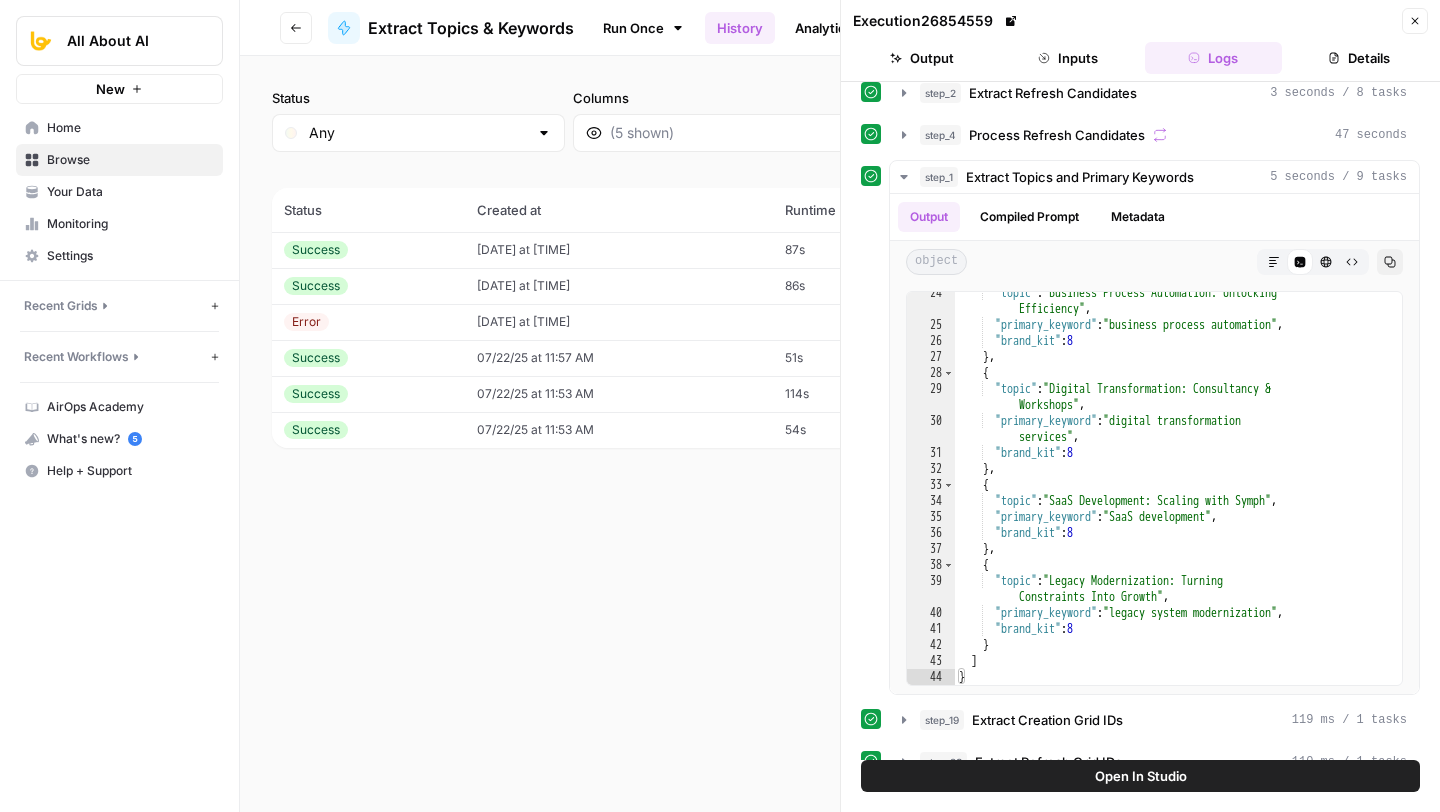click on "Open In Studio" at bounding box center [1140, 776] 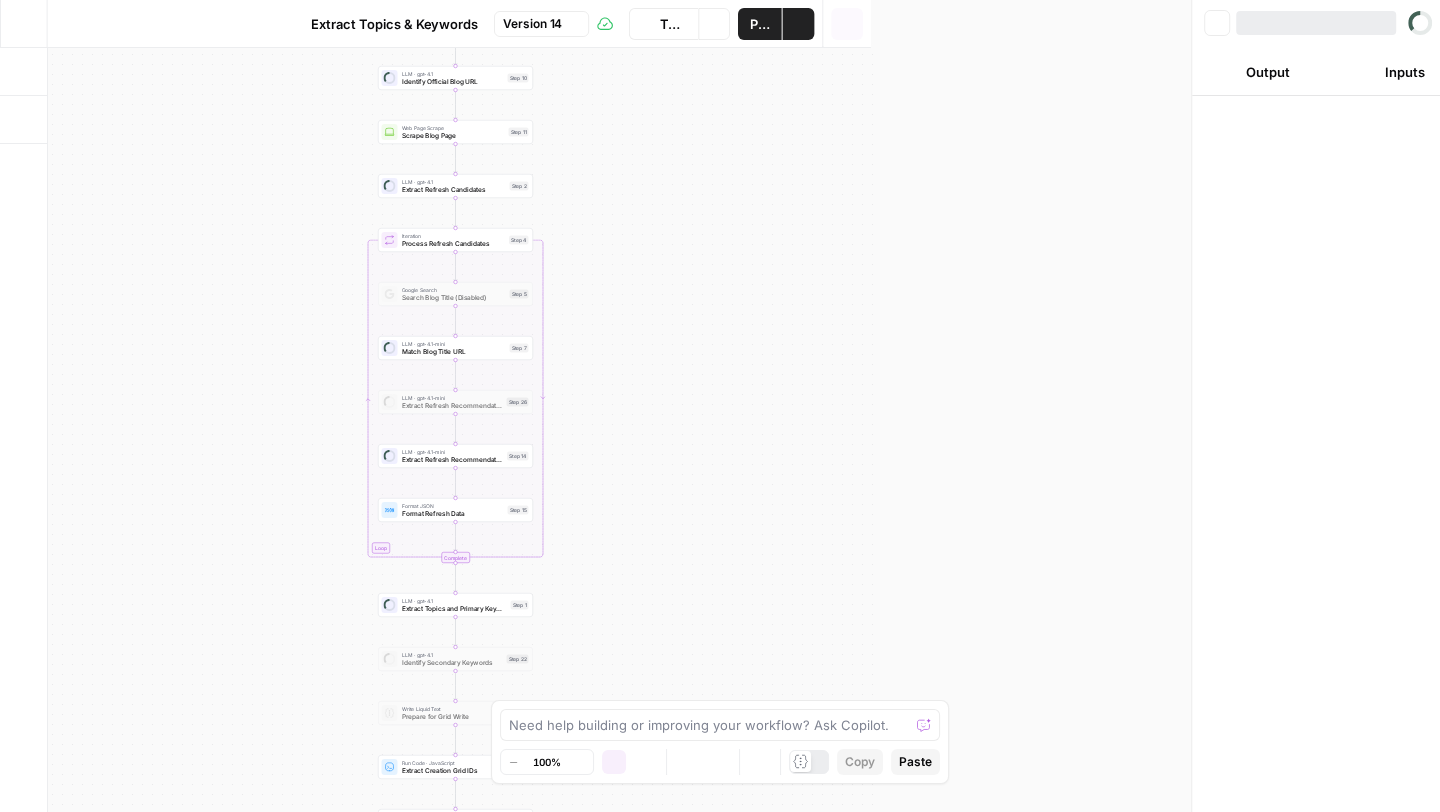 scroll, scrollTop: 0, scrollLeft: 0, axis: both 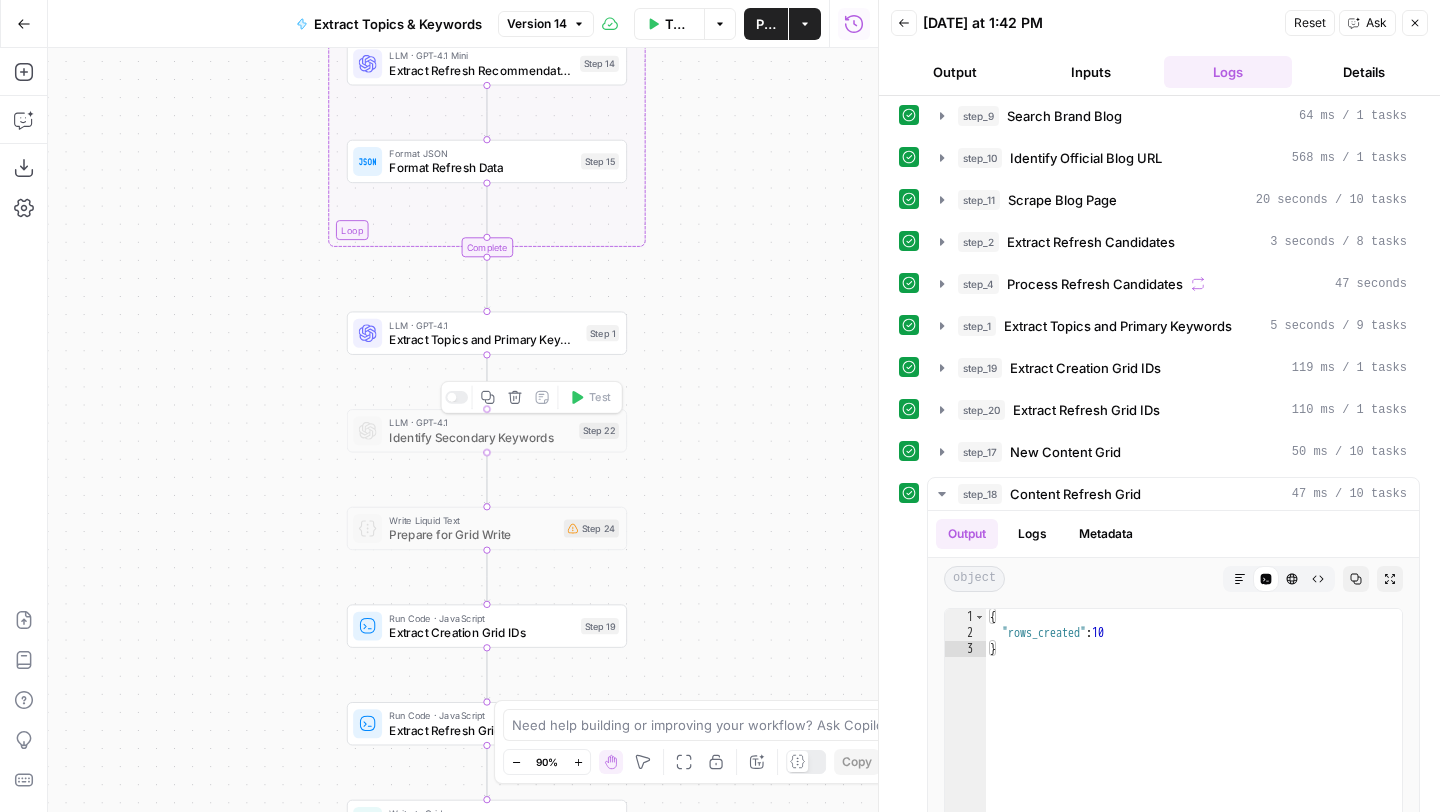 click on "Extract Topics and Primary Keywords" at bounding box center (484, 339) 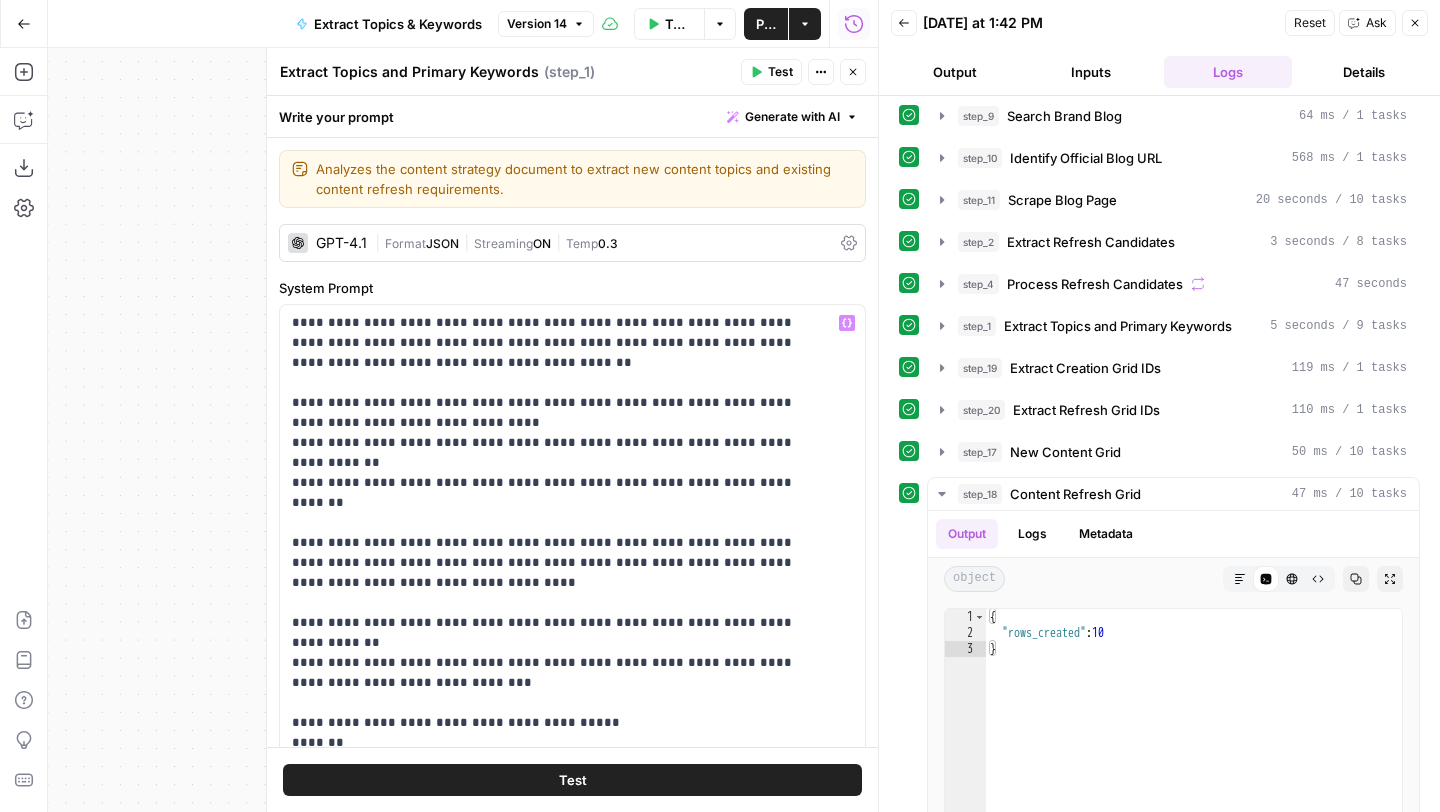 scroll, scrollTop: 241, scrollLeft: 0, axis: vertical 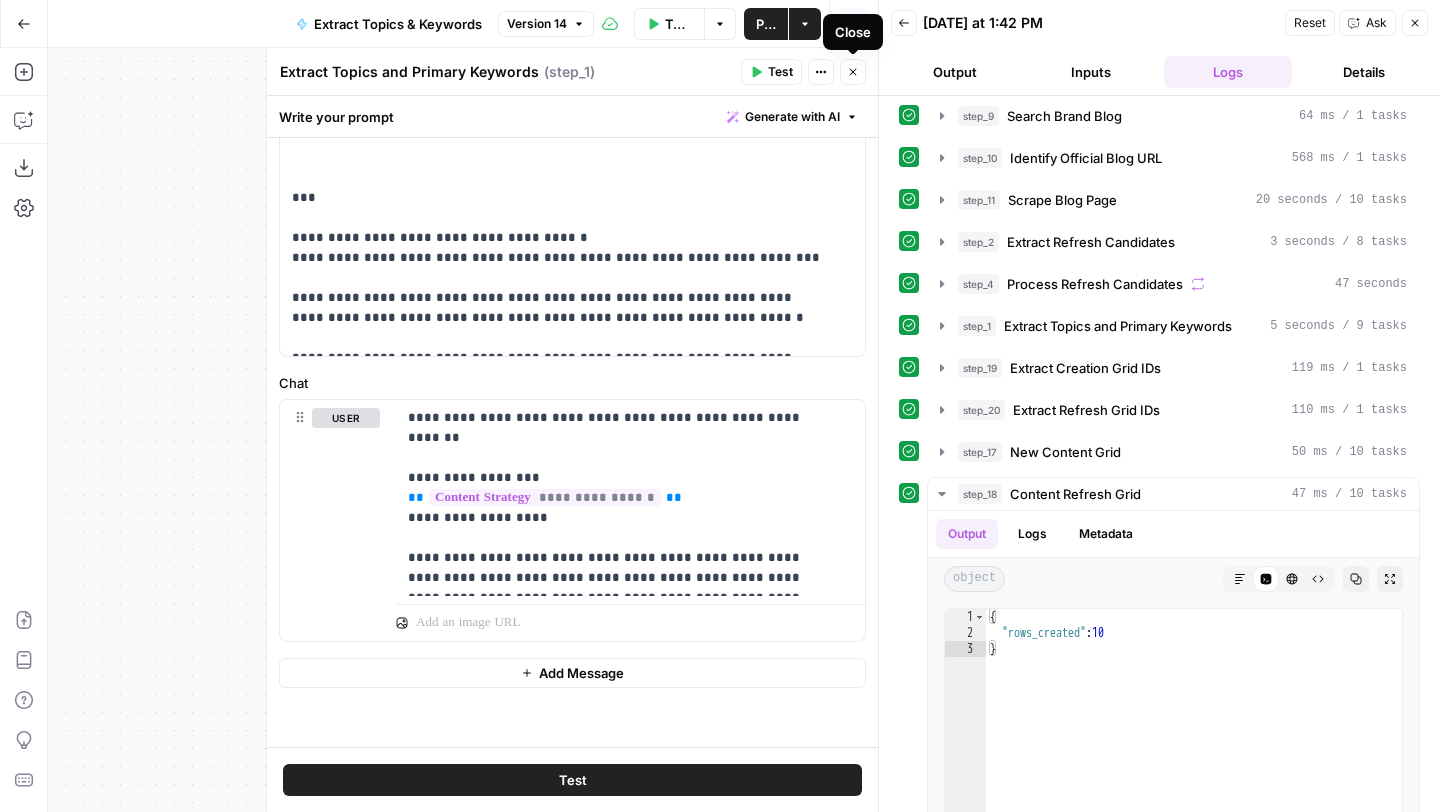 click on "Close" at bounding box center (853, 72) 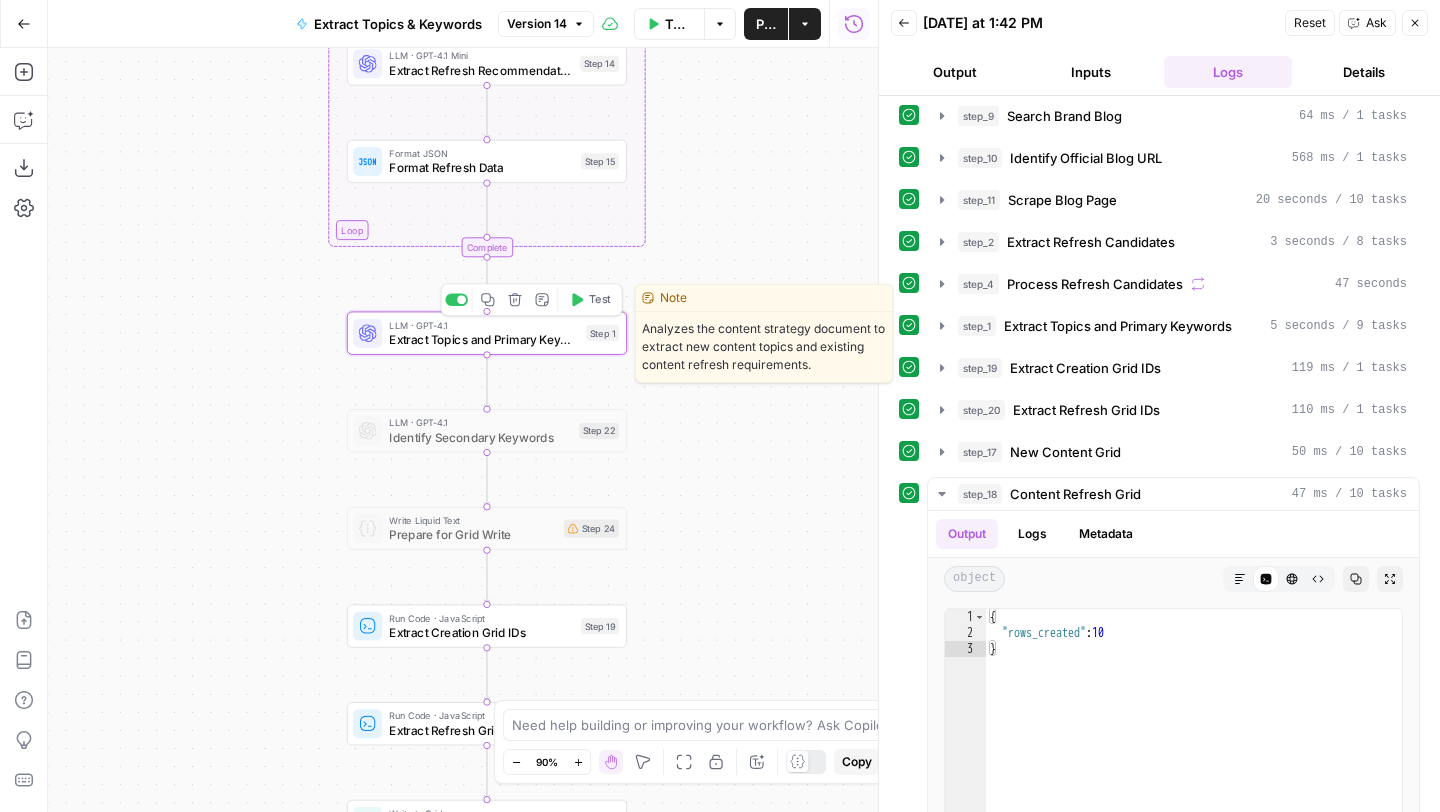 click on "LLM · GPT-4.1" at bounding box center (484, 325) 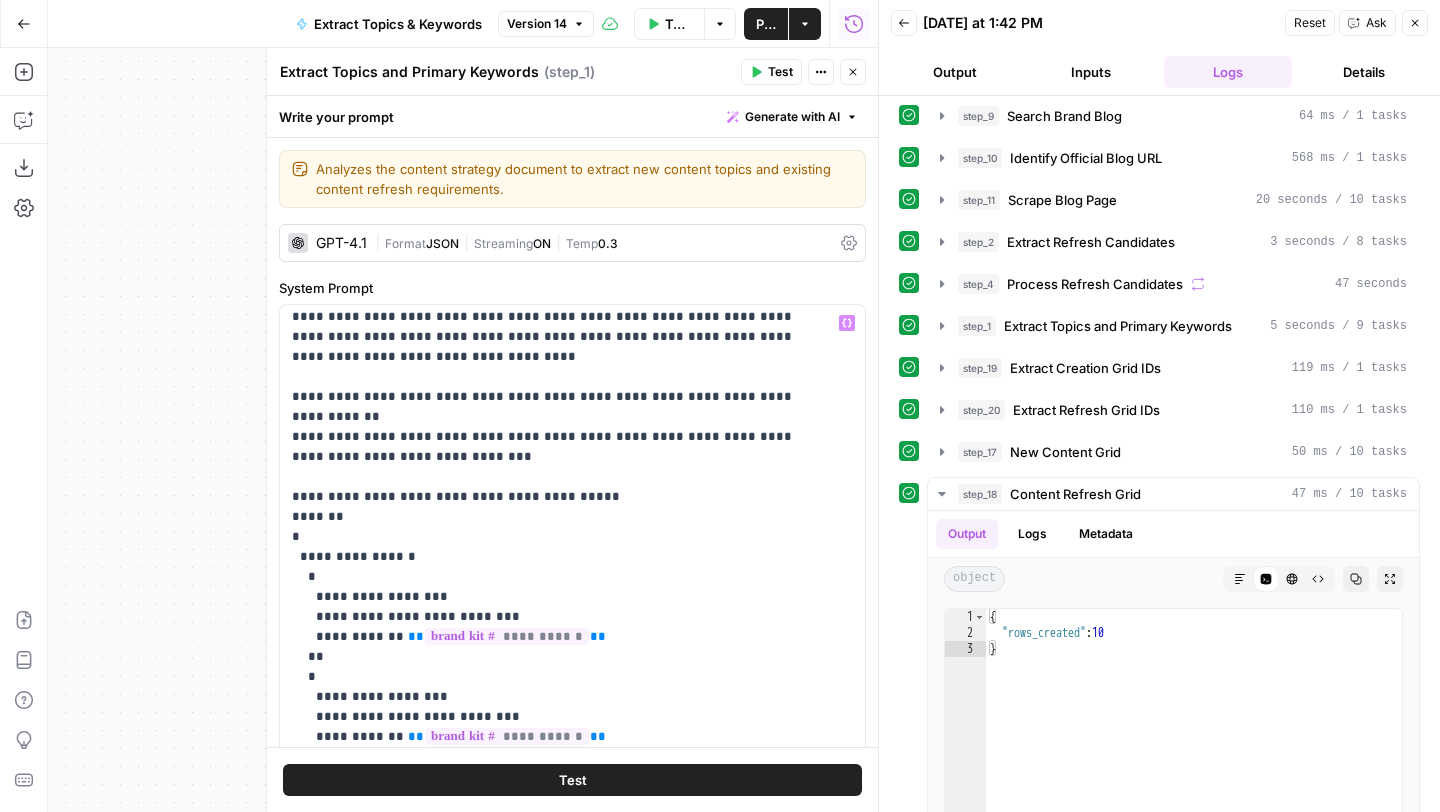 scroll, scrollTop: 241, scrollLeft: 0, axis: vertical 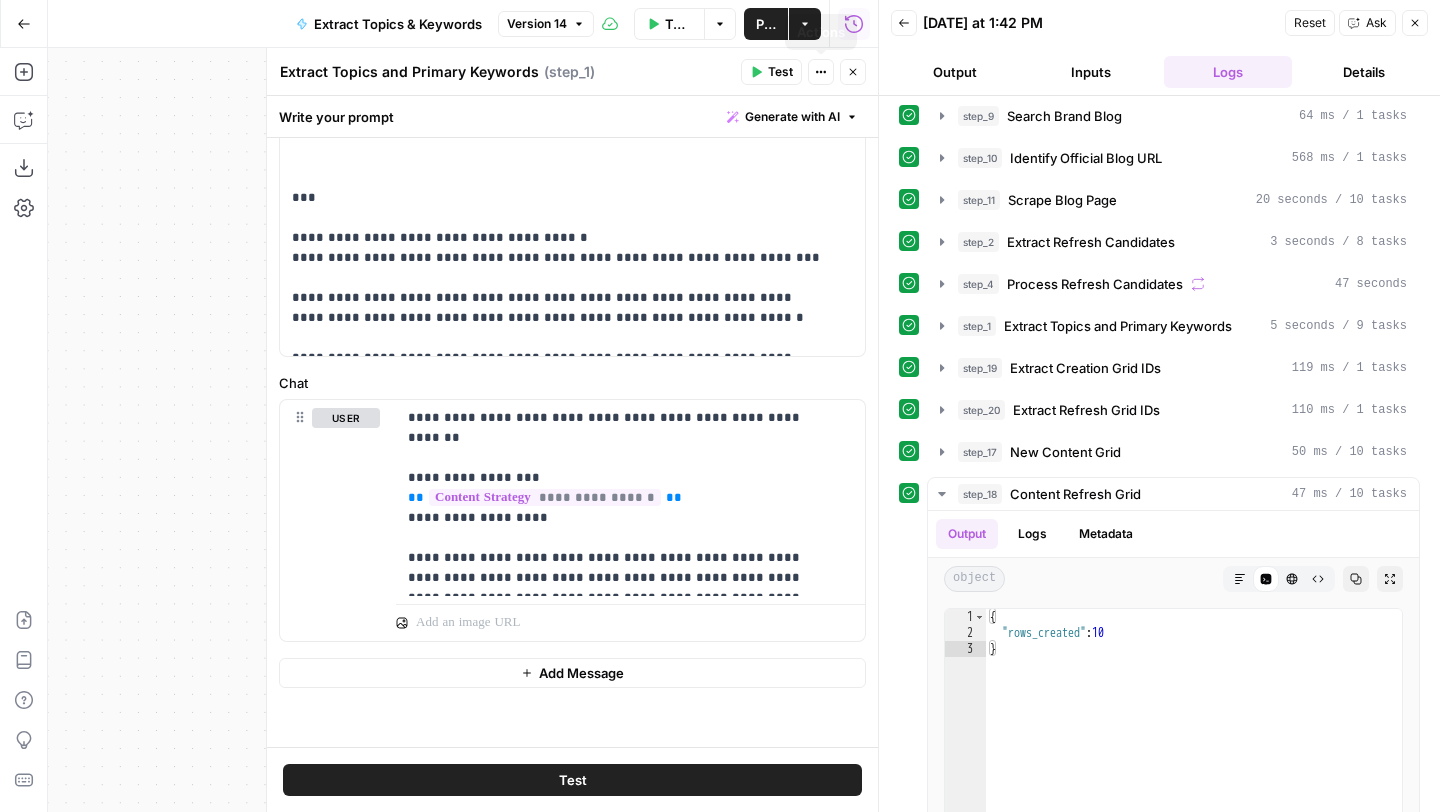 click 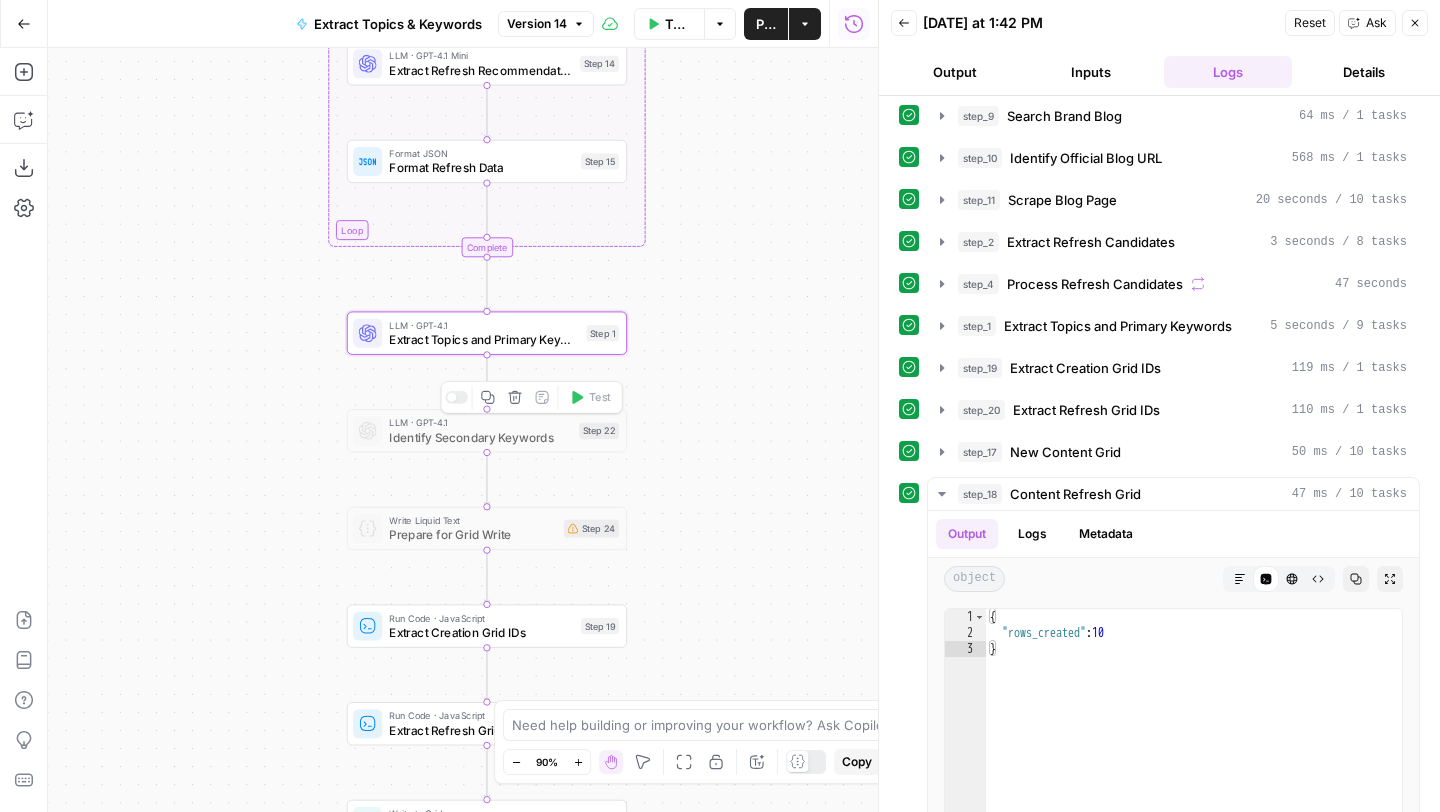 click on "Identify Secondary Keywords" at bounding box center (480, 437) 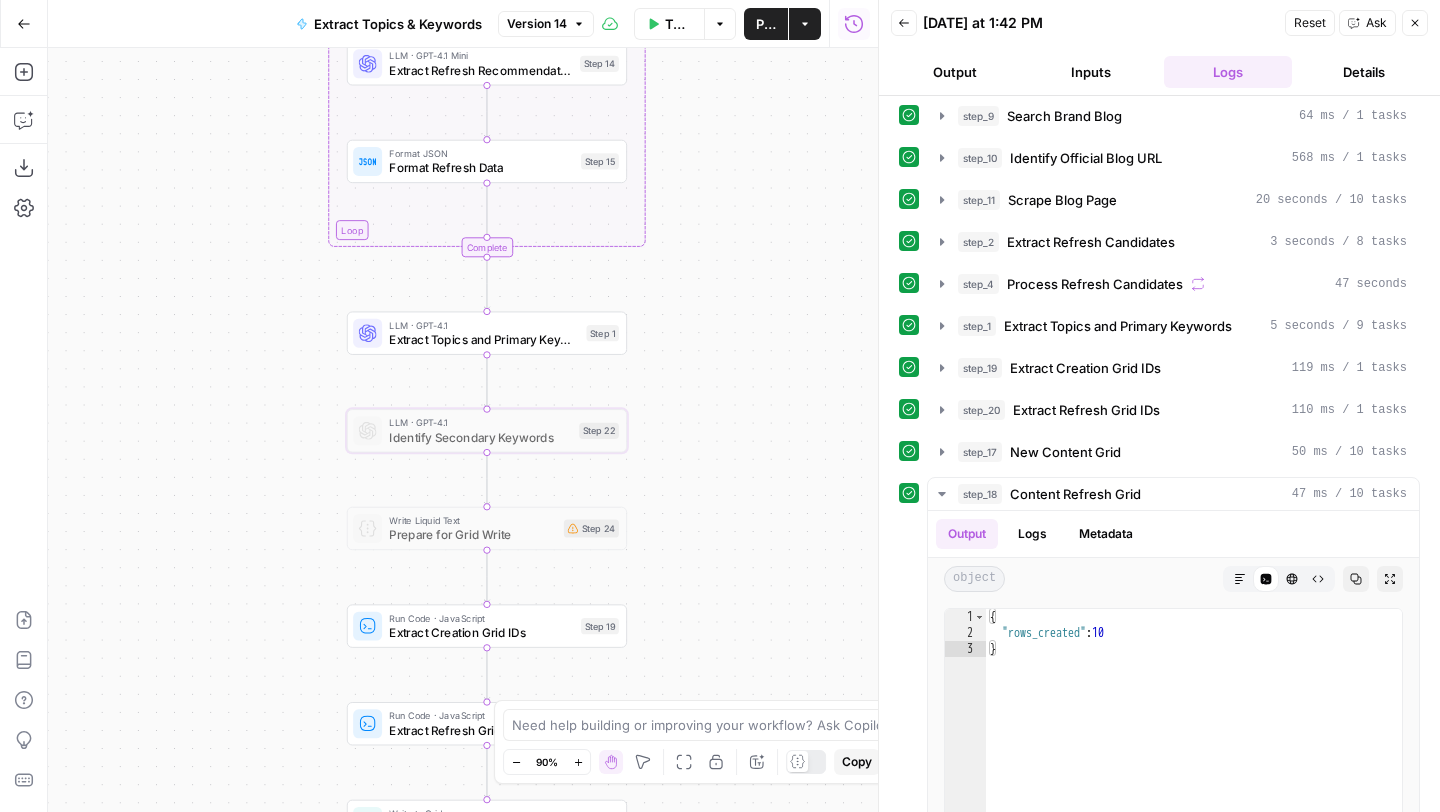 click 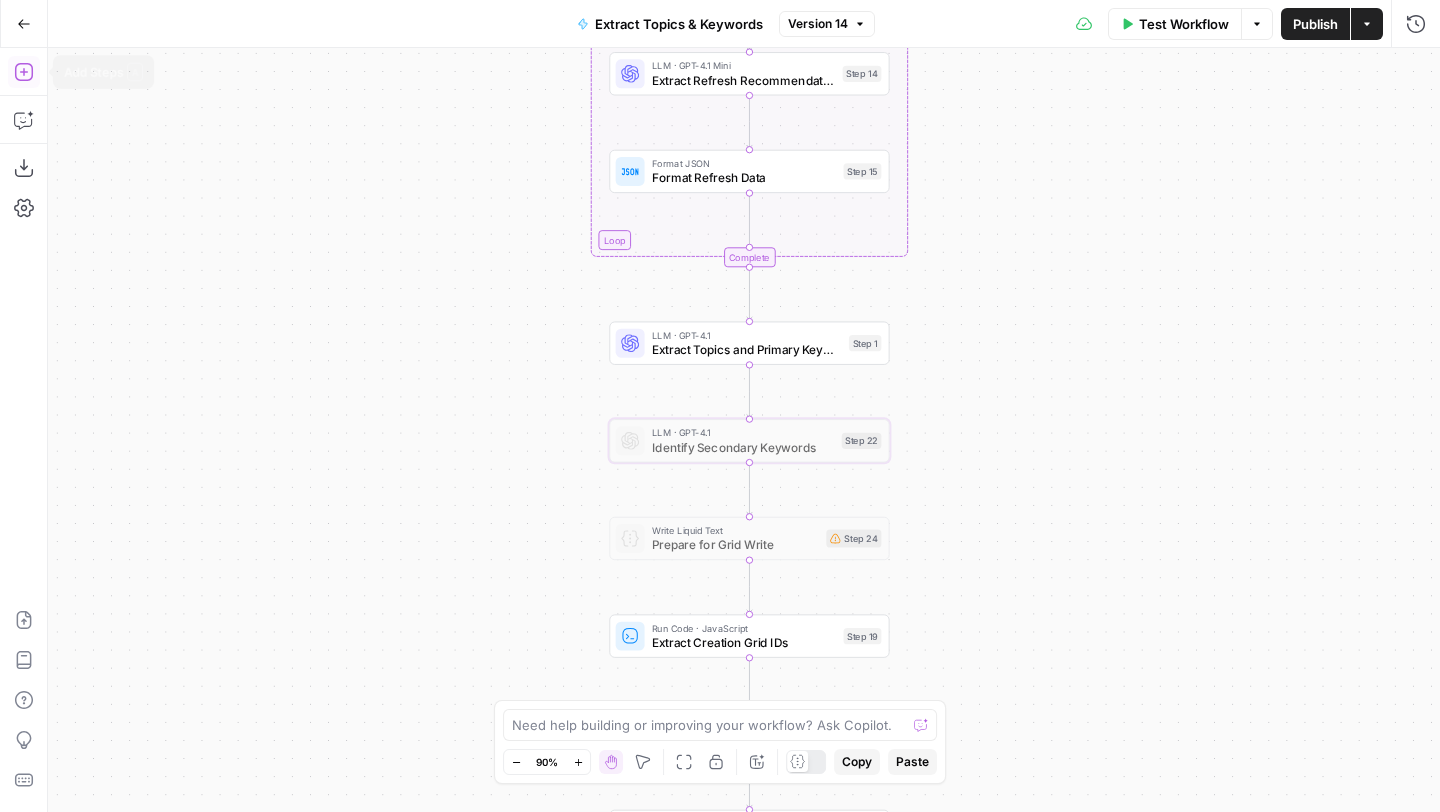 click 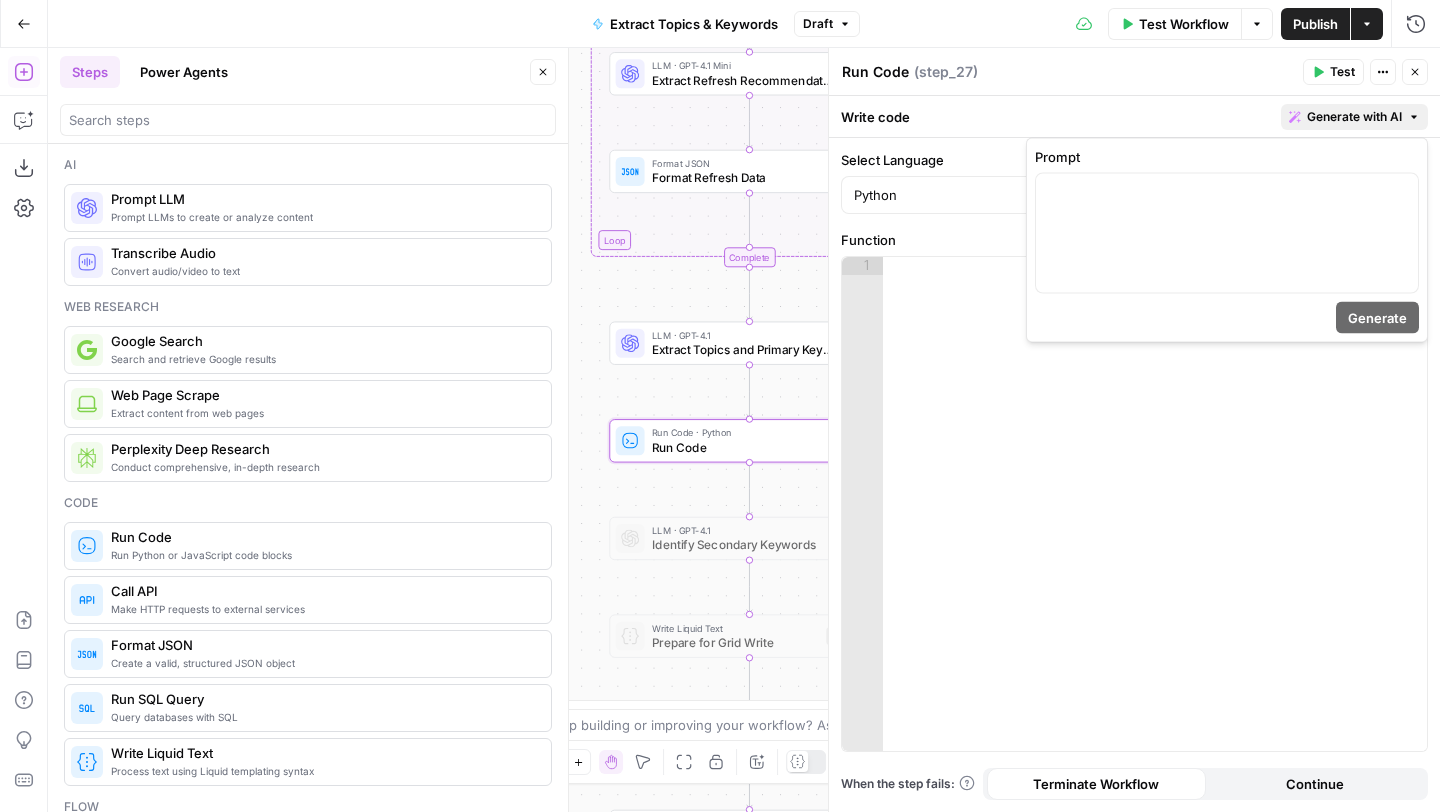 click on "Generate with AI" at bounding box center [1354, 117] 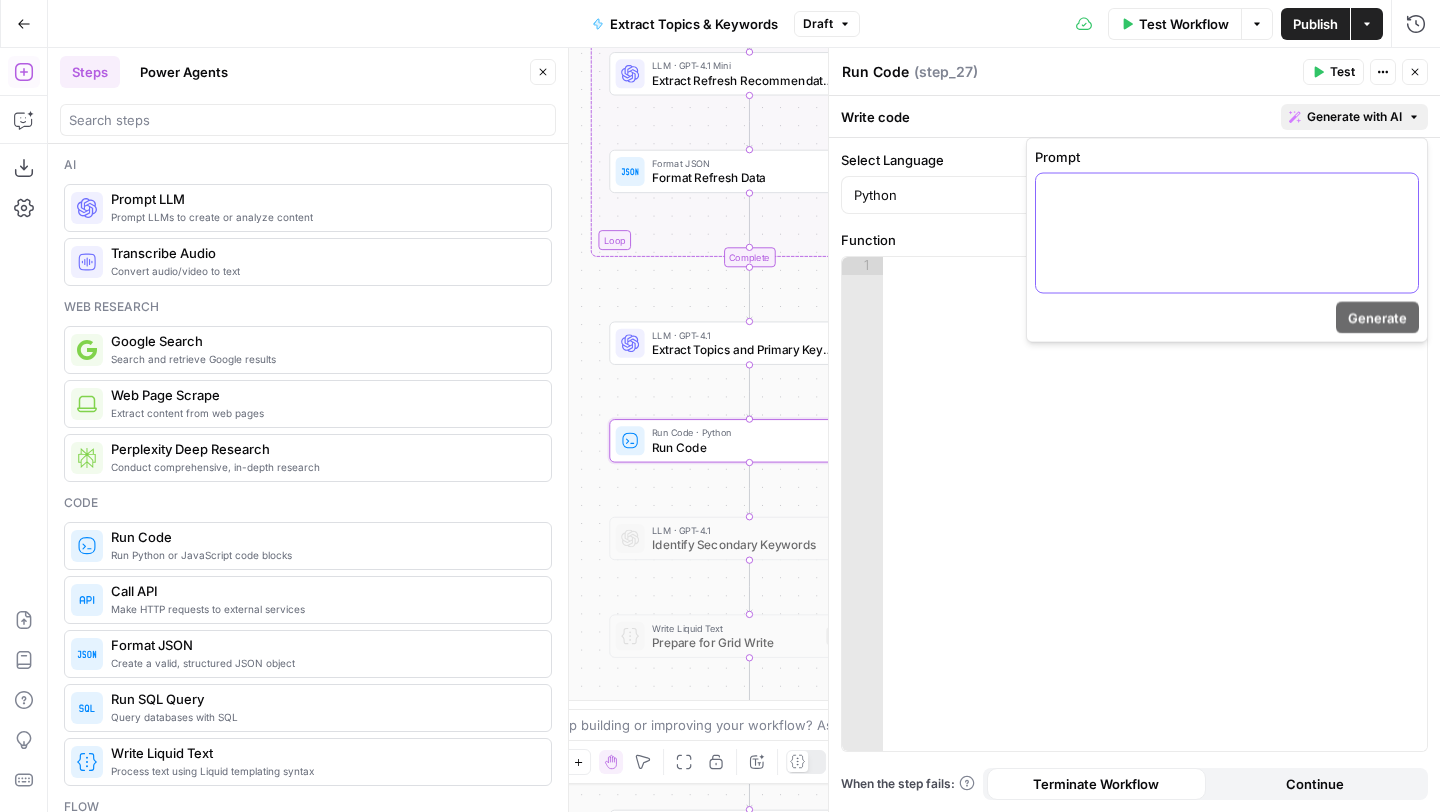 click at bounding box center [1227, 233] 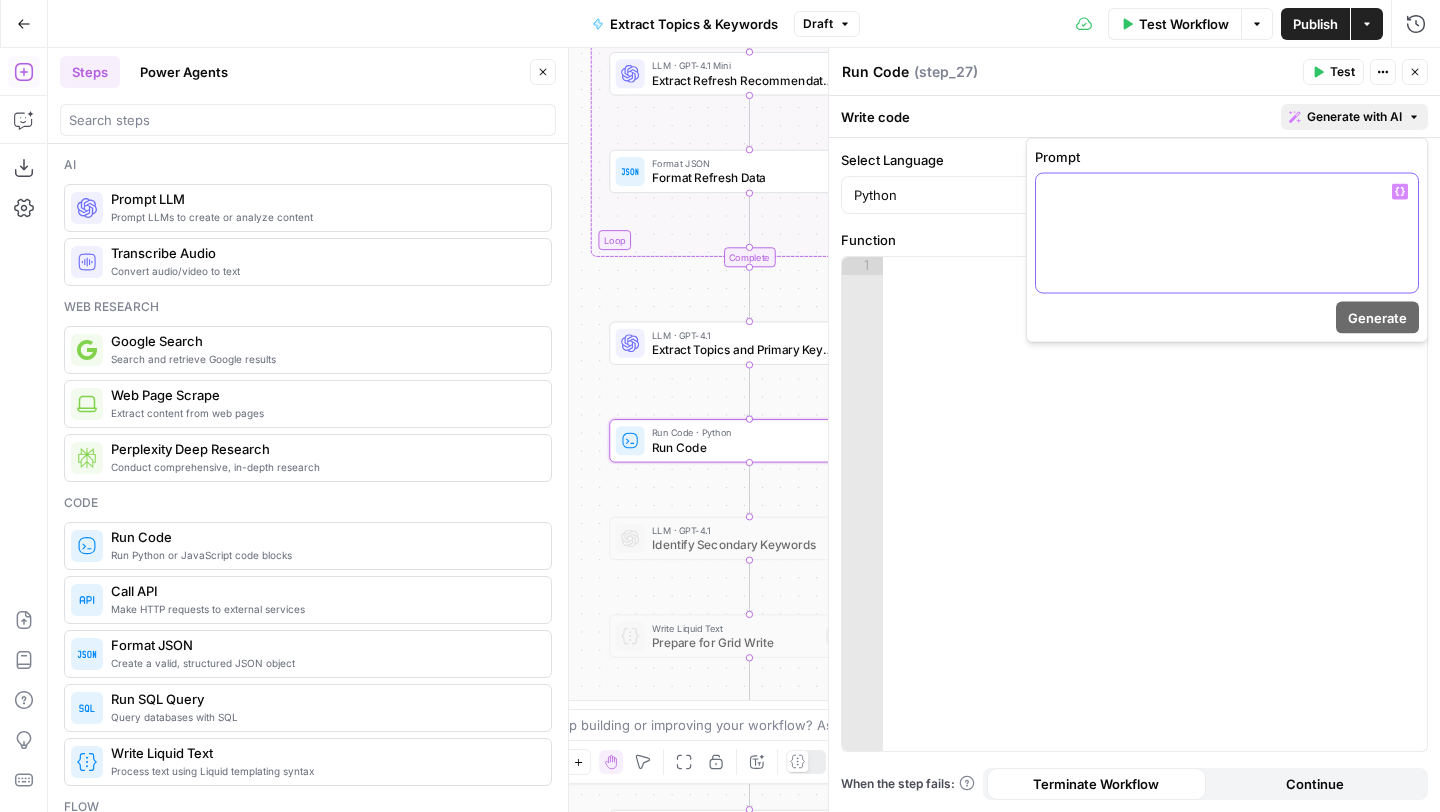 type 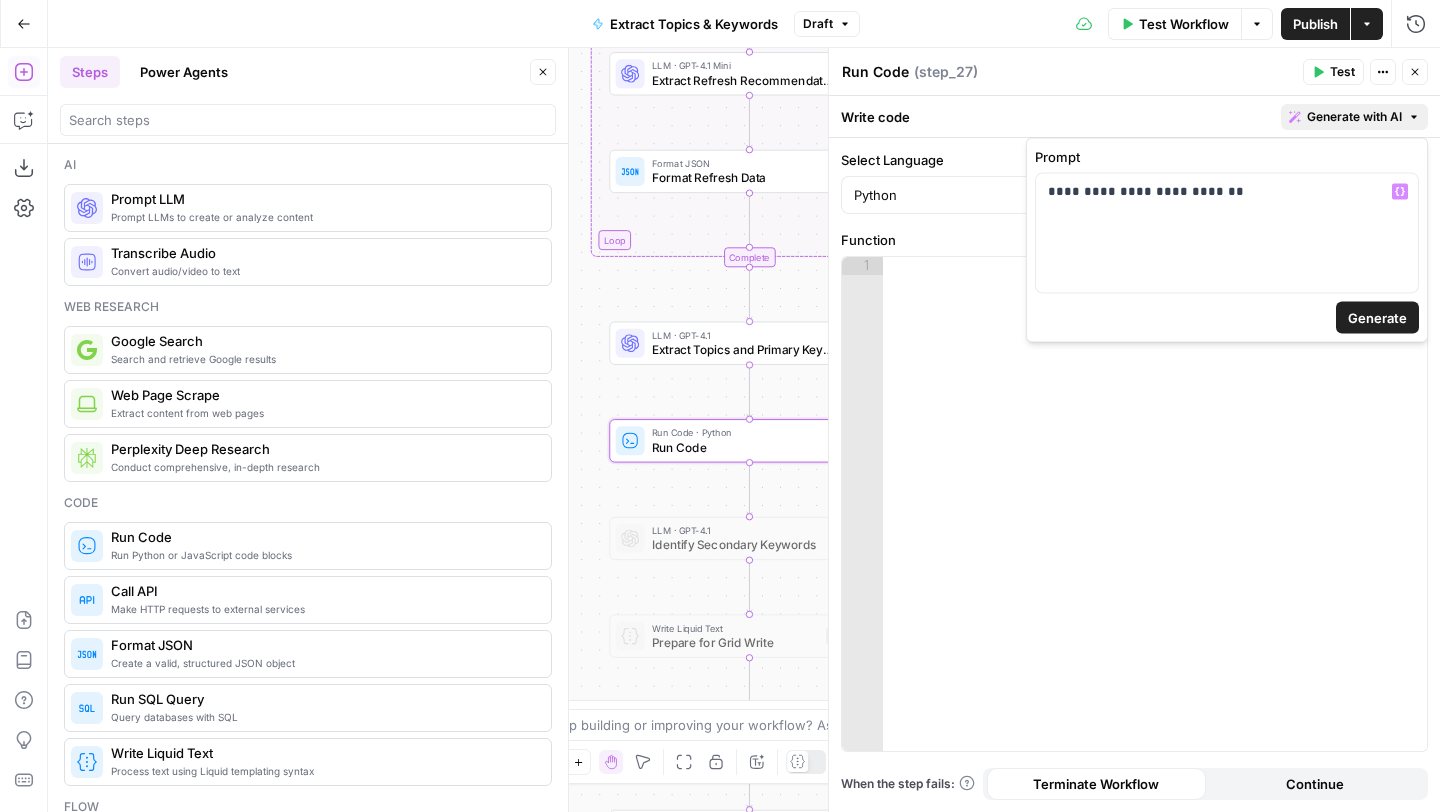 click on "Extract Topics and Primary Keywords" at bounding box center [747, 349] 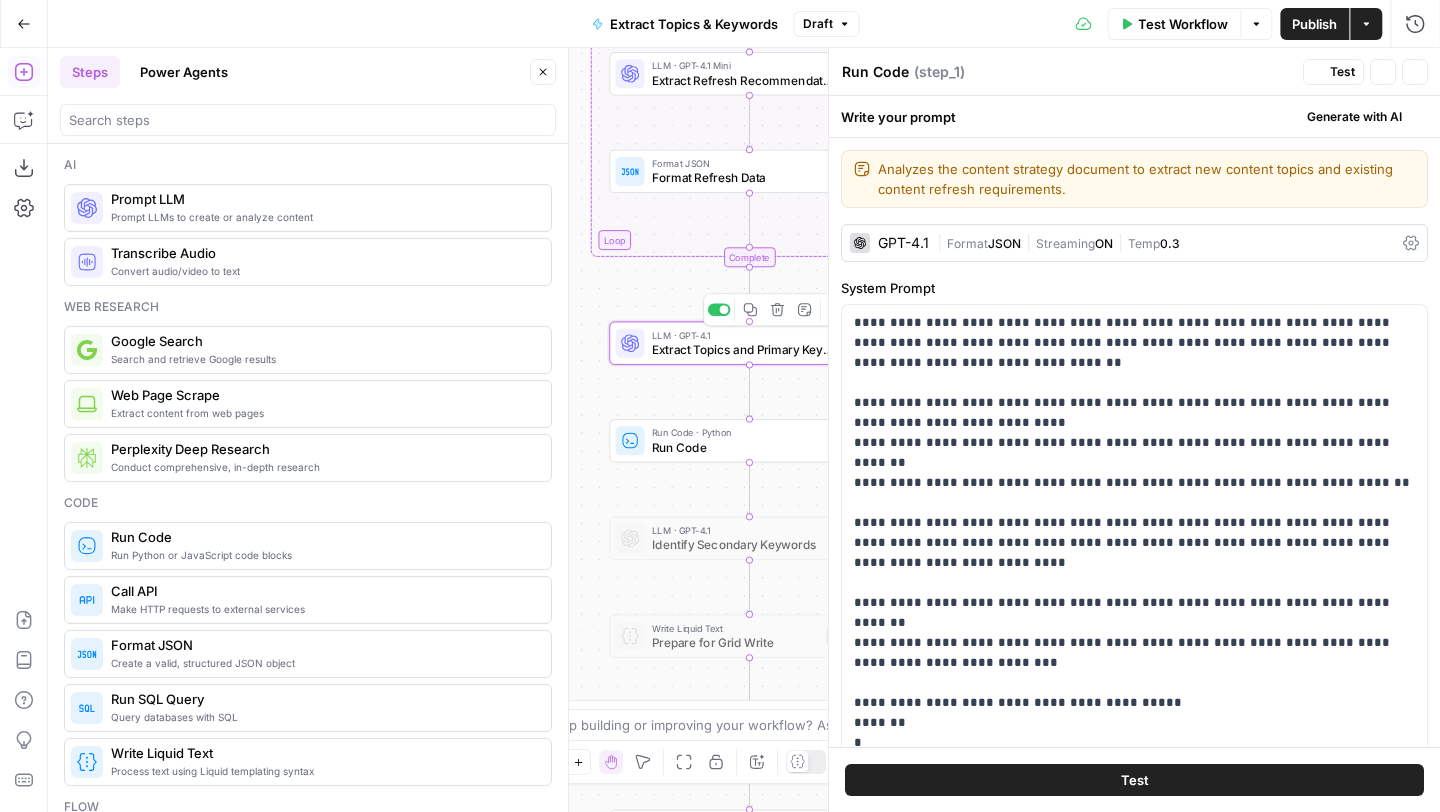 type on "Extract Topics and Primary Keywords" 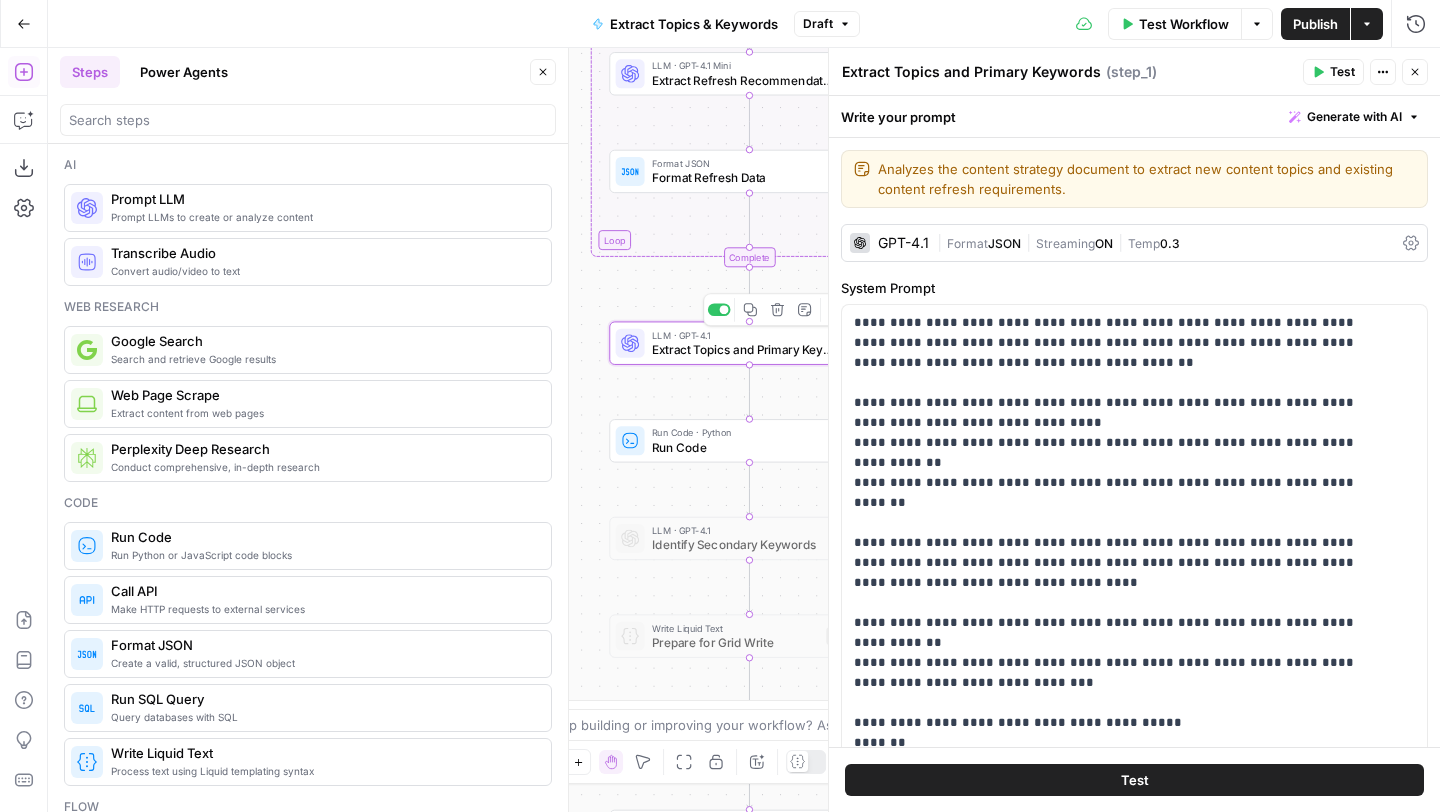 scroll, scrollTop: 241, scrollLeft: 0, axis: vertical 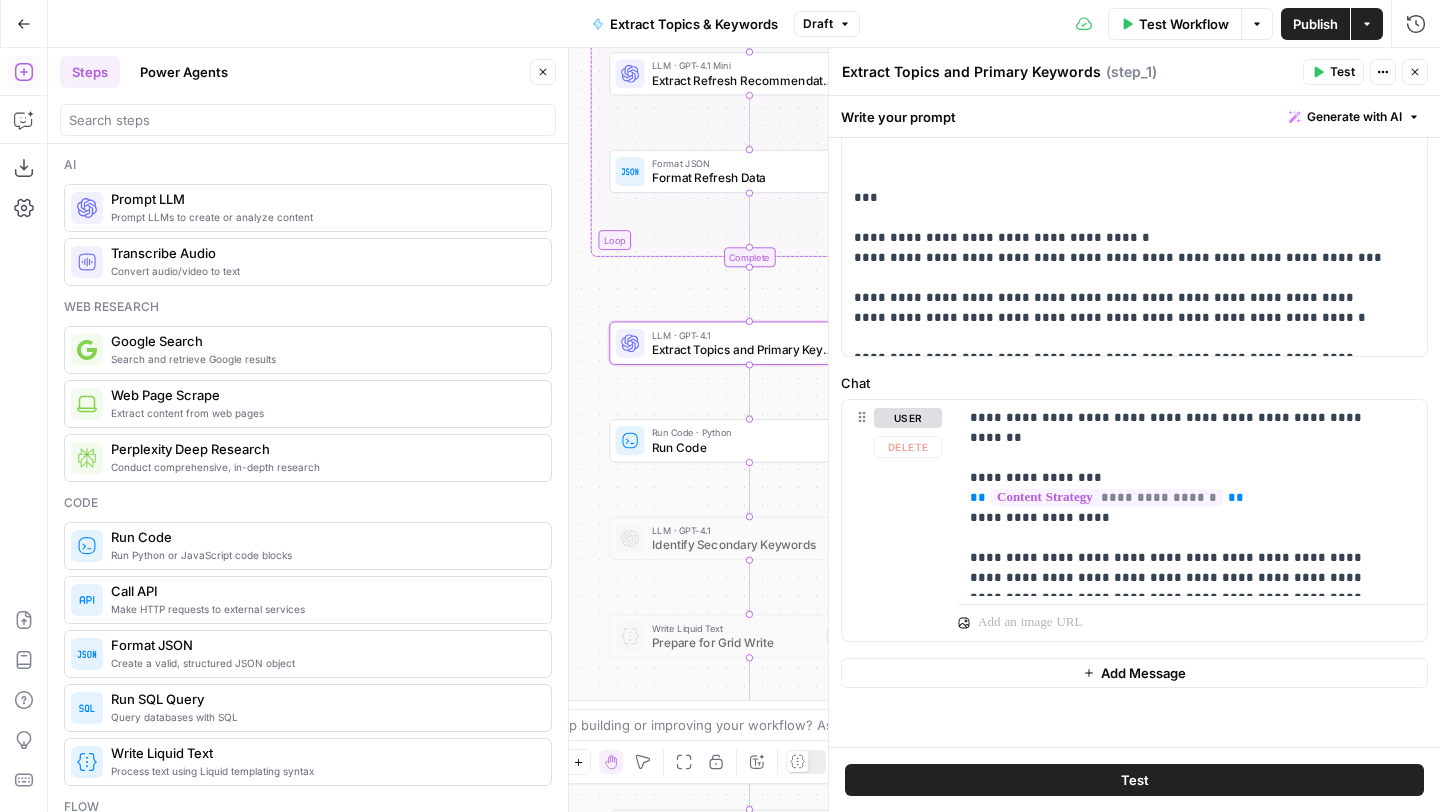 click on "Run Code · Python" at bounding box center [743, 432] 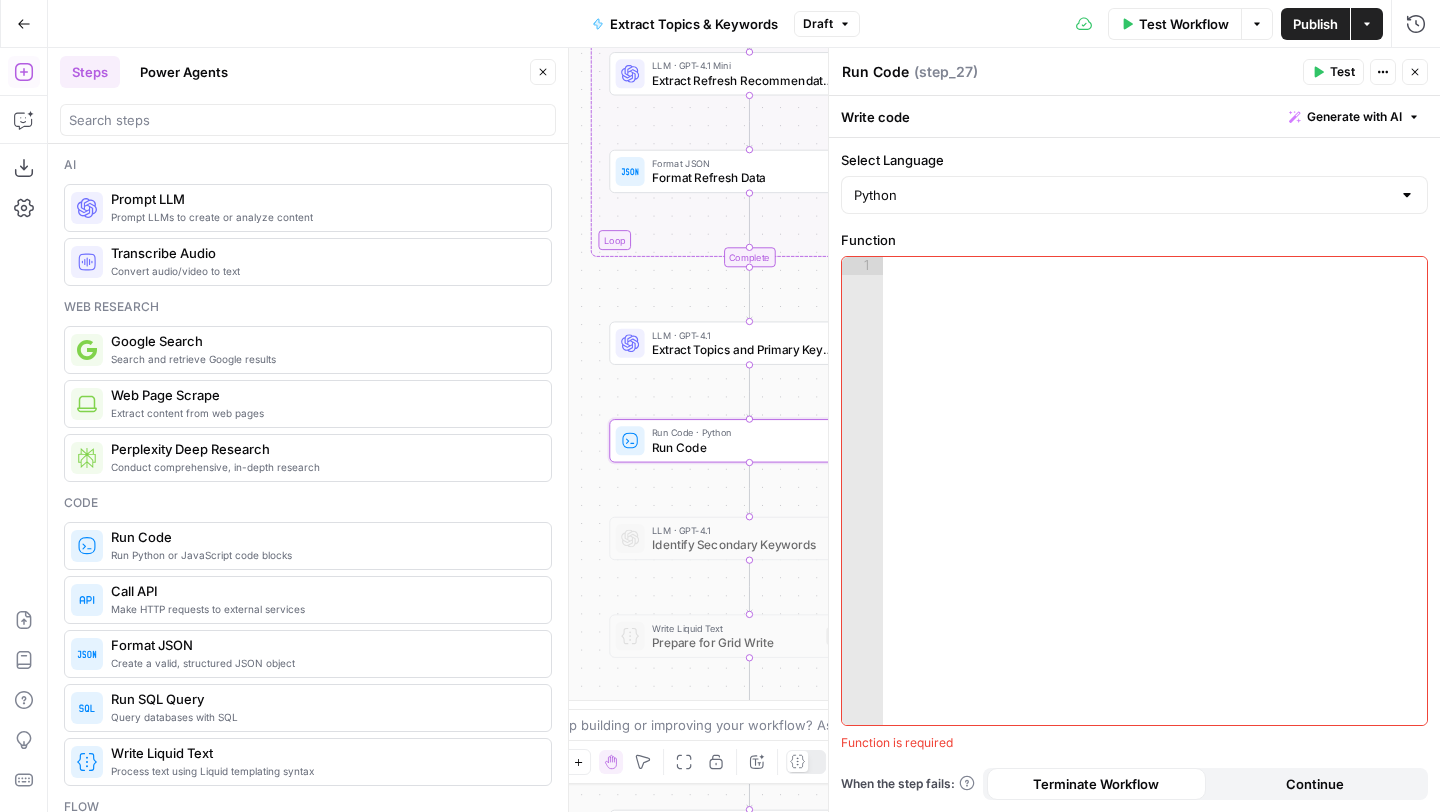 click on "Generate with AI" at bounding box center (1354, 117) 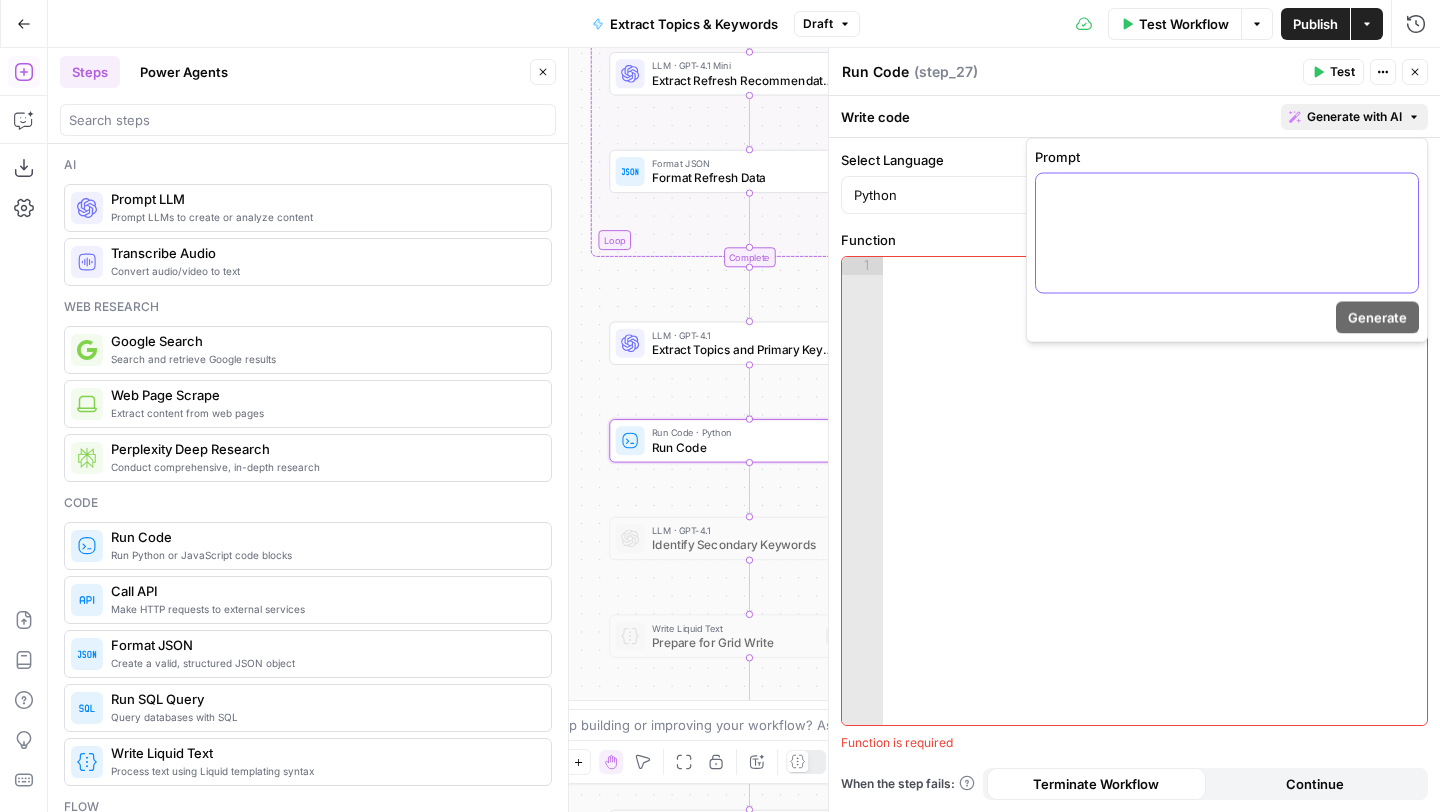 click at bounding box center [1227, 233] 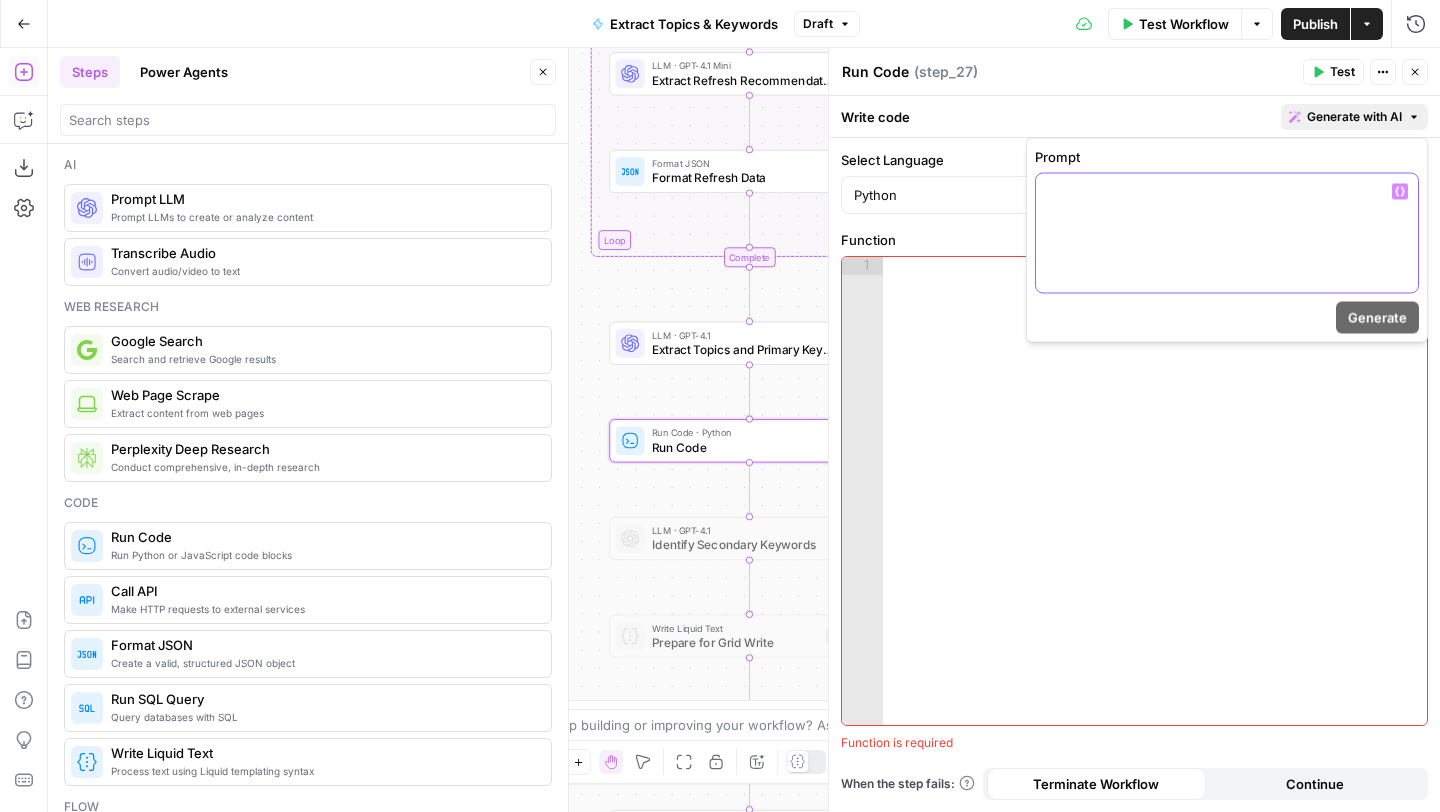 type 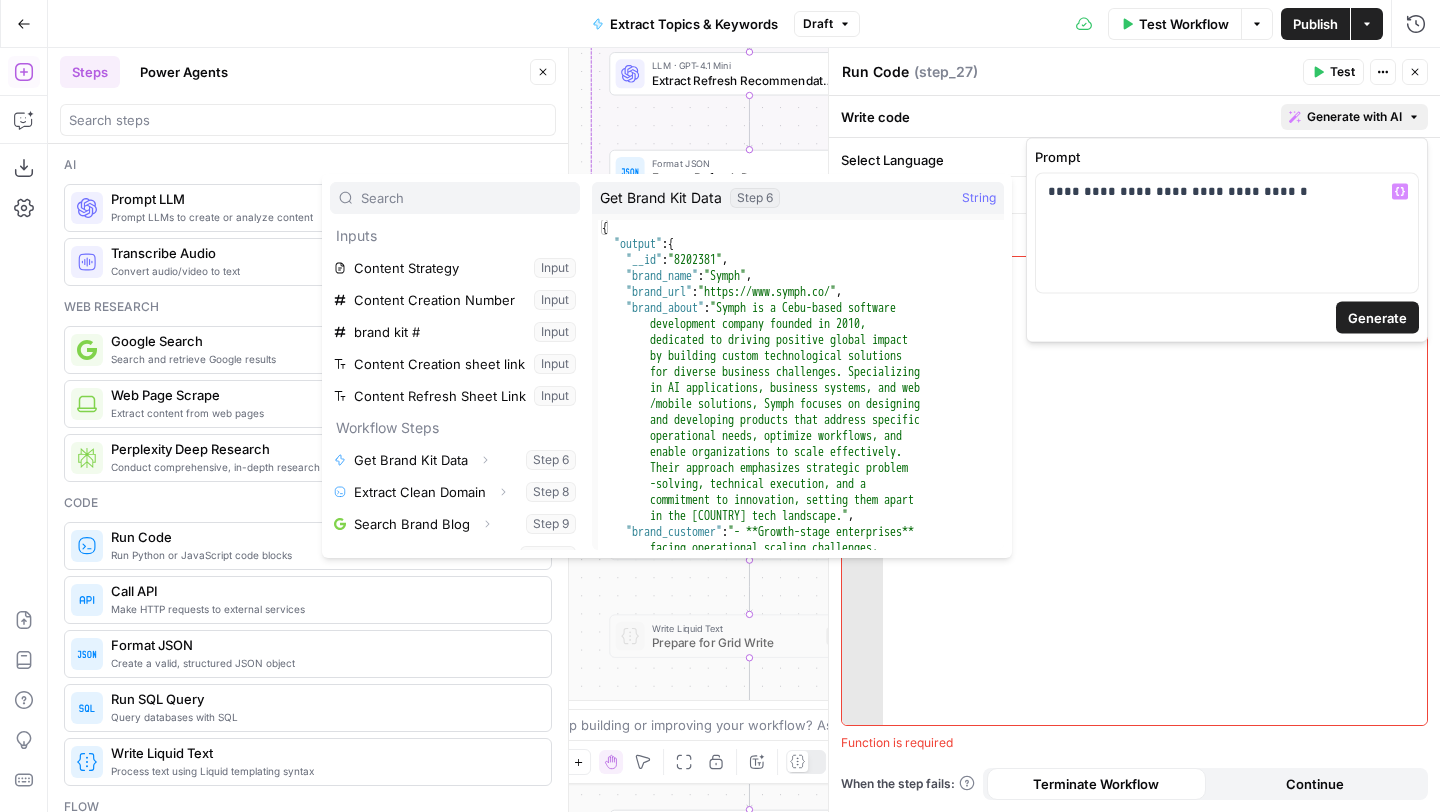 scroll, scrollTop: 214, scrollLeft: 0, axis: vertical 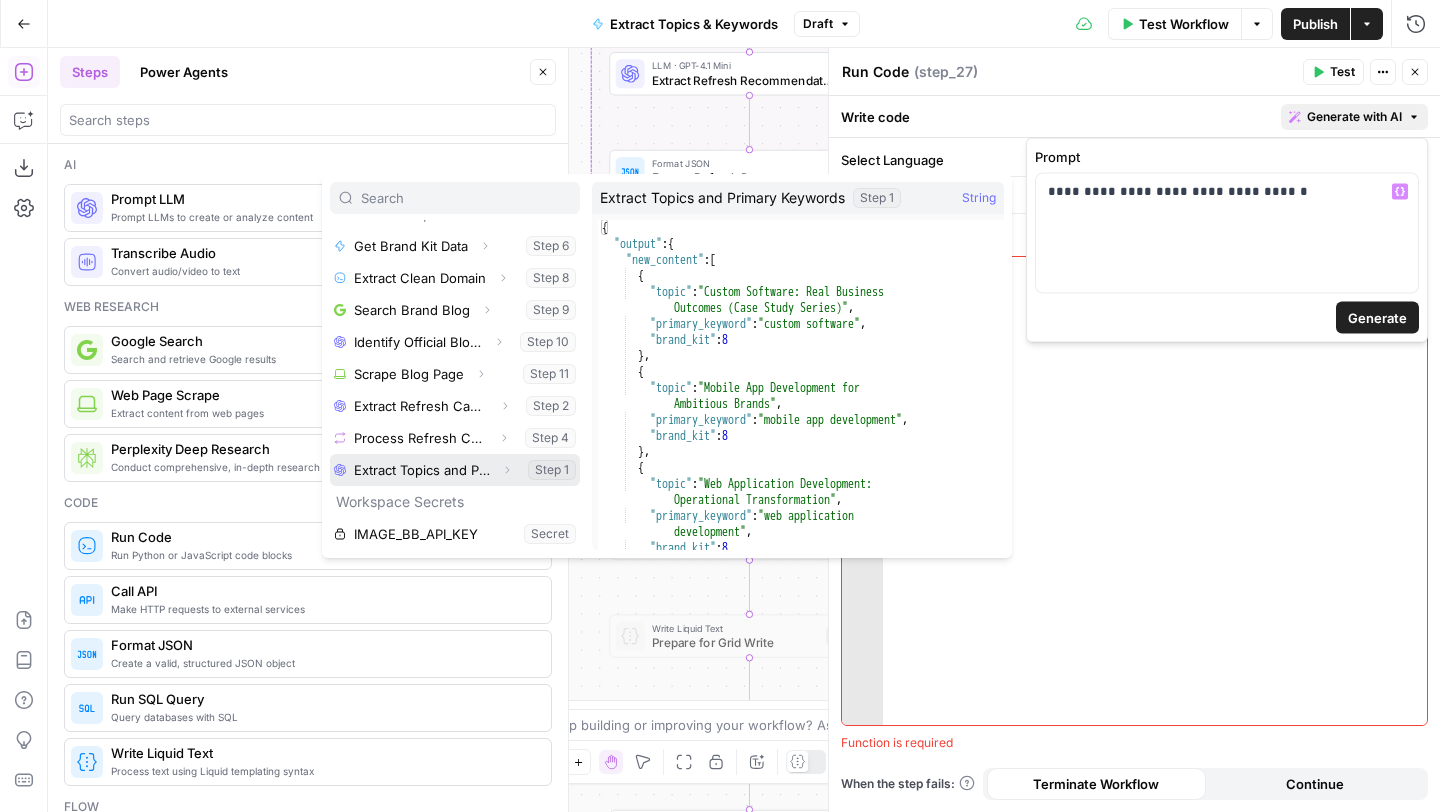 click 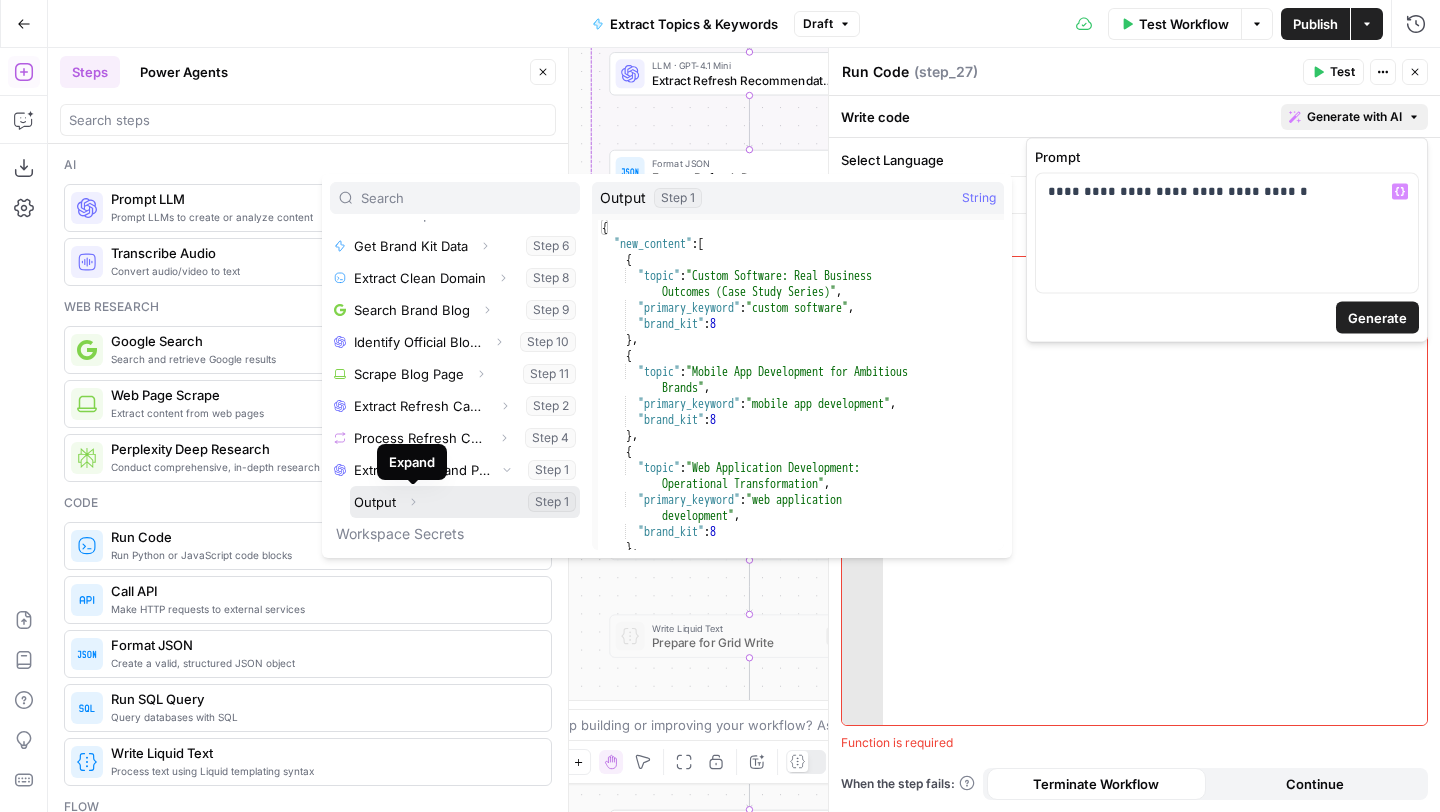 click 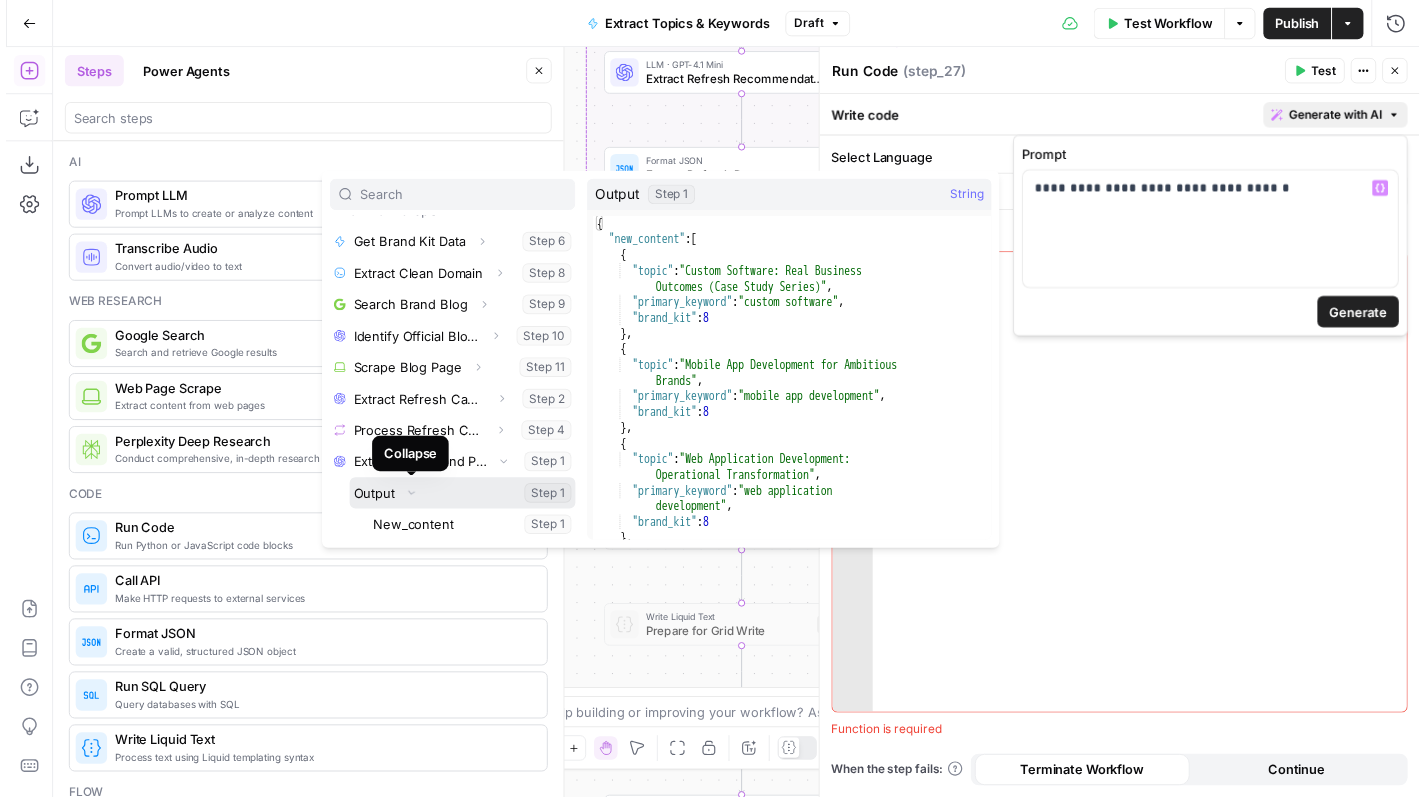scroll, scrollTop: 278, scrollLeft: 0, axis: vertical 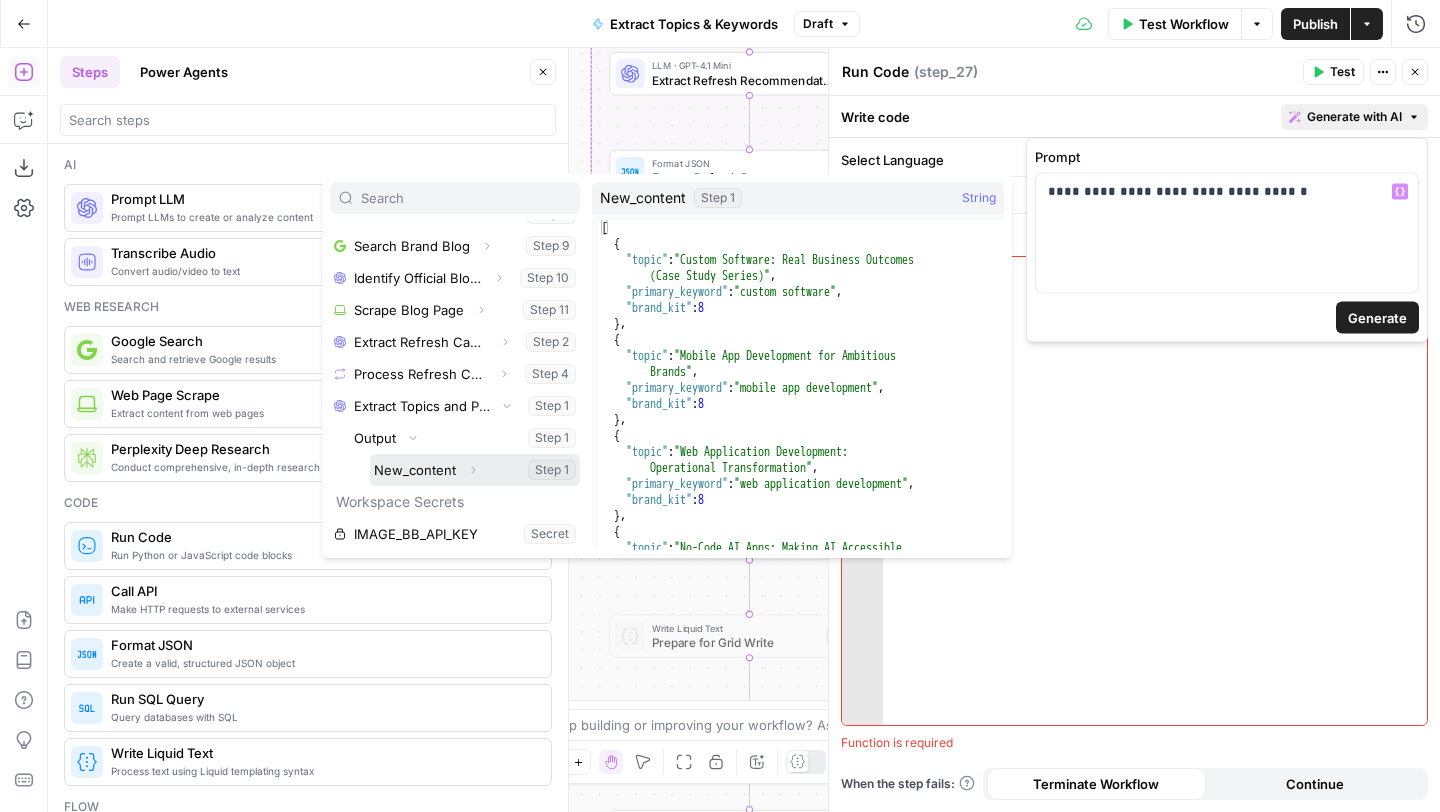 click at bounding box center [475, 470] 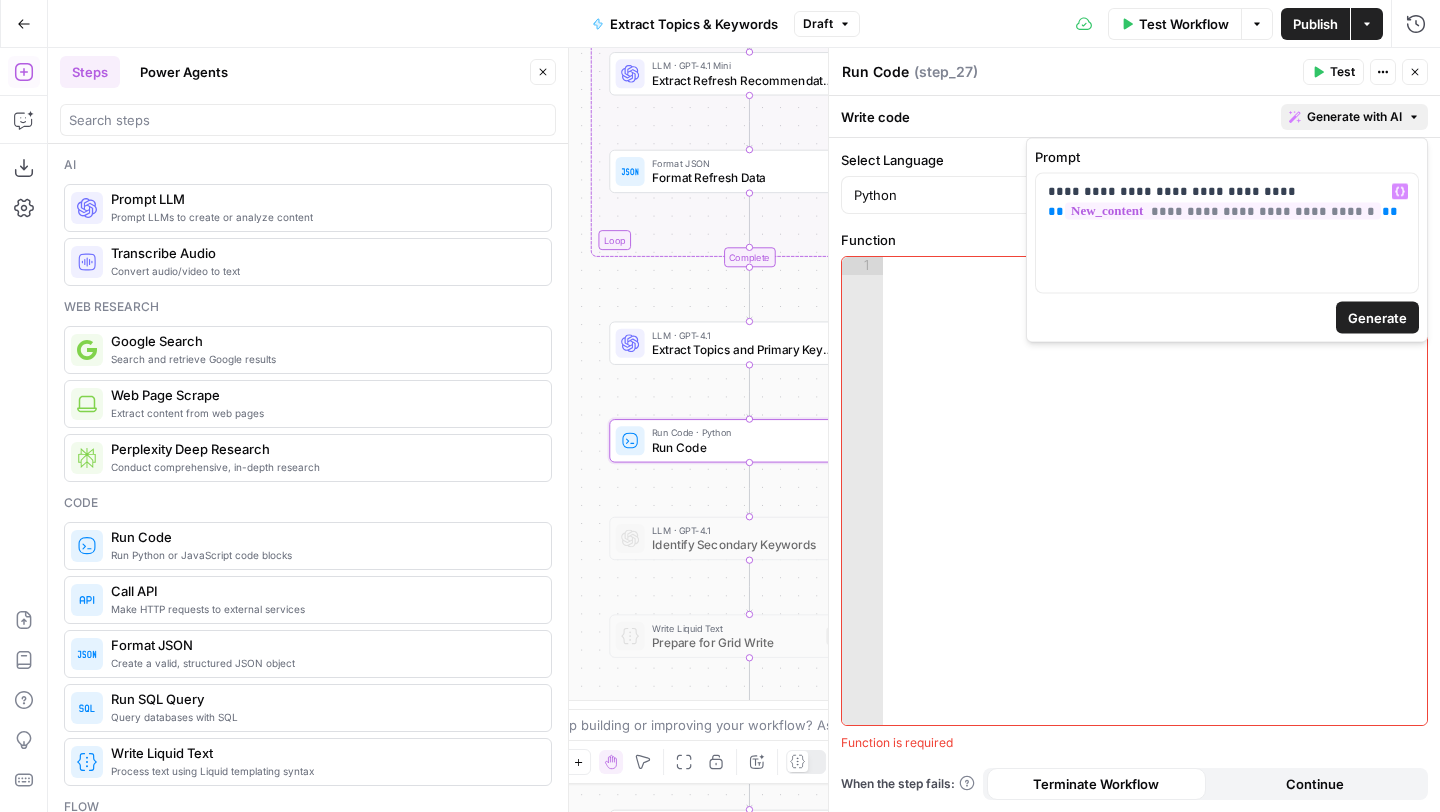 click on "Generate" at bounding box center [1377, 318] 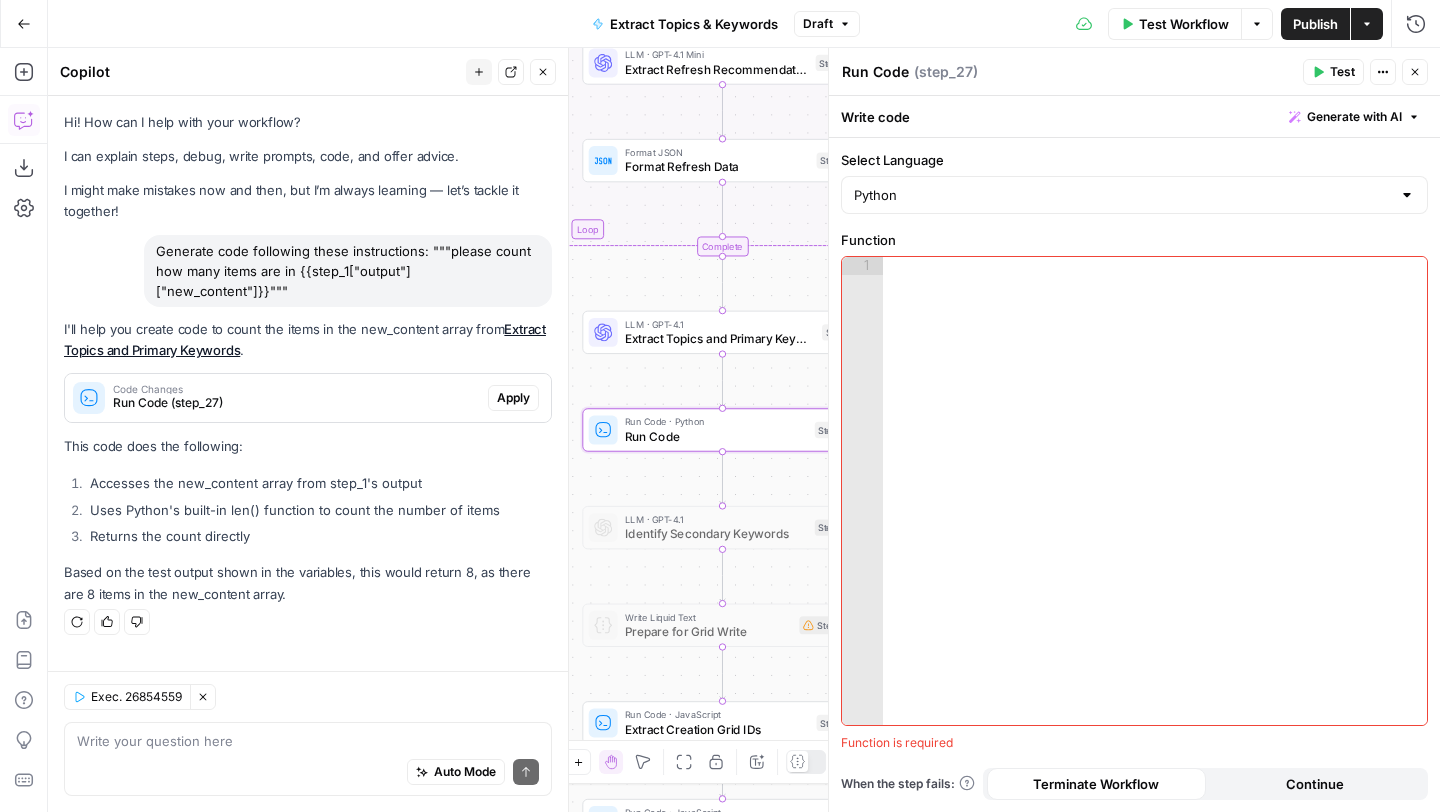 click on "Apply" at bounding box center (513, 398) 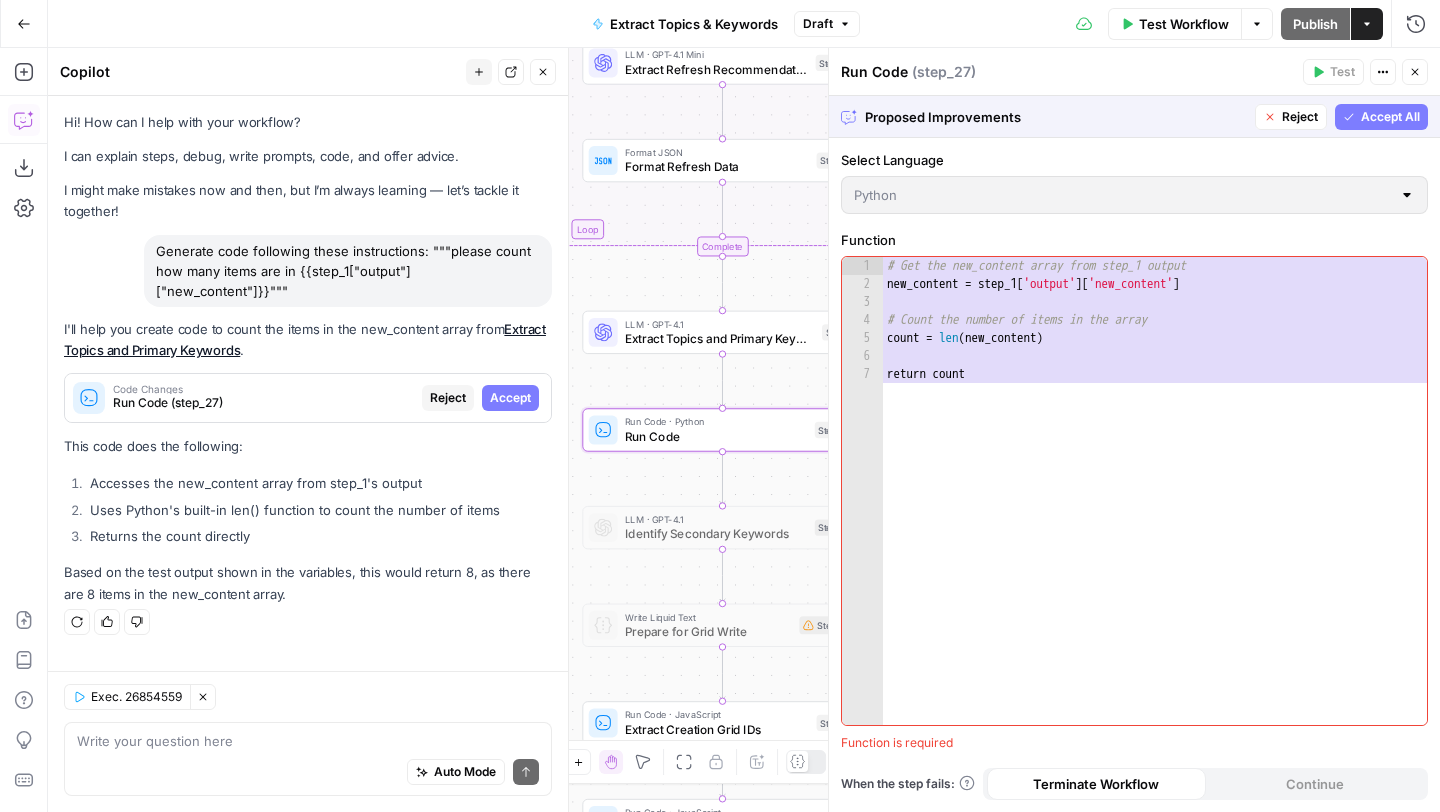 click on "Accept" at bounding box center (510, 398) 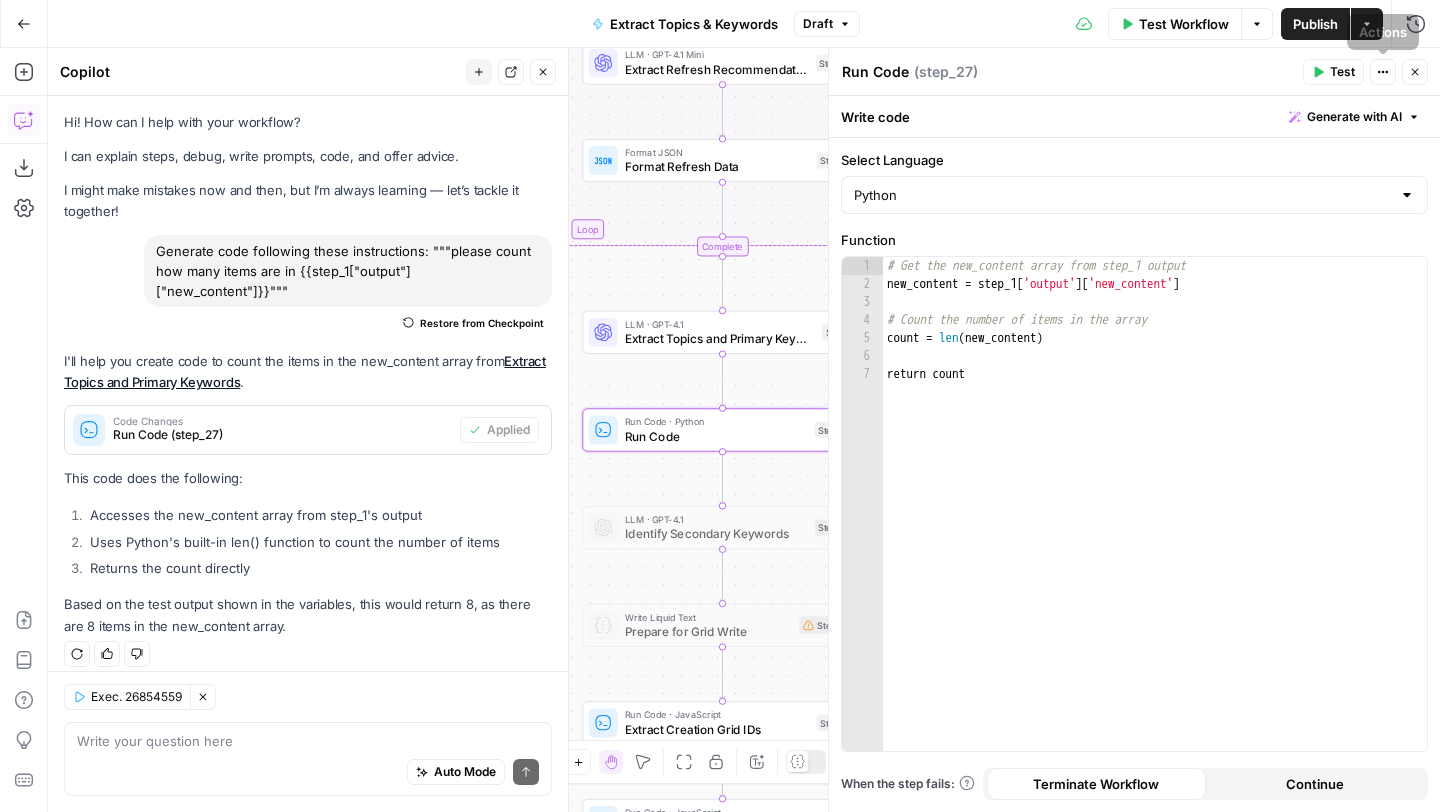 click on "# Get the new_content array from step_1 output new_content   =   step_1 [ 'output' ] [ 'new_content' ] # Count the number of items in the array count   =   len ( new_content ) return   count" at bounding box center [1155, 522] 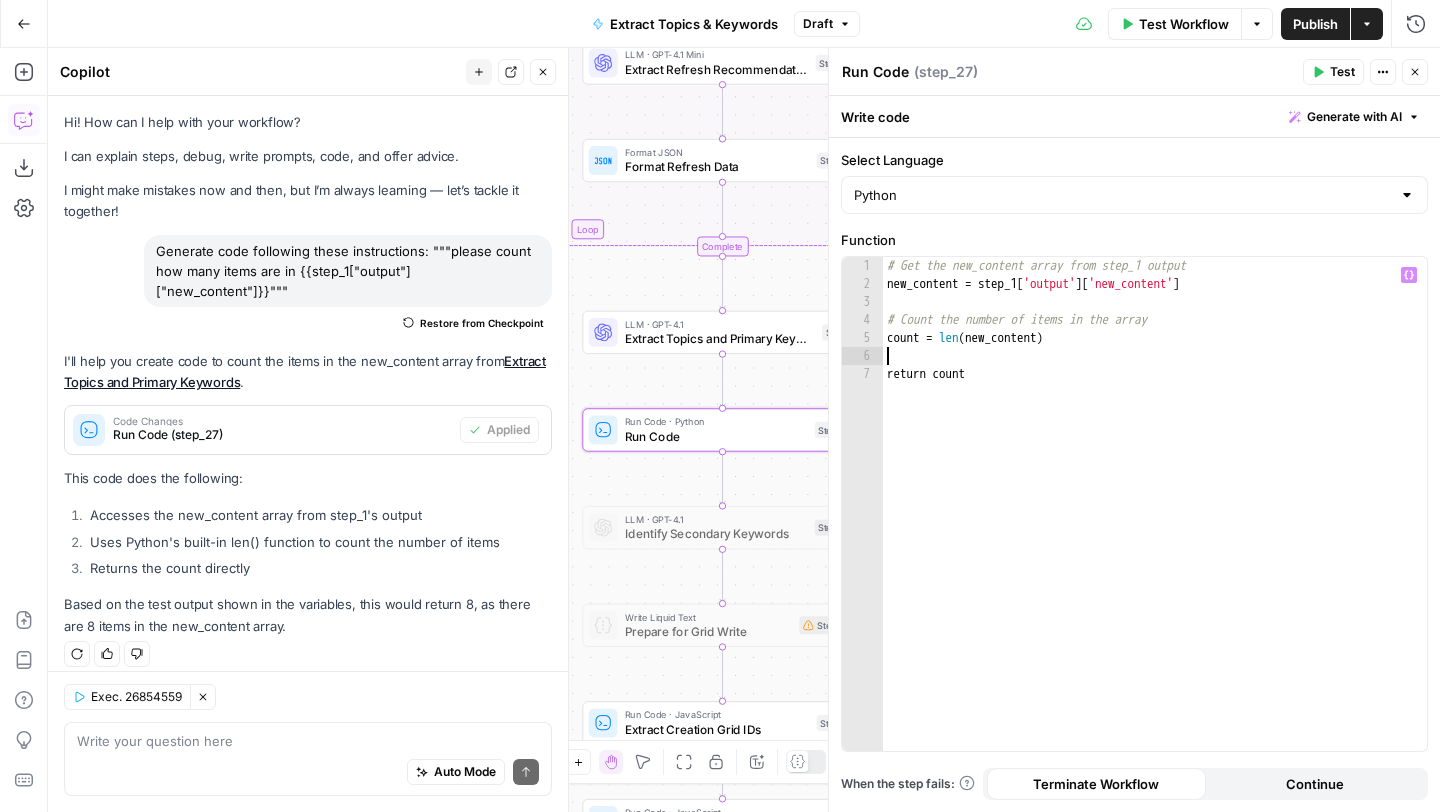 click on "# Get the new_content array from step_1 output new_content   =   step_1 [ 'output' ] [ 'new_content' ] # Count the number of items in the array count   =   len ( new_content ) return   count" at bounding box center (1155, 522) 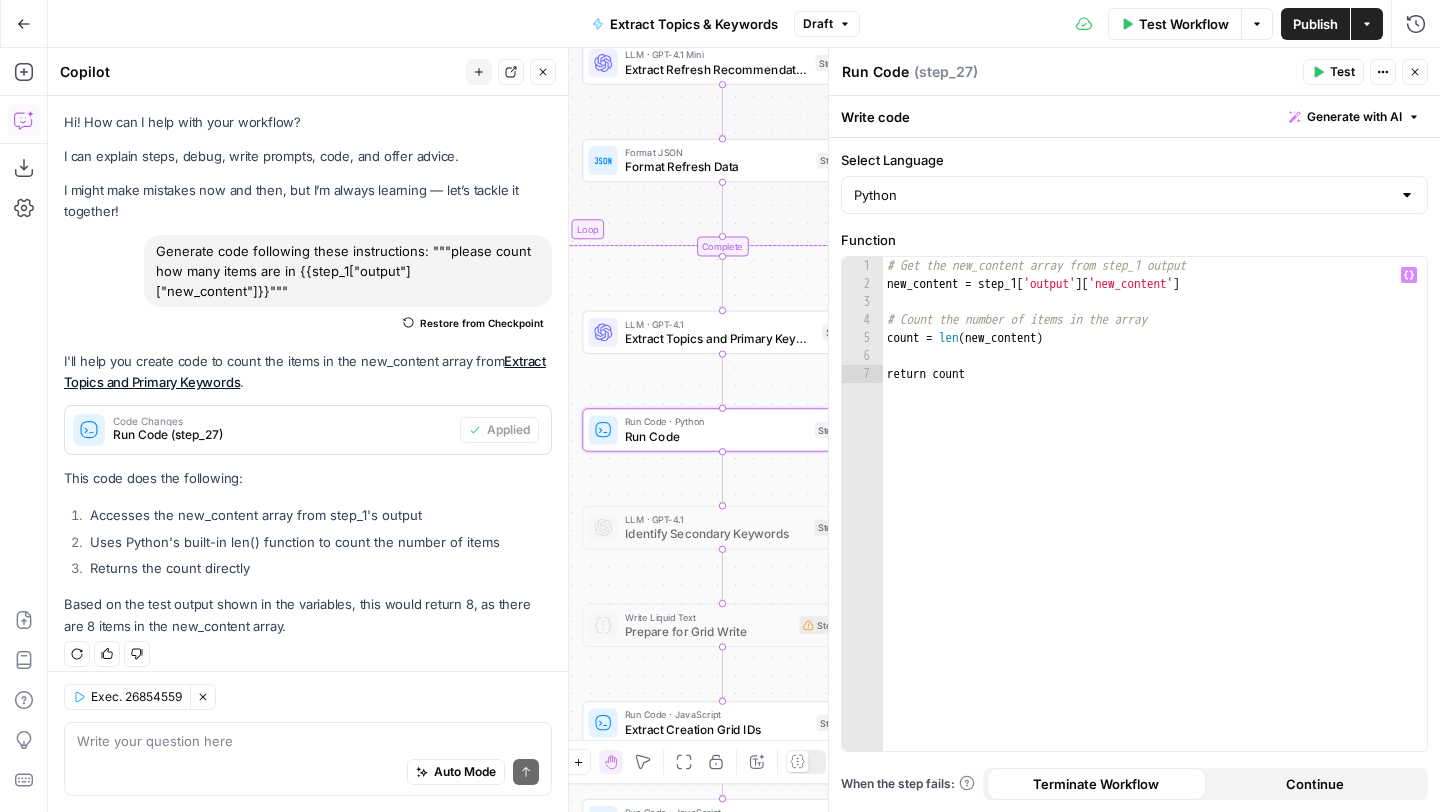 click on "Test" at bounding box center [1342, 72] 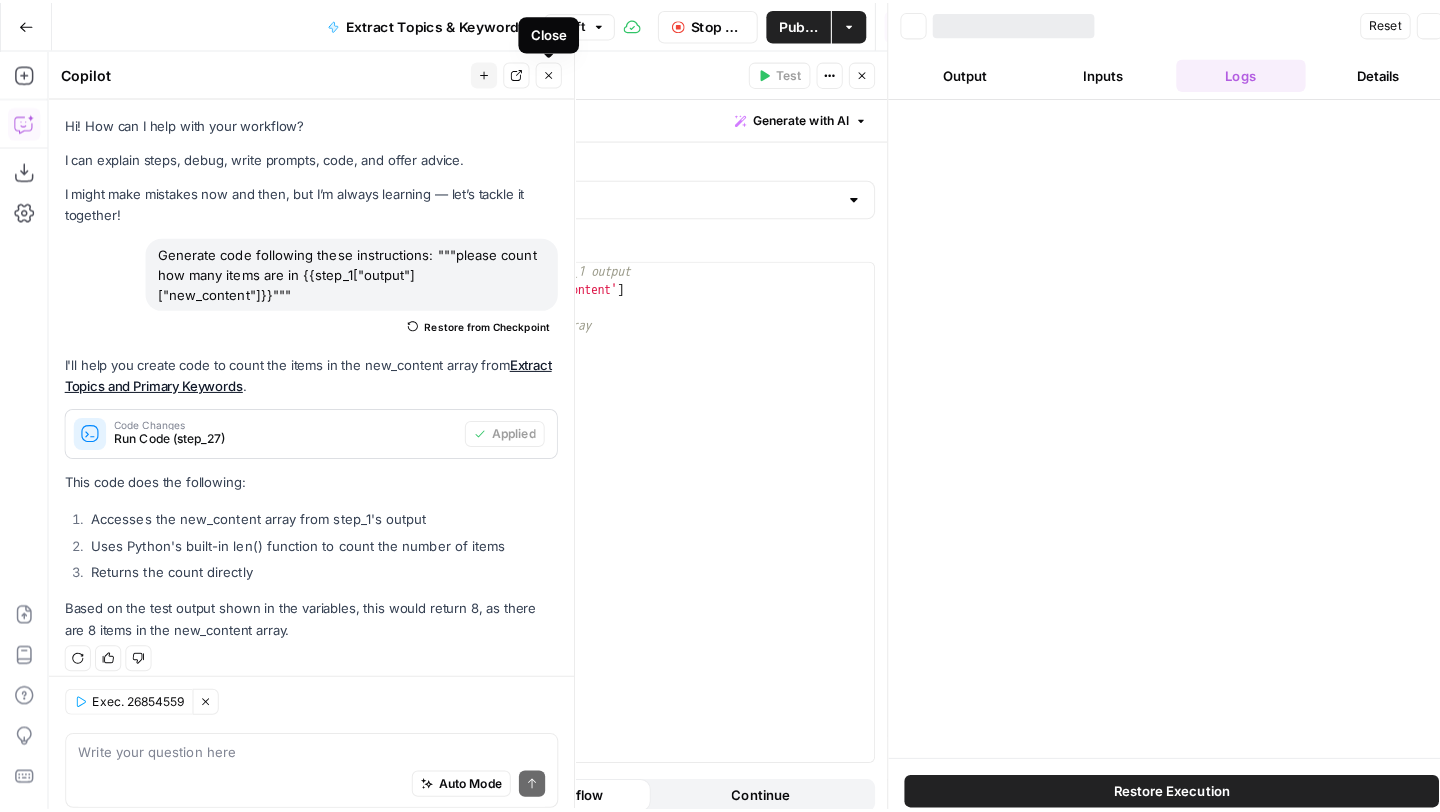 scroll, scrollTop: 13, scrollLeft: 0, axis: vertical 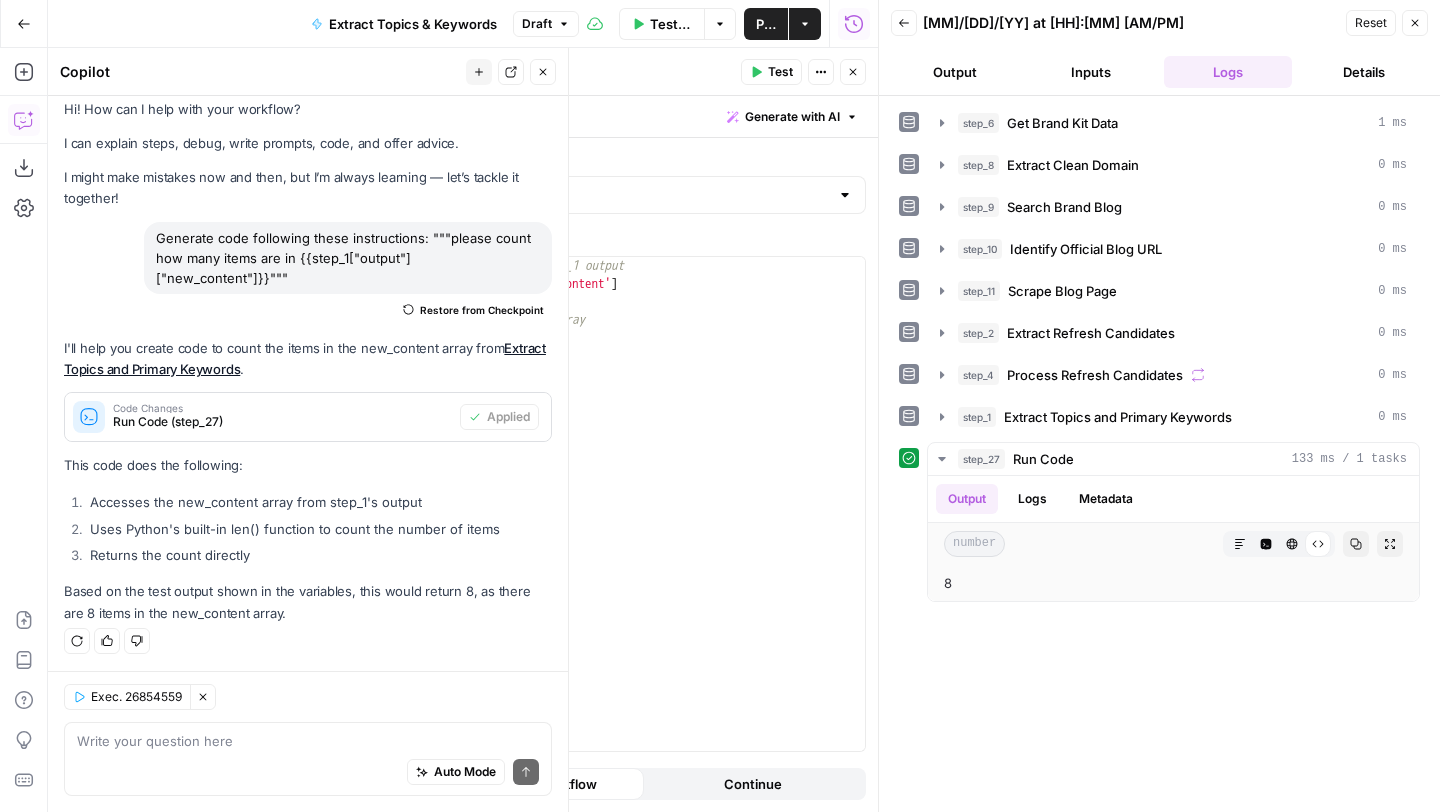click on "Generate with AI" at bounding box center (792, 117) 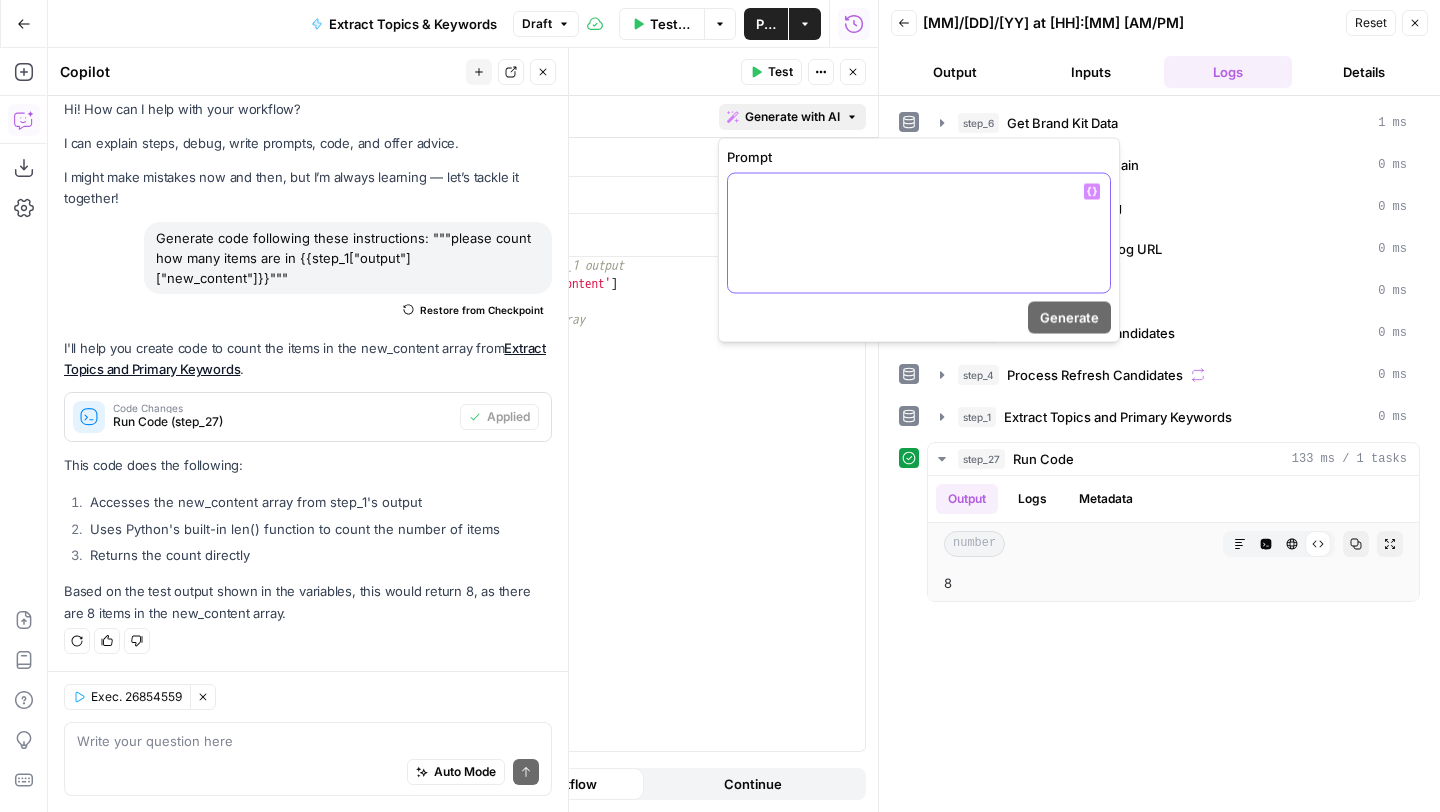 click at bounding box center [919, 192] 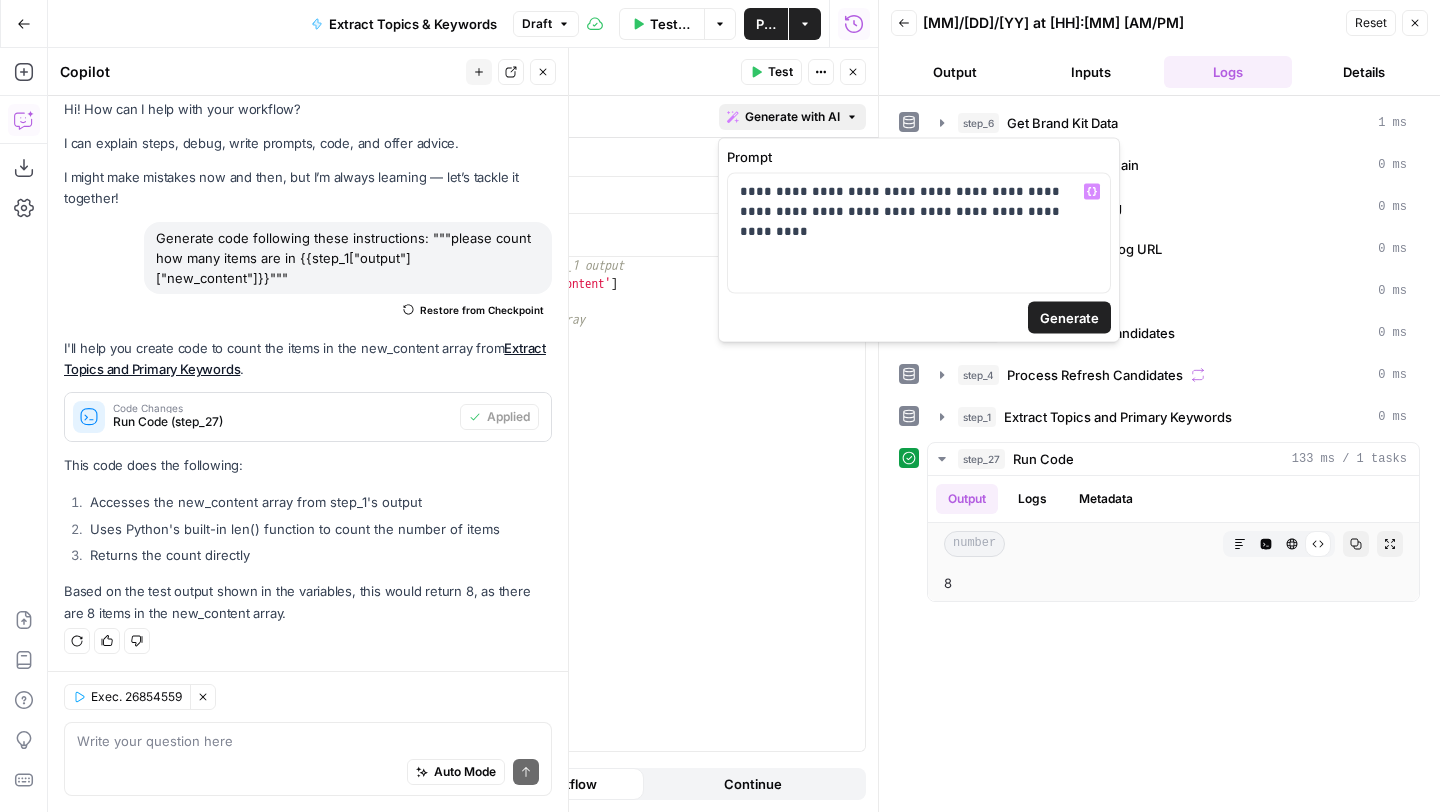 click on "Generate" at bounding box center [1069, 318] 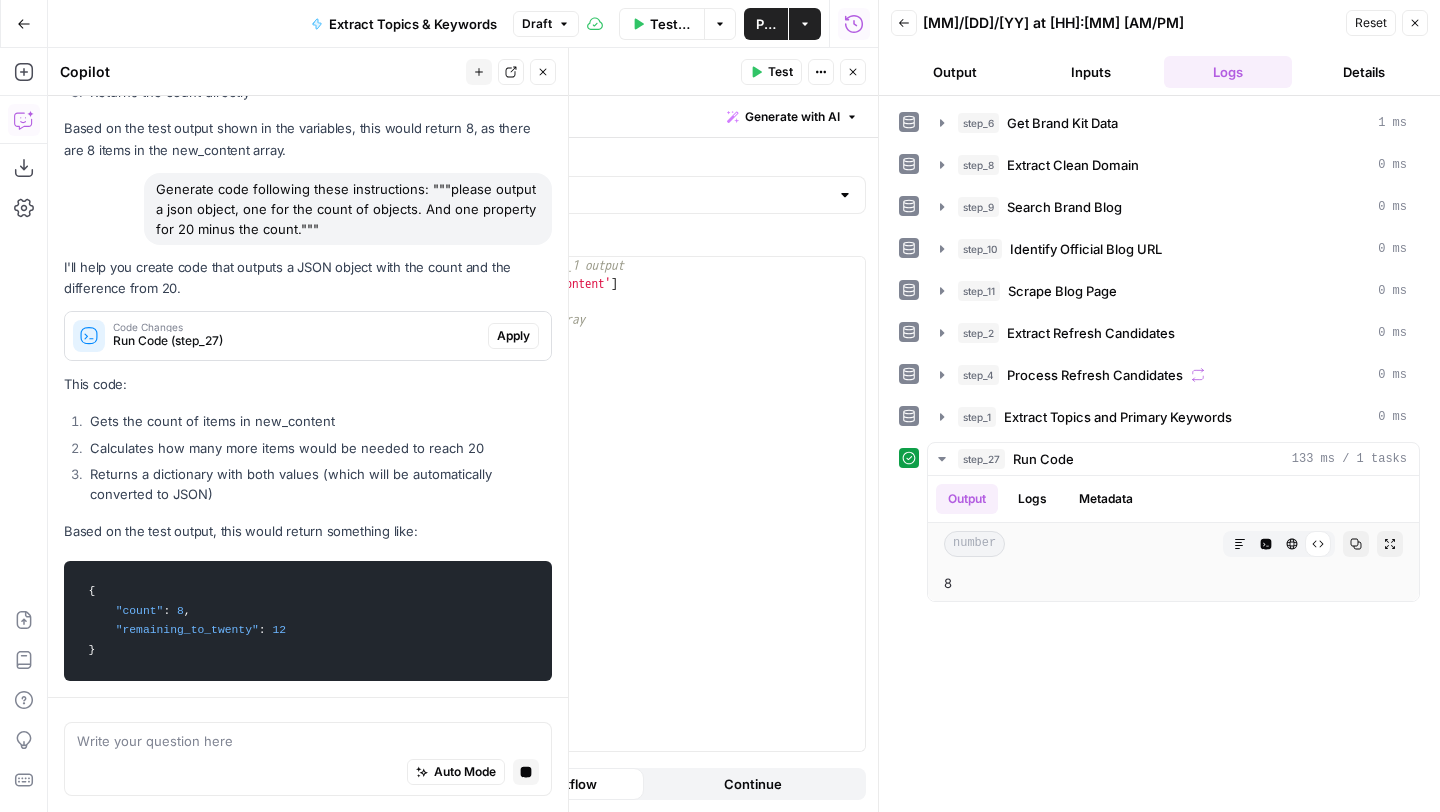 scroll, scrollTop: 534, scrollLeft: 0, axis: vertical 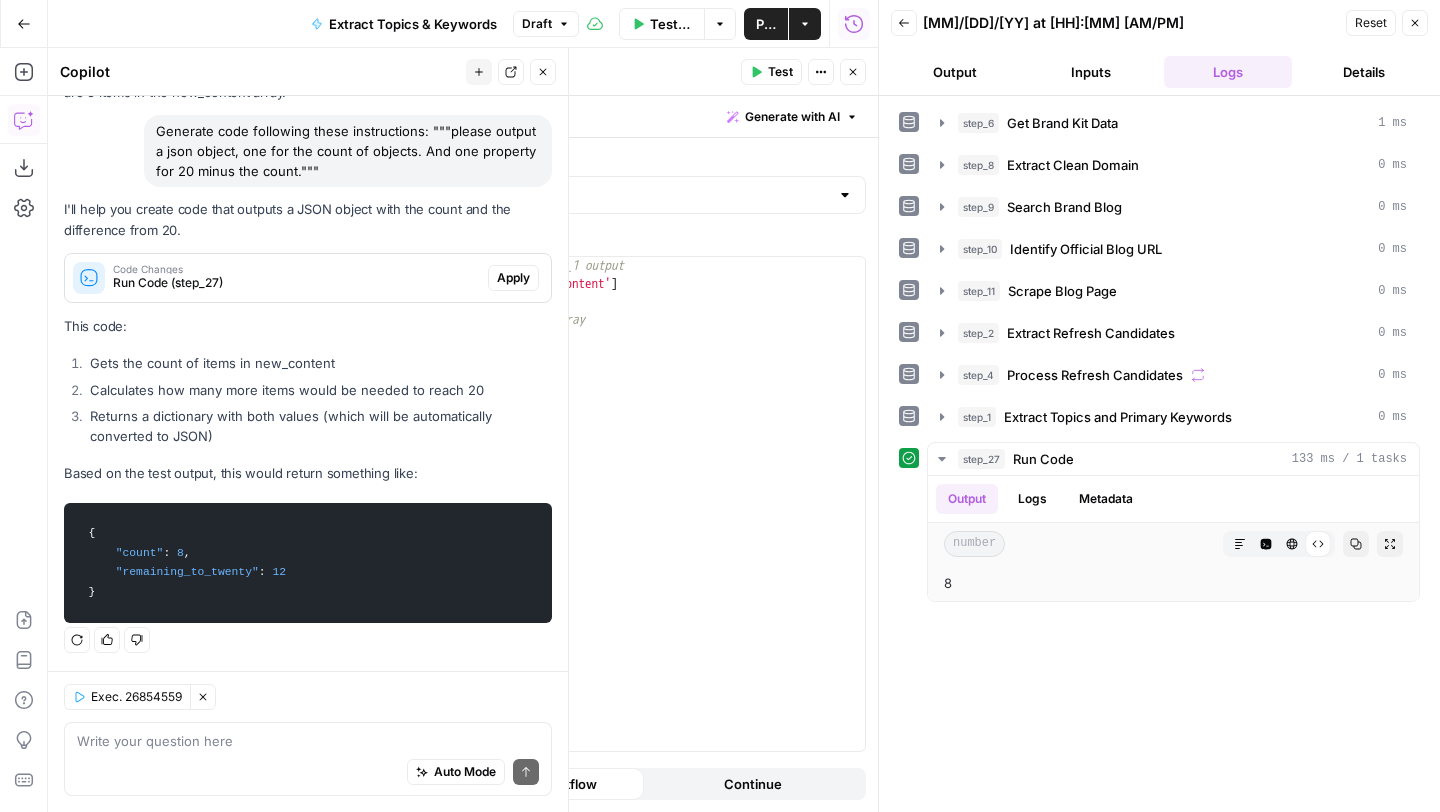 click on "Apply" at bounding box center (513, 278) 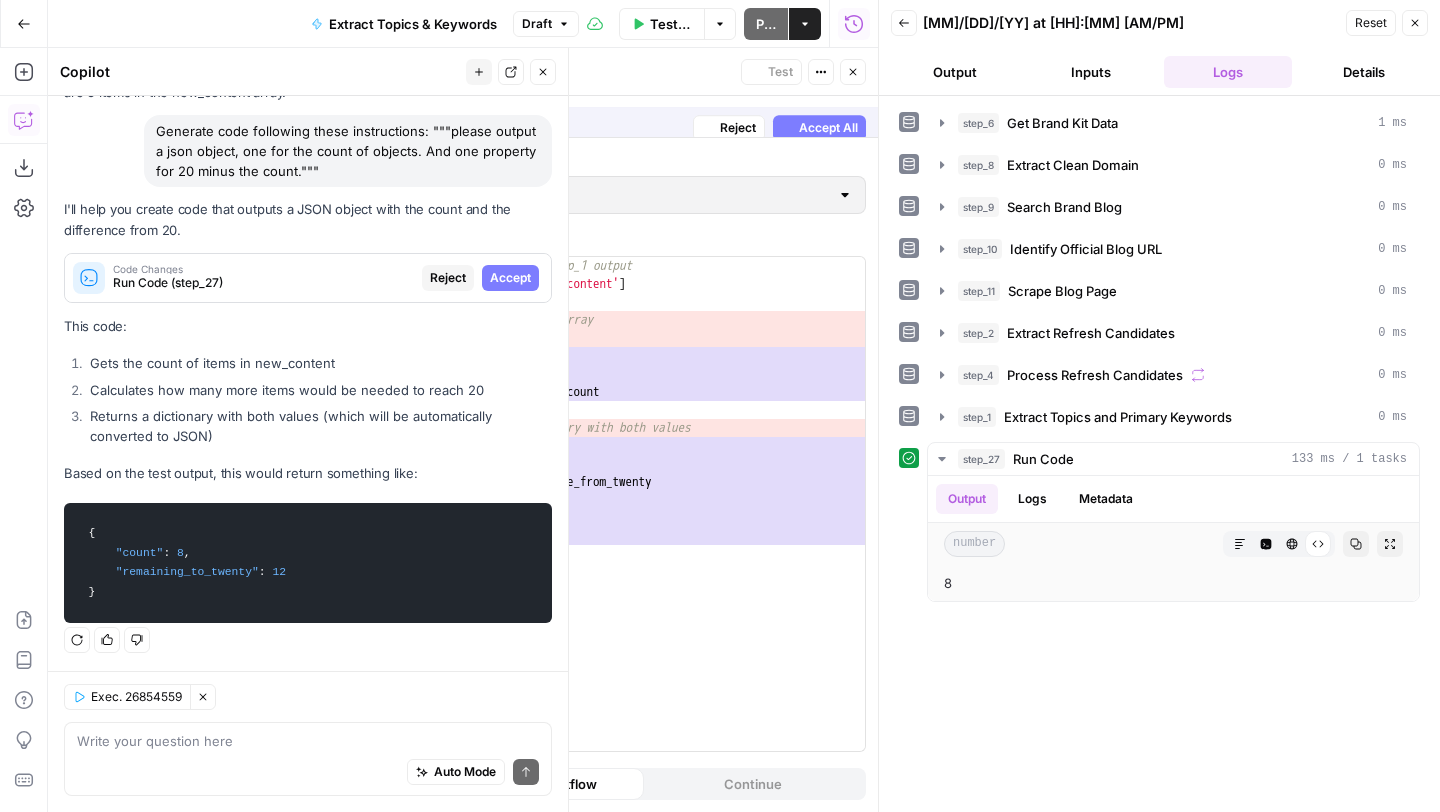 scroll, scrollTop: 502, scrollLeft: 0, axis: vertical 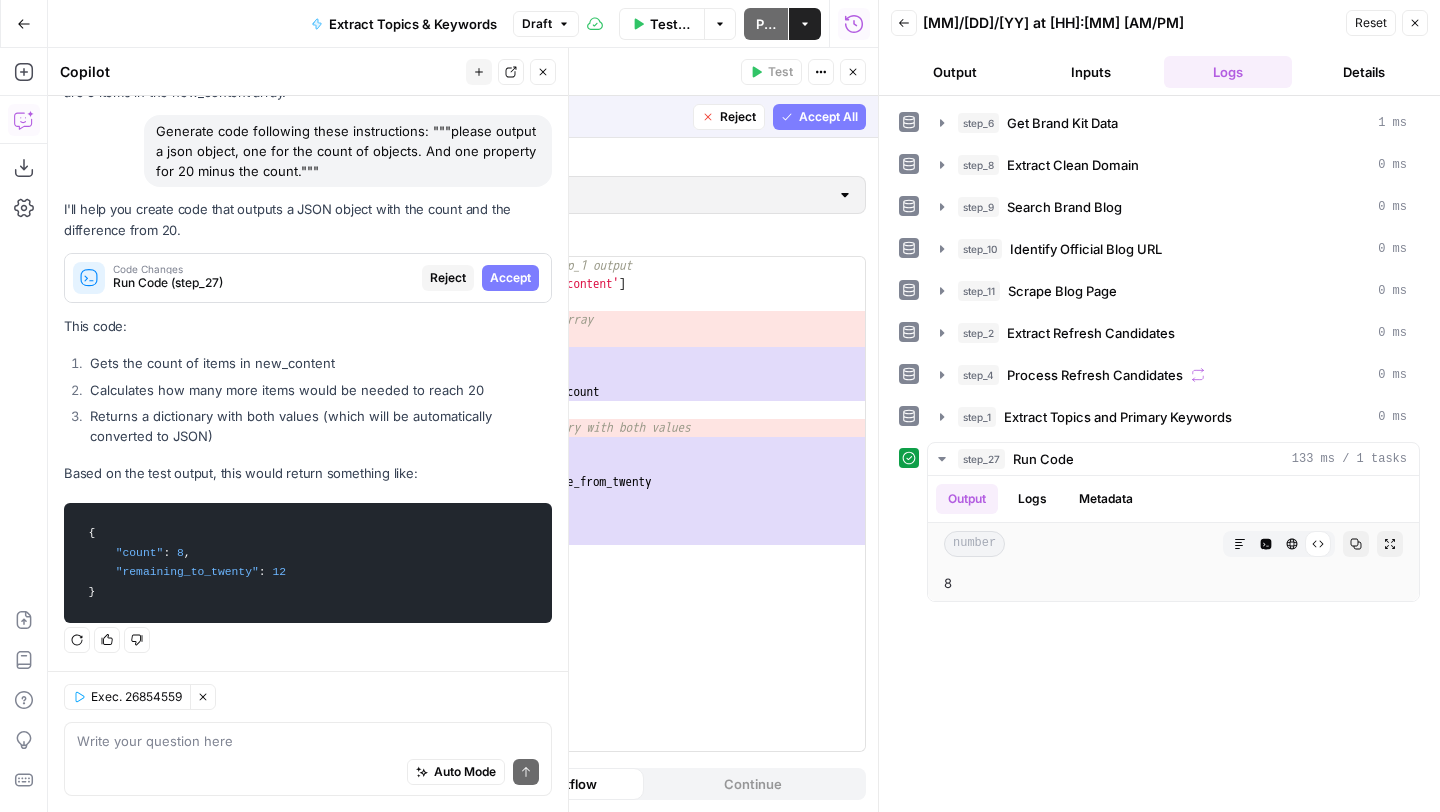 click on "Accept All" at bounding box center [828, 117] 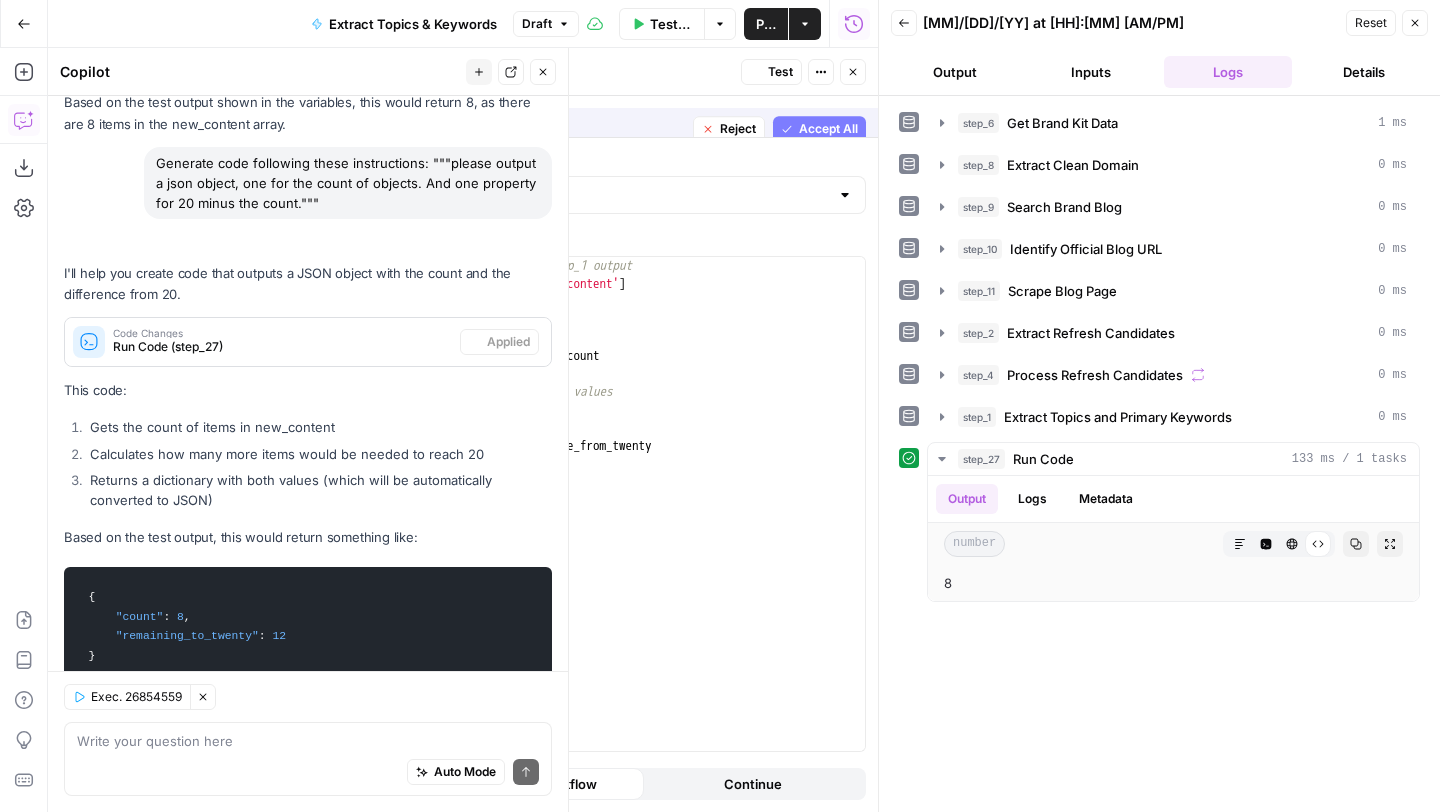 scroll, scrollTop: 566, scrollLeft: 0, axis: vertical 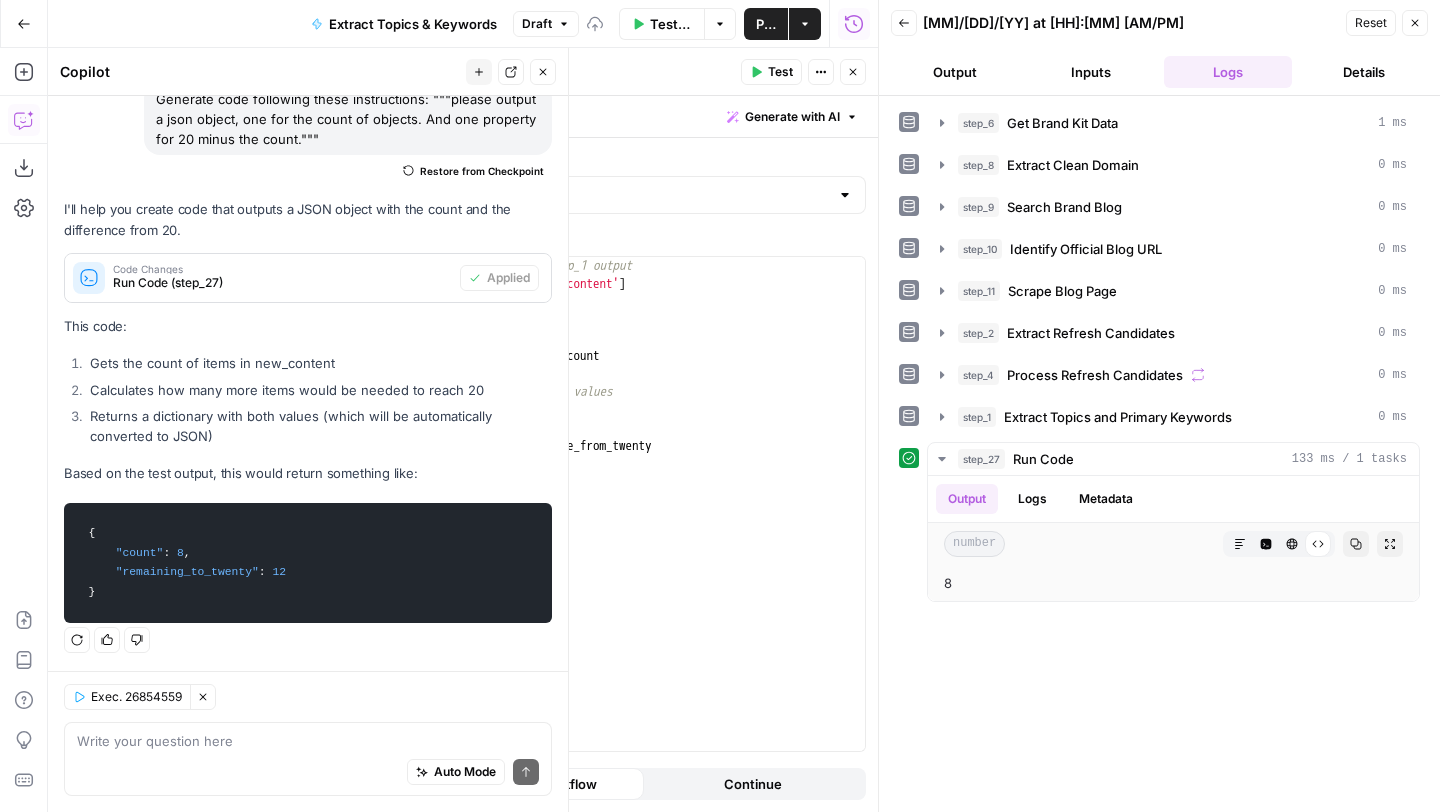 click on "Test" at bounding box center [771, 72] 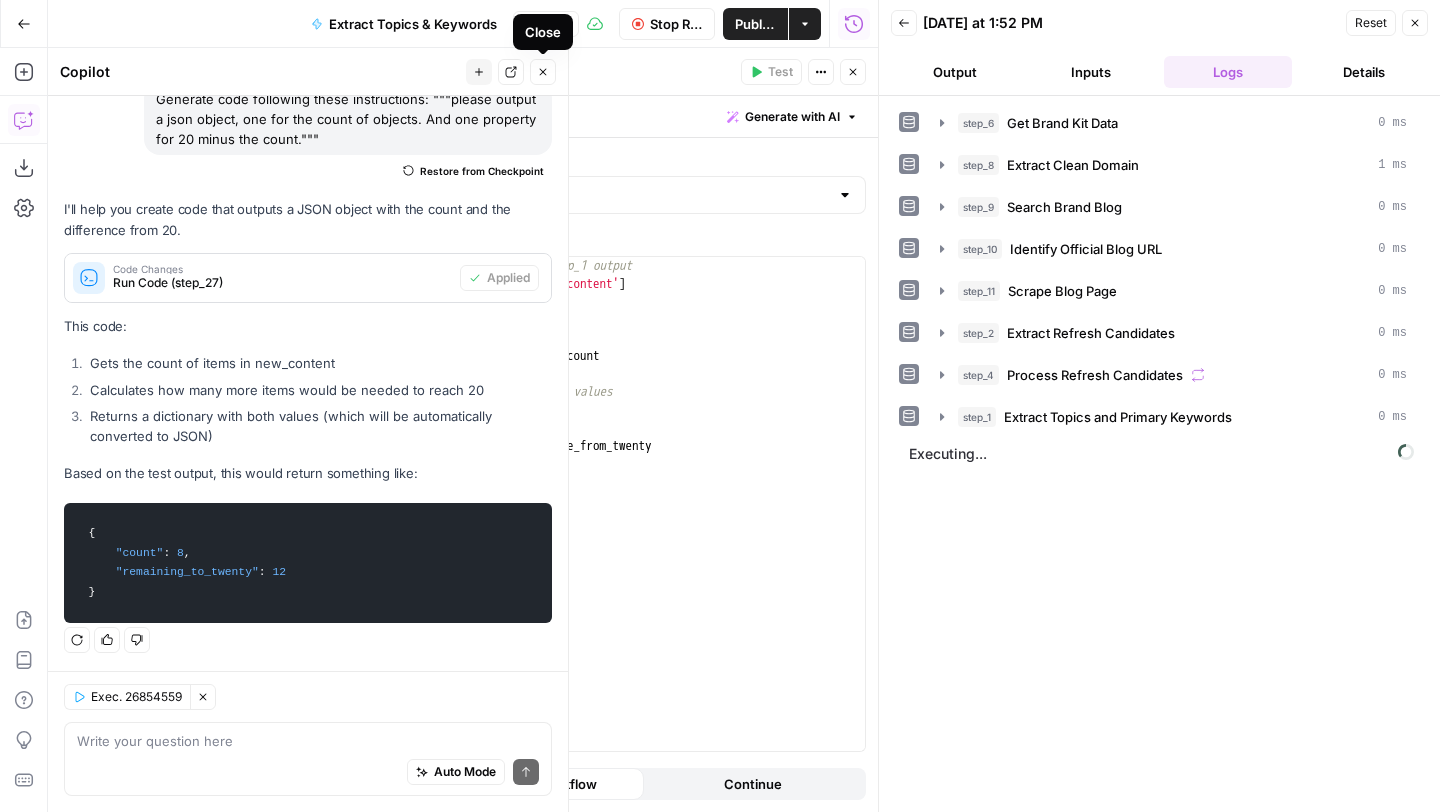 click on "Close" at bounding box center [543, 72] 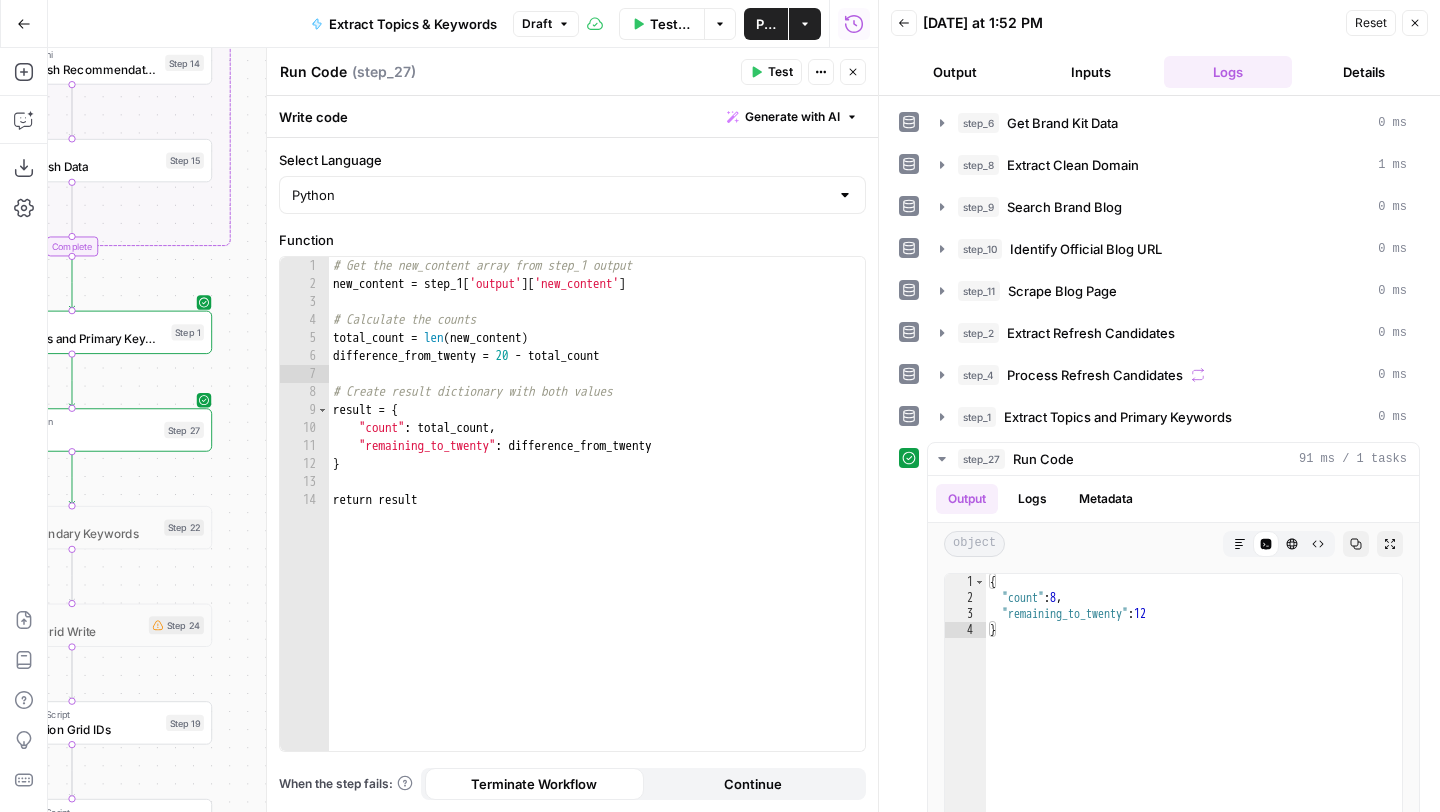 click 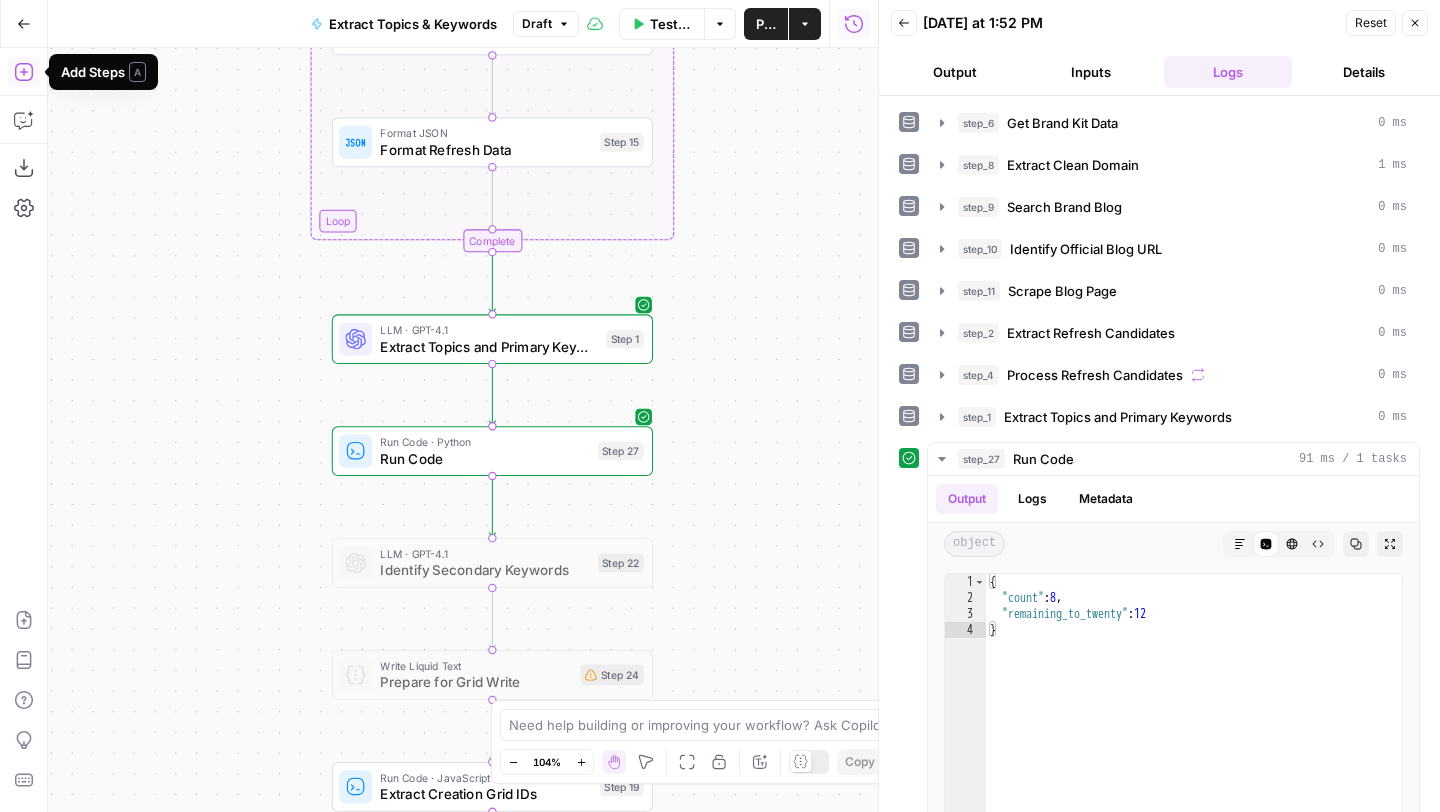 click 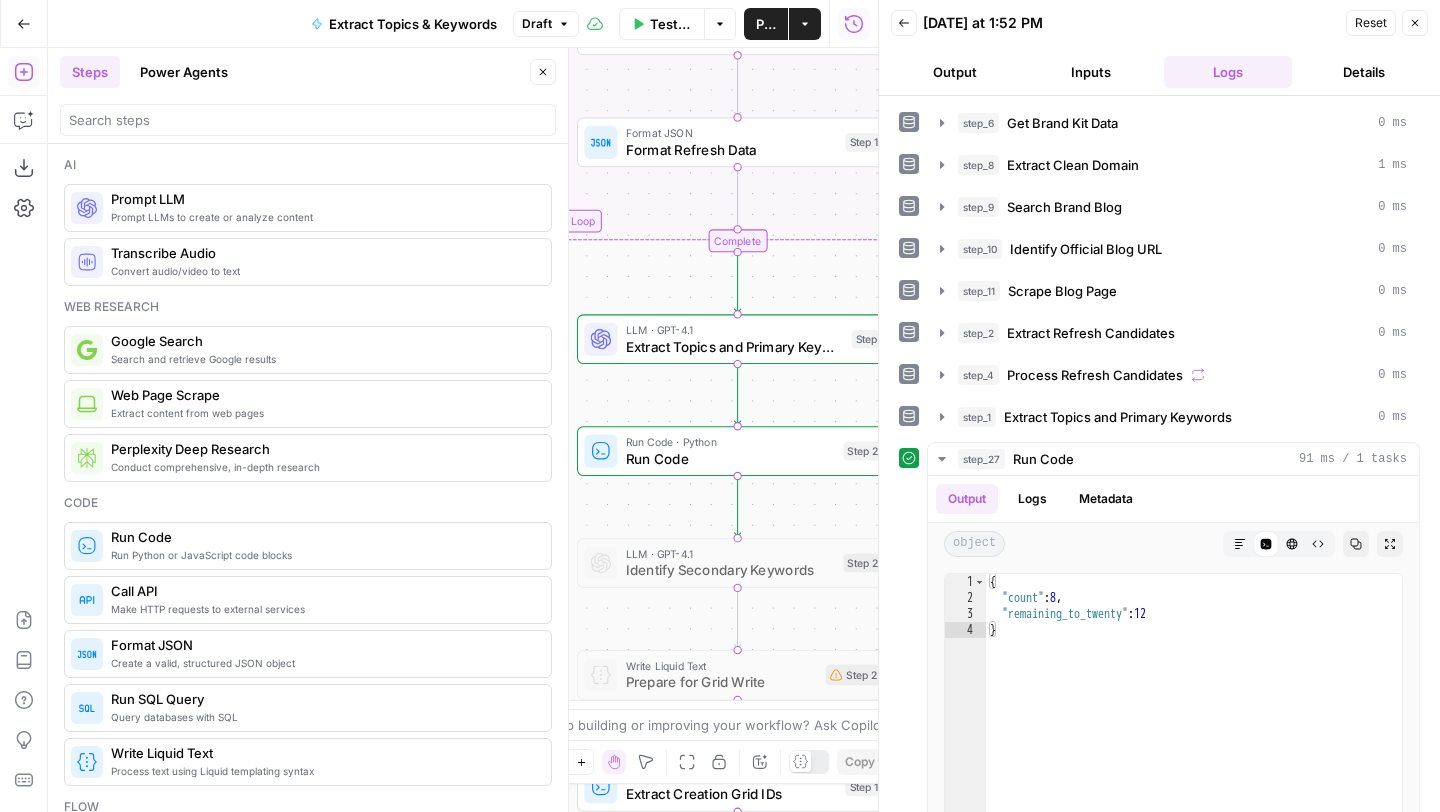click 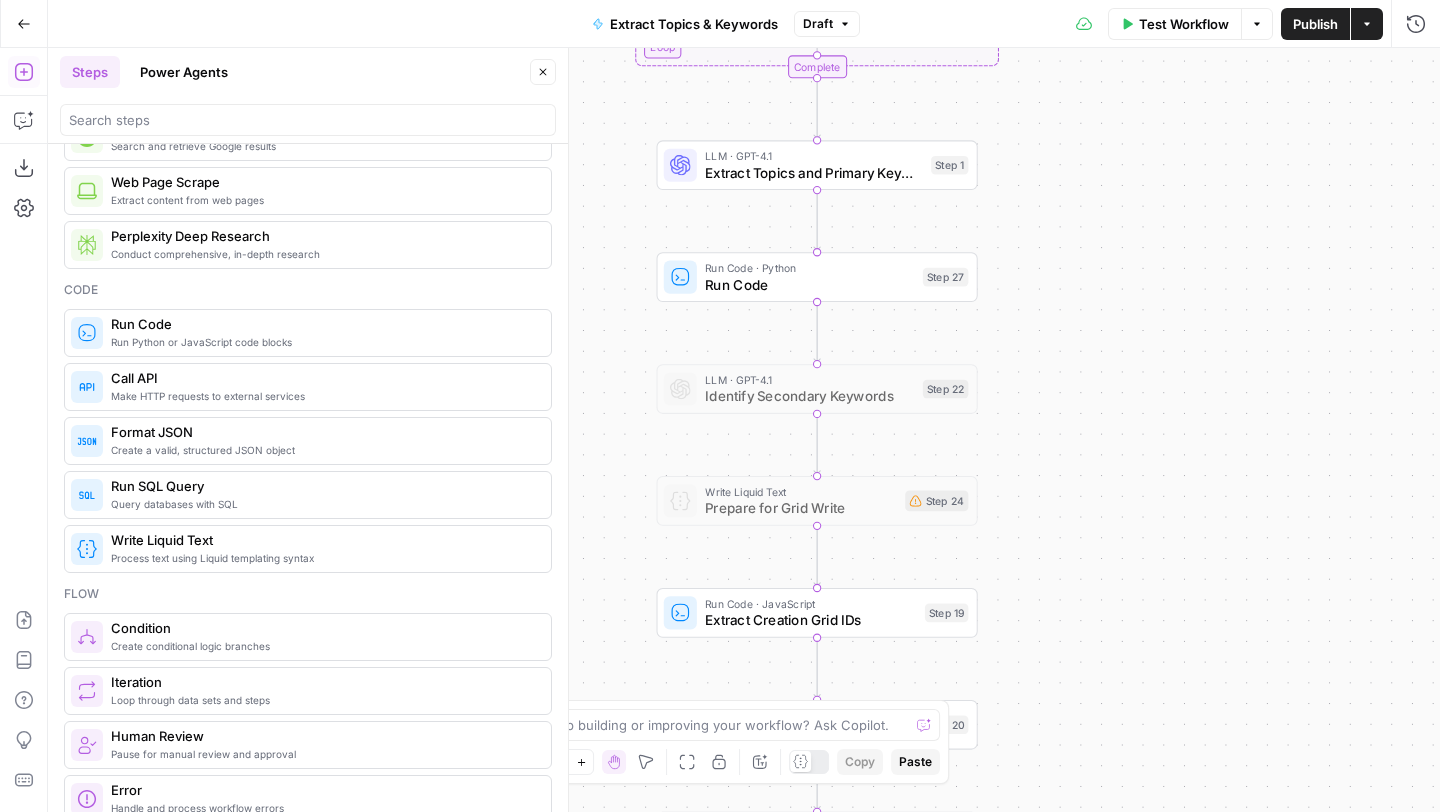 scroll, scrollTop: 294, scrollLeft: 0, axis: vertical 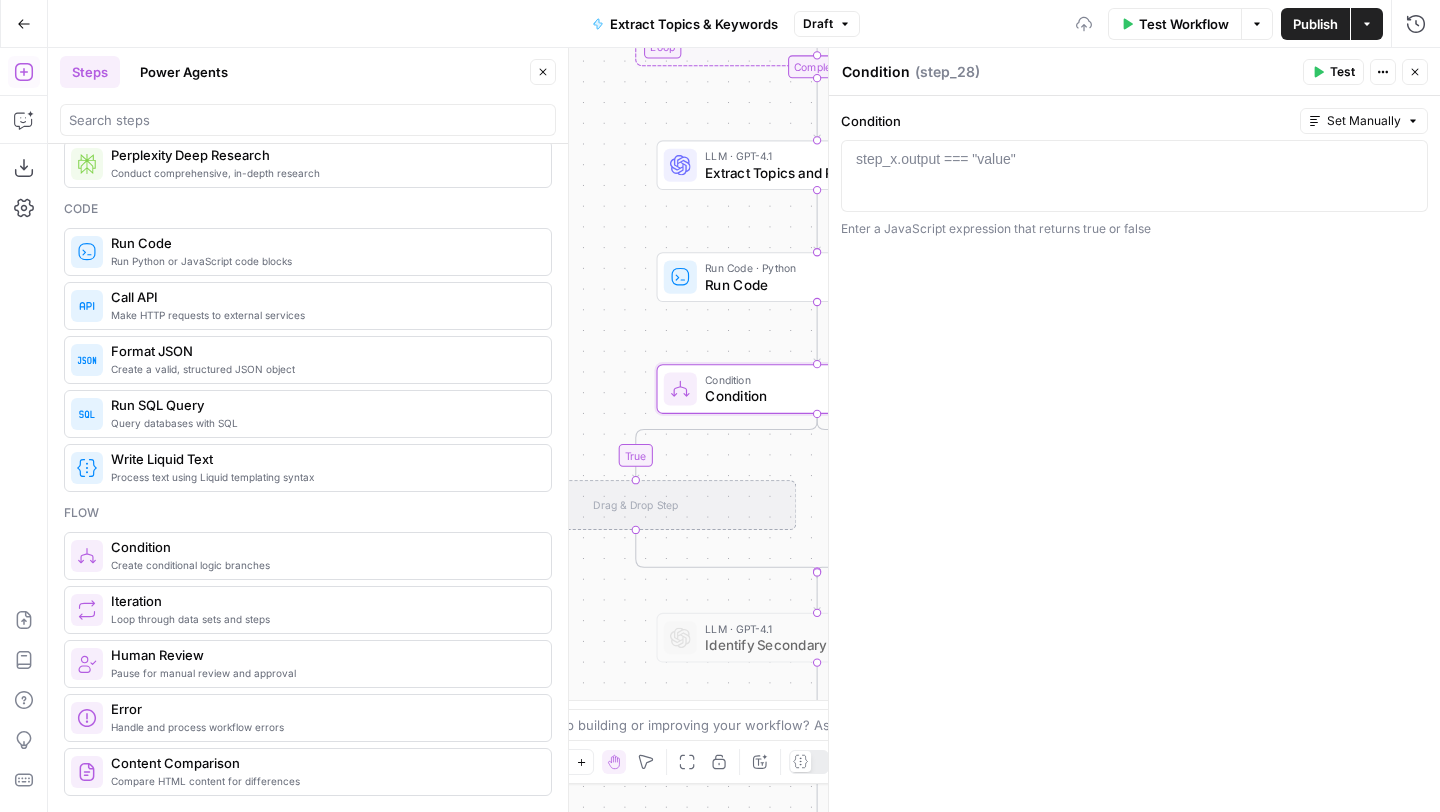 click at bounding box center (1134, 194) 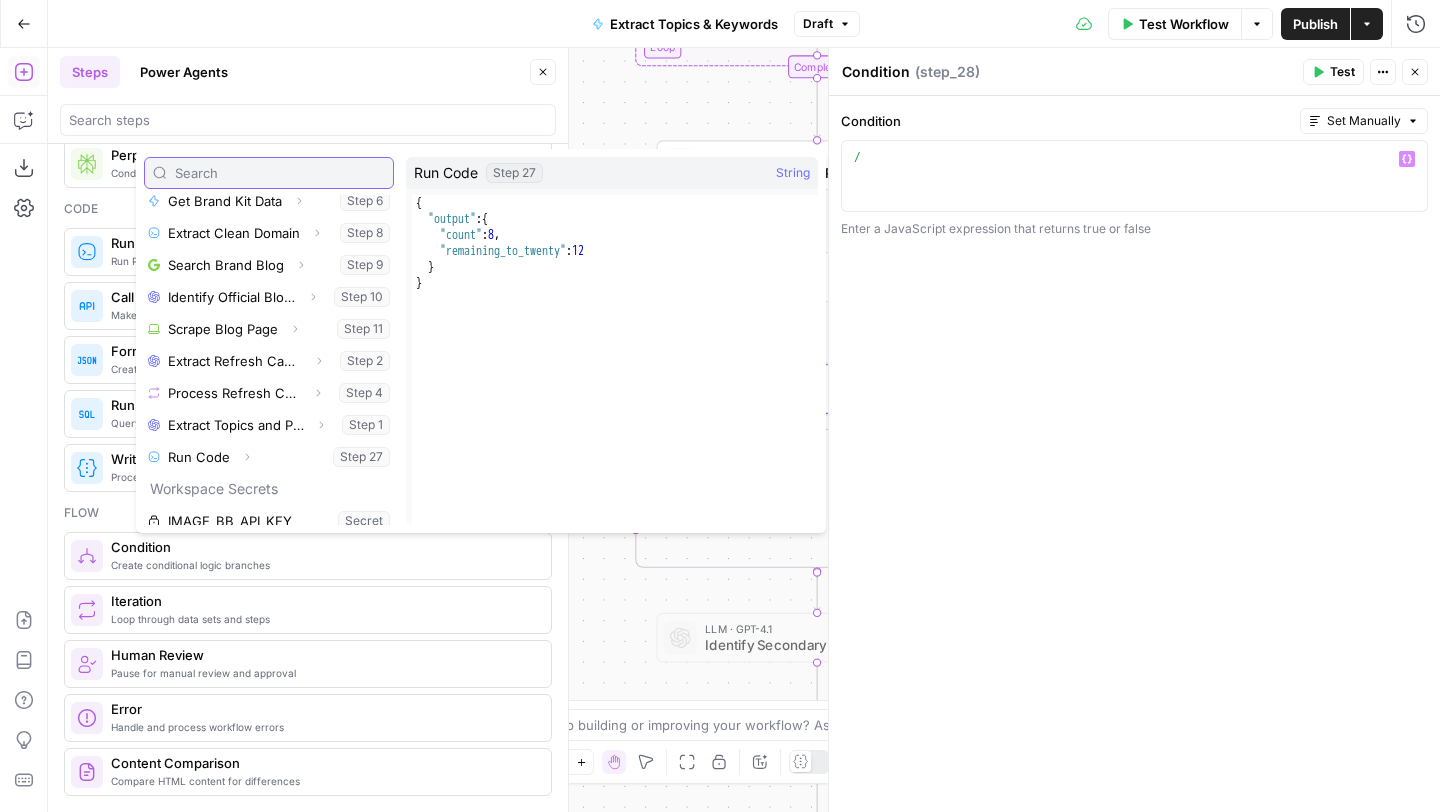 scroll, scrollTop: 246, scrollLeft: 0, axis: vertical 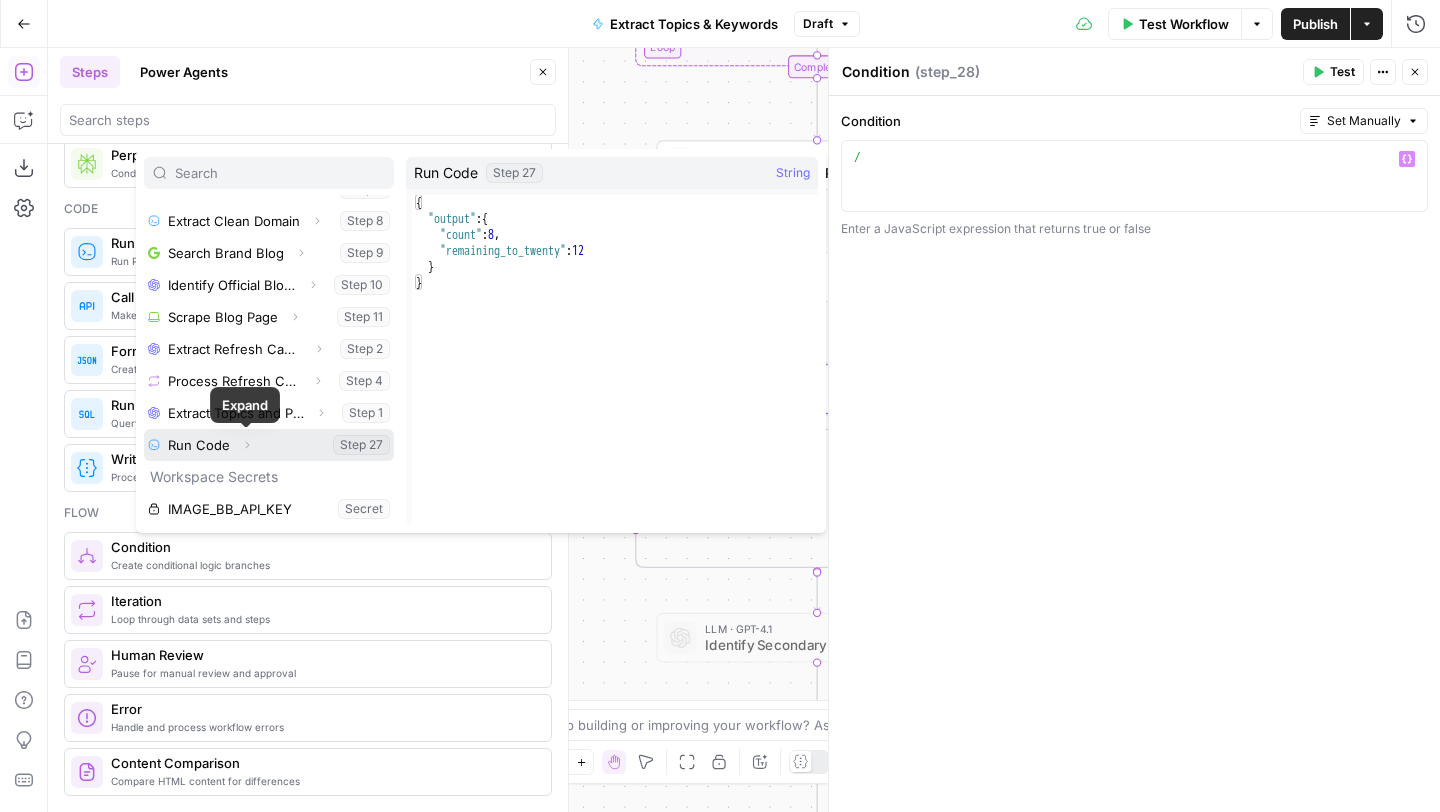 click 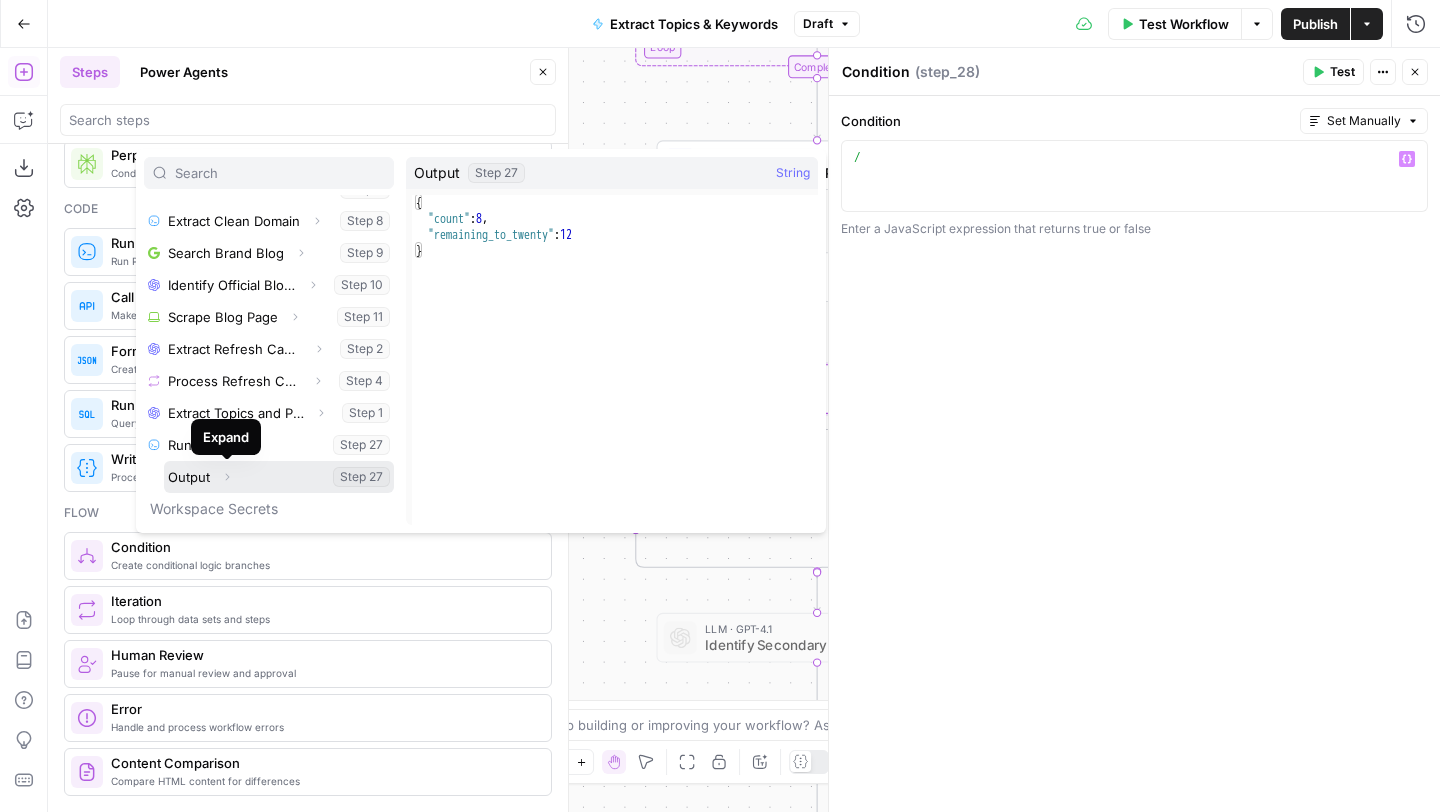 click 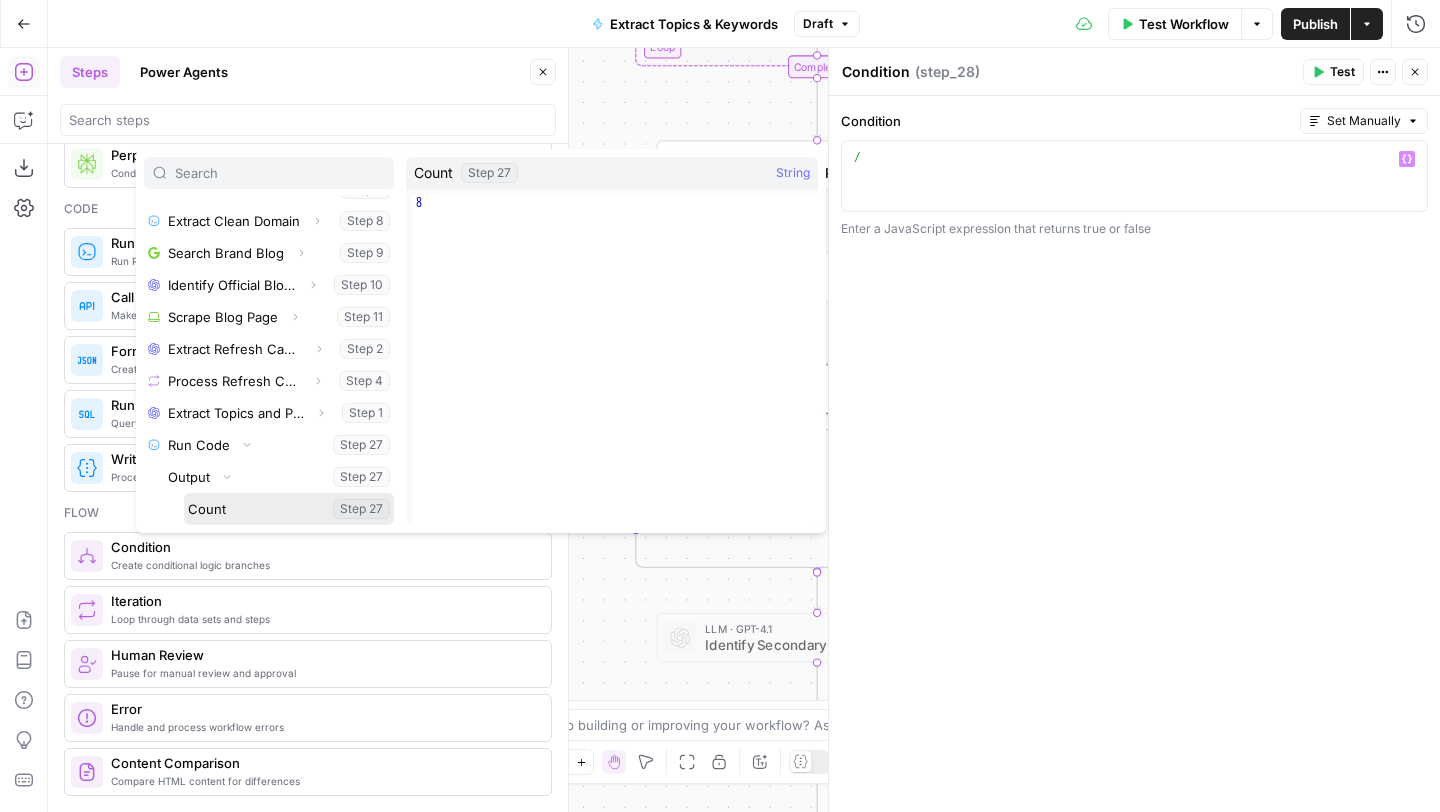 click at bounding box center (289, 509) 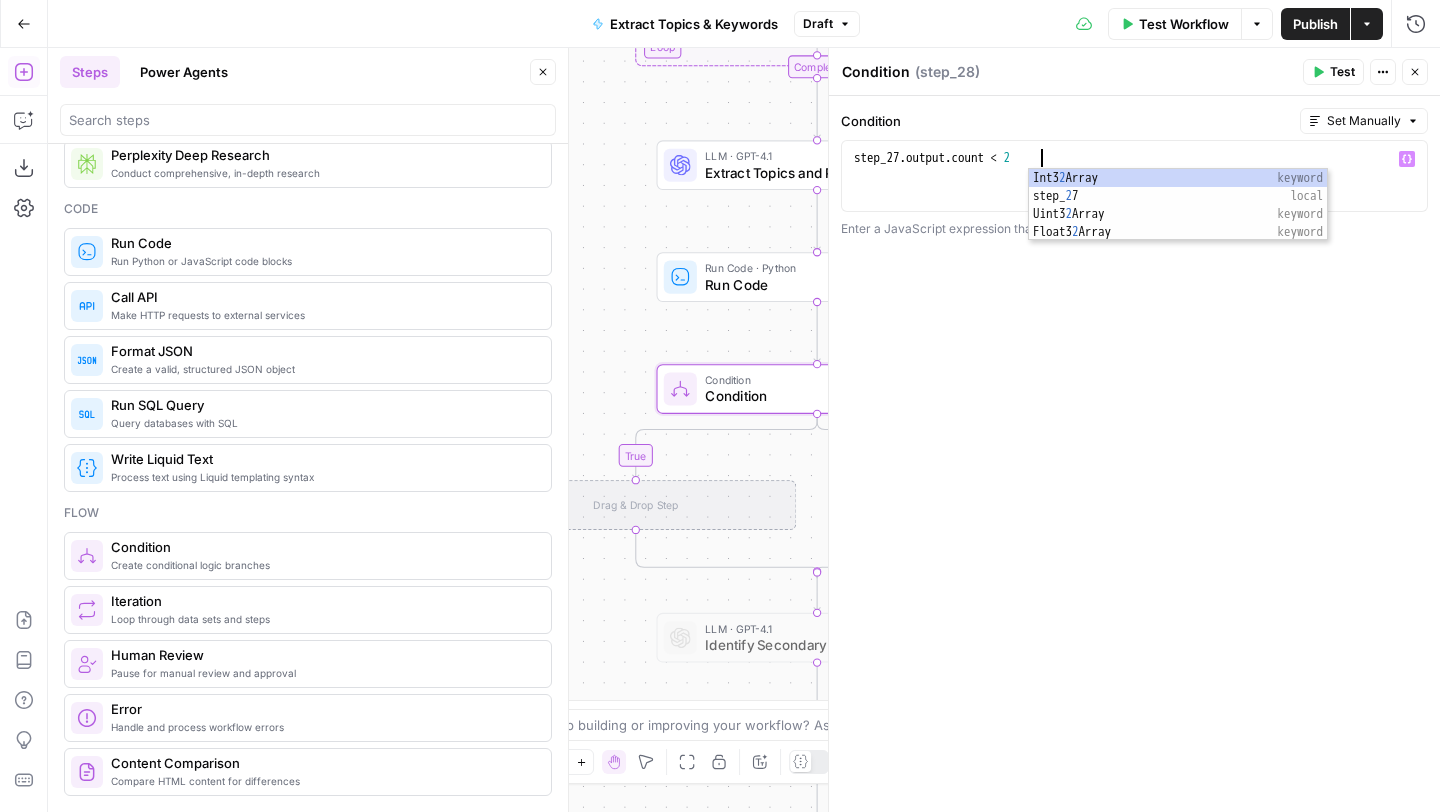 scroll, scrollTop: 0, scrollLeft: 14, axis: horizontal 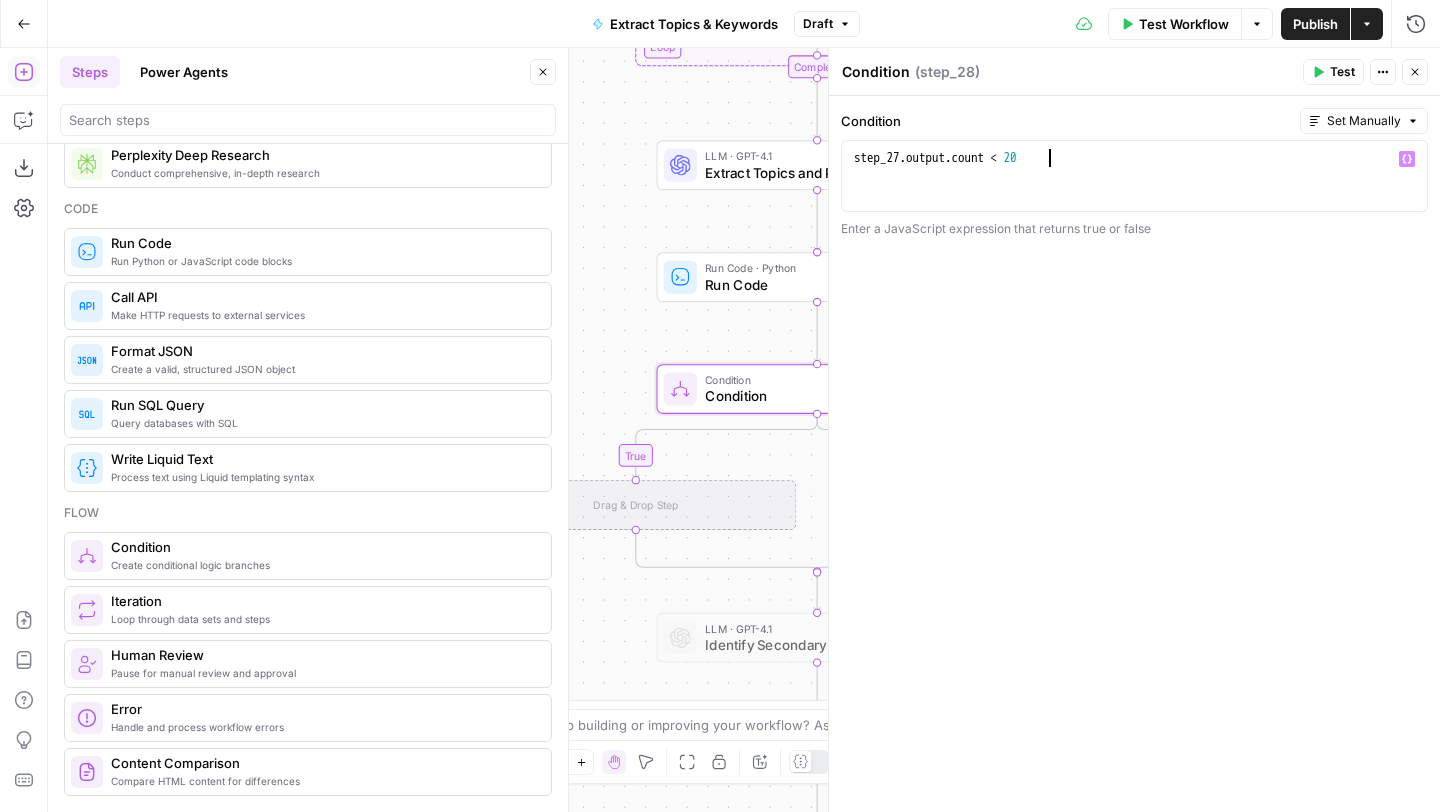 type on "**********" 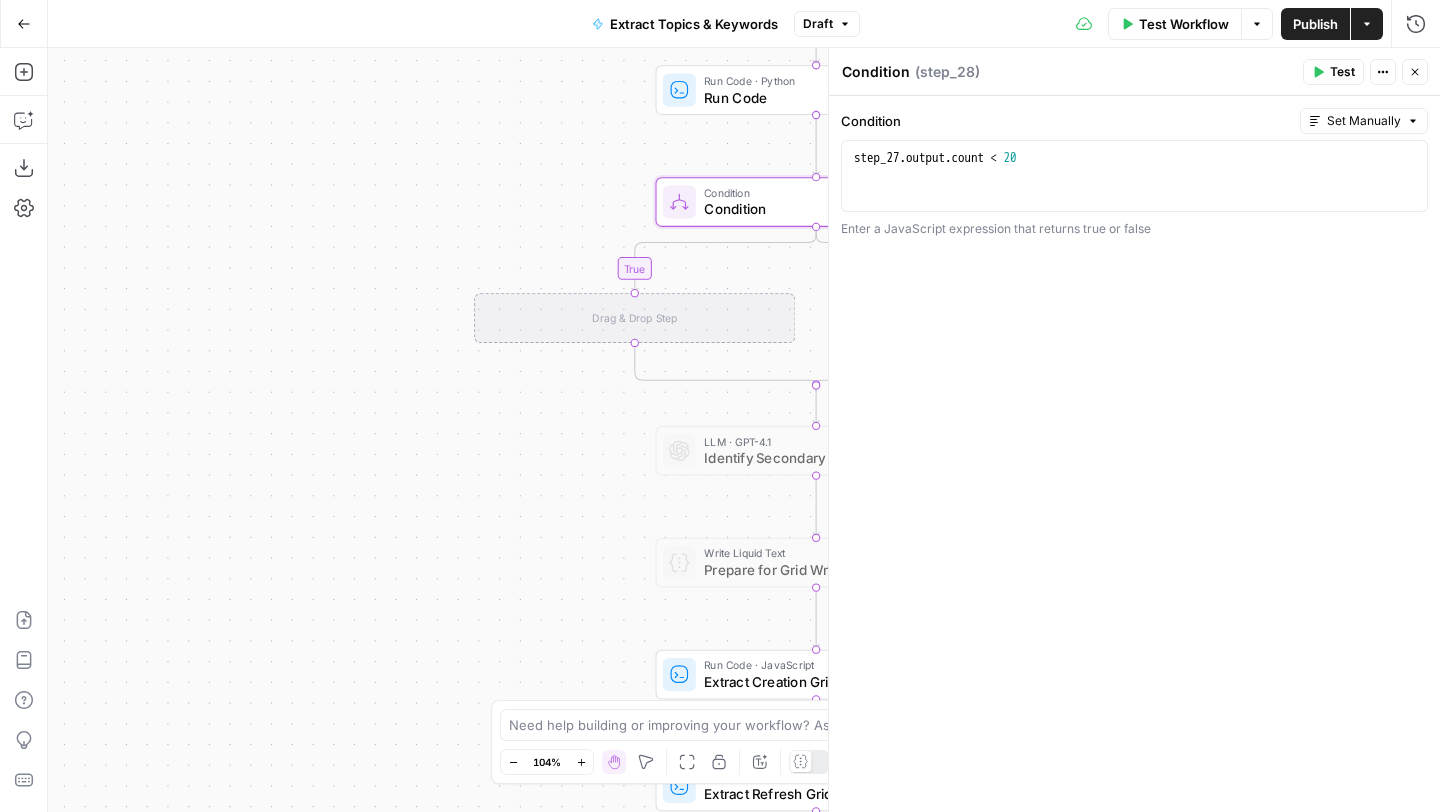 drag, startPoint x: 527, startPoint y: 240, endPoint x: 526, endPoint y: -21, distance: 261.00192 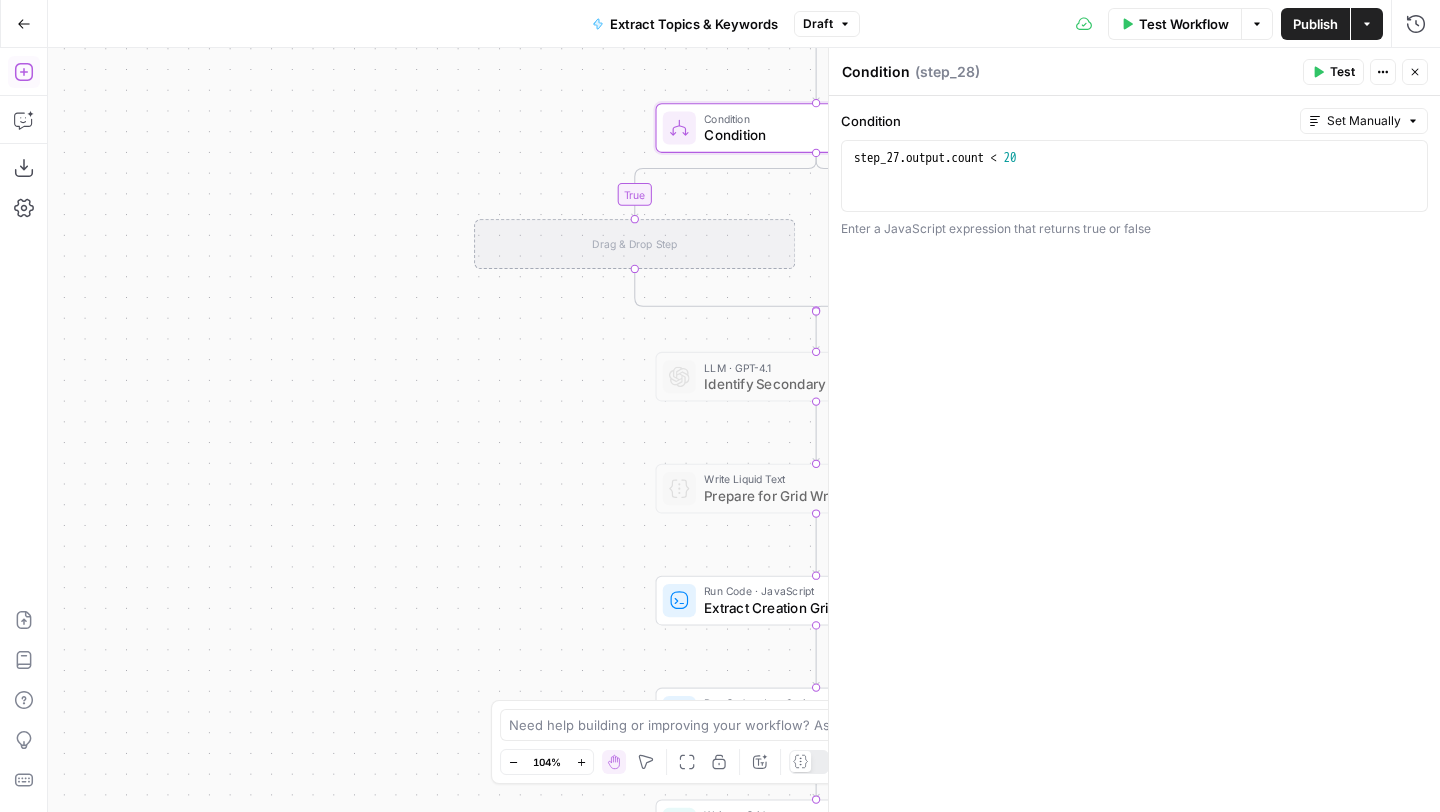 click on "Add Steps" at bounding box center (24, 72) 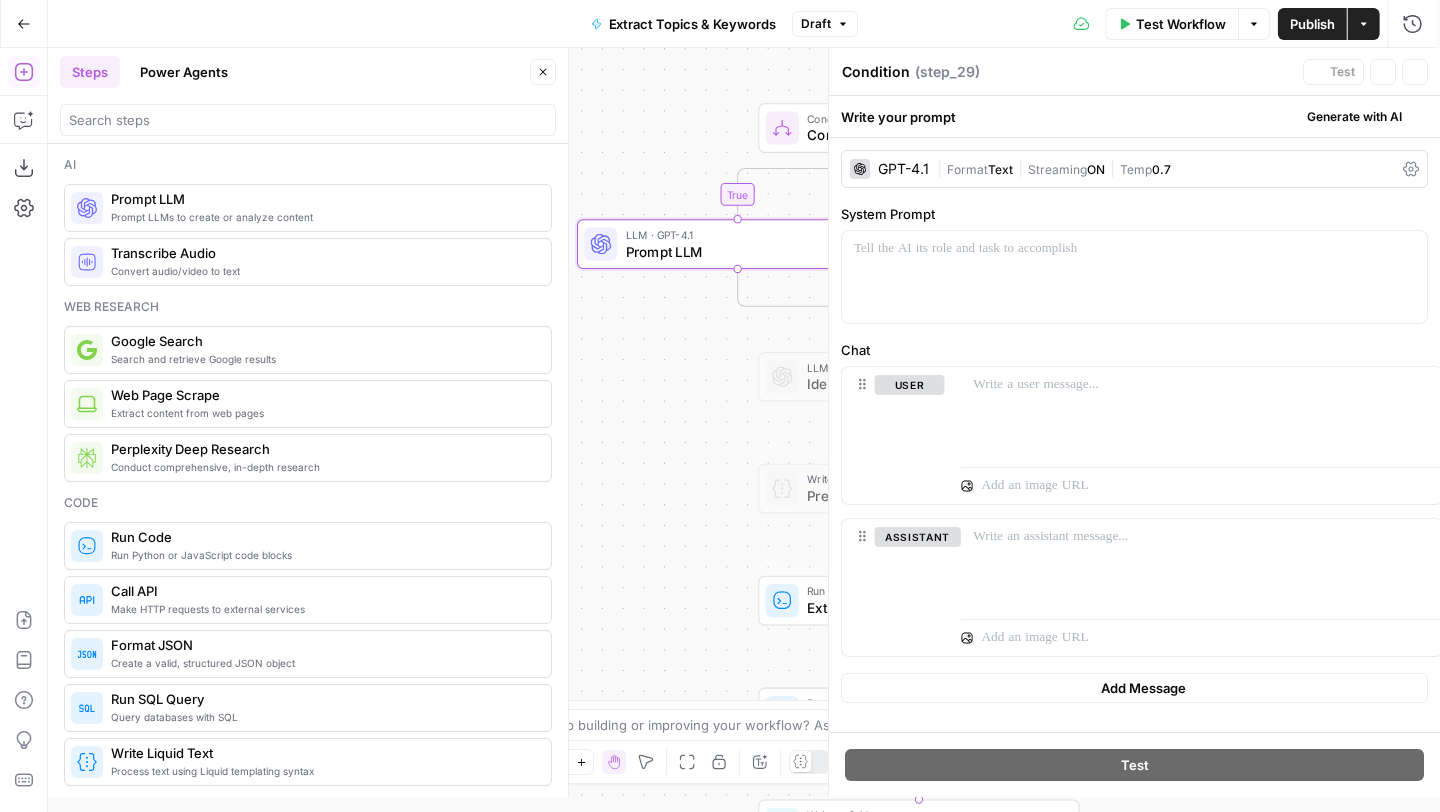 type on "Prompt LLM" 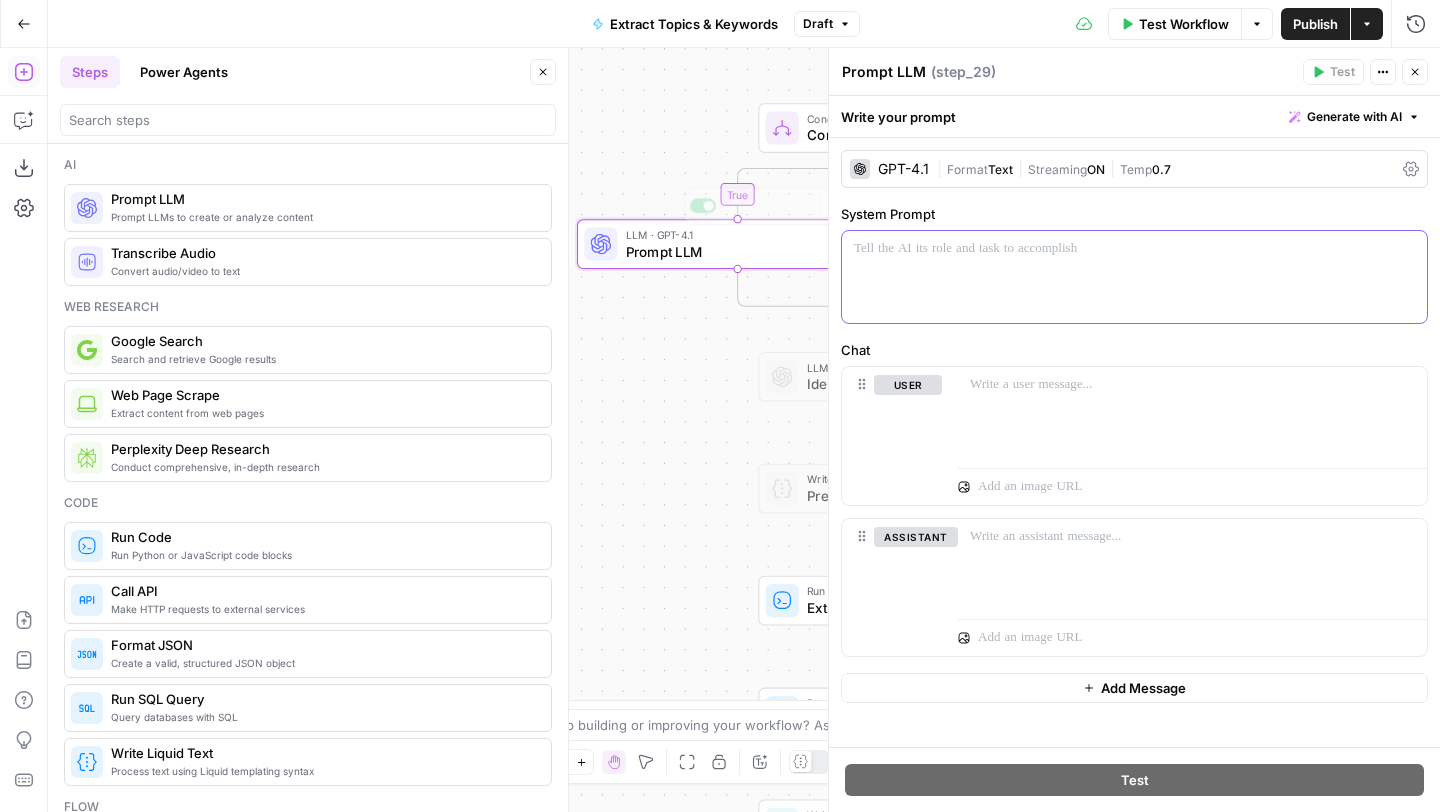 click at bounding box center [1134, 249] 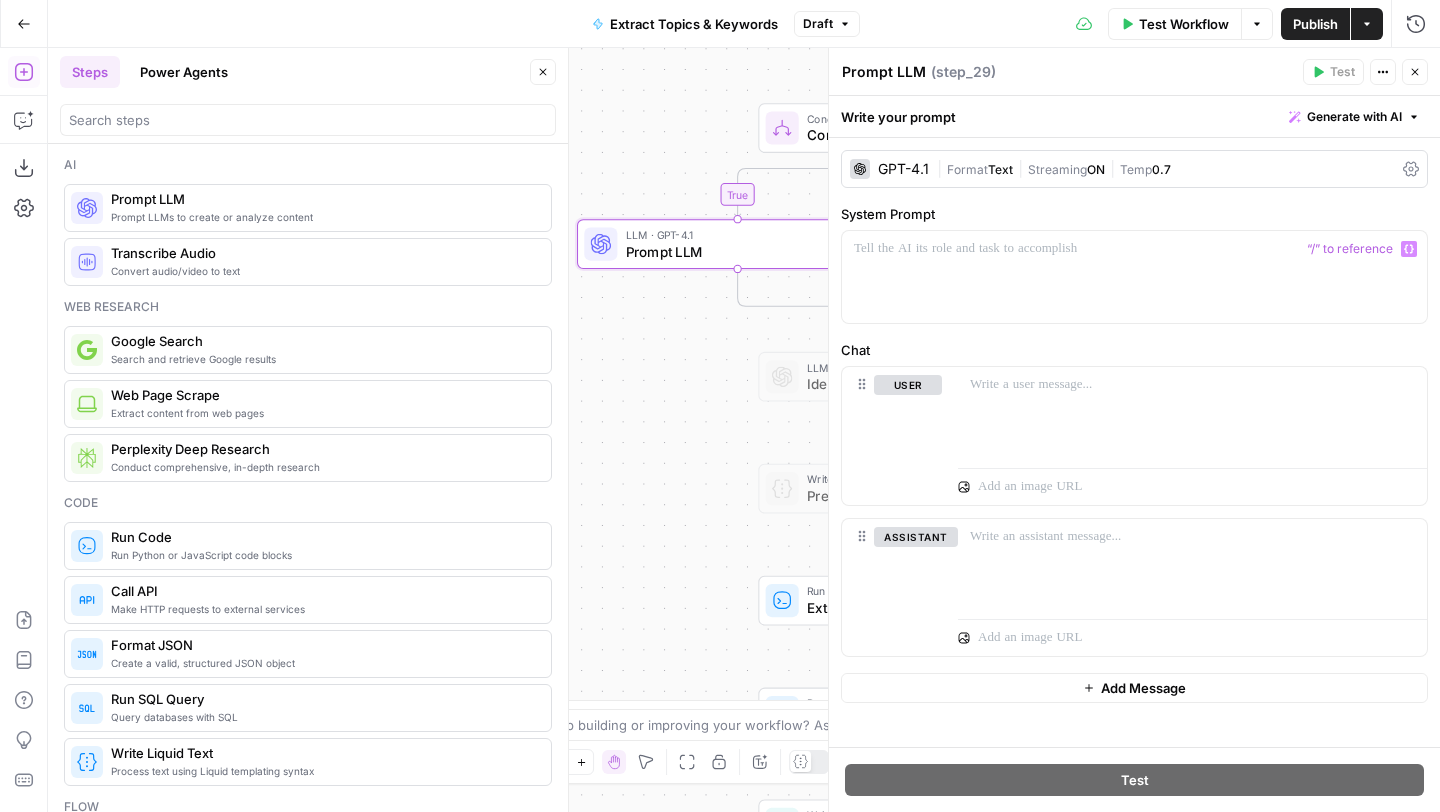 click on "Write your prompt Generate with AI" at bounding box center (1134, 116) 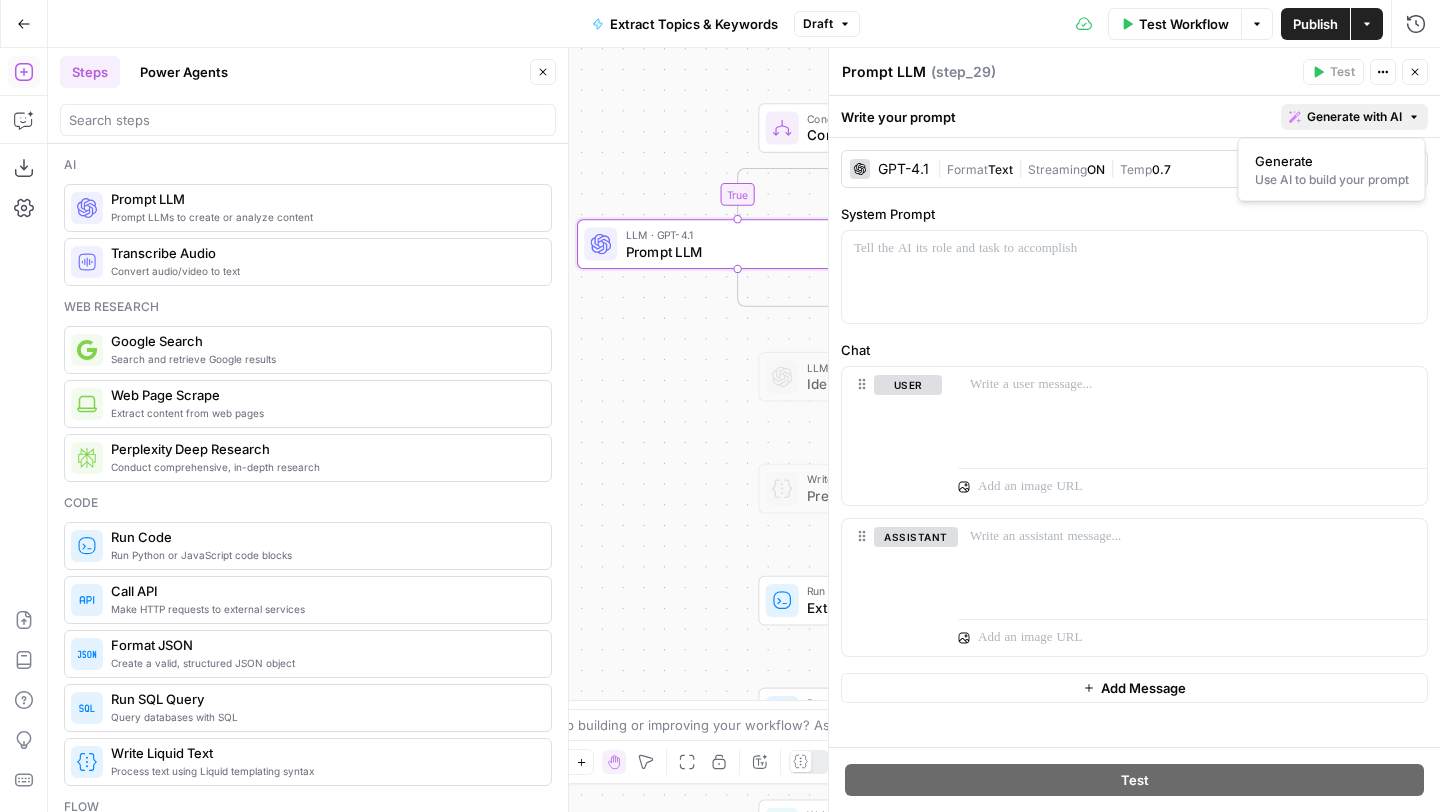 click 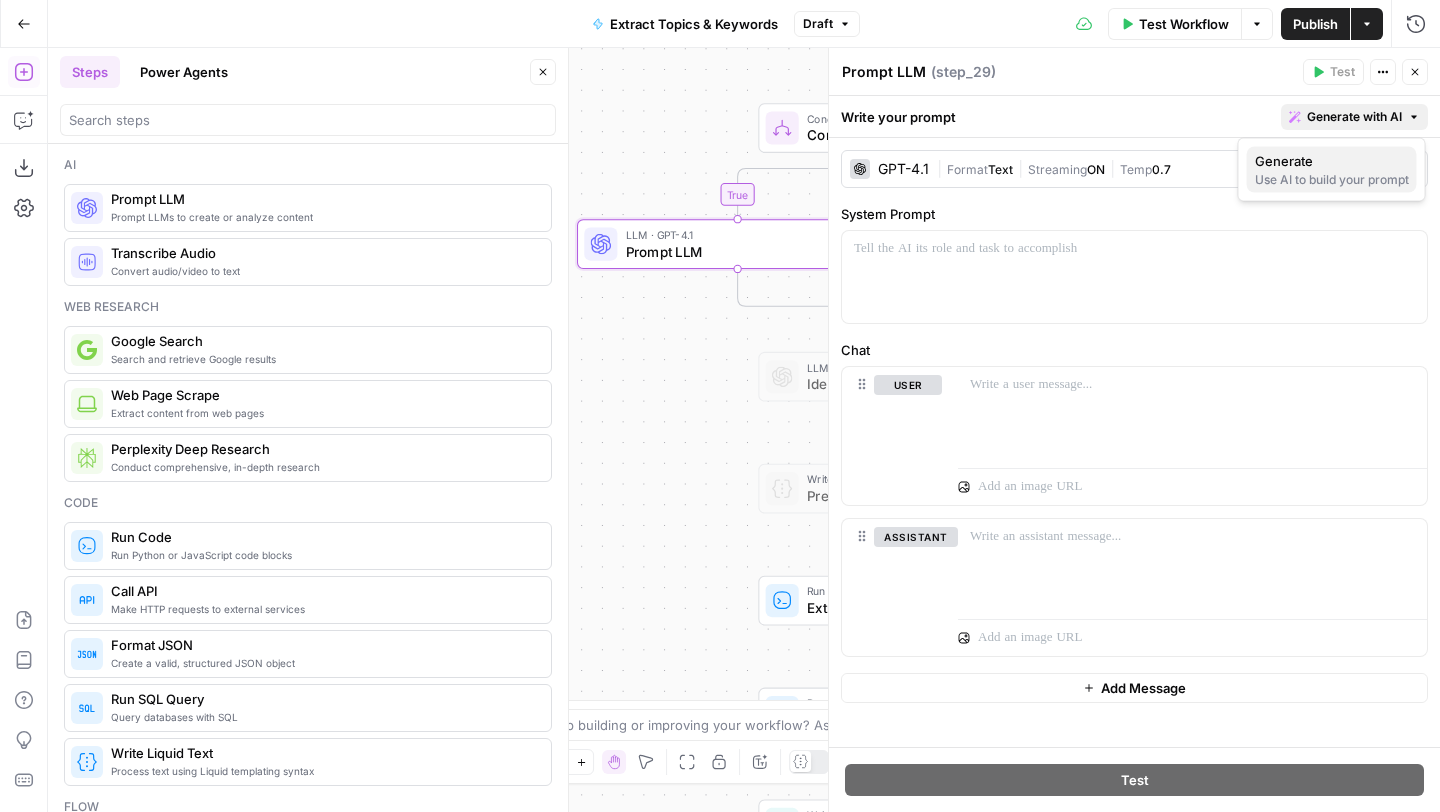 click on "Use AI to build your prompt" at bounding box center [1332, 180] 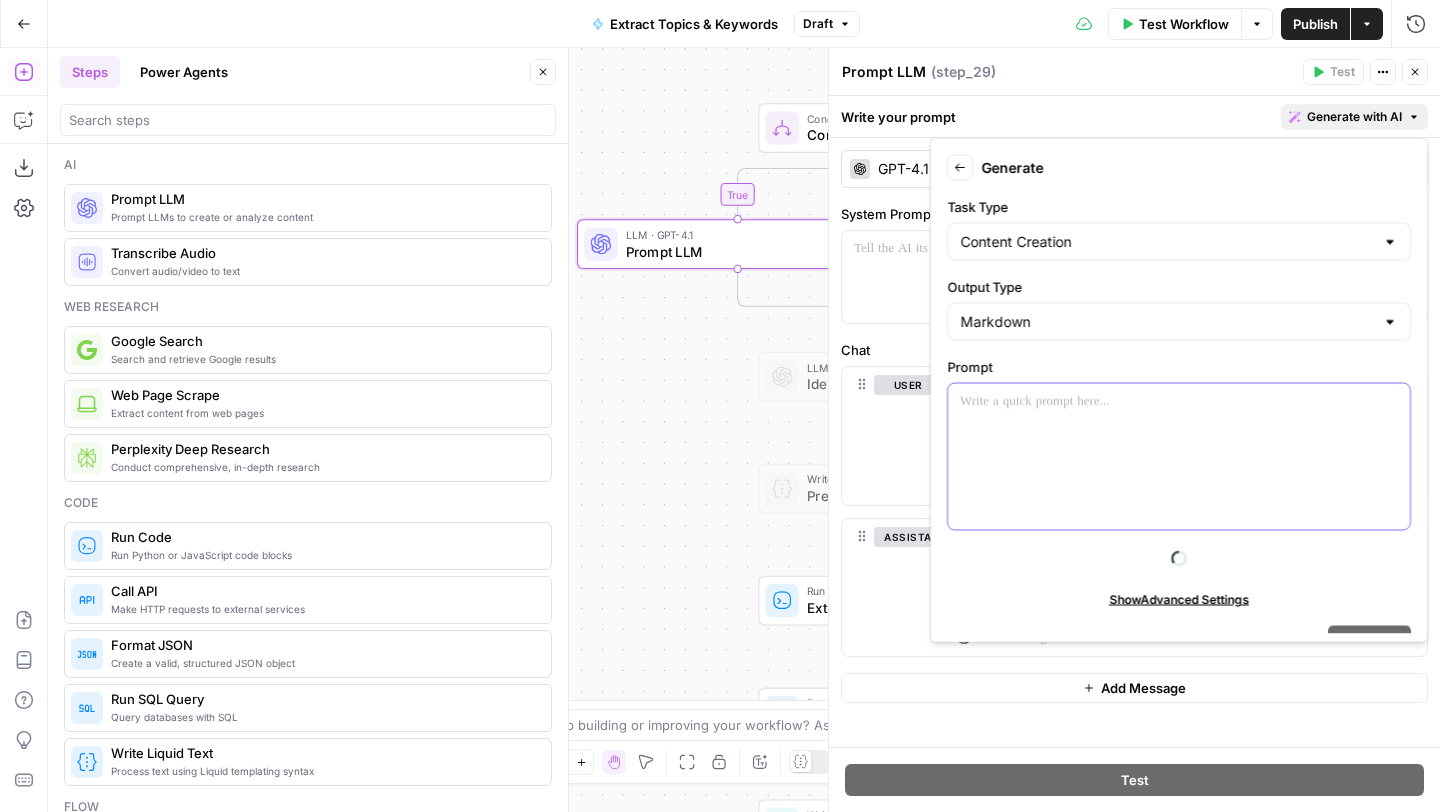 click at bounding box center (1179, 402) 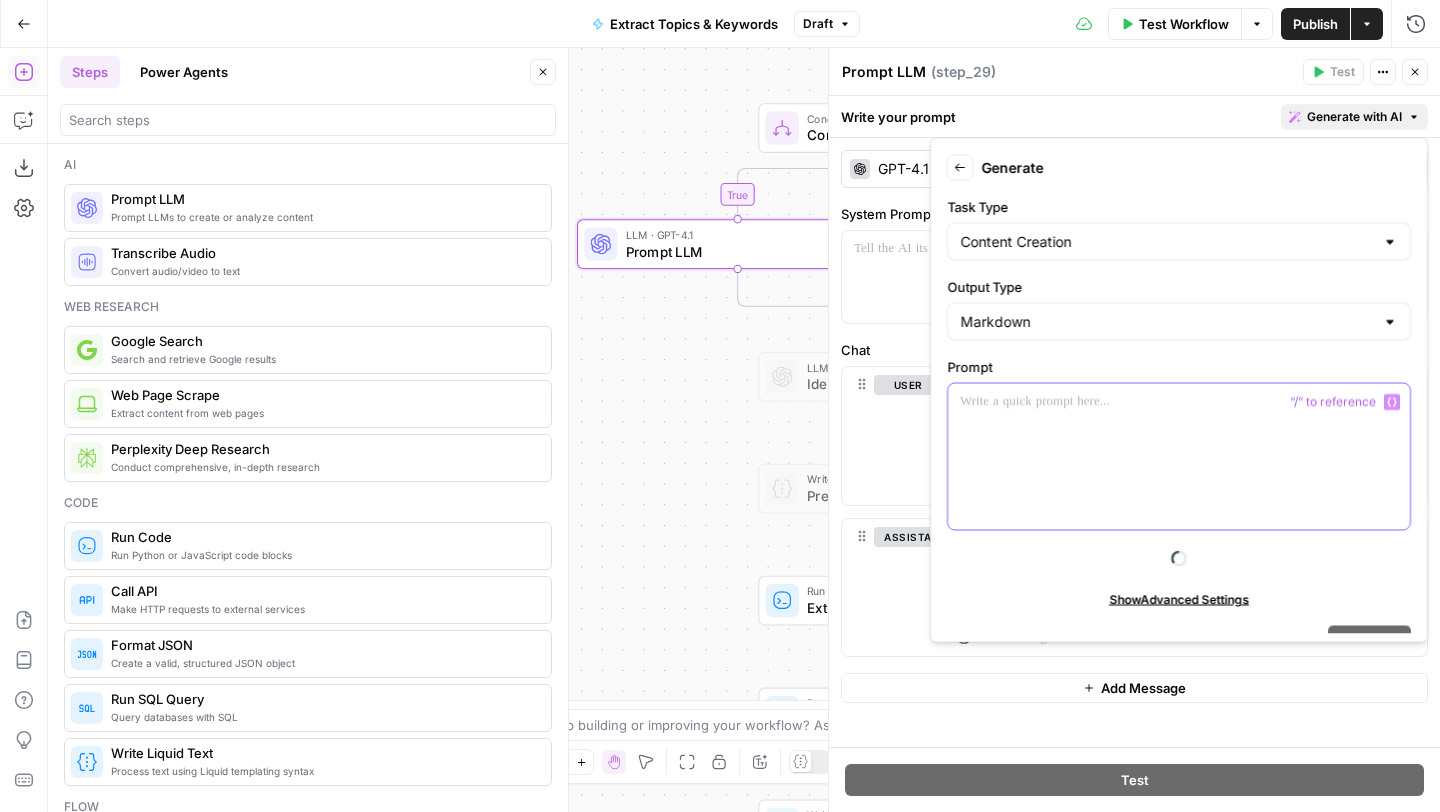 type 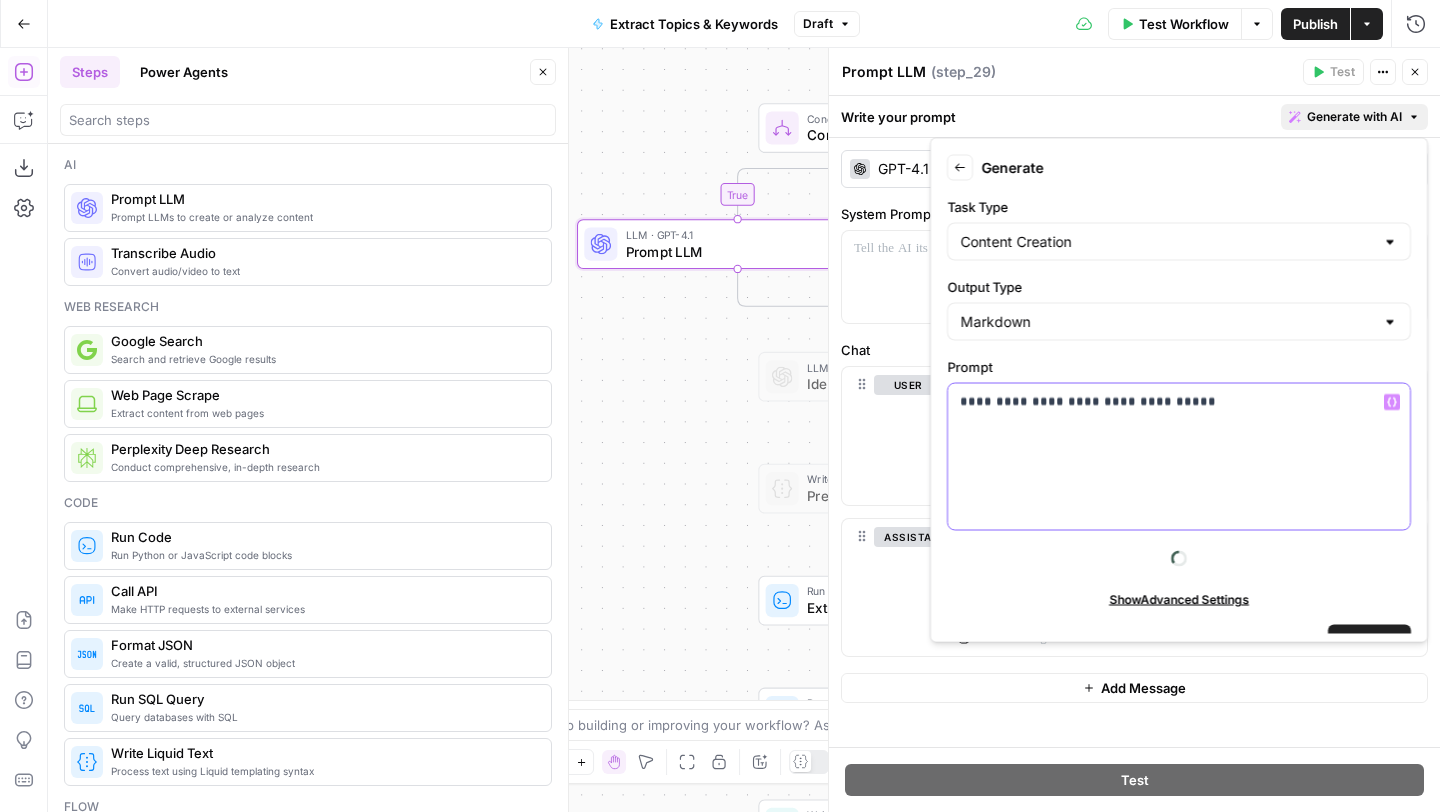 click on "**********" at bounding box center [1171, 402] 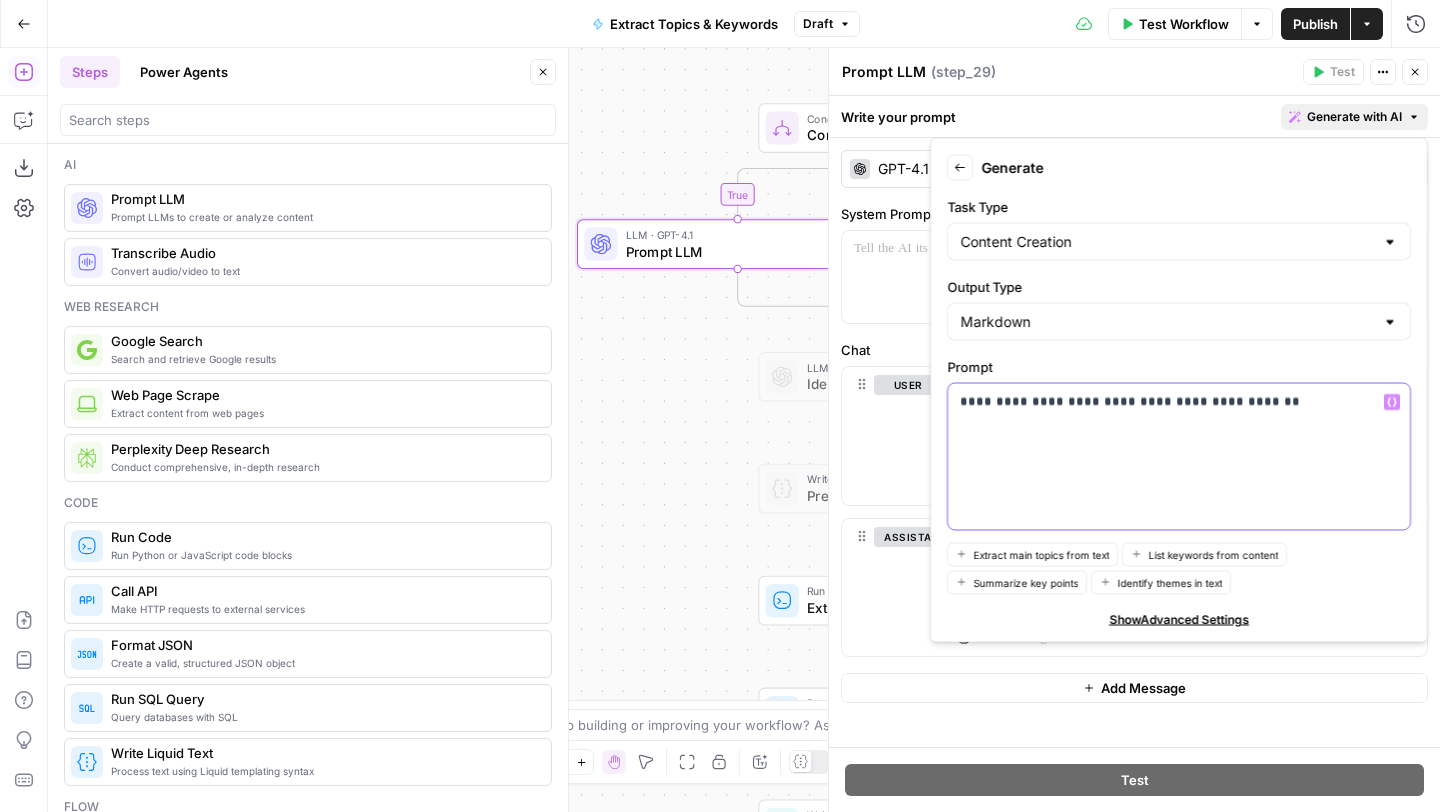click on "**********" at bounding box center [1171, 402] 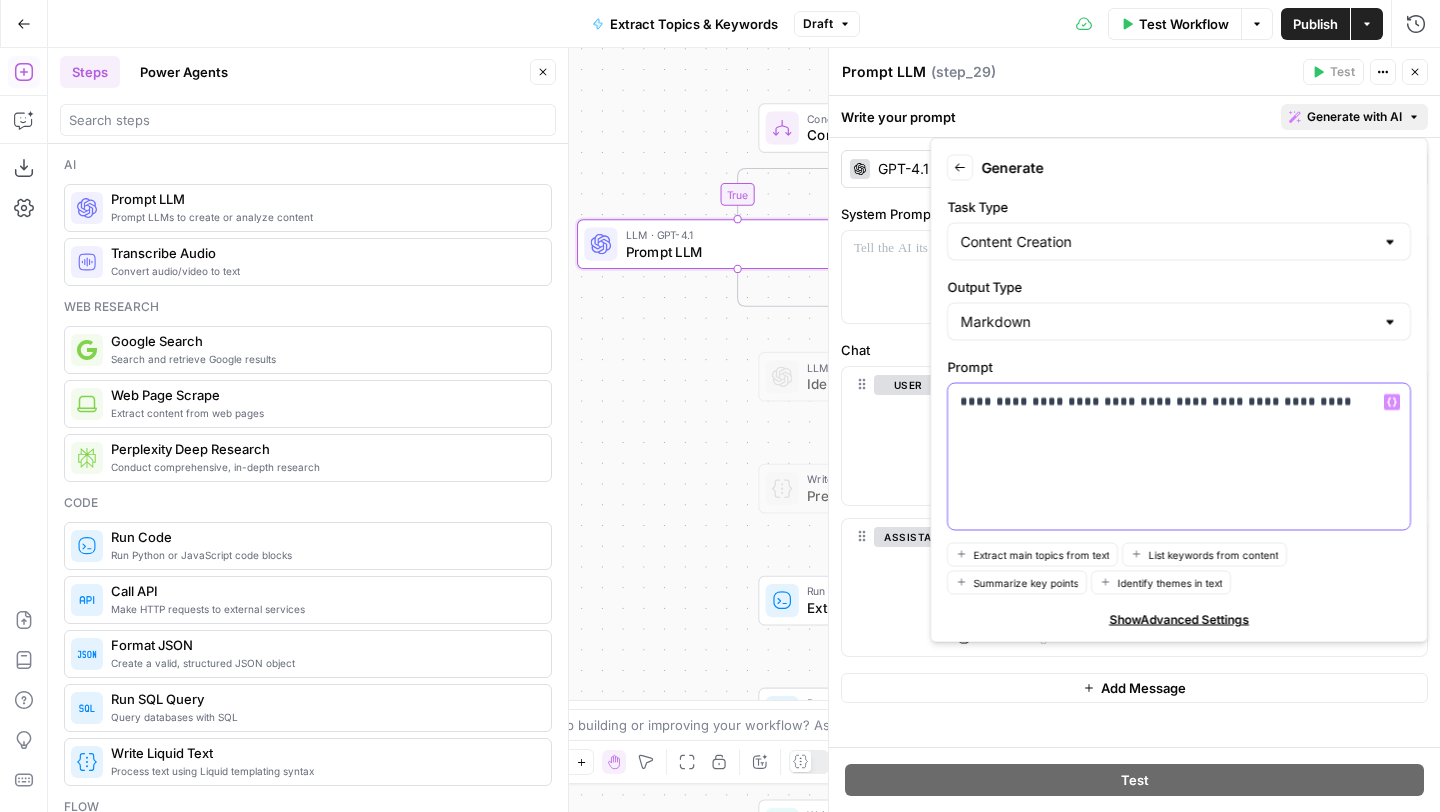 click on "**********" at bounding box center [1171, 402] 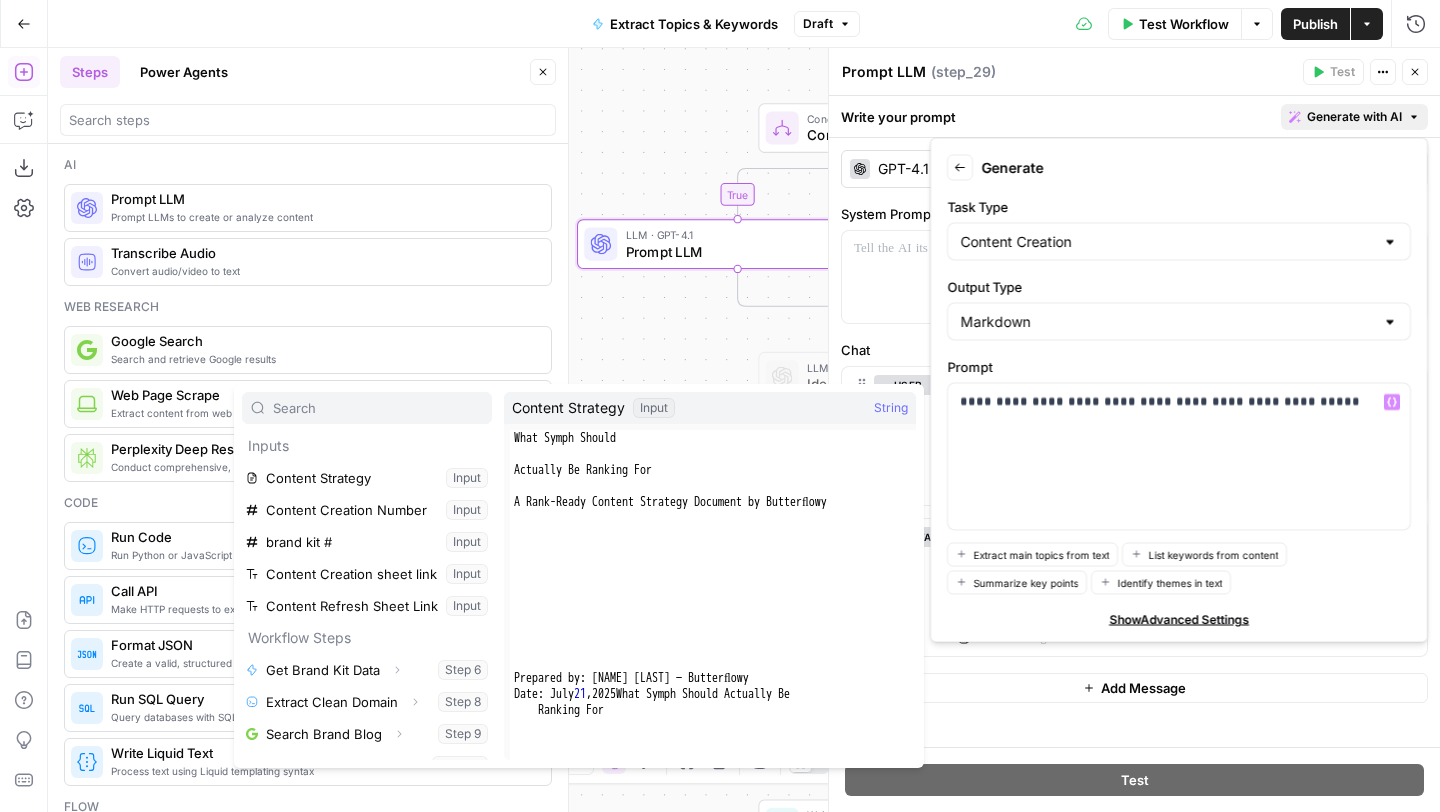 scroll, scrollTop: 246, scrollLeft: 0, axis: vertical 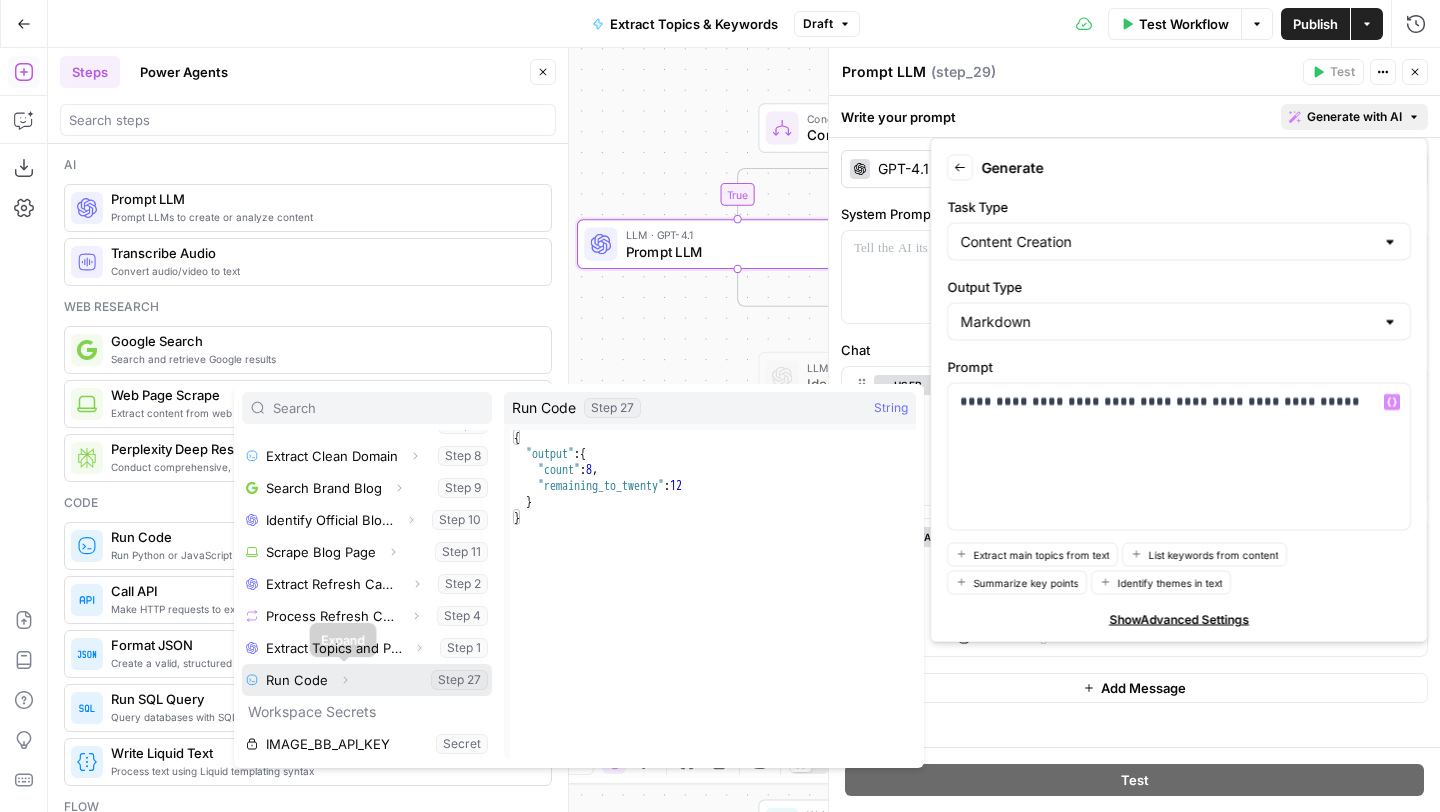click on "Expand" at bounding box center [345, 680] 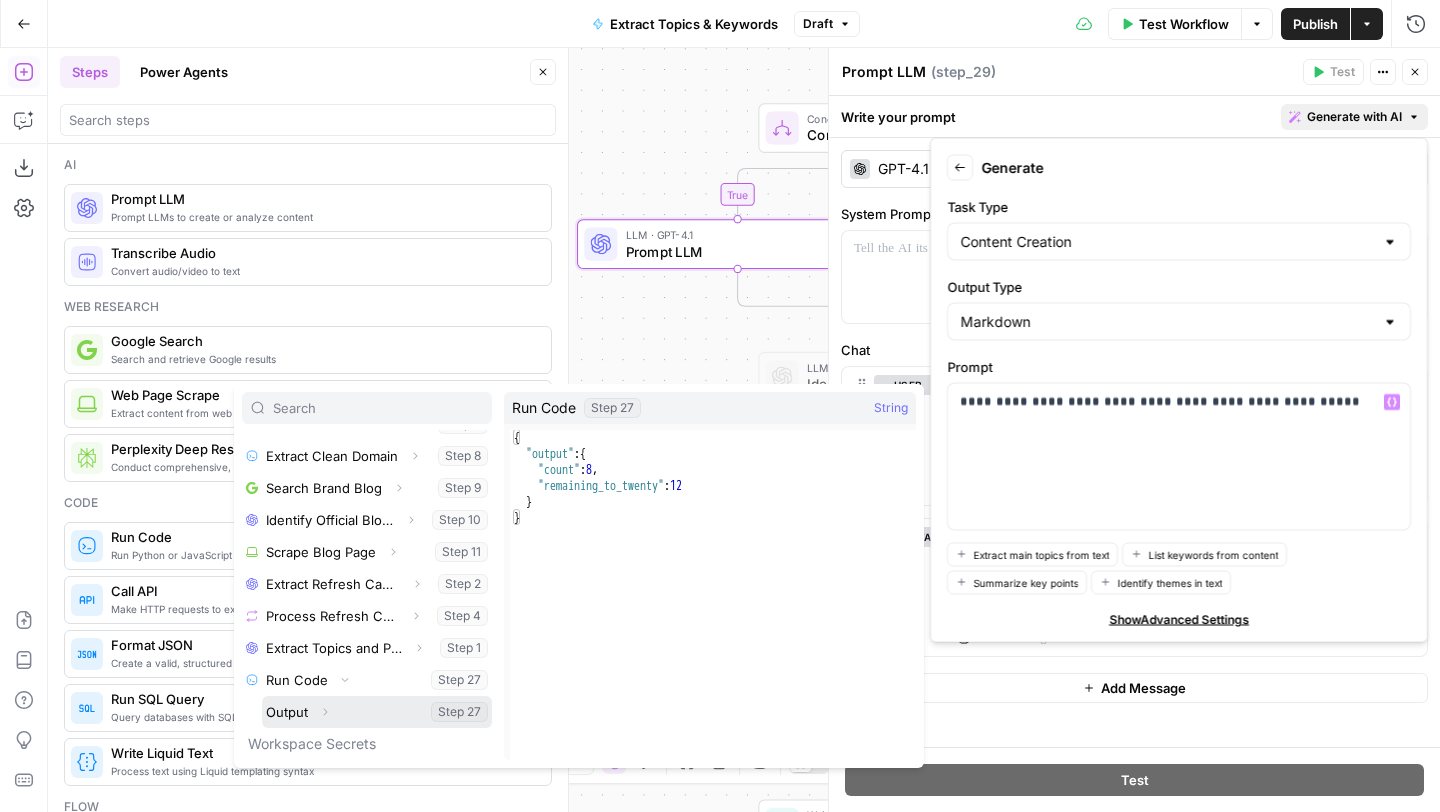 click on "Expand" at bounding box center [325, 712] 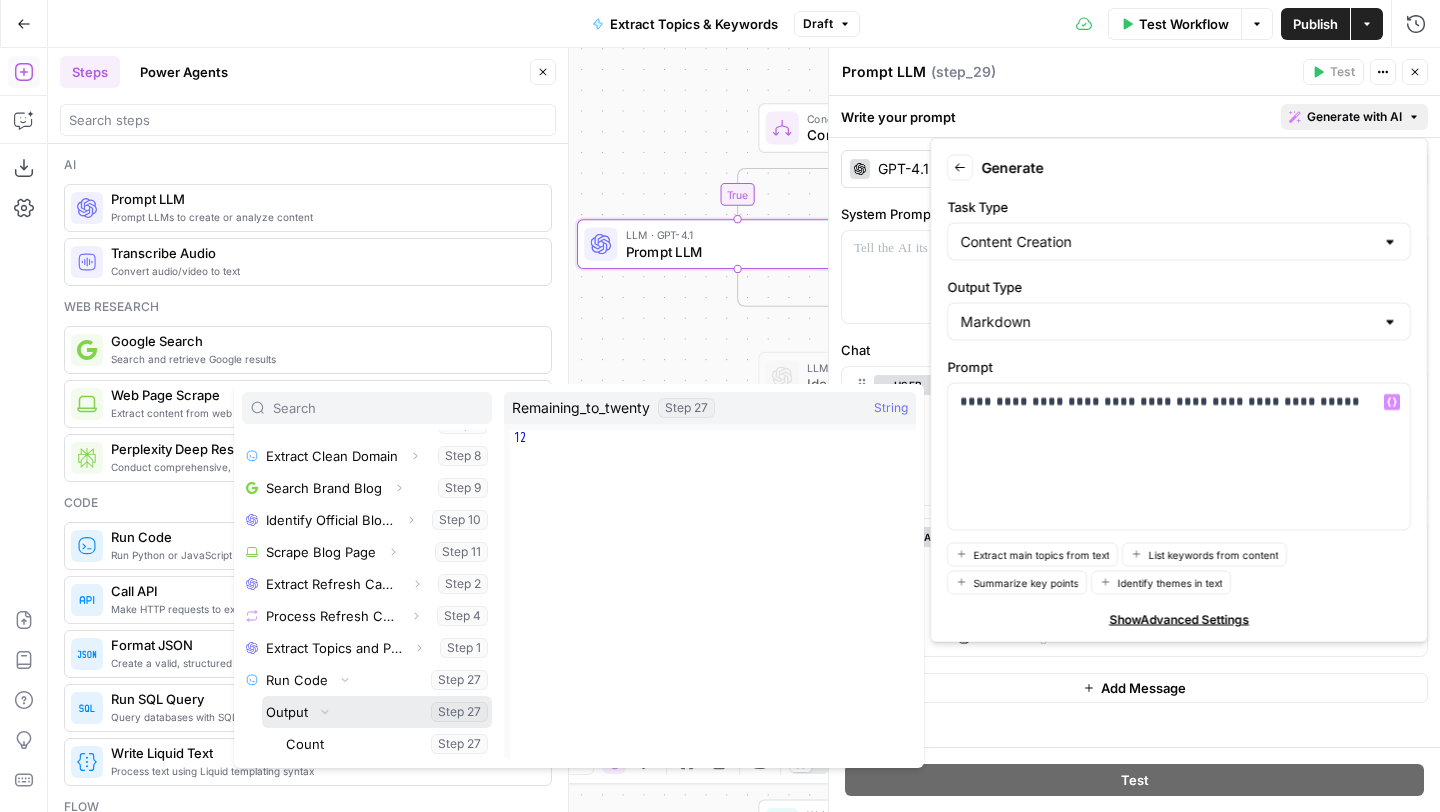 scroll, scrollTop: 337, scrollLeft: 0, axis: vertical 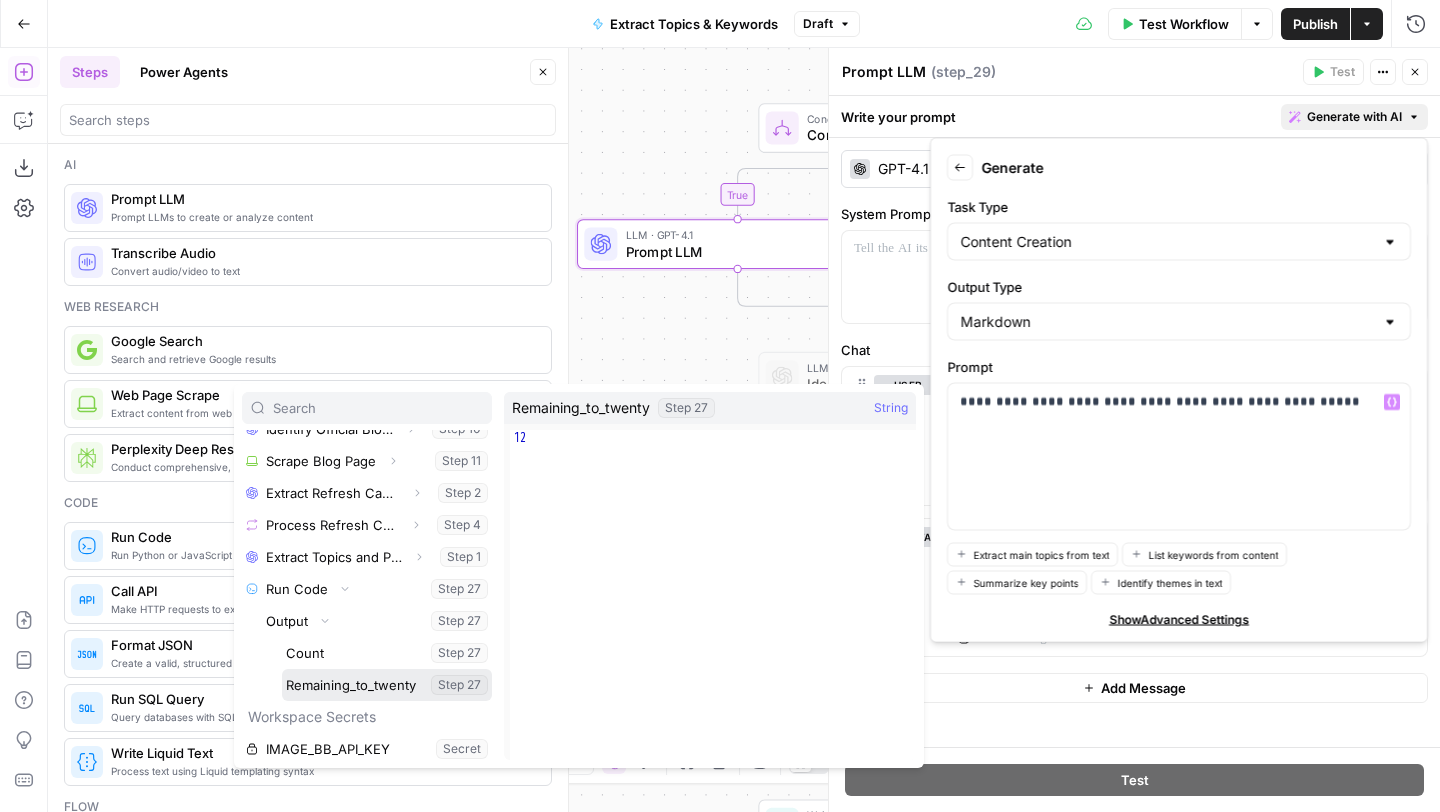 click at bounding box center [387, 685] 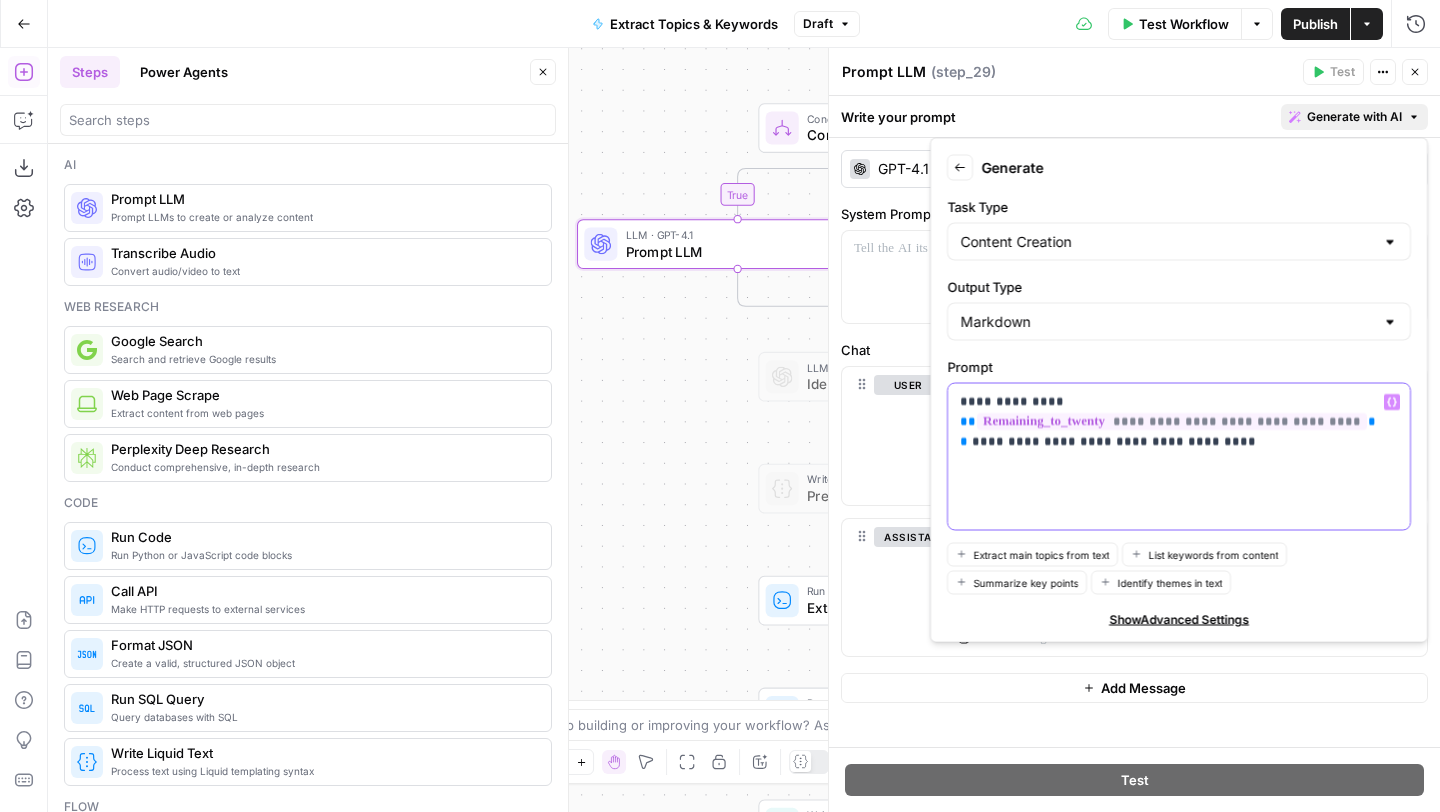 click on "**********" at bounding box center (1171, 422) 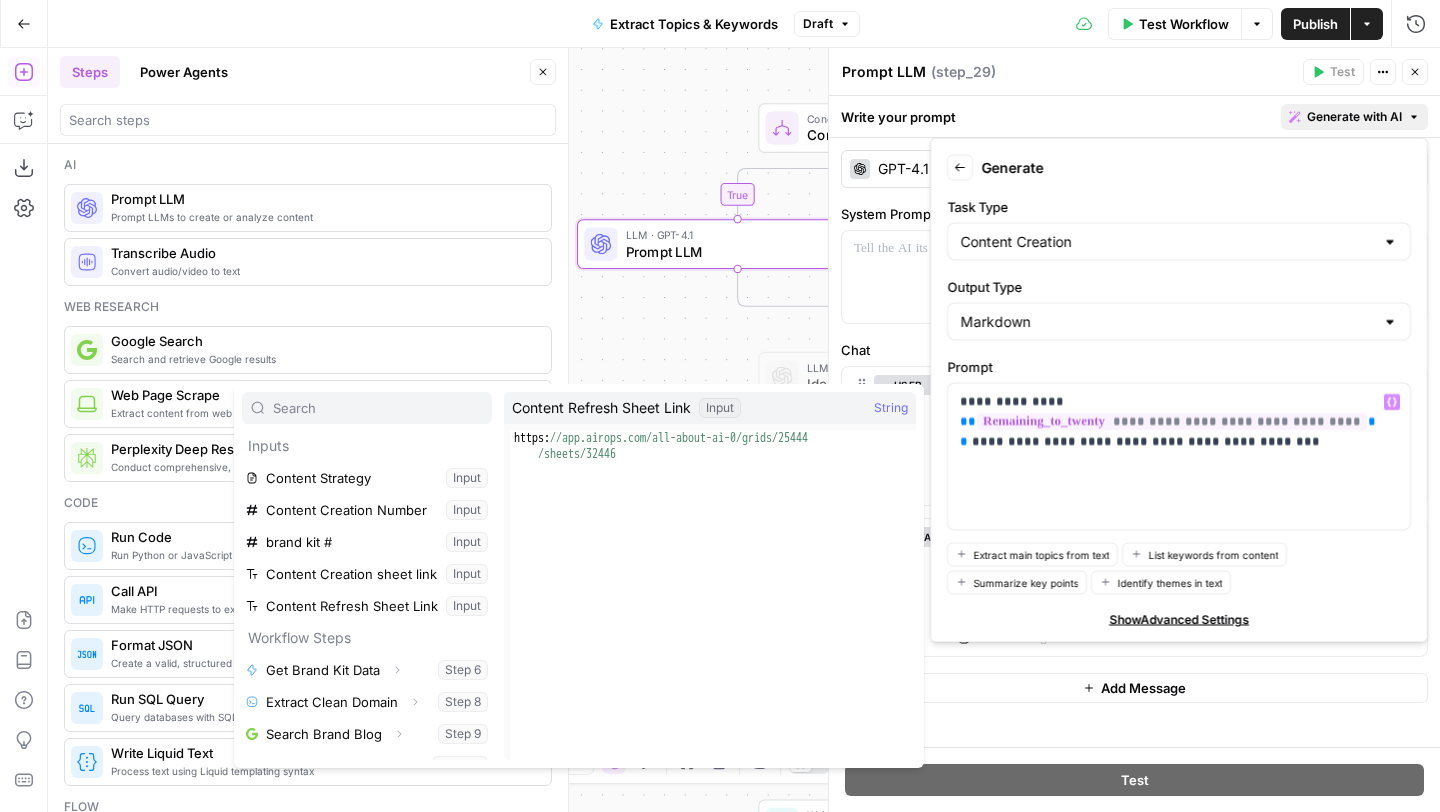 scroll, scrollTop: 246, scrollLeft: 0, axis: vertical 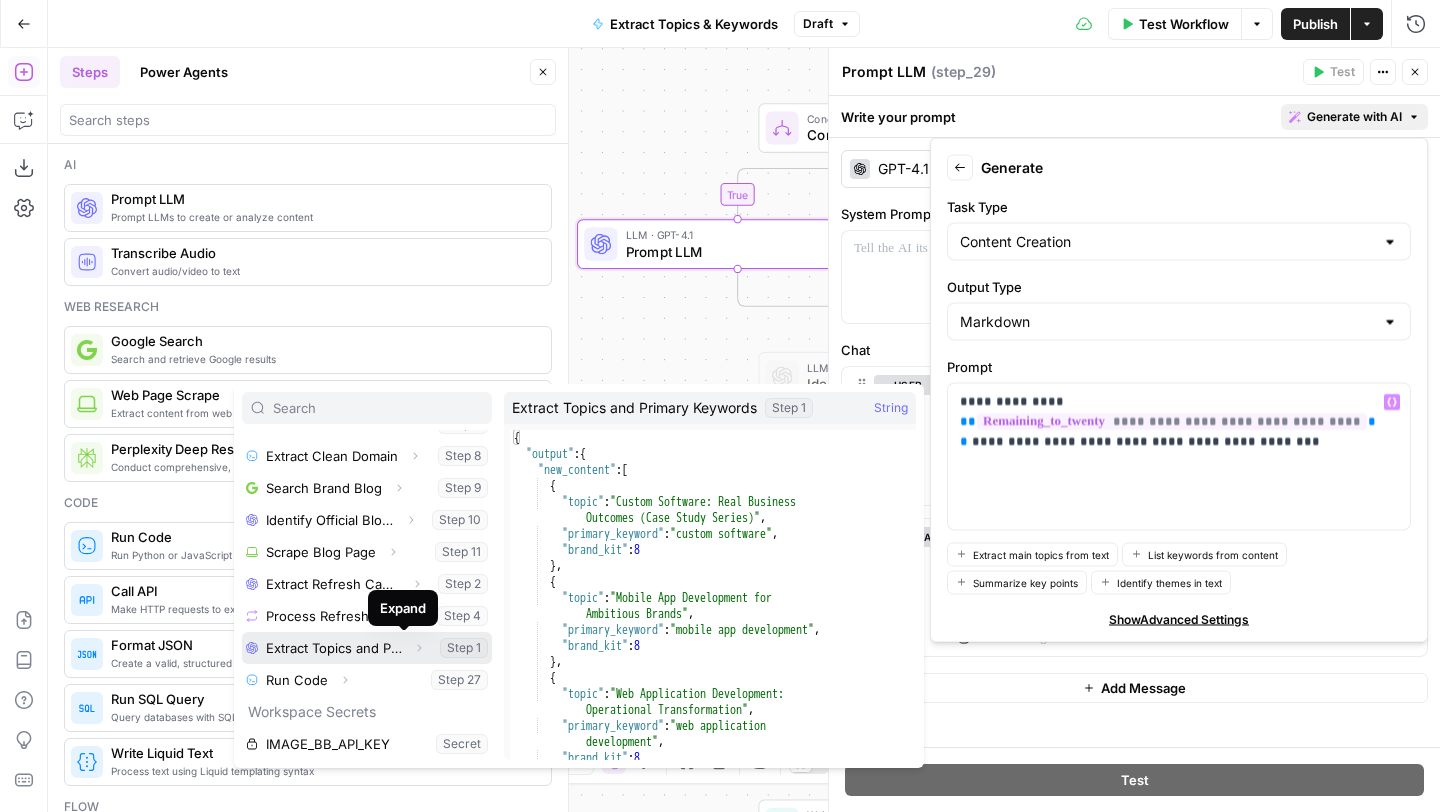 click on "Expand" at bounding box center [419, 648] 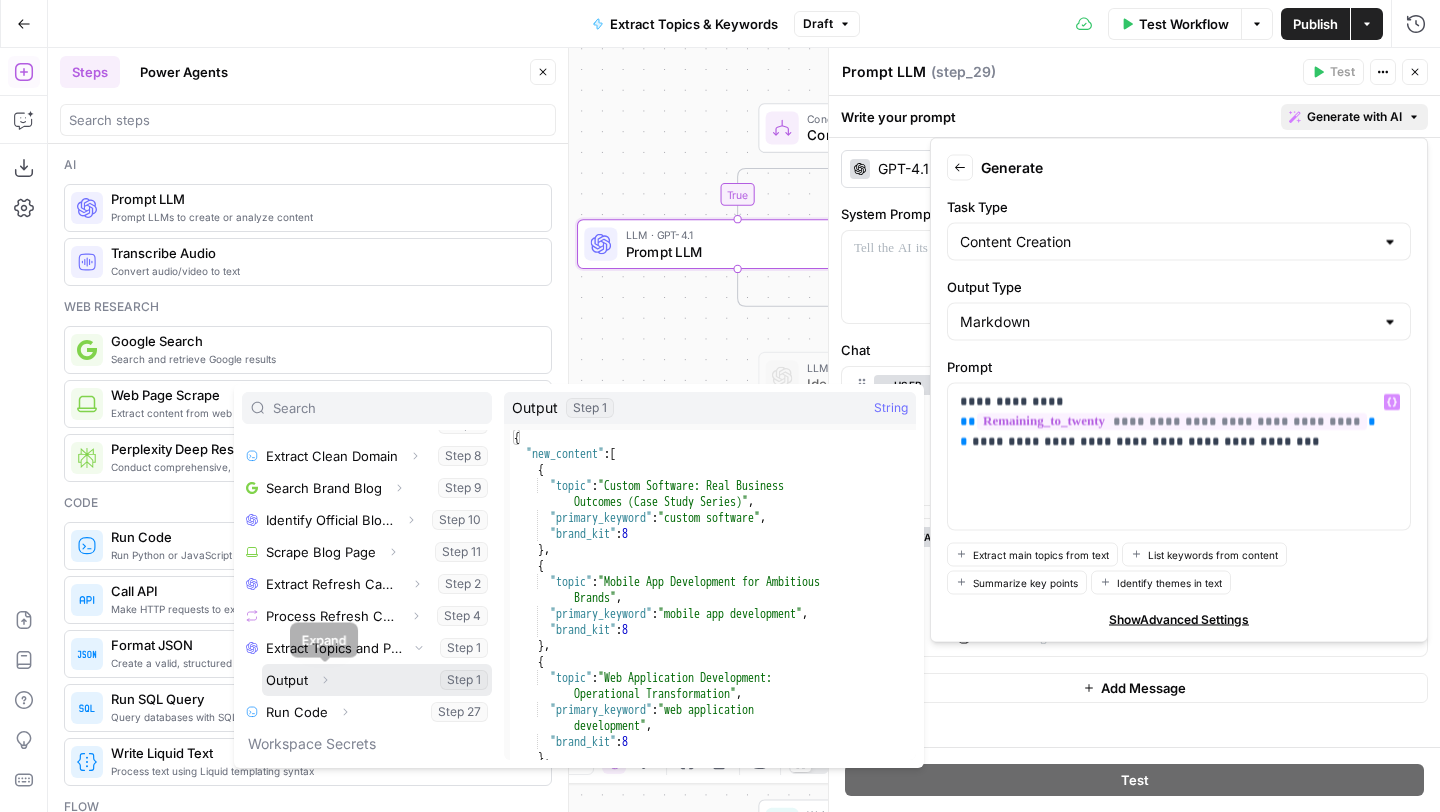 click 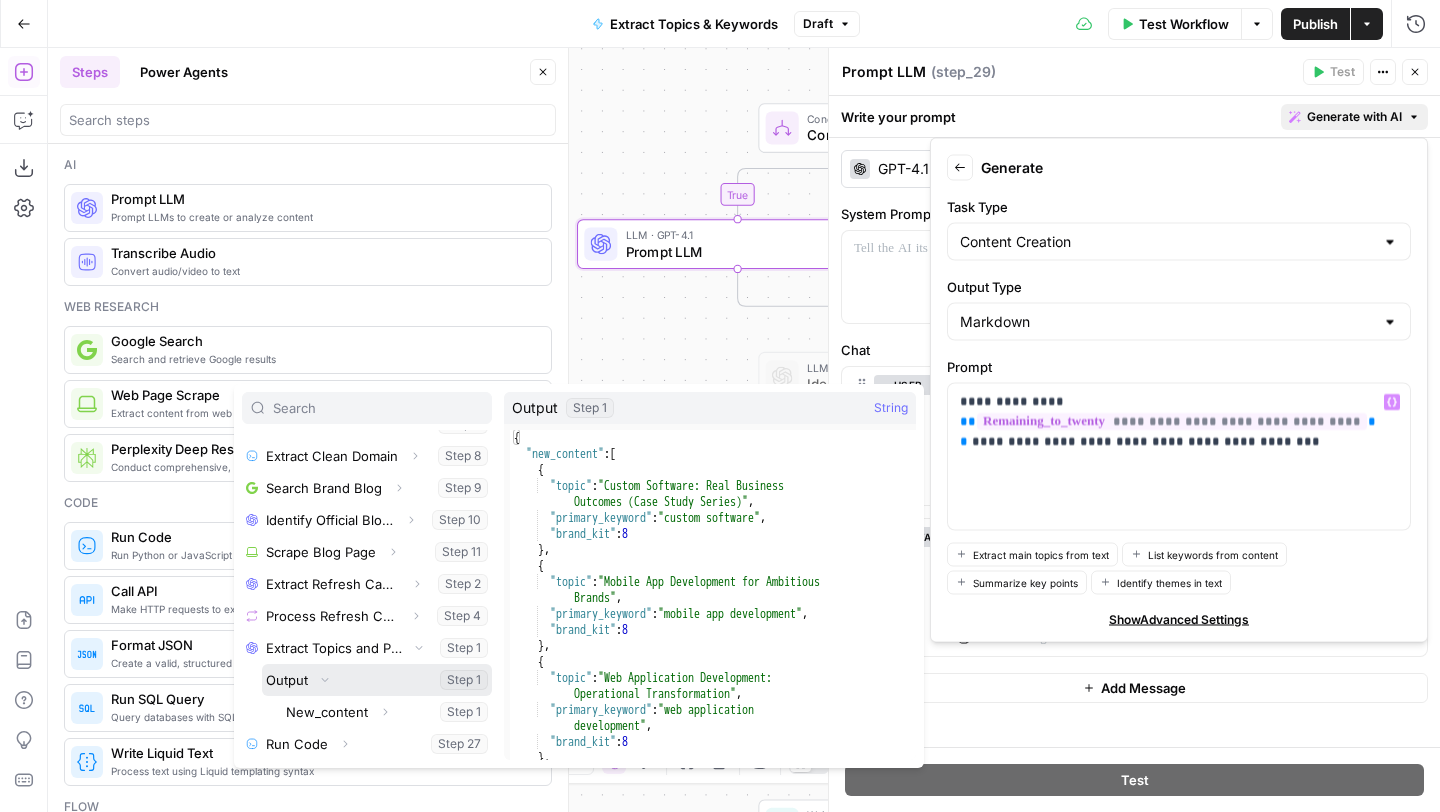 click at bounding box center (377, 680) 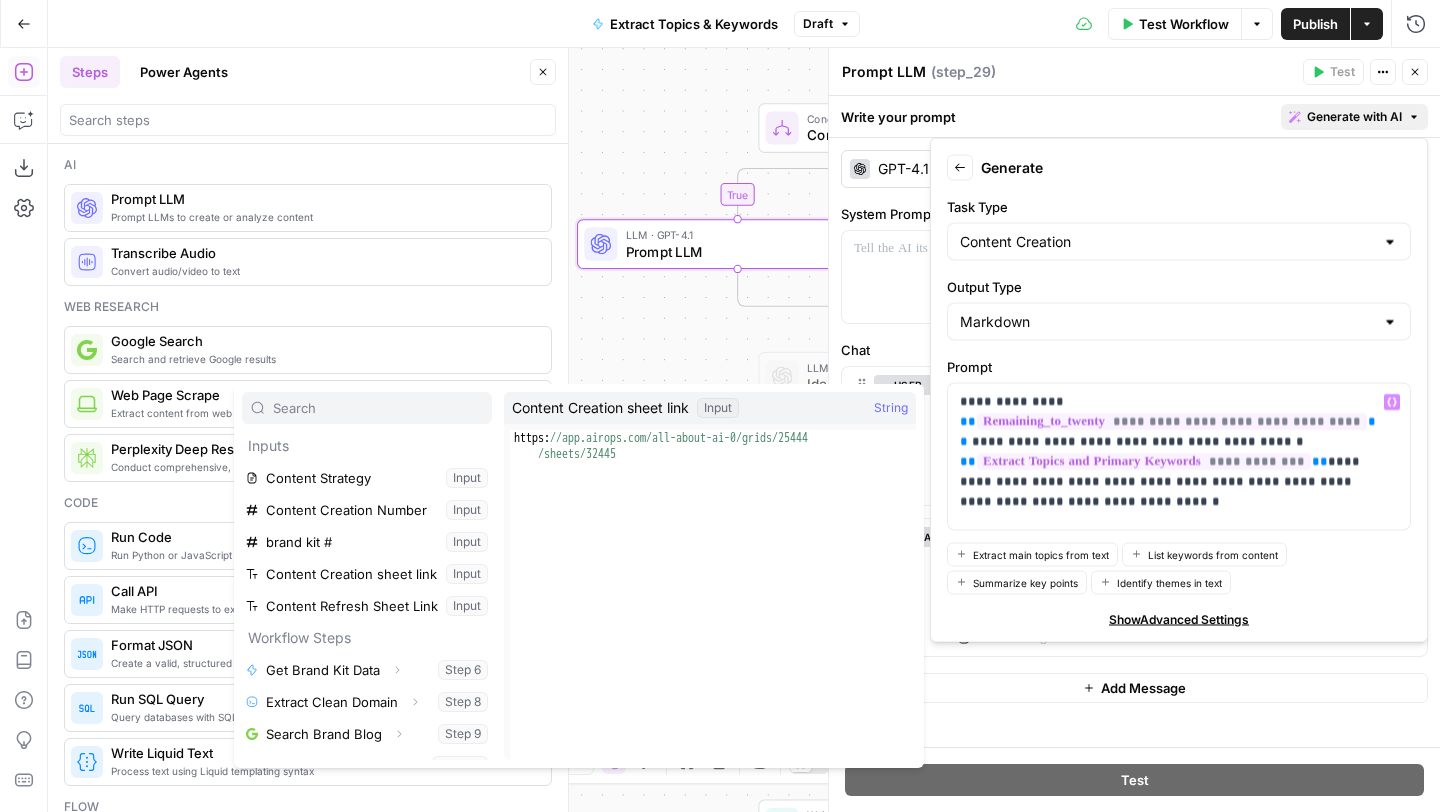 scroll, scrollTop: 246, scrollLeft: 0, axis: vertical 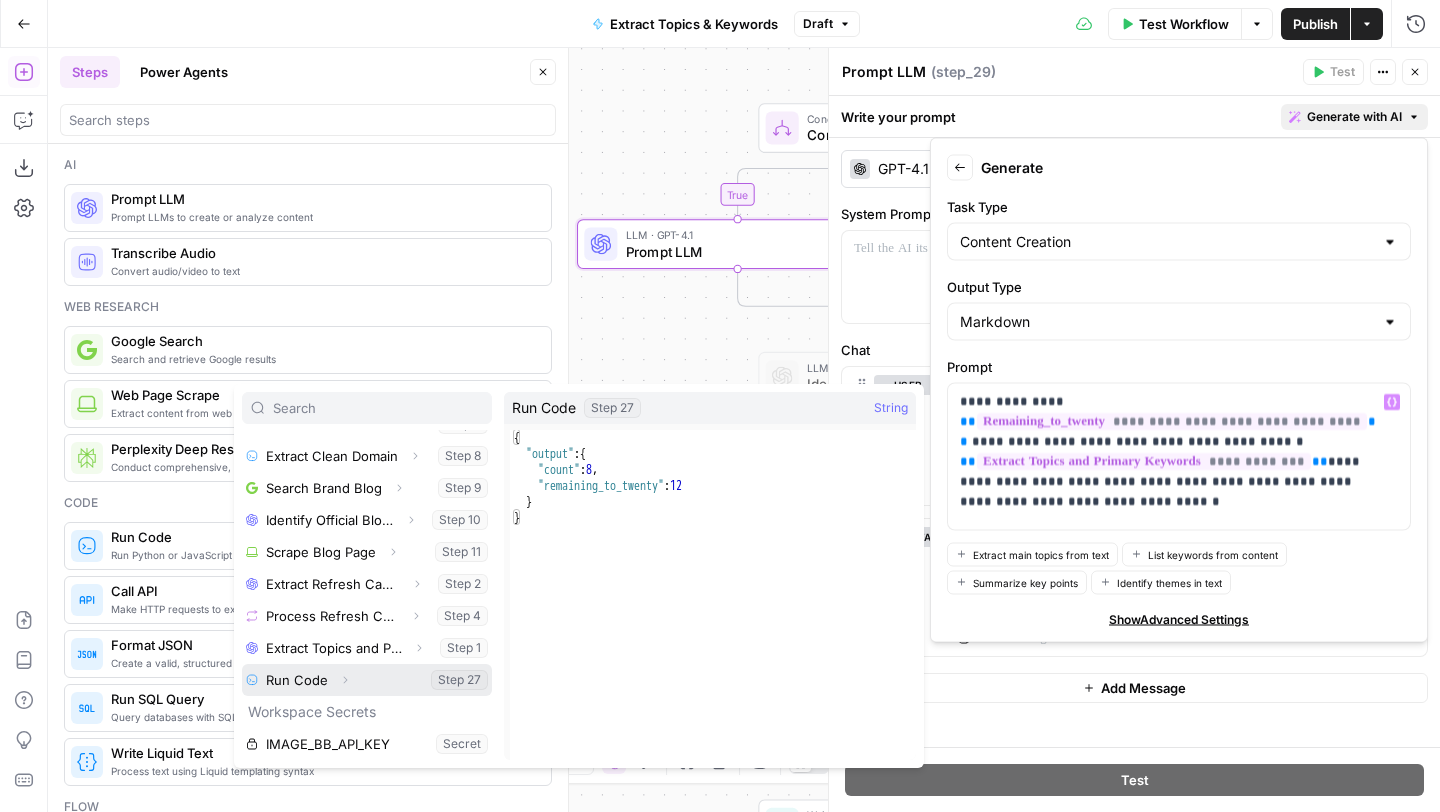 click 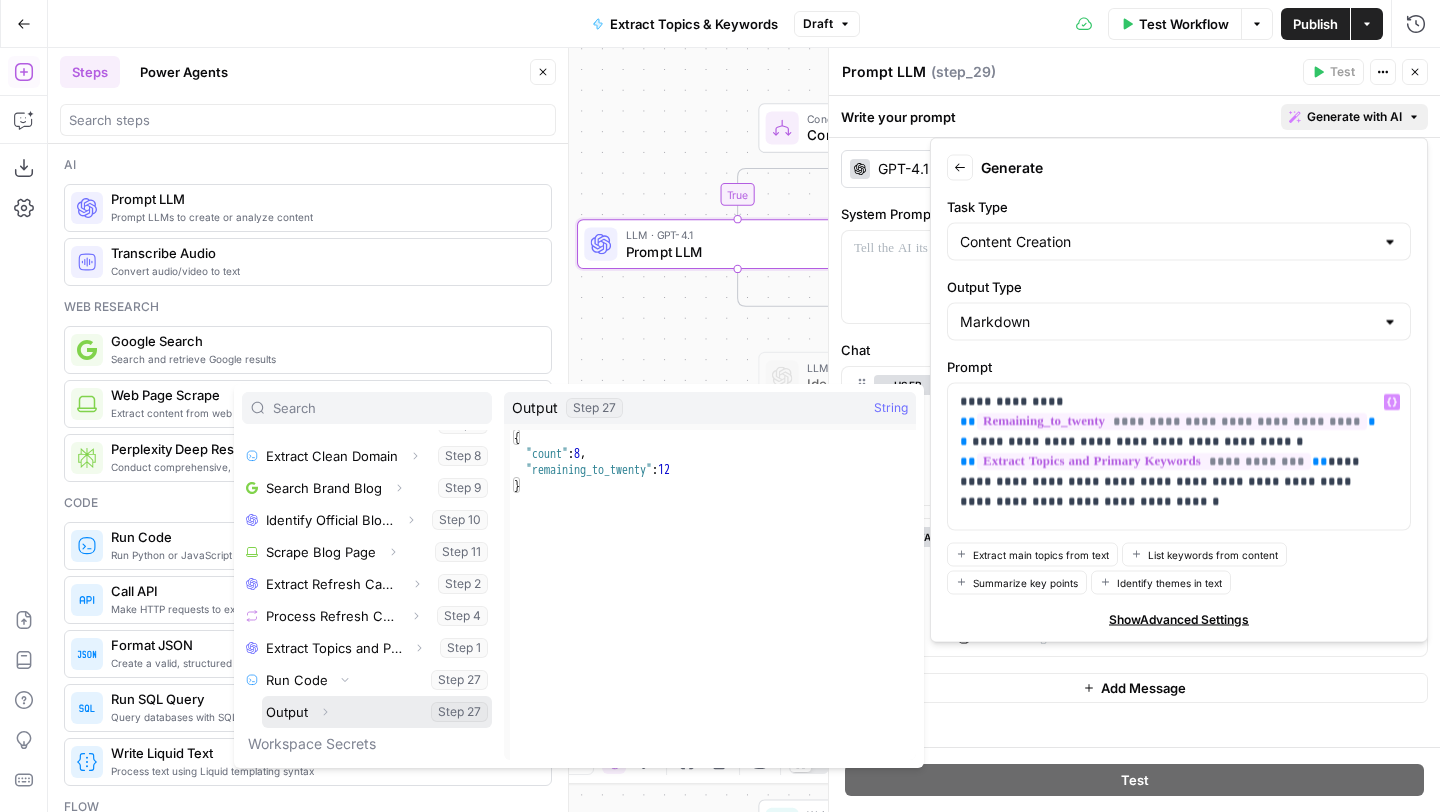 click 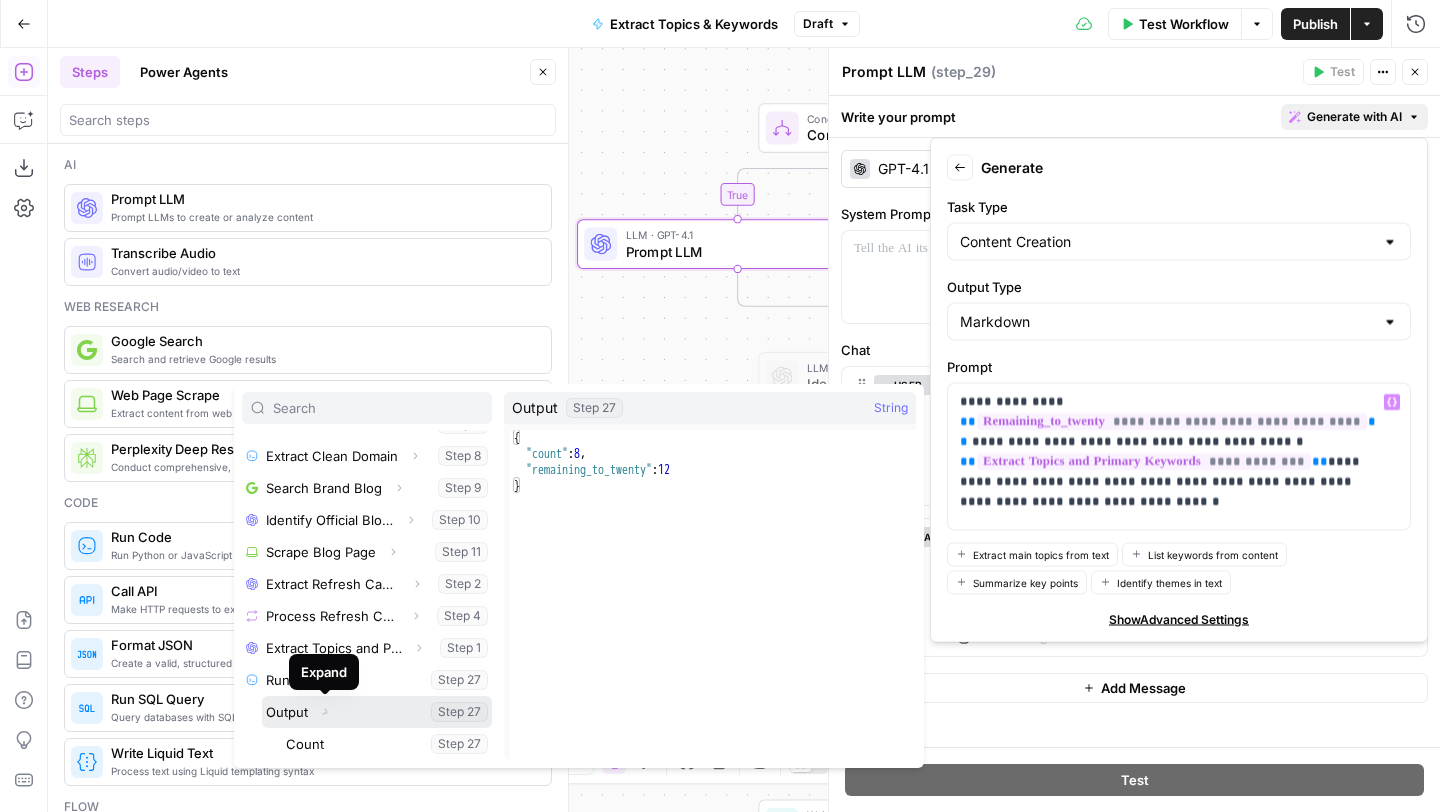 scroll, scrollTop: 342, scrollLeft: 0, axis: vertical 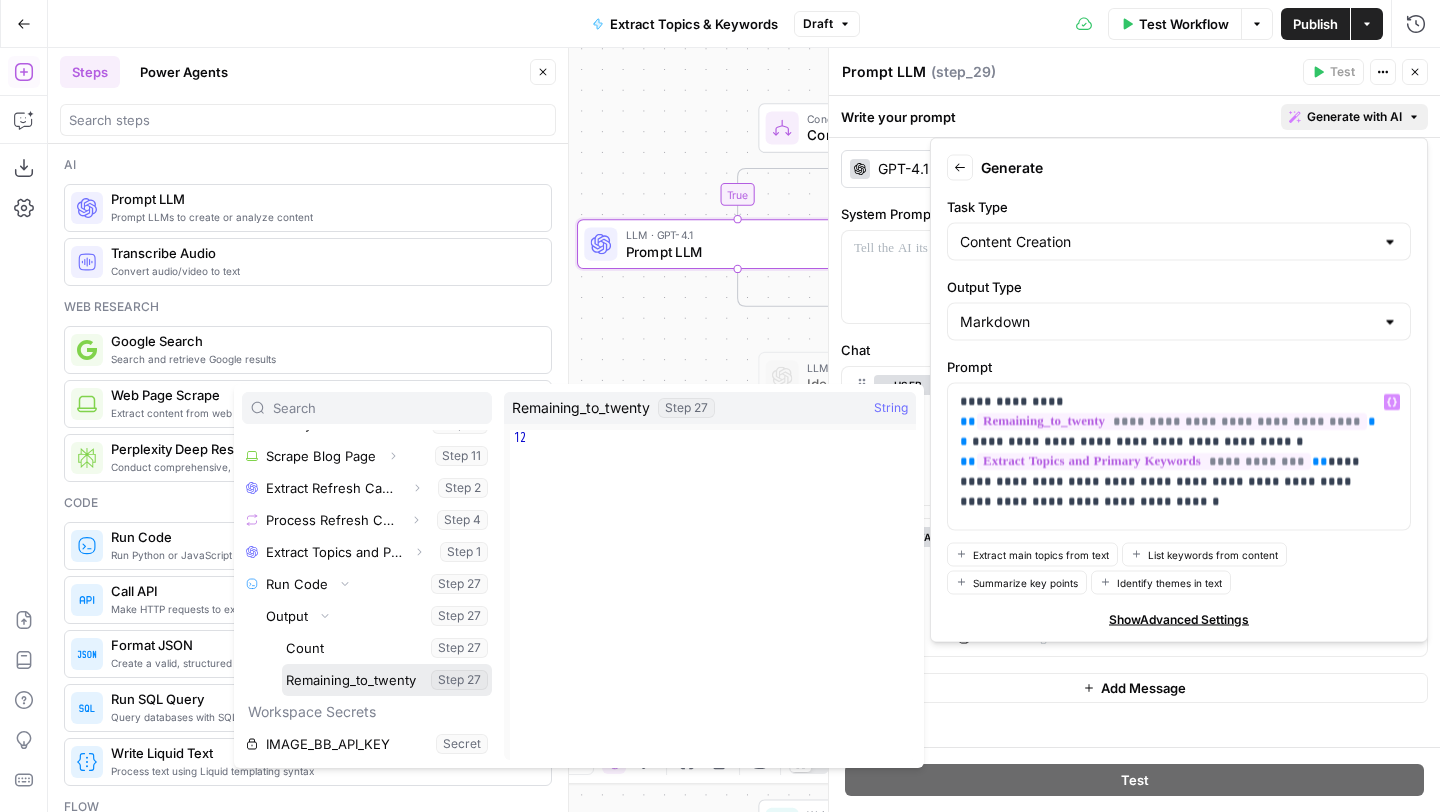 click at bounding box center [387, 680] 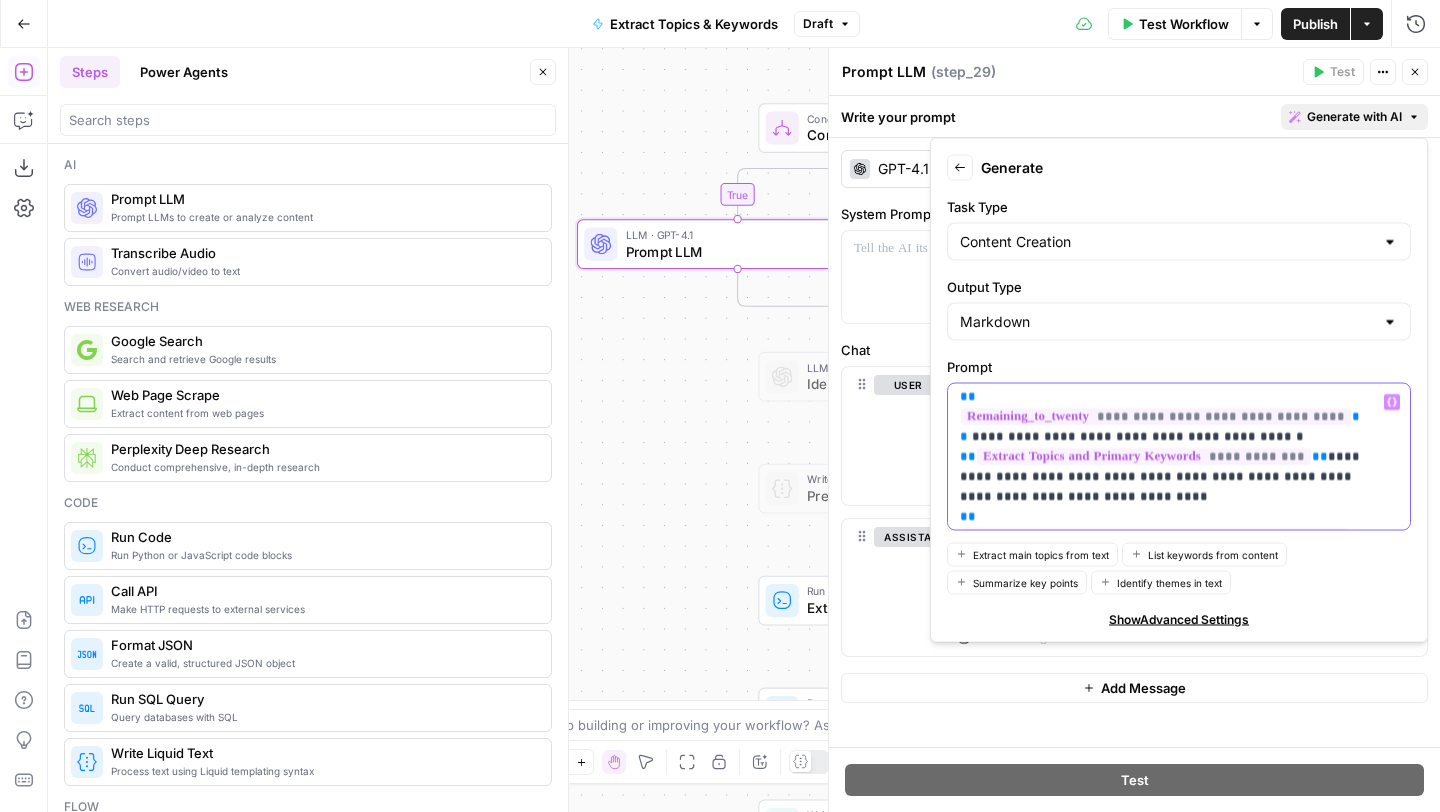 scroll, scrollTop: 45, scrollLeft: 0, axis: vertical 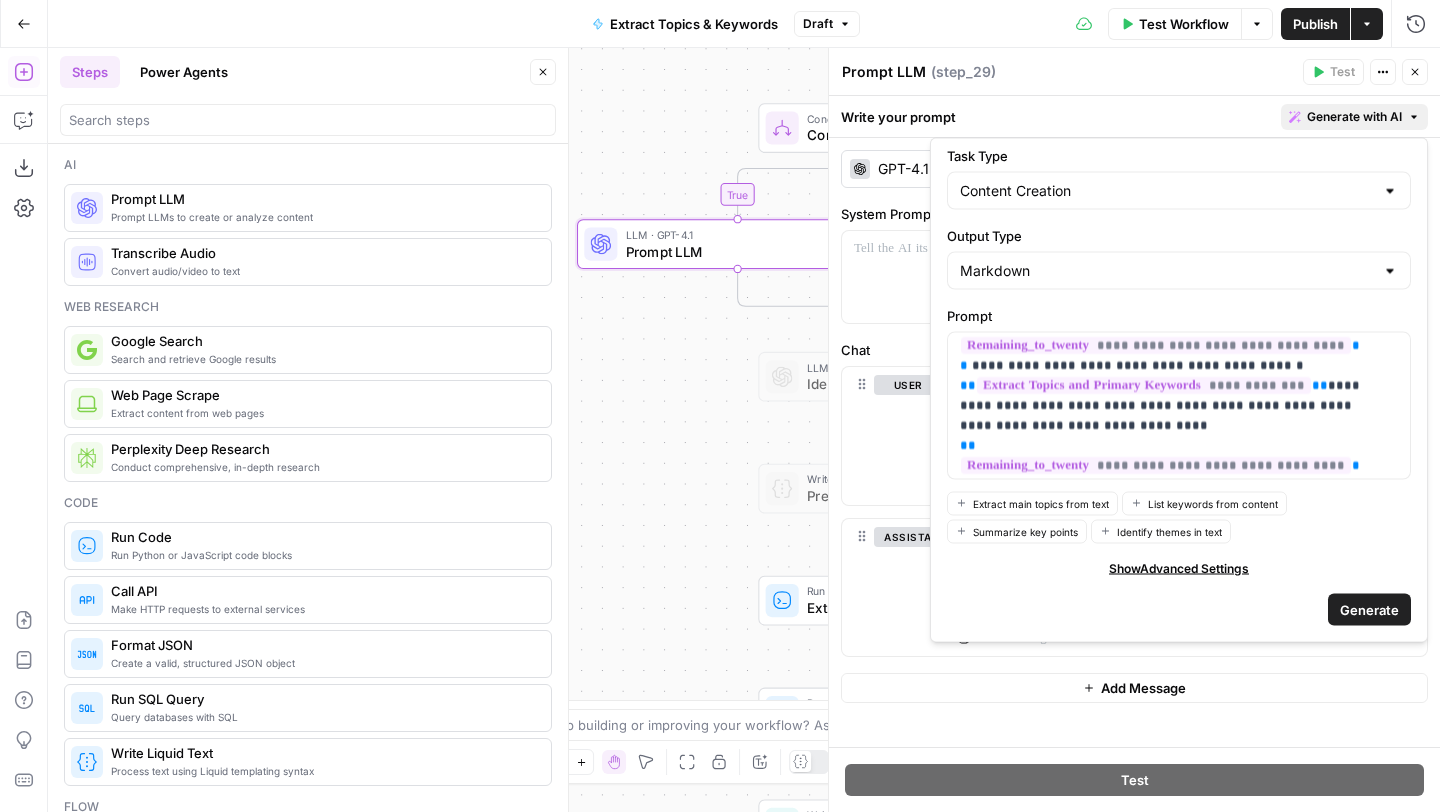 click on "Markdown" at bounding box center (1179, 271) 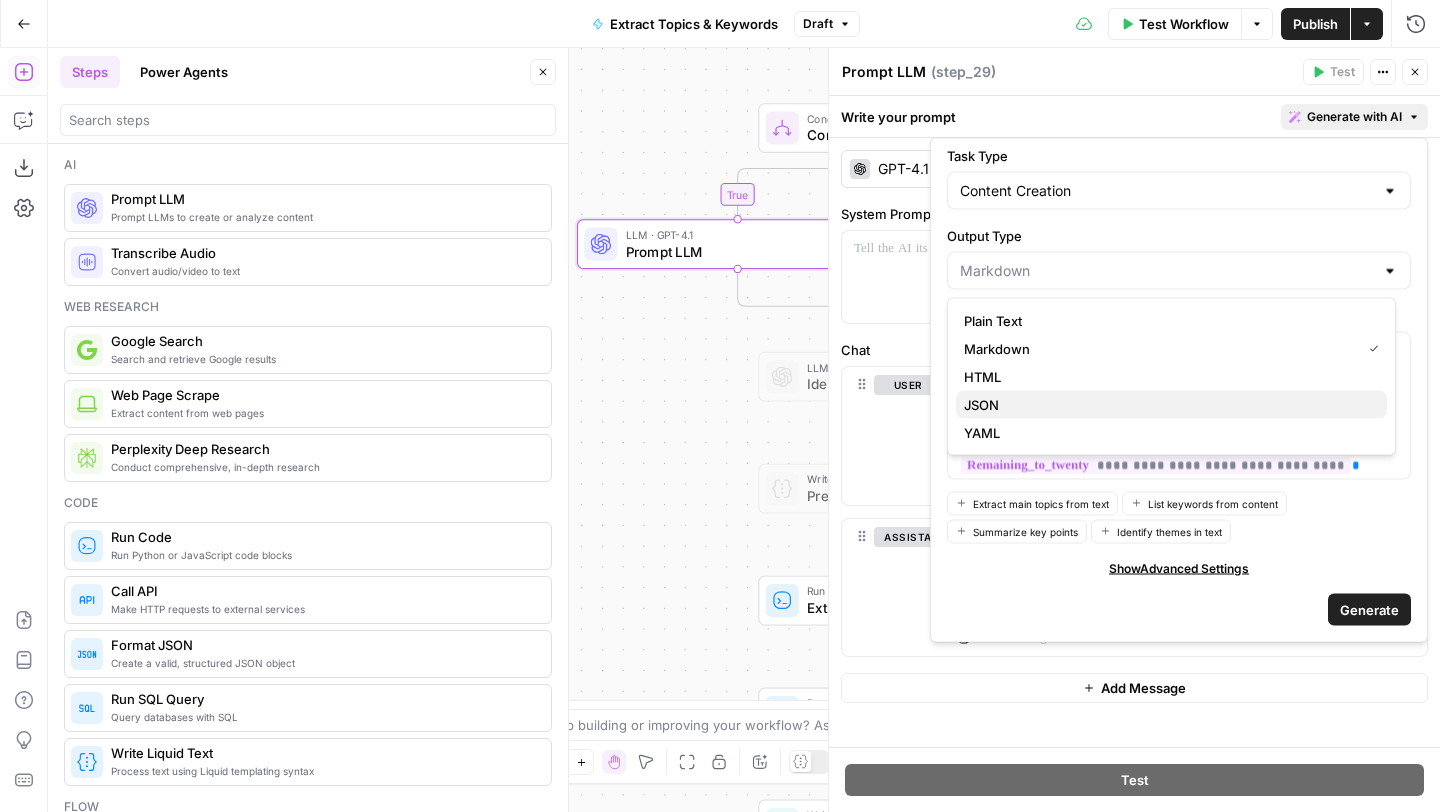click on "JSON" at bounding box center [1171, 405] 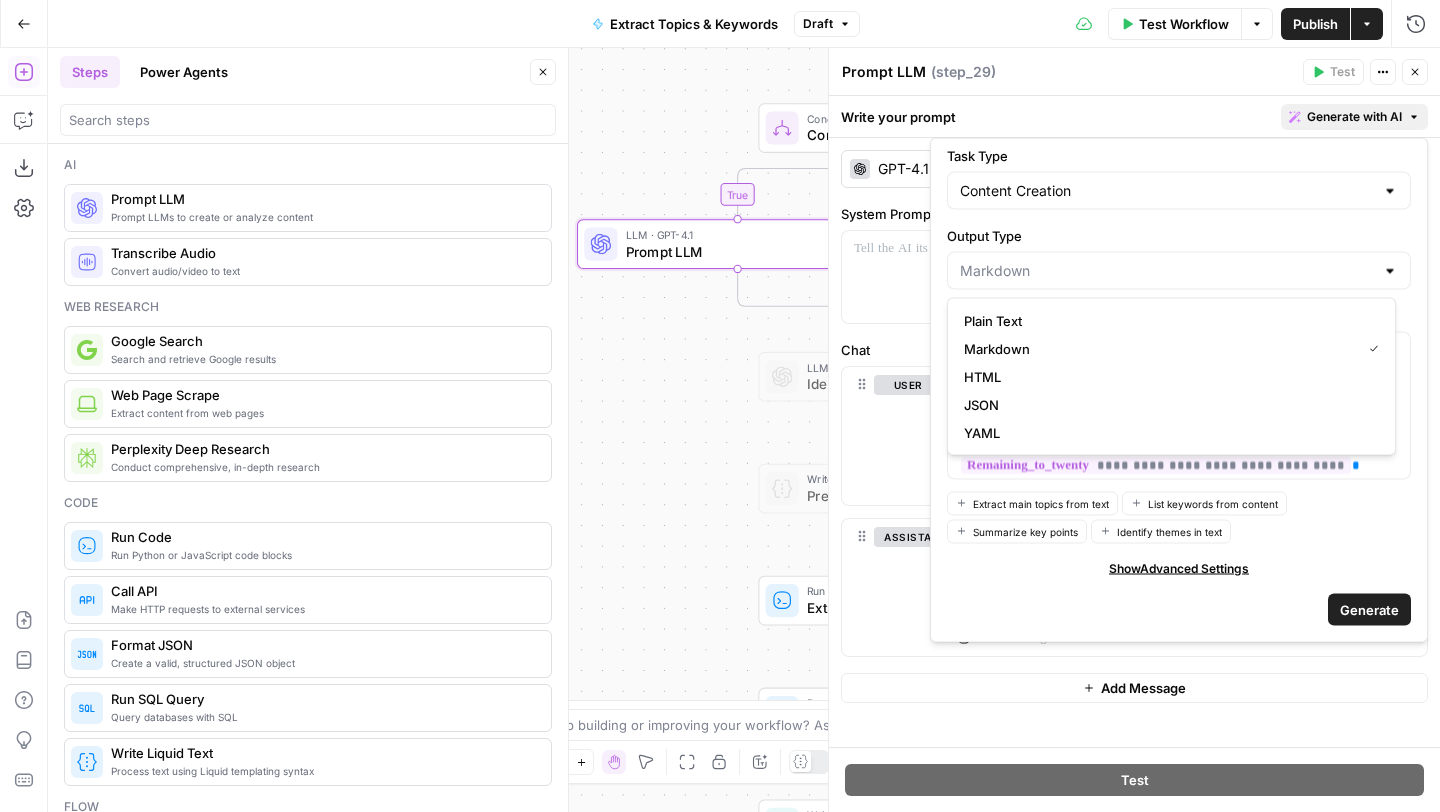 type on "JSON" 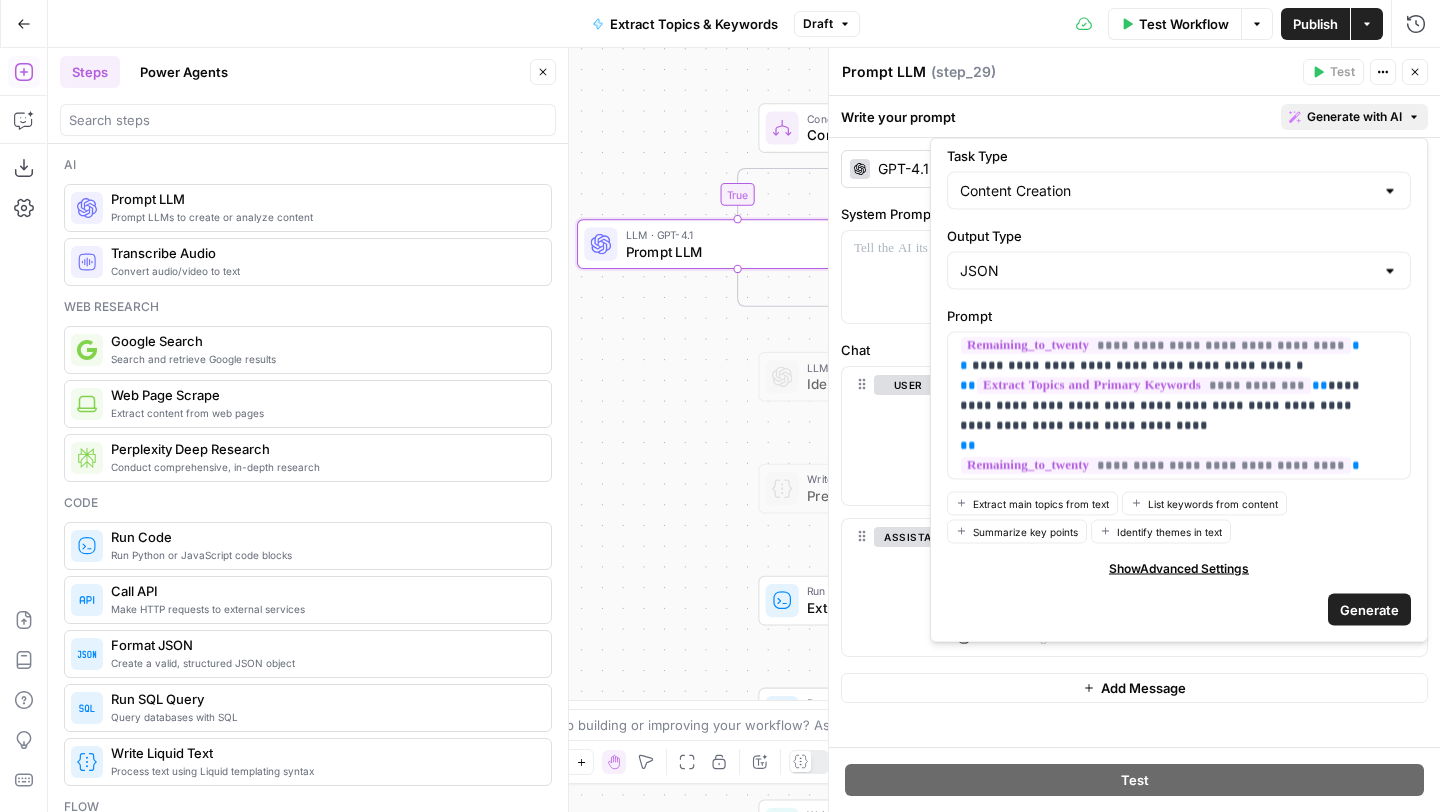 click on "Generate" at bounding box center [1369, 609] 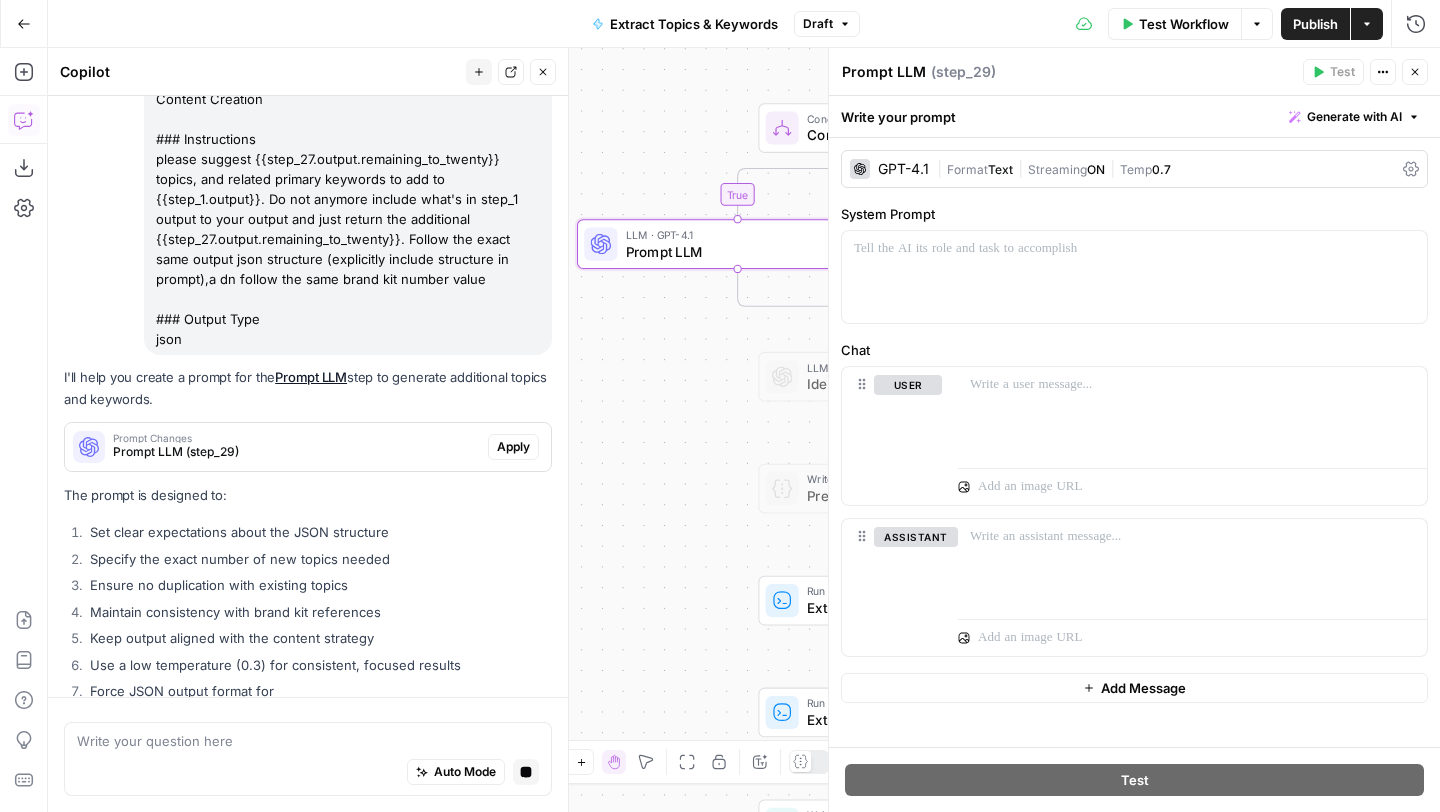 scroll, scrollTop: 1140, scrollLeft: 0, axis: vertical 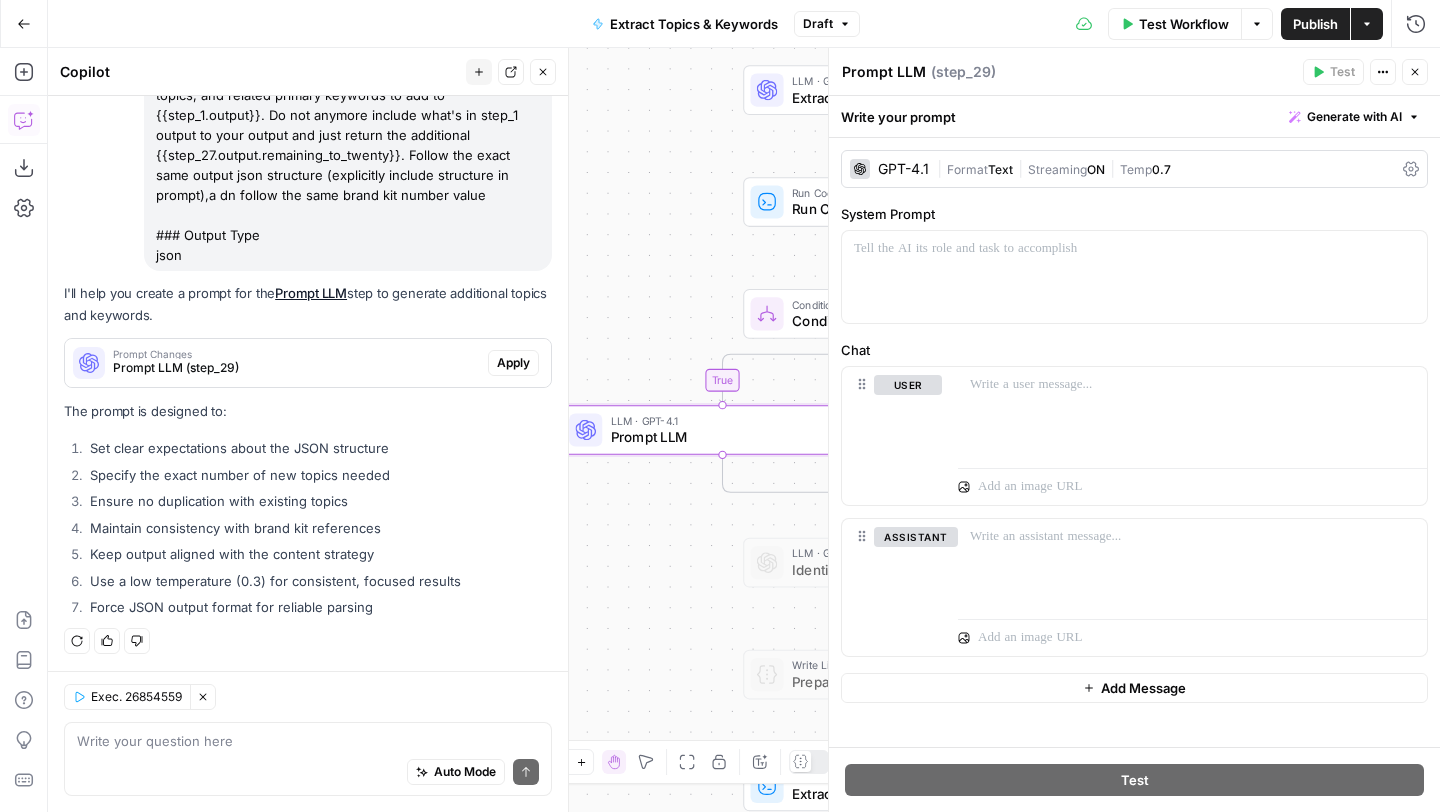 click on "Apply" at bounding box center (513, 363) 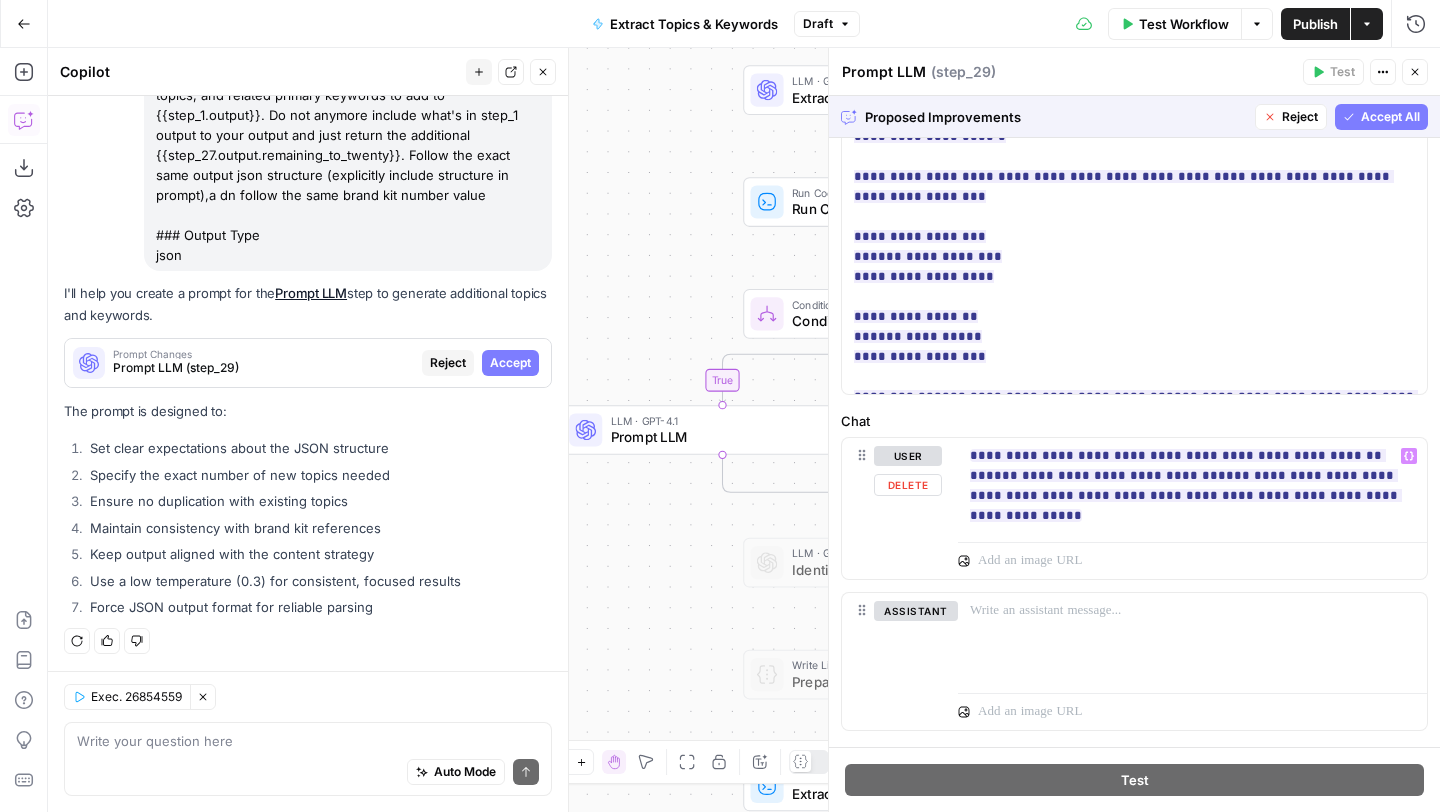 scroll, scrollTop: 1064, scrollLeft: 0, axis: vertical 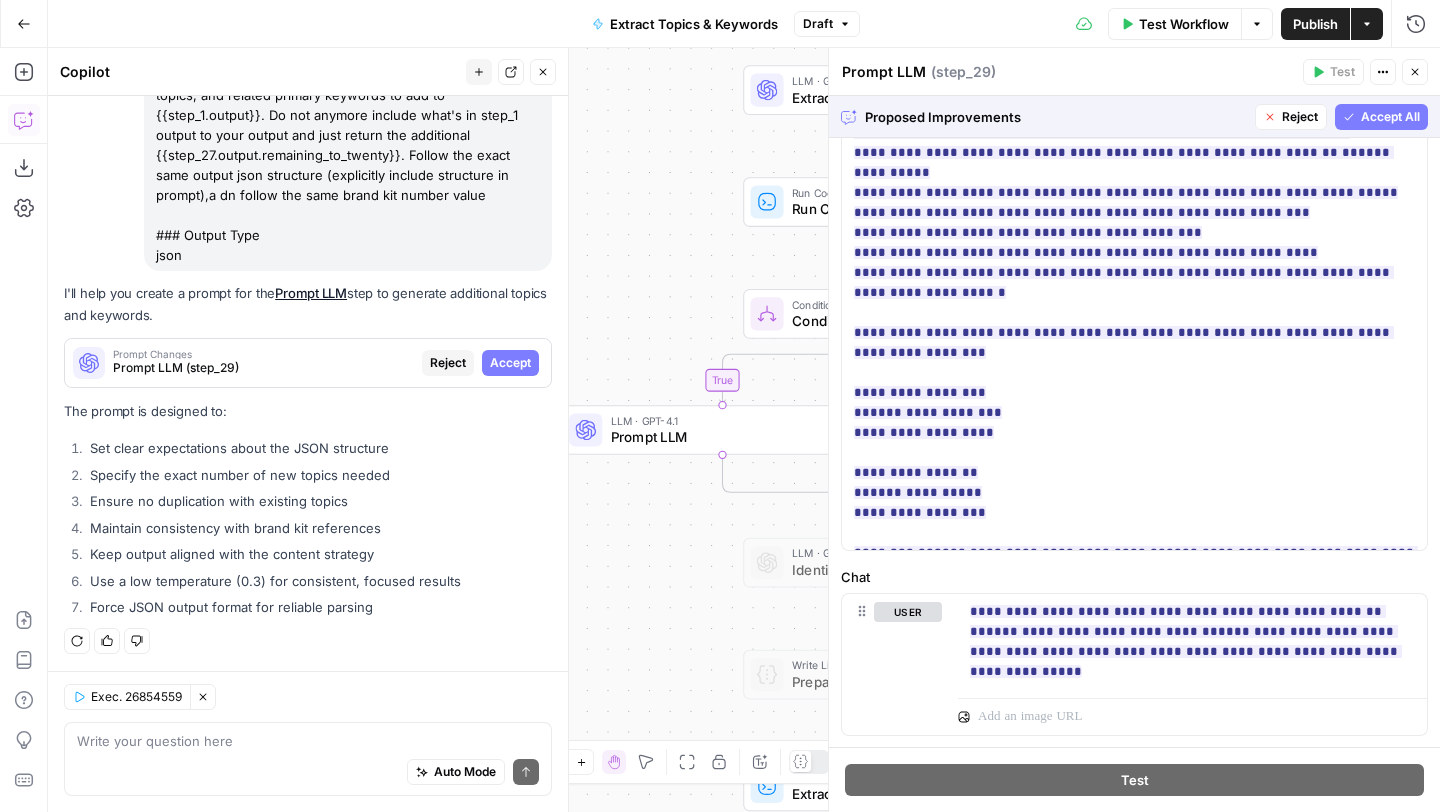 click on "Accept All" at bounding box center (1390, 117) 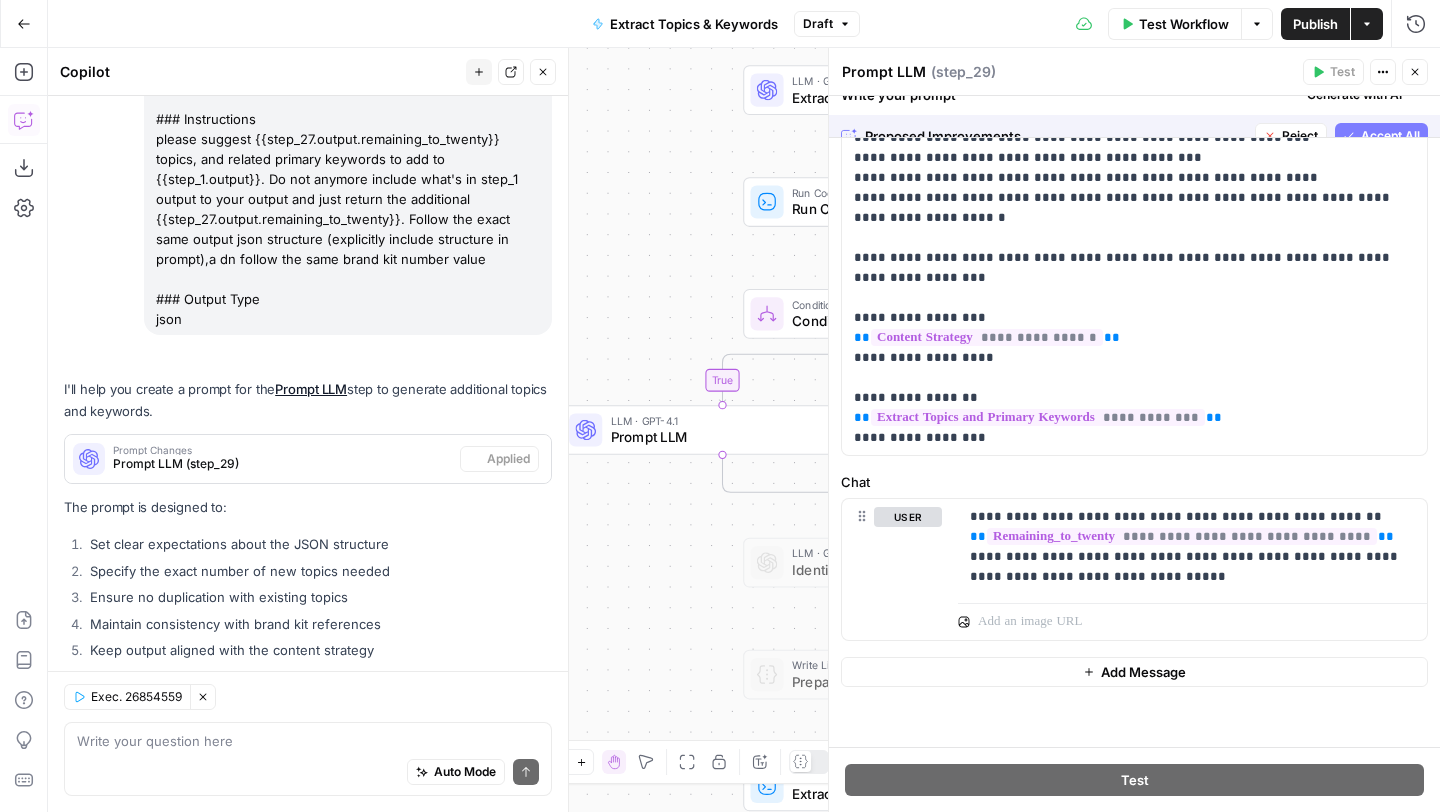 scroll, scrollTop: 1294, scrollLeft: 0, axis: vertical 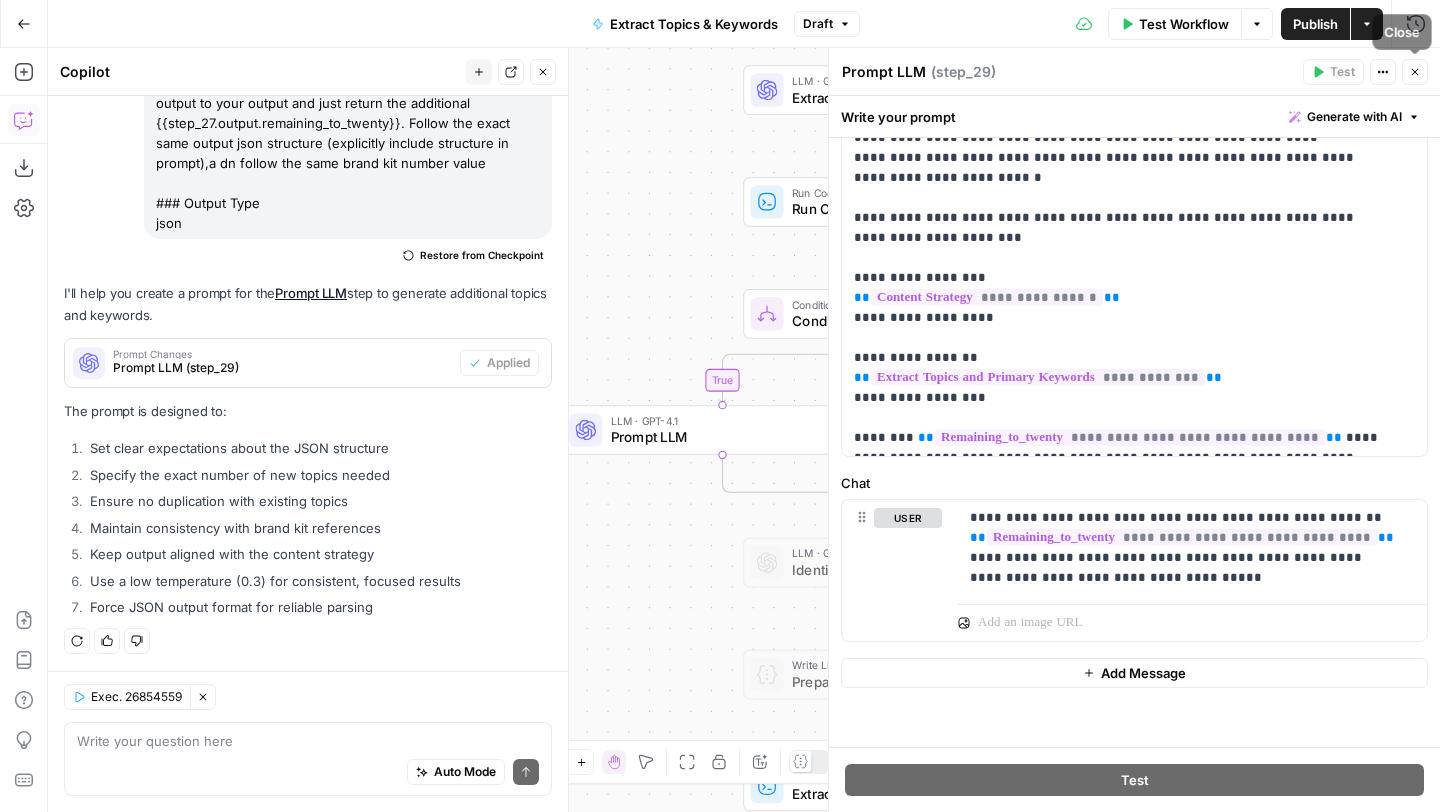 click on "Close" at bounding box center (1415, 72) 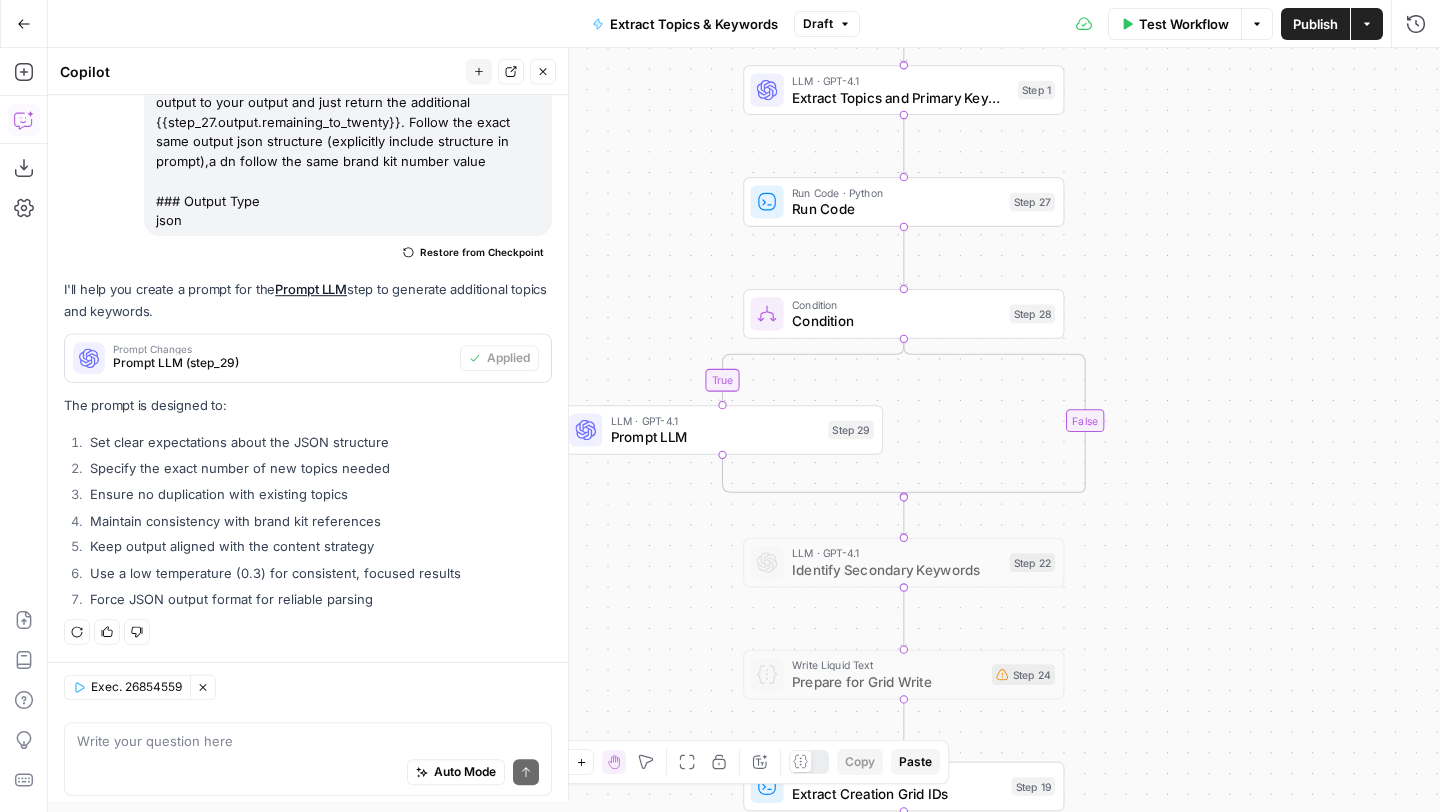scroll, scrollTop: 1294, scrollLeft: 0, axis: vertical 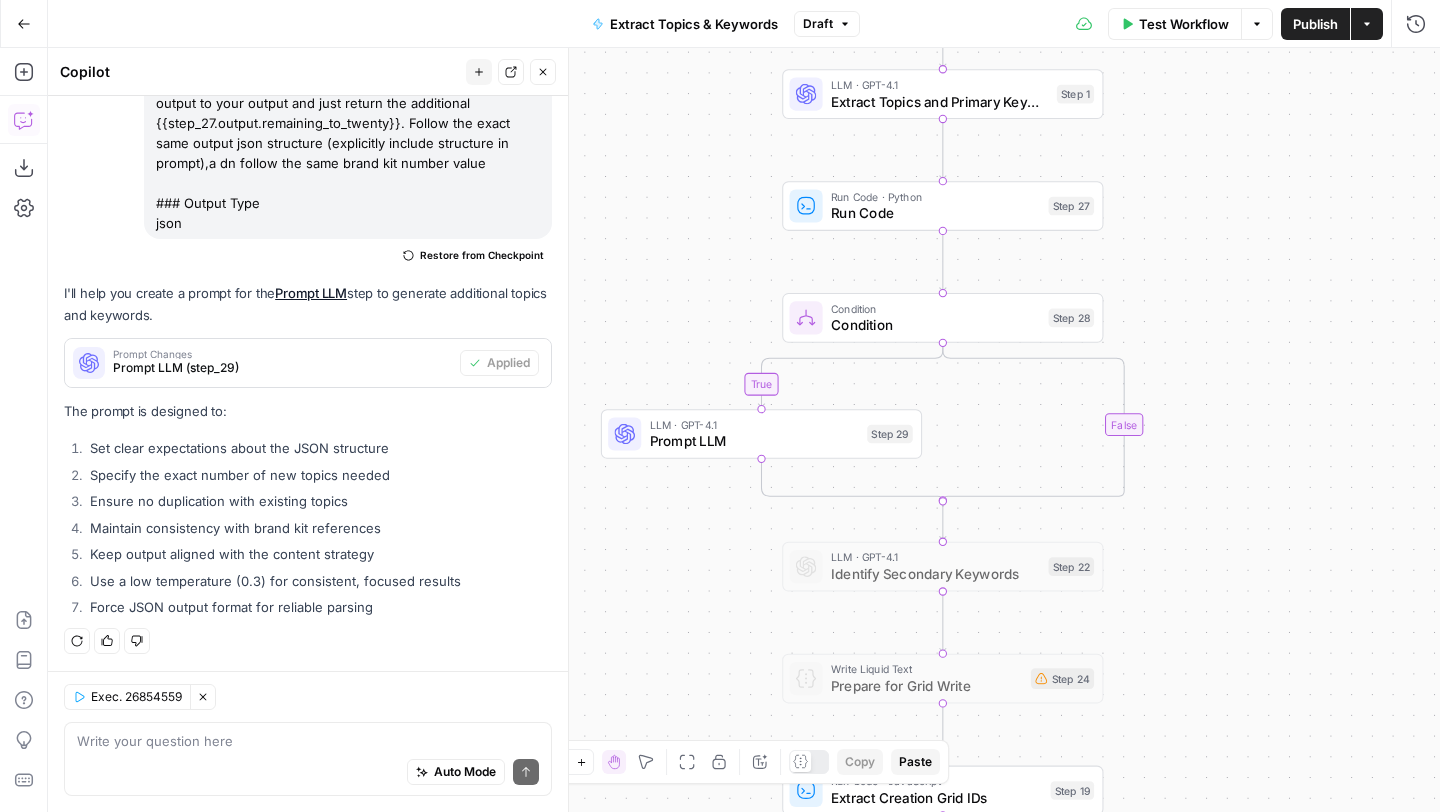 drag, startPoint x: 775, startPoint y: 274, endPoint x: 502, endPoint y: 278, distance: 273.0293 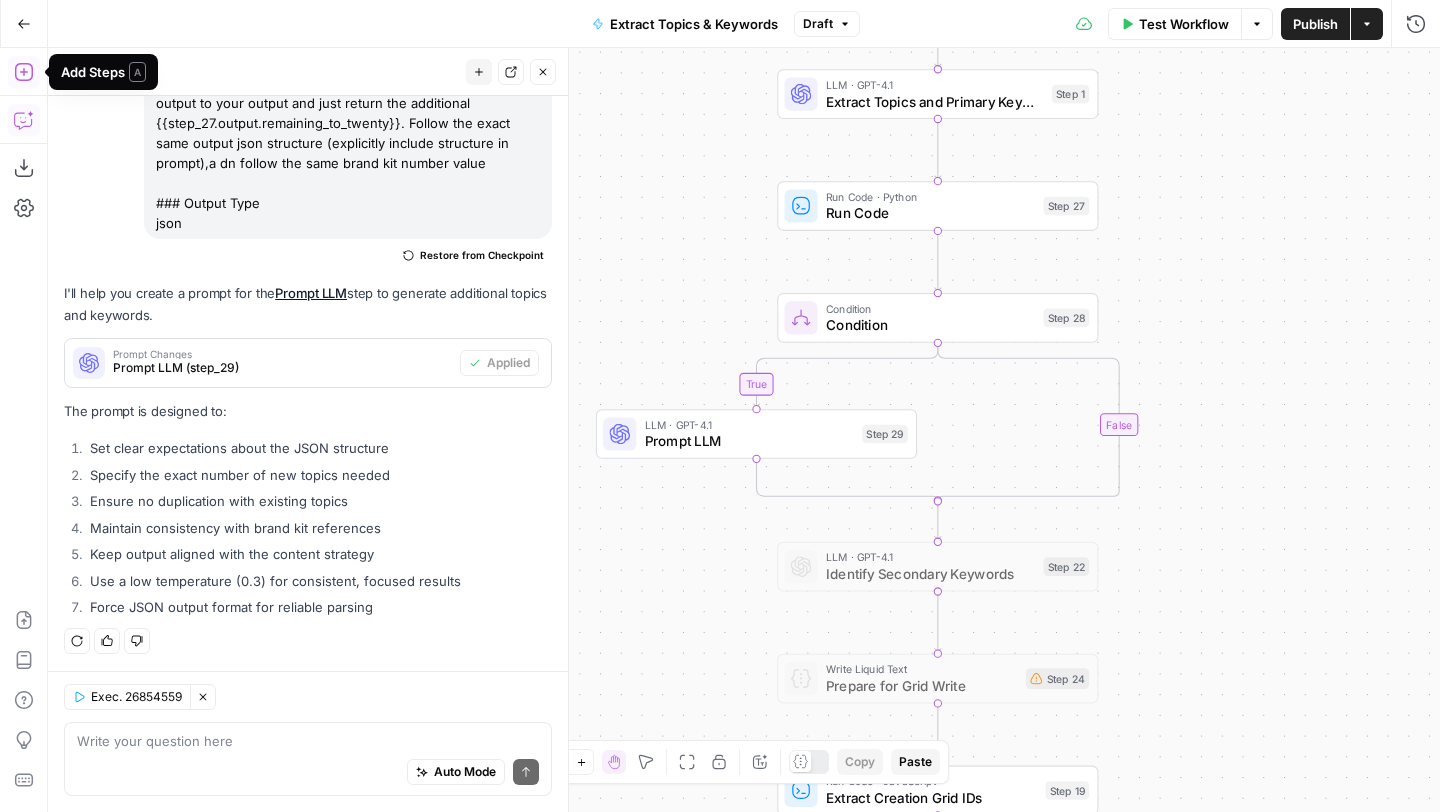click 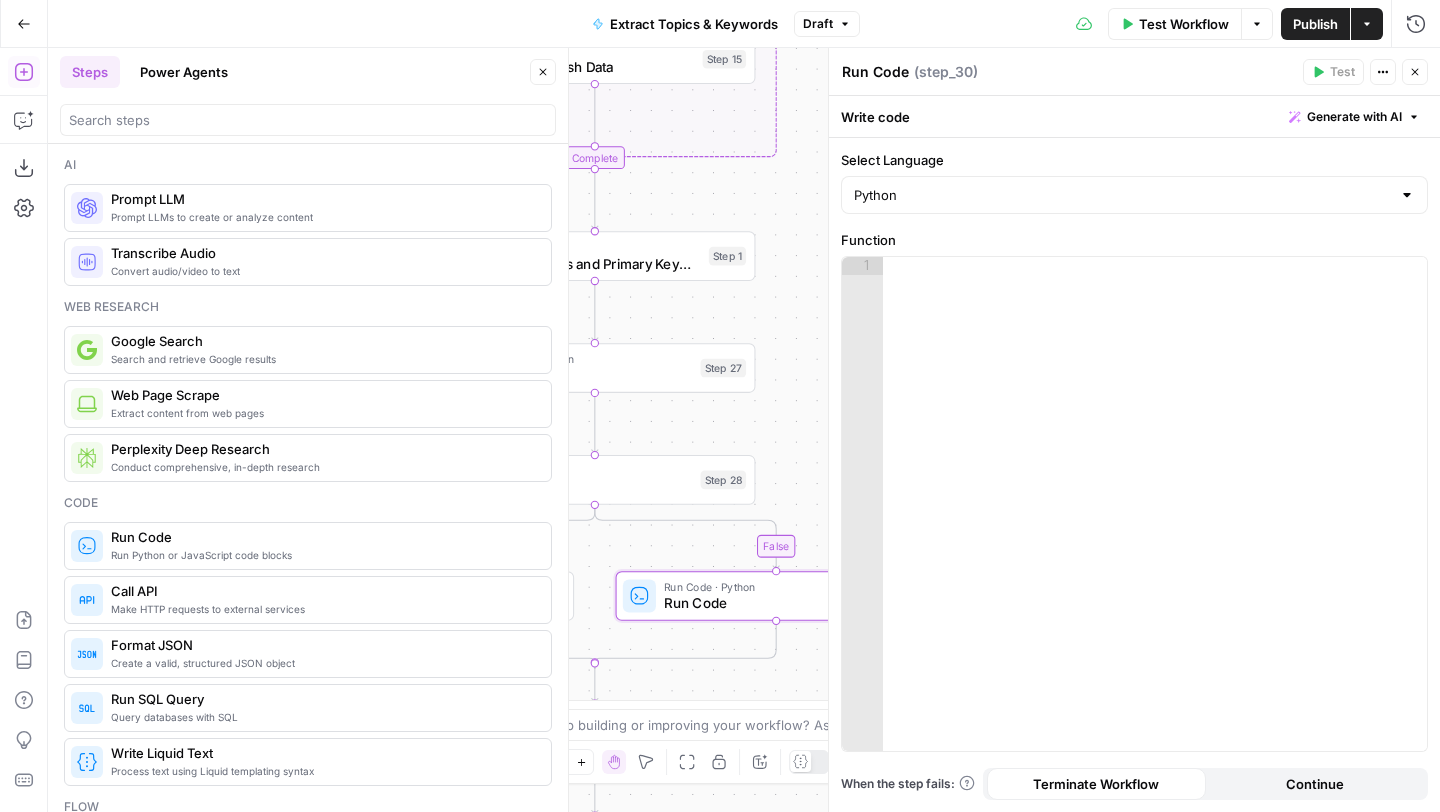 drag, startPoint x: 721, startPoint y: 243, endPoint x: 378, endPoint y: 405, distance: 379.3323 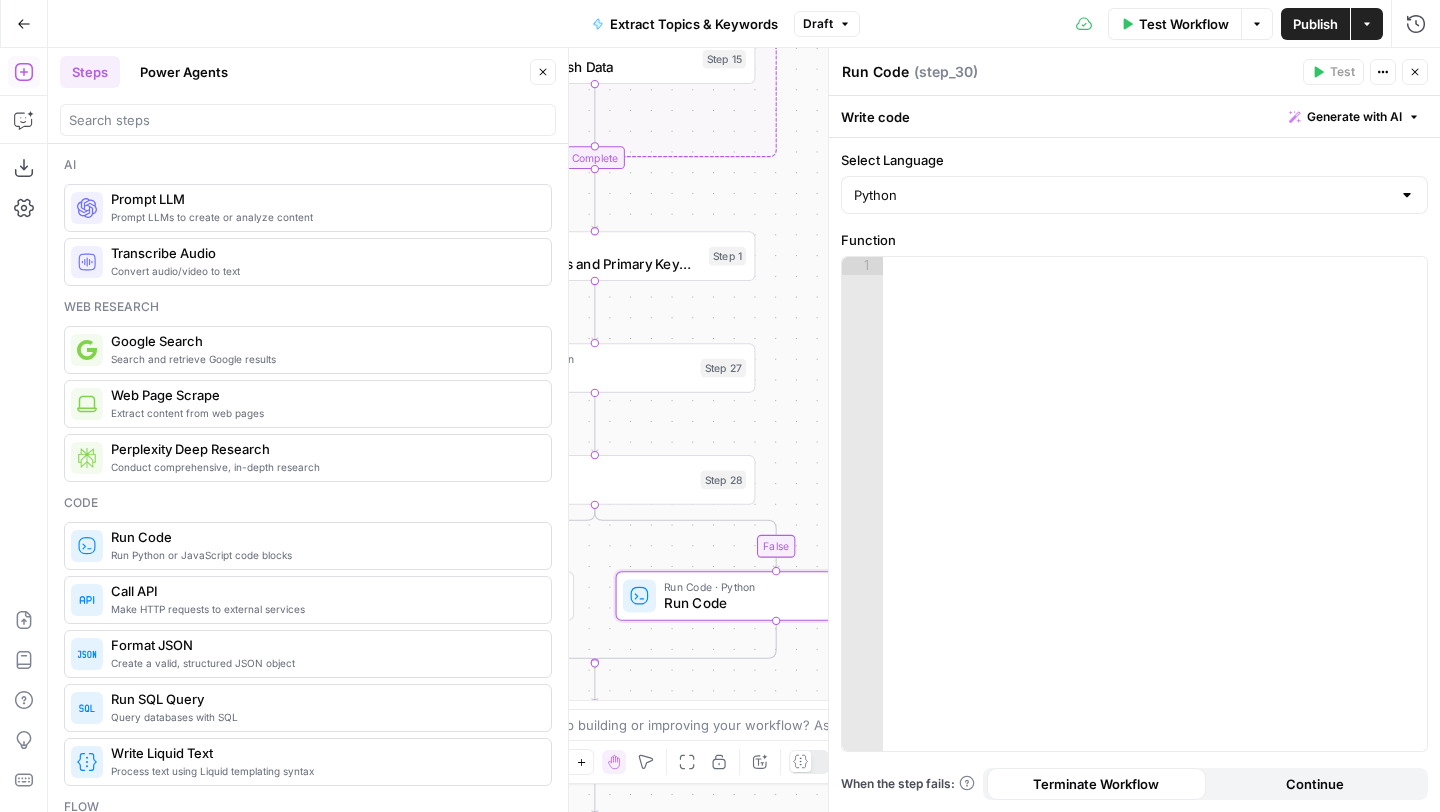click on "All About AI New Home Browse Your Data Monitoring Settings Recent Grids New grid Symph Grid [Butterflowy Internal SEO] Blogs Kit's Sandbox Recent Workflows New Workflow Extract Topics & Keywords Test Untitled AirOps Academy What's new? Help + Support Go Back Extract Topics & Keywords Draft Workflow Options Publish Actions Run History Add Steps Copilot Download as JSON Settings Import JSON AirOps Academy Help Give Feedback Shortcuts true false Workflow Set Inputs Inputs Workflow Get Brand Kit Data Step 6 Run Code · JavaScript Extract Clean Domain Step 8 Google Search Search Brand Blog Step 9 LLM · GPT-4.1 Identify Official Blog URL Step 10 Web Page Scrape Scrape Blog Page Step 11 LLM · GPT-4.1 Extract Refresh Candidates Step 2 Loop Iteration Process Refresh Candidates Step 4 Google Search Search Blog Title (Disabled) Step 5 LLM · GPT-4.1 Mini Match Blog Title URL Step 7 LLM · GPT-4.1 Mini Extract Refresh Recommendations Step 26 LLM · GPT-4.1 Mini Extract Refresh Recommendations Step 14 End" at bounding box center (720, 406) 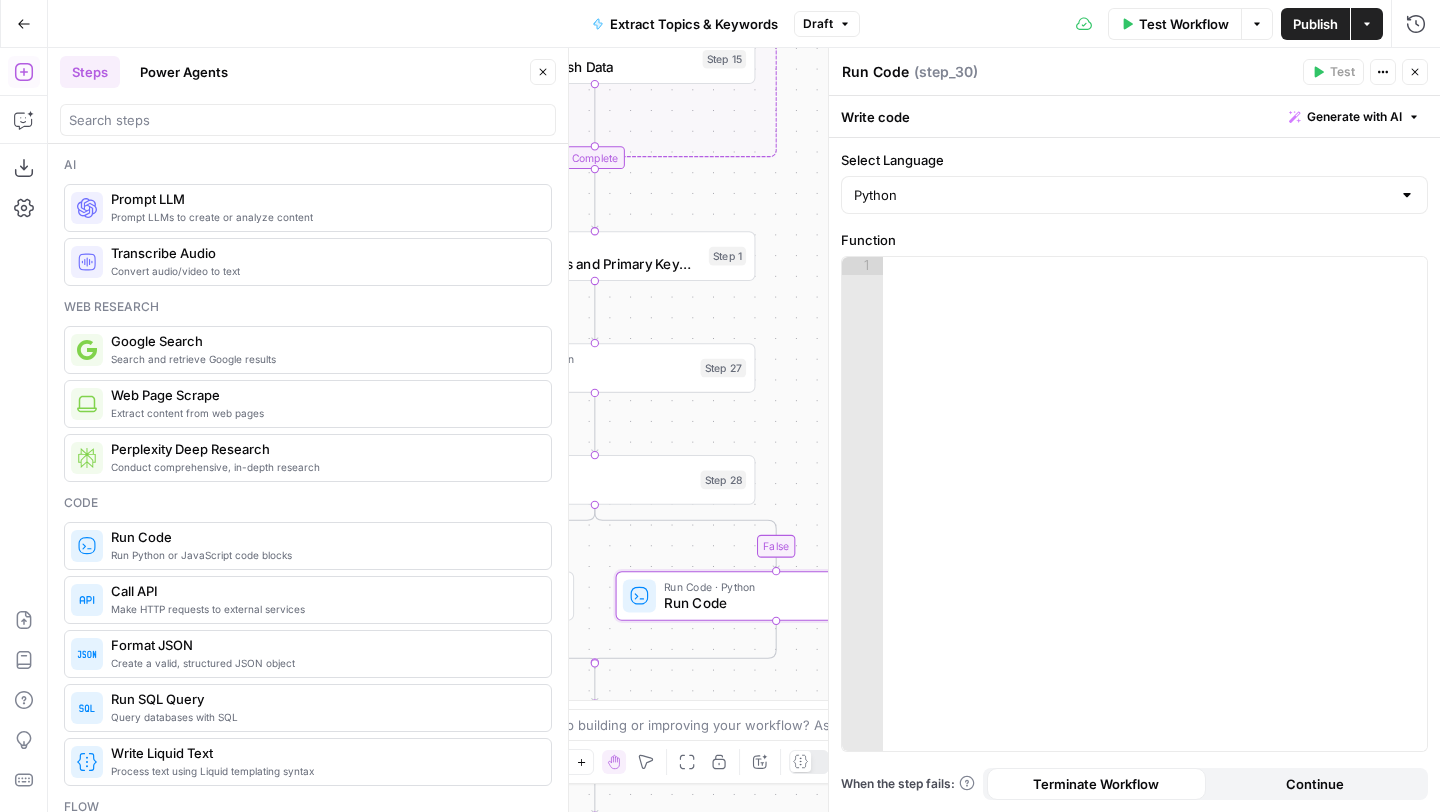 click 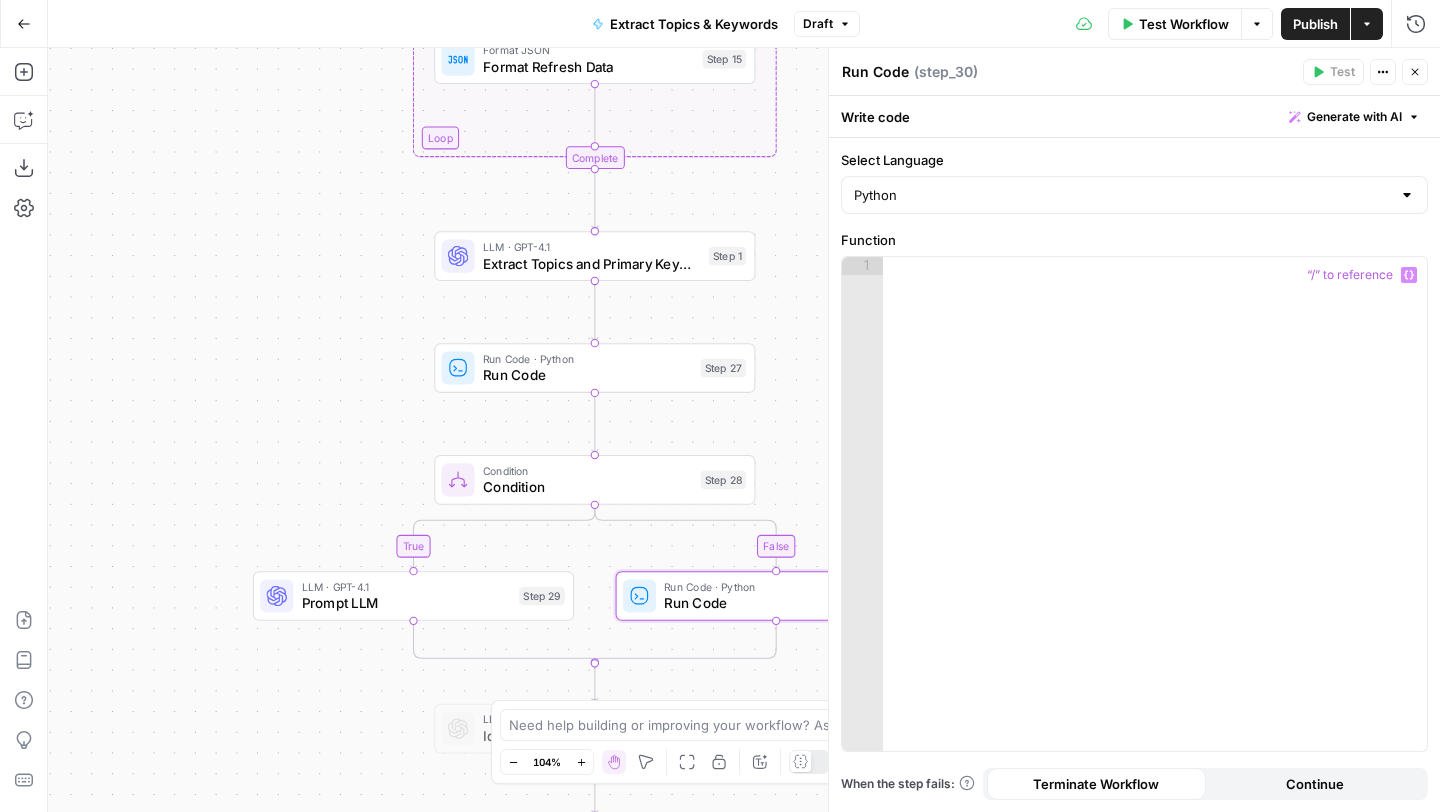 type 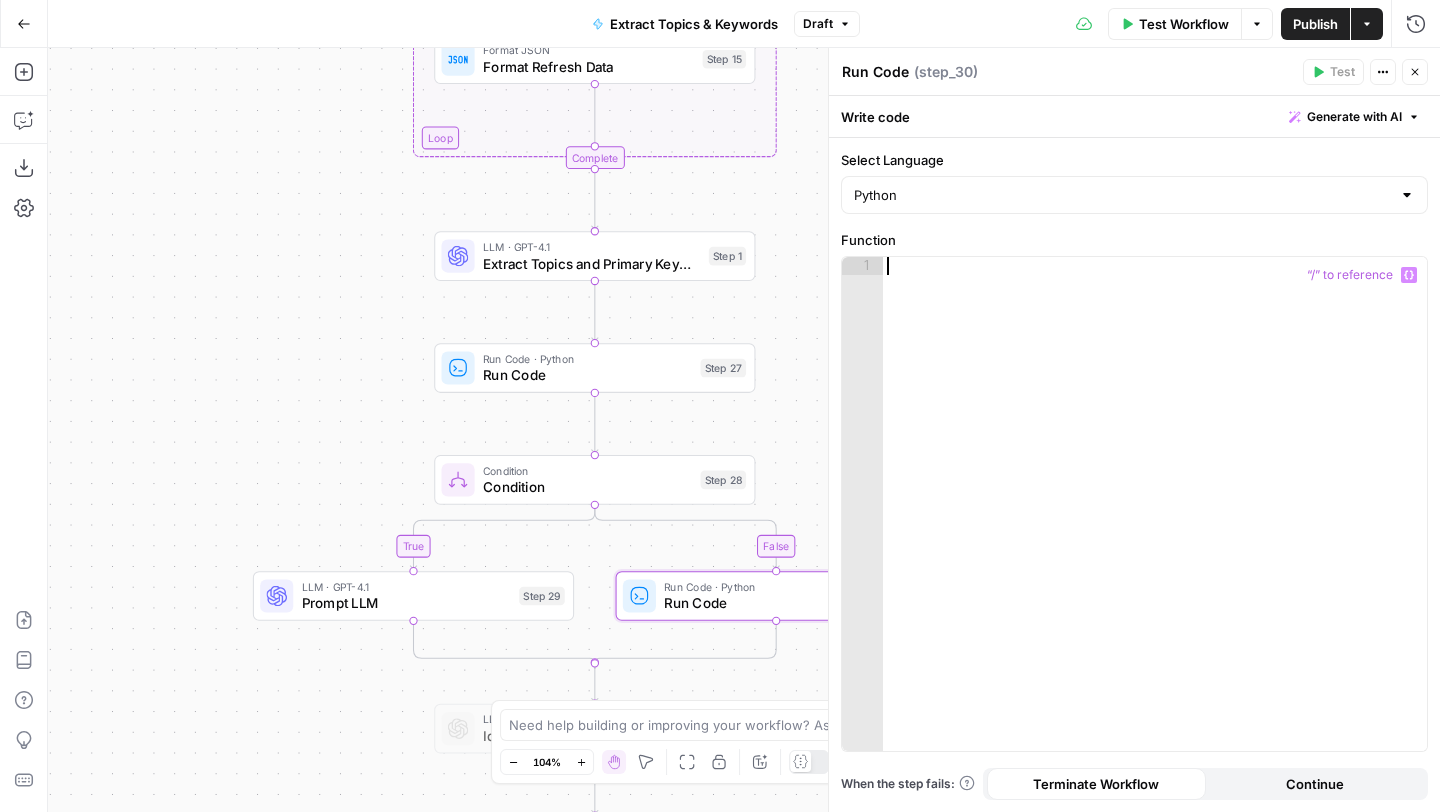 click on "Generate with AI" at bounding box center [1354, 117] 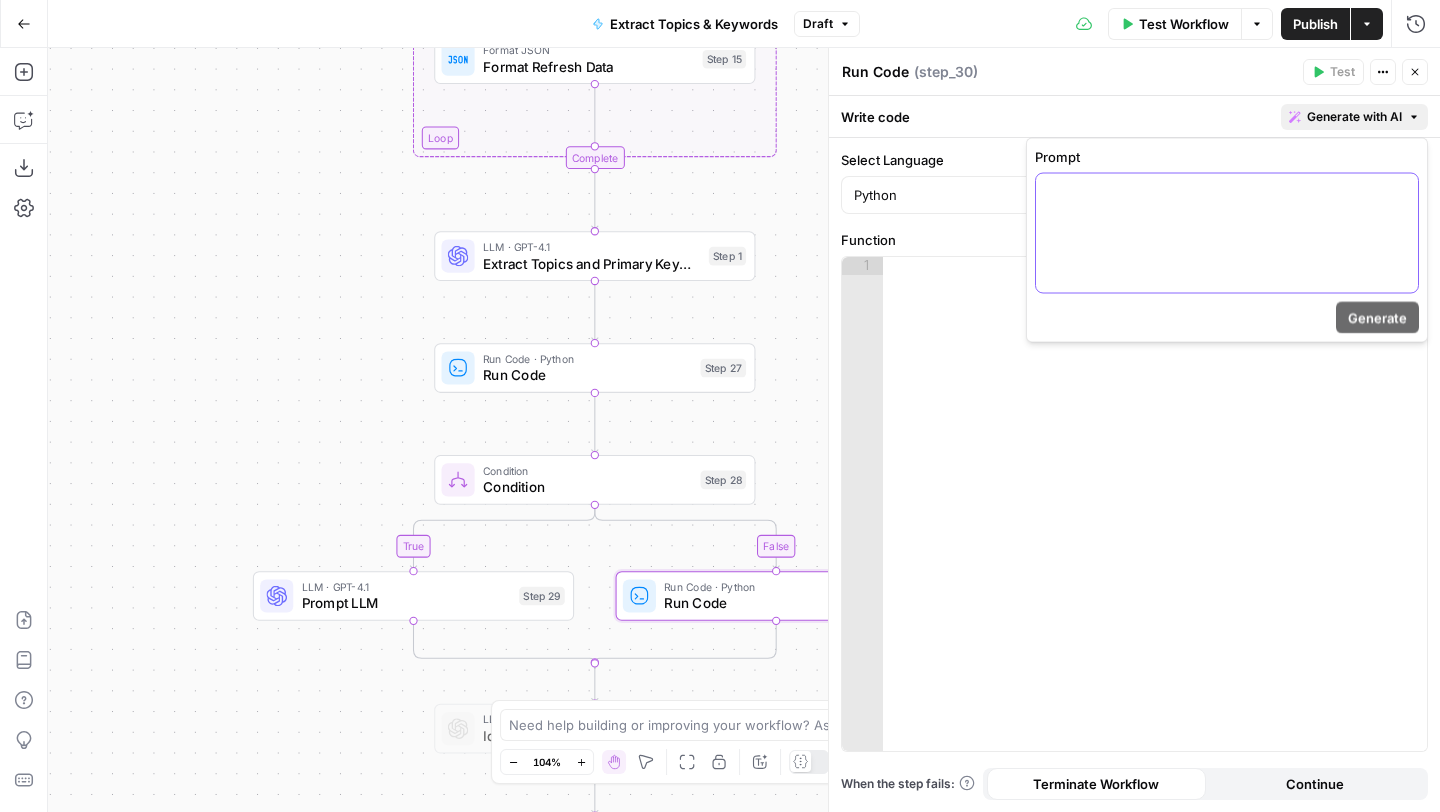 click at bounding box center (1227, 192) 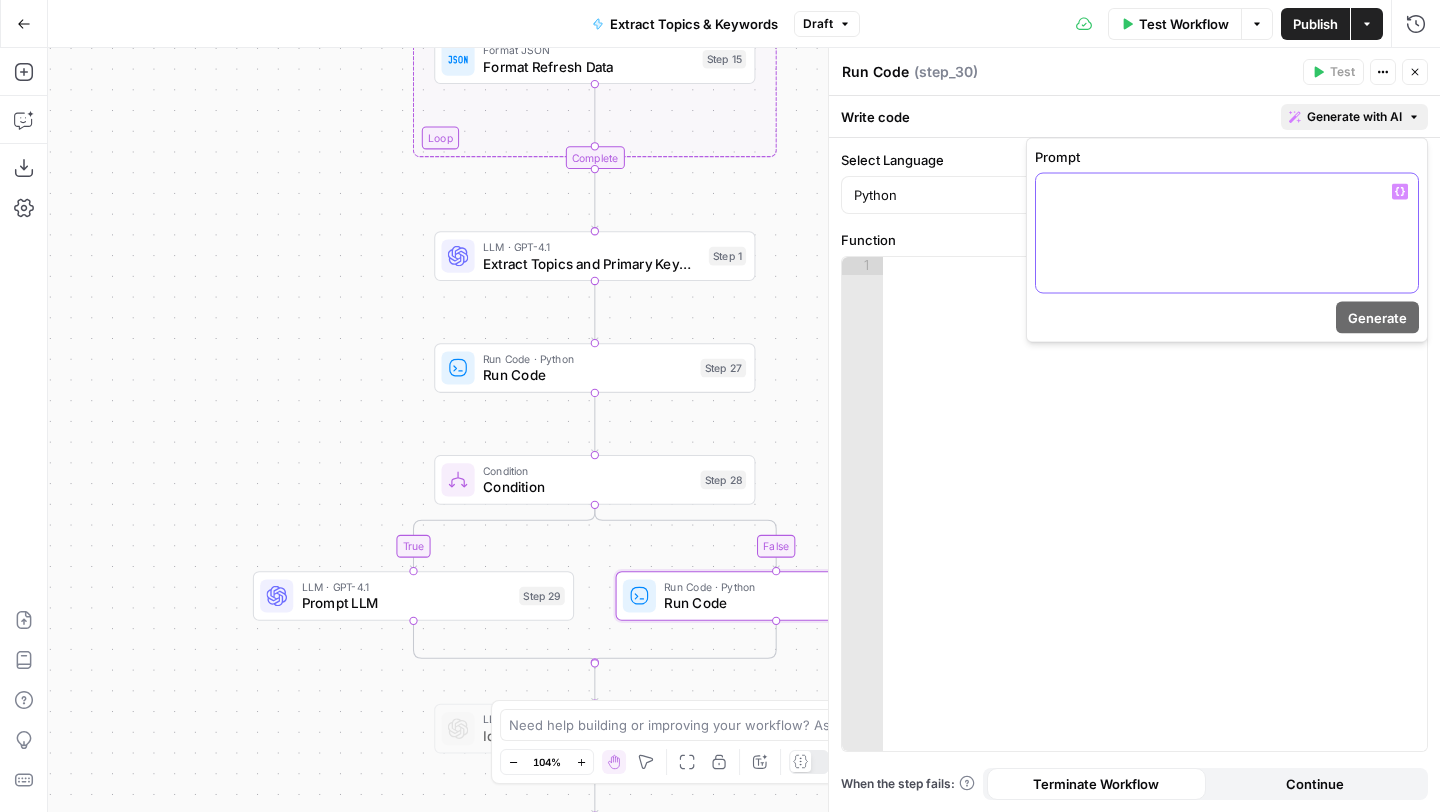 type 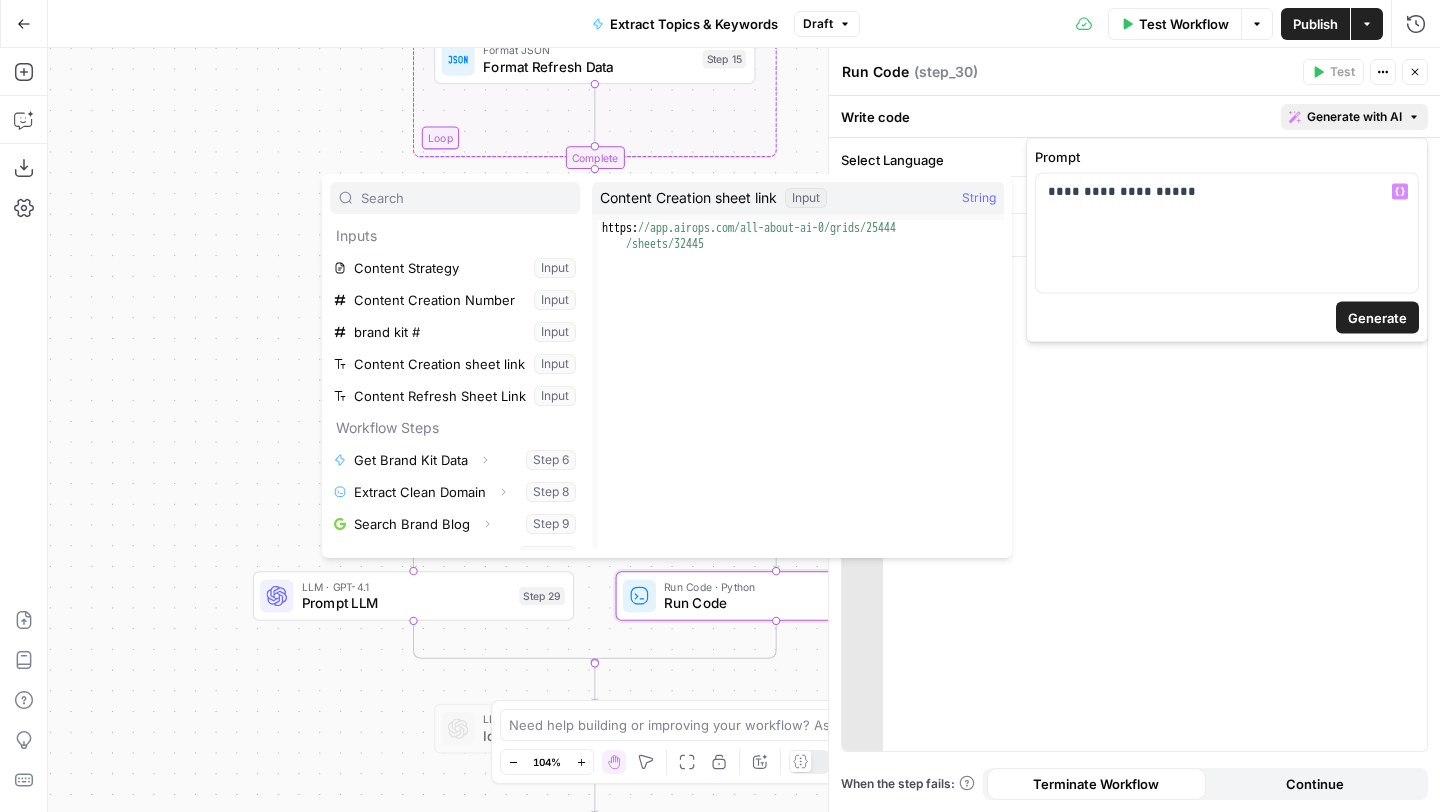 scroll, scrollTop: 246, scrollLeft: 0, axis: vertical 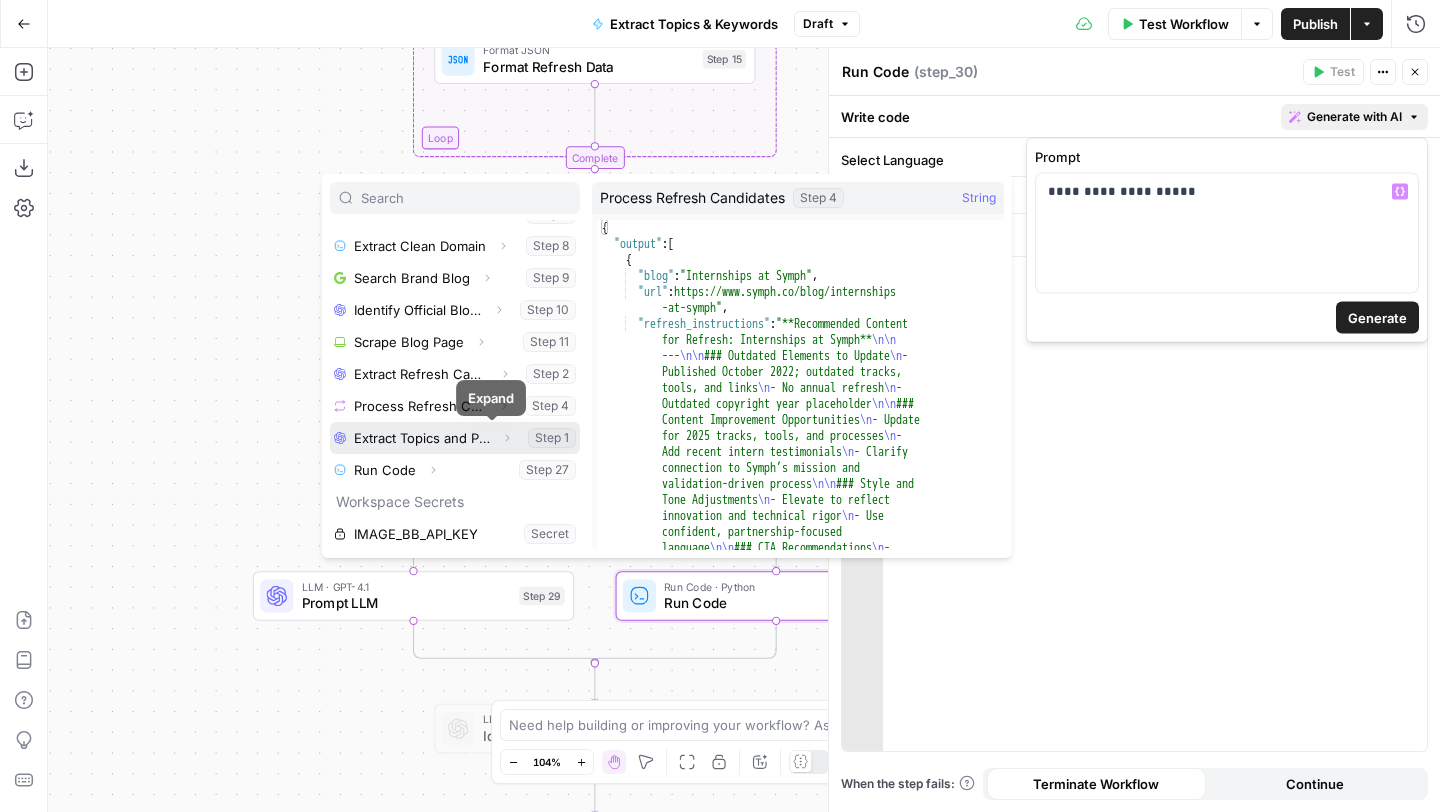 click 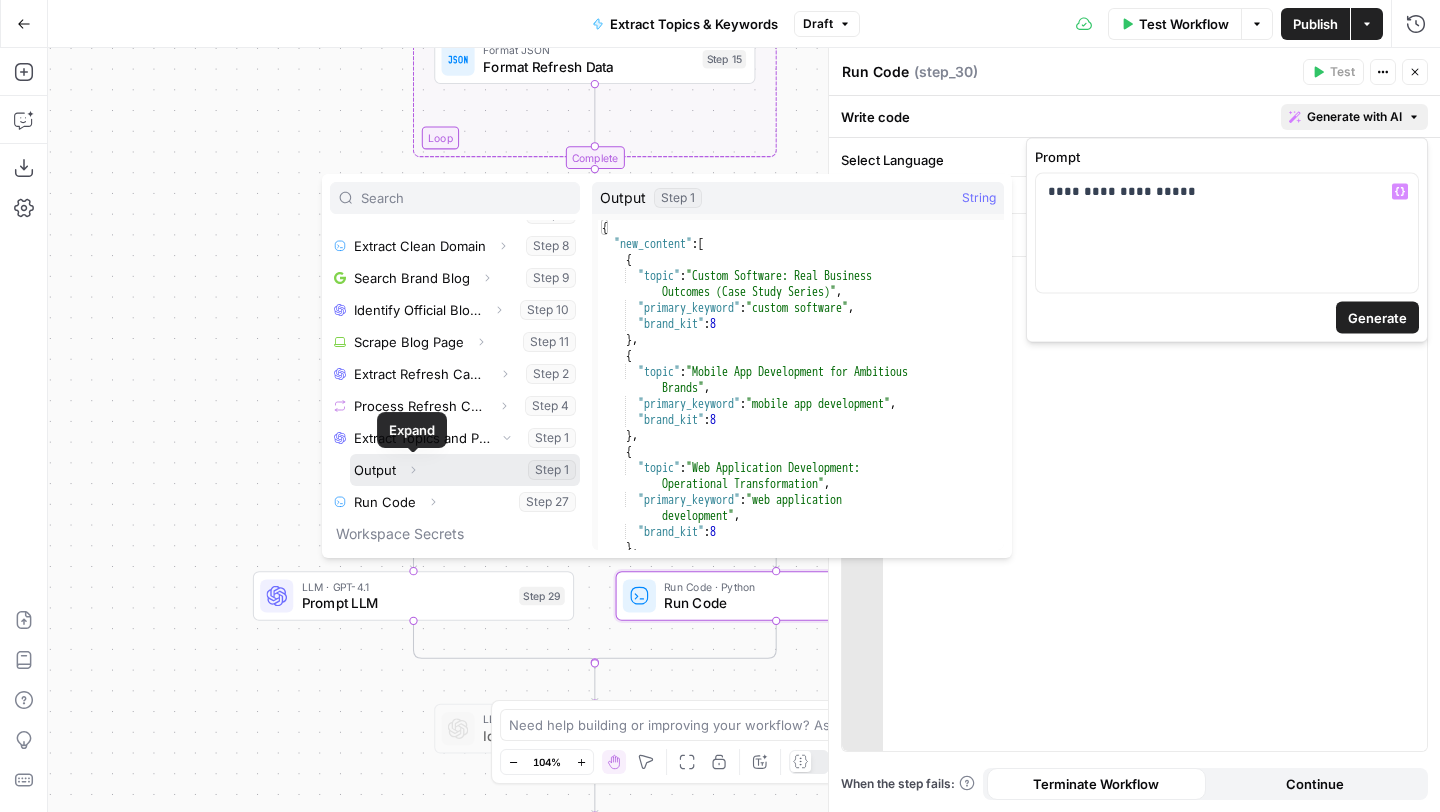 click at bounding box center [465, 470] 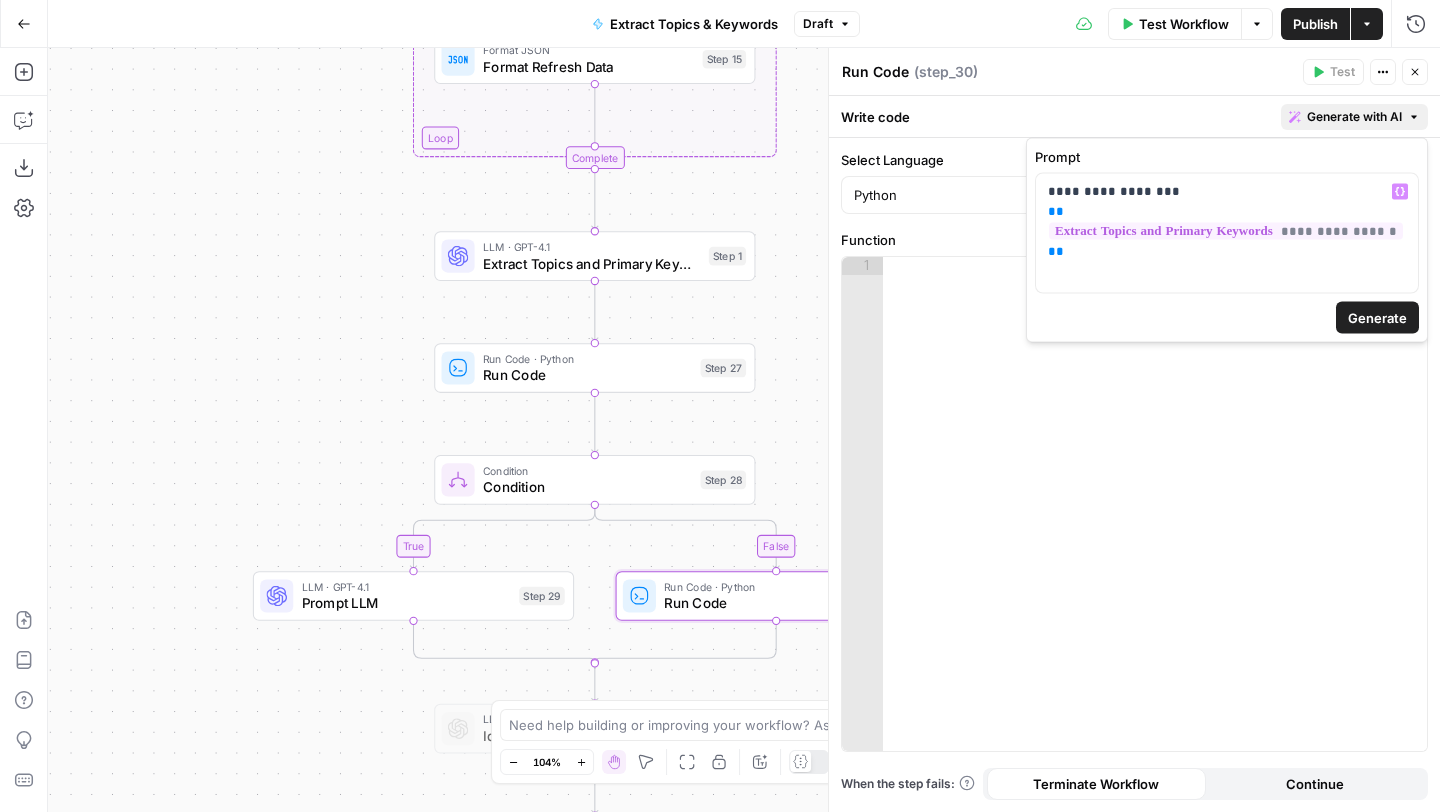 click on "Generate" at bounding box center (1377, 318) 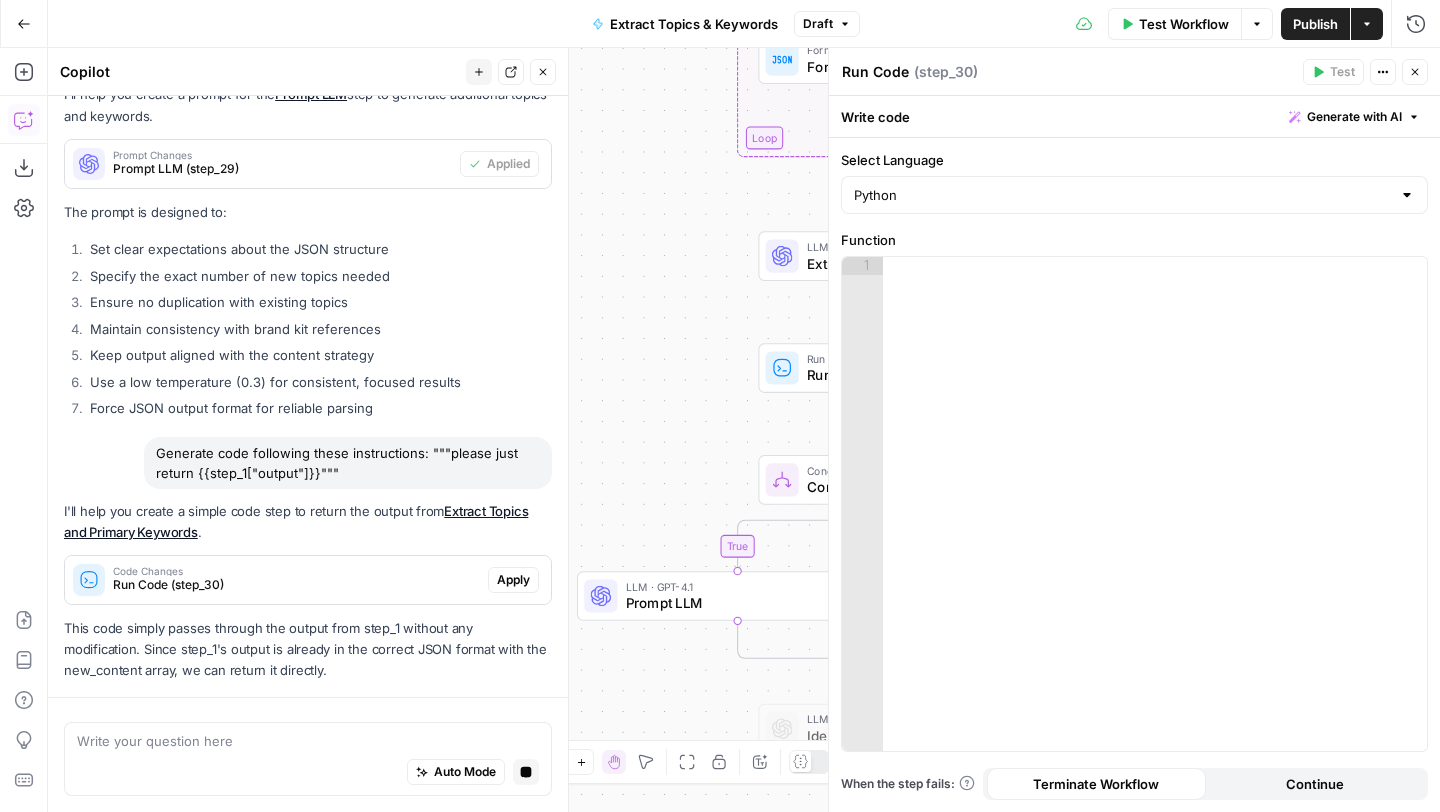 scroll, scrollTop: 1551, scrollLeft: 0, axis: vertical 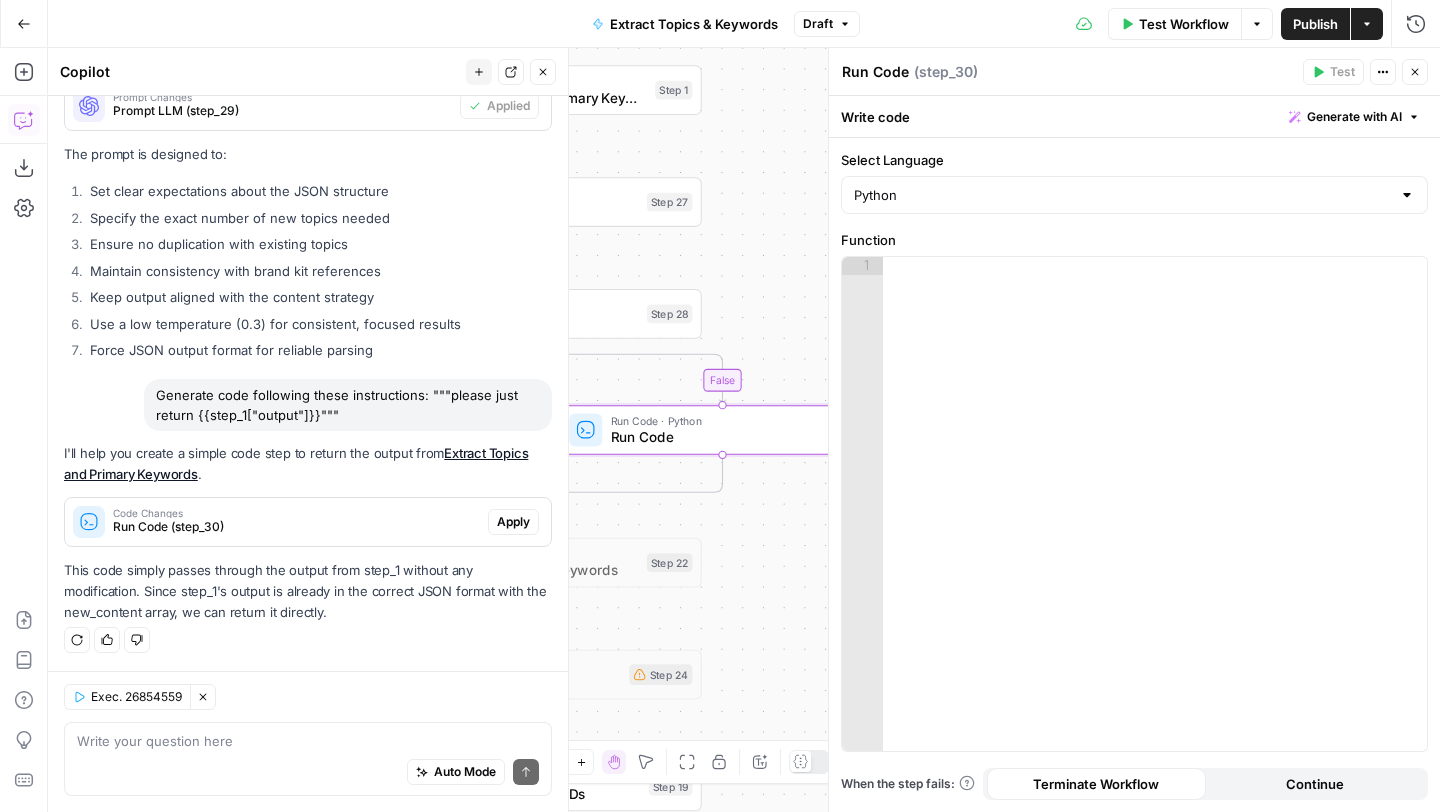 click on "Apply" at bounding box center (513, 522) 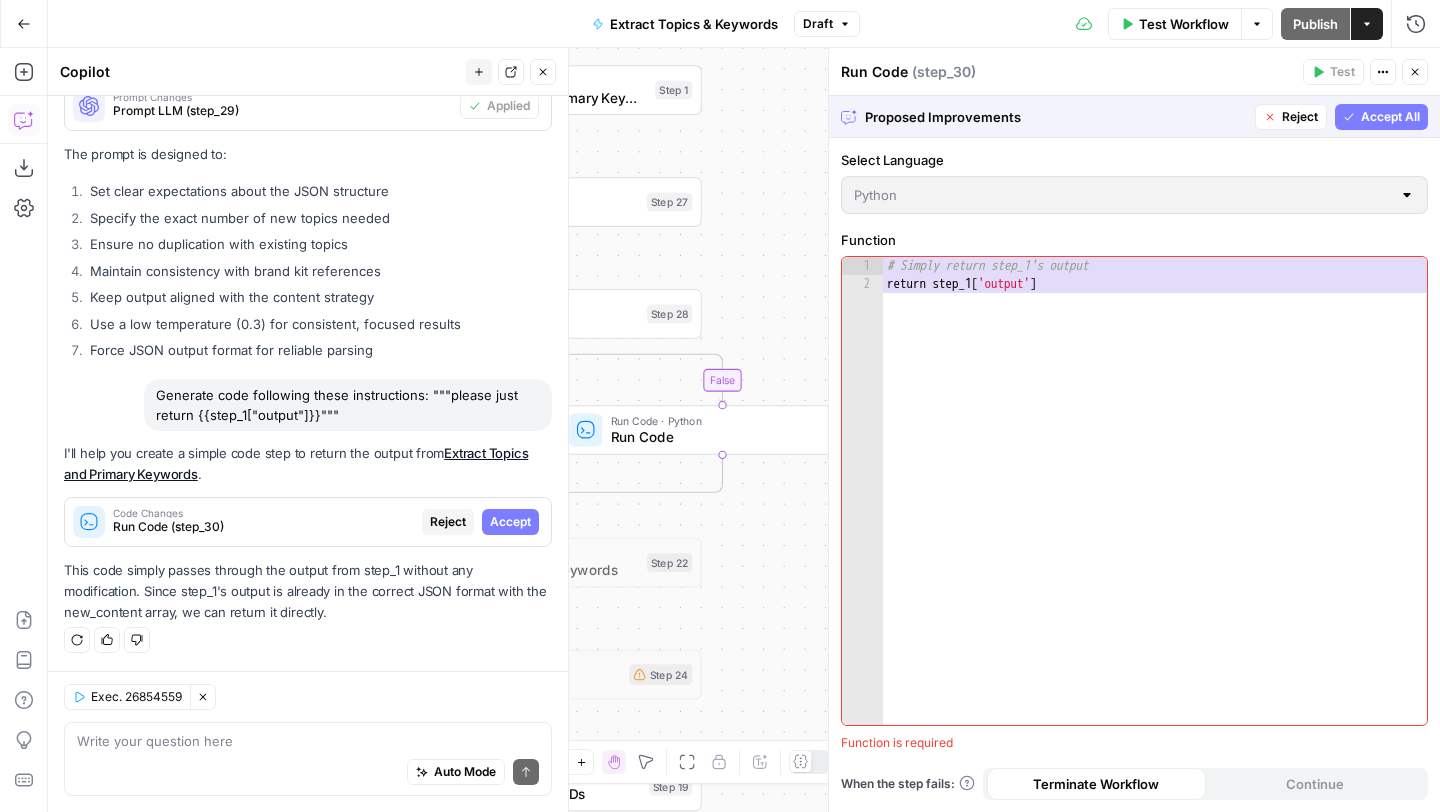 click on "Accept All" at bounding box center [1390, 117] 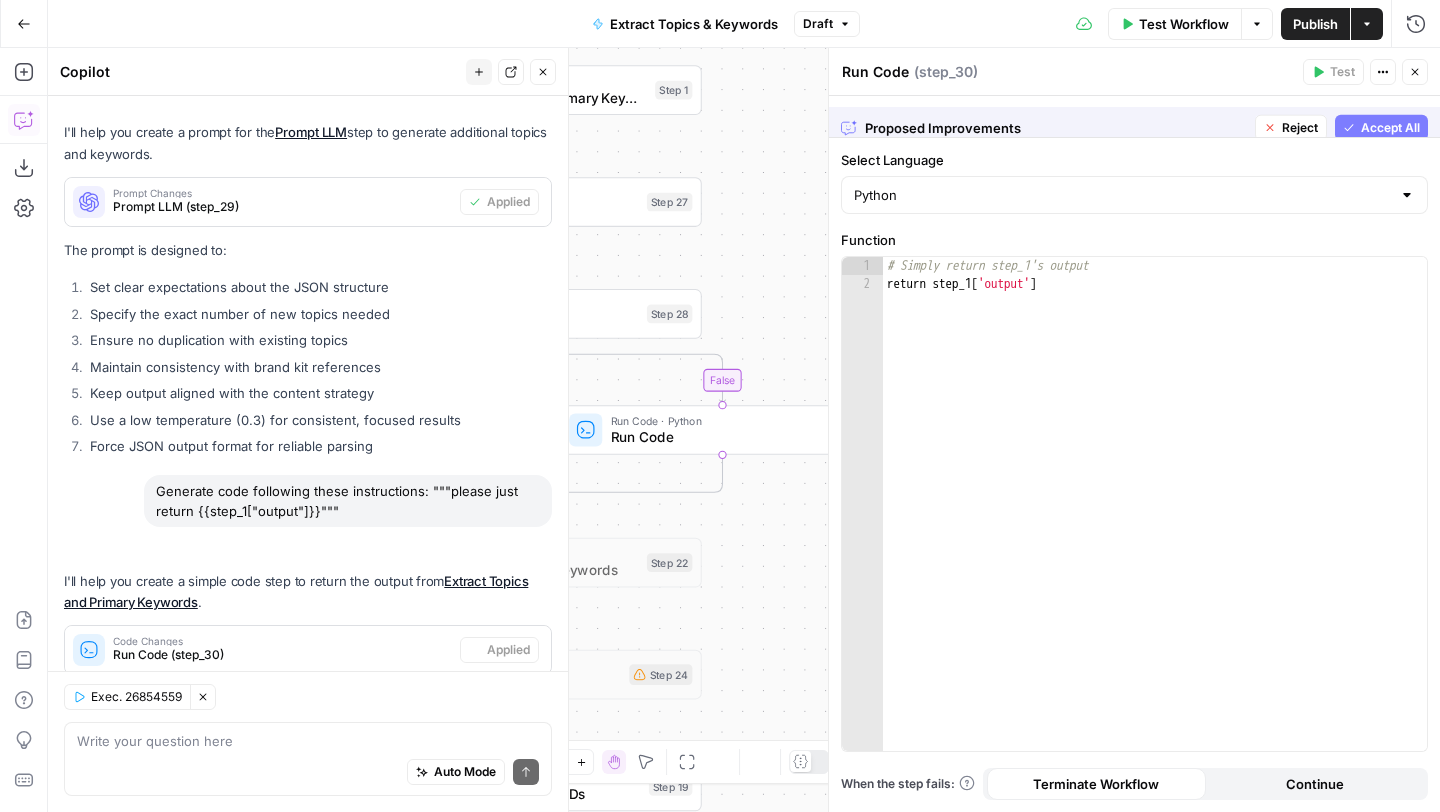 scroll, scrollTop: 1583, scrollLeft: 0, axis: vertical 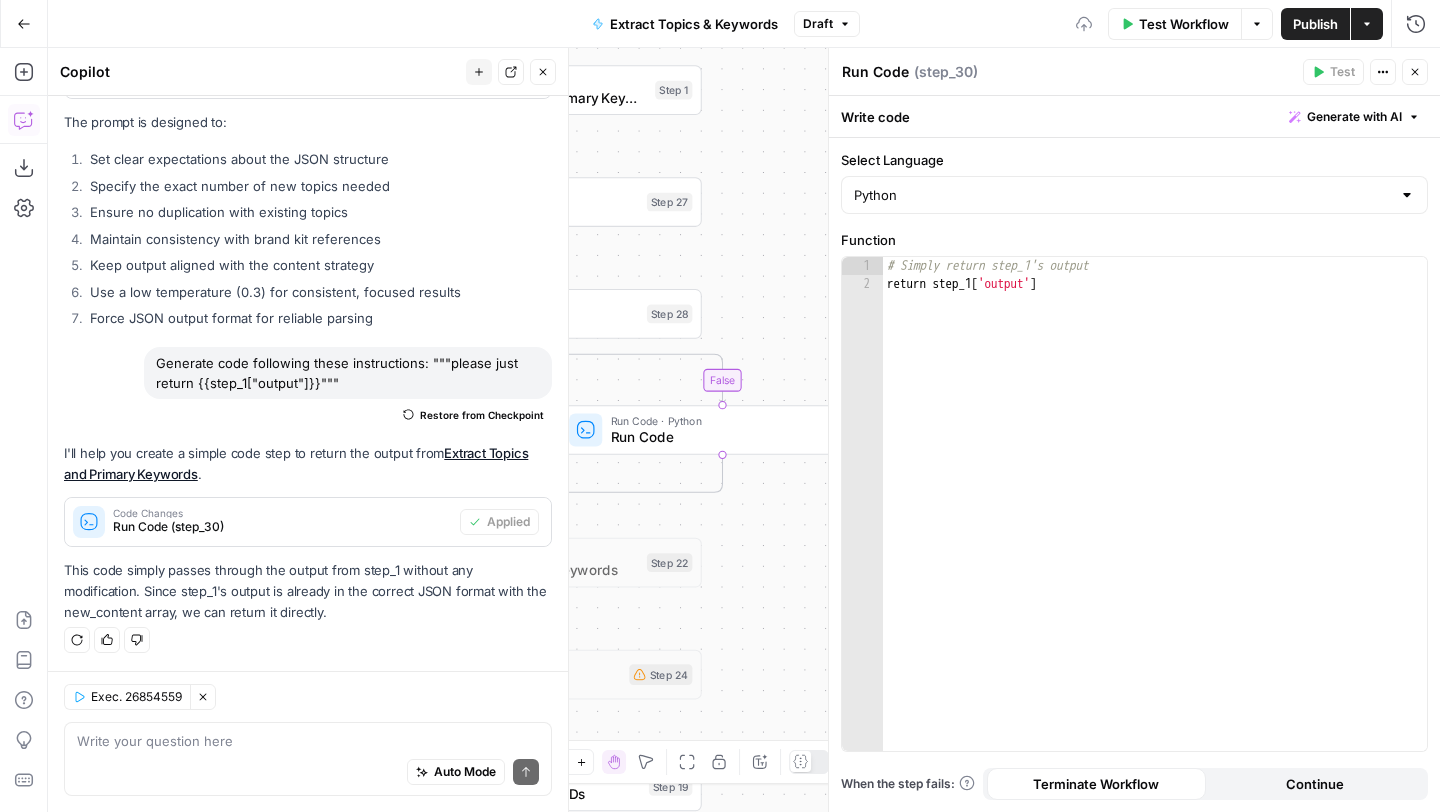 click on "Close" at bounding box center (1415, 72) 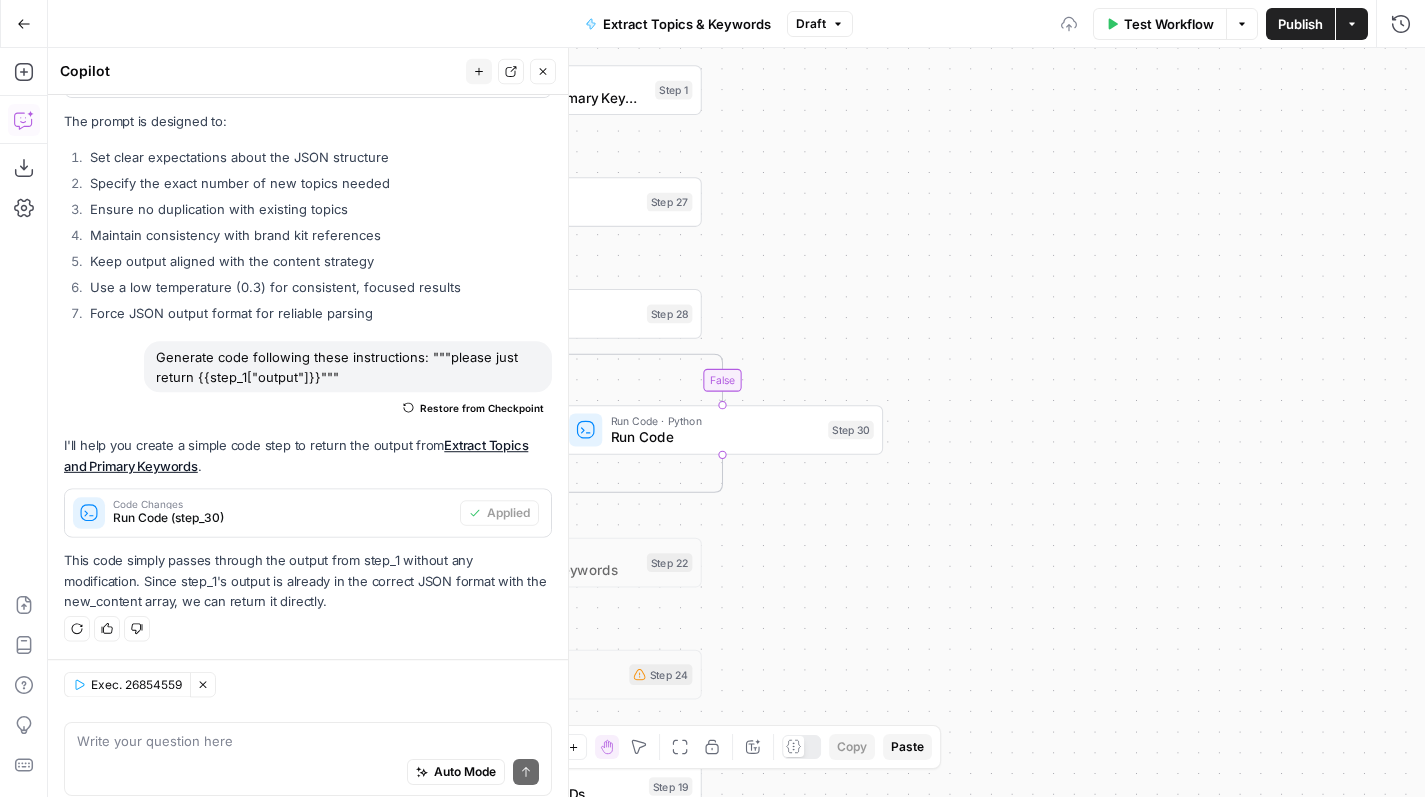 scroll, scrollTop: 1583, scrollLeft: 0, axis: vertical 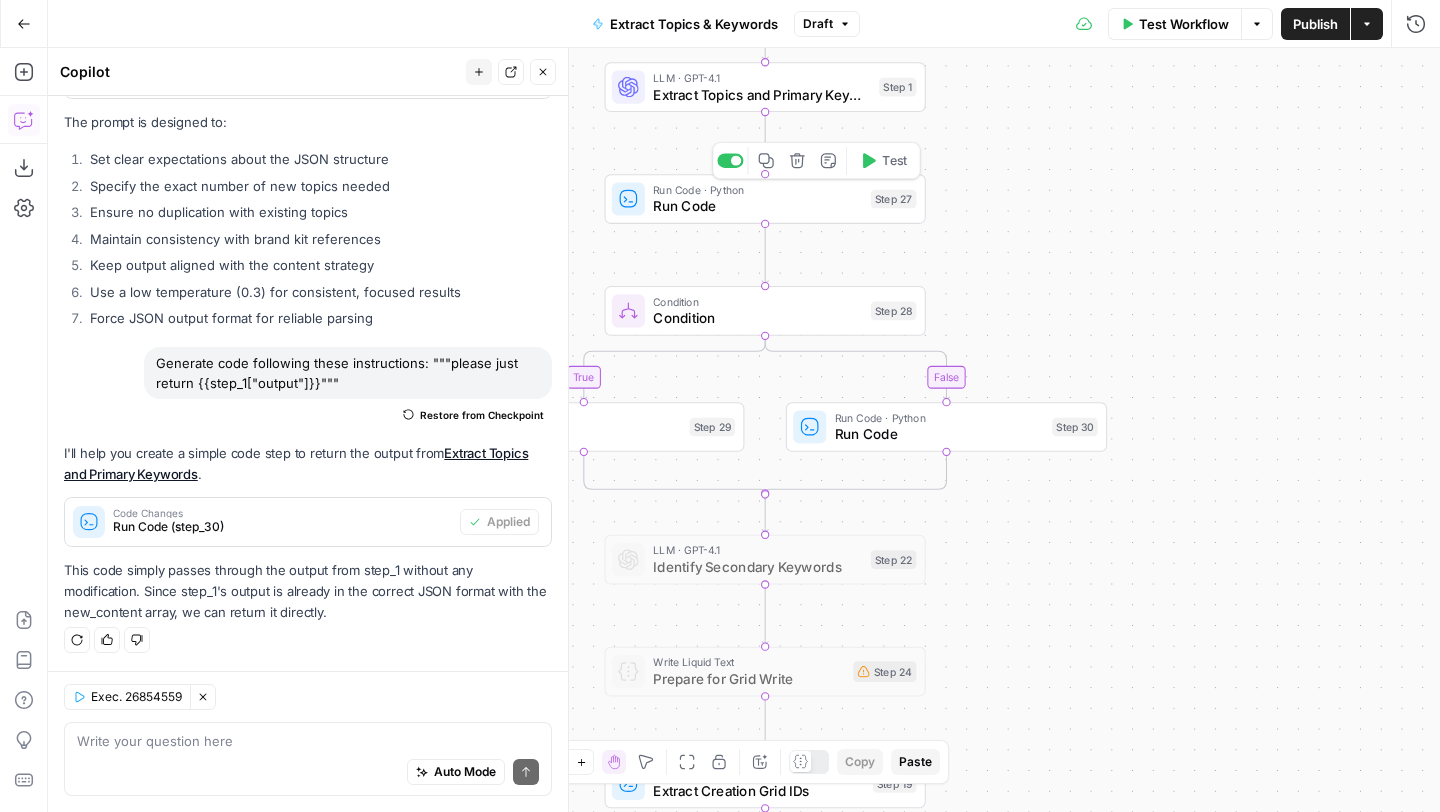 click on "Test" at bounding box center [883, 160] 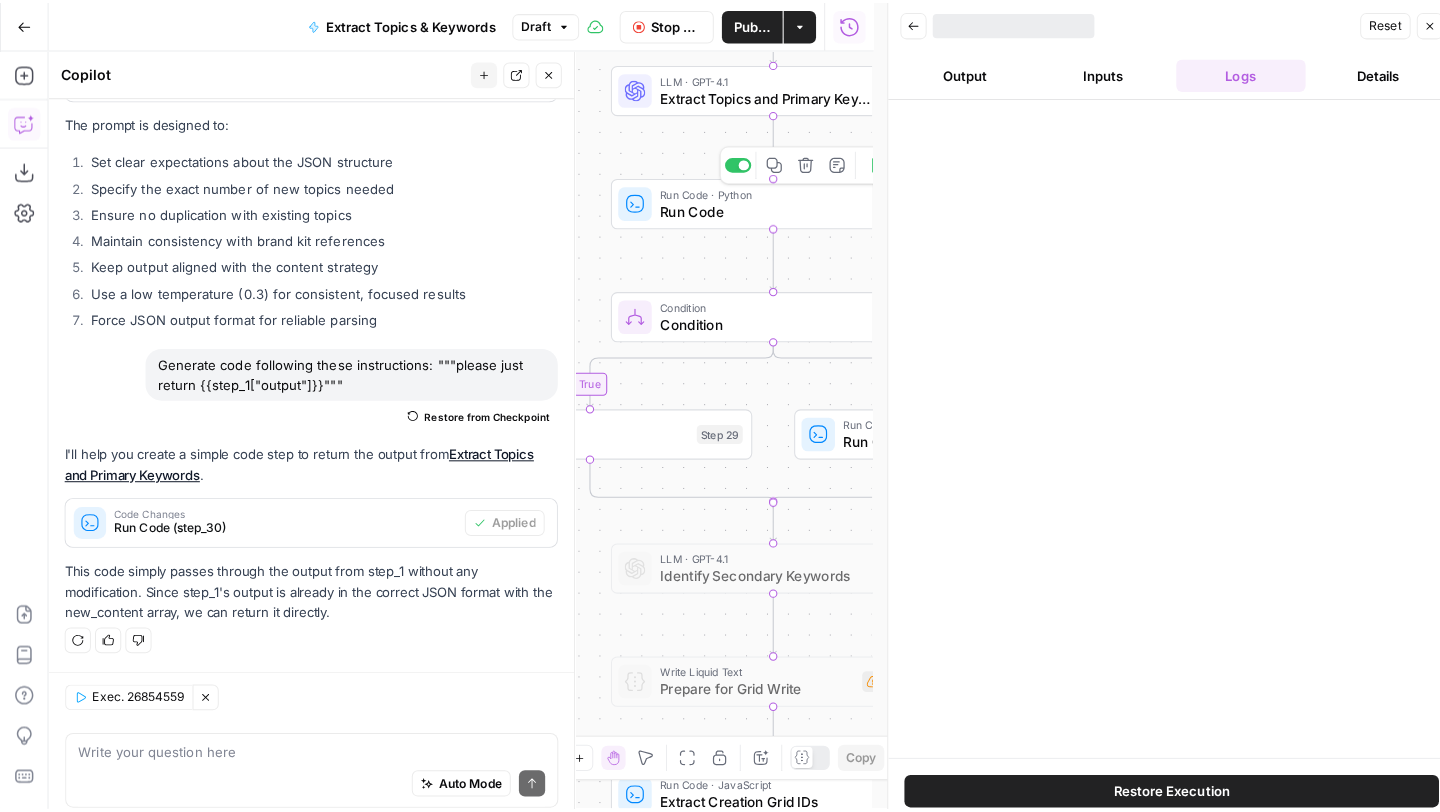 scroll, scrollTop: 1583, scrollLeft: 0, axis: vertical 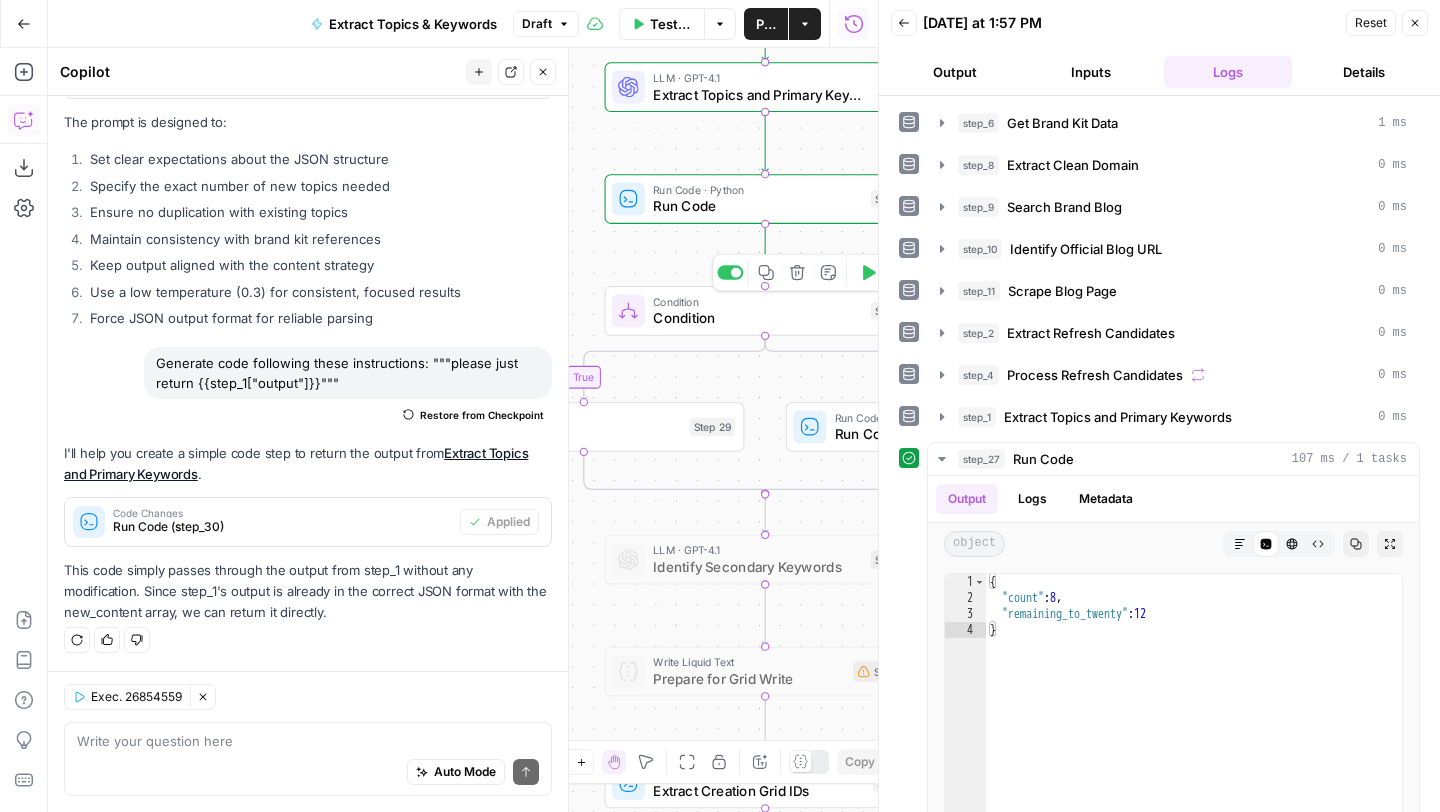 click 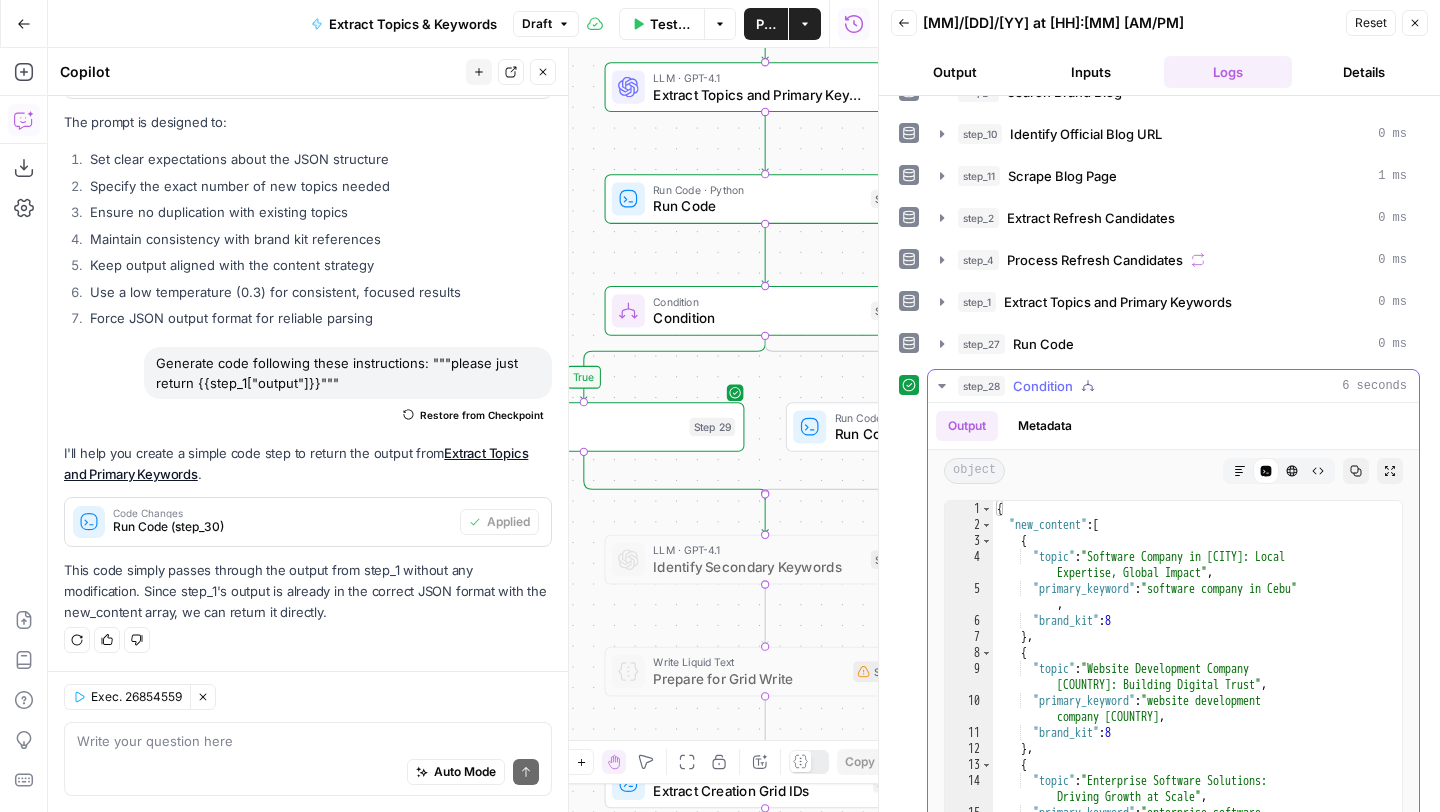 scroll, scrollTop: 268, scrollLeft: 0, axis: vertical 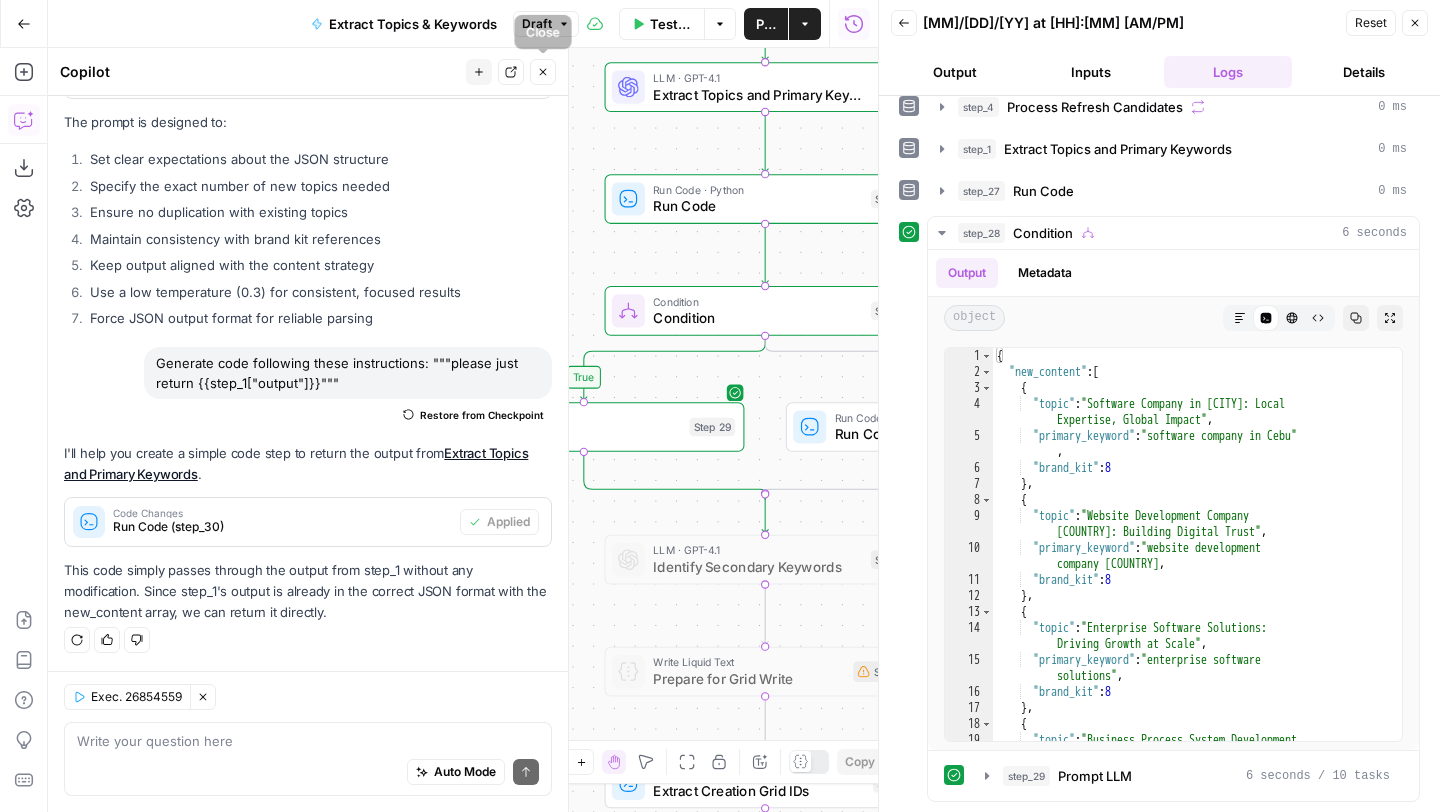 click on "Close" at bounding box center [543, 72] 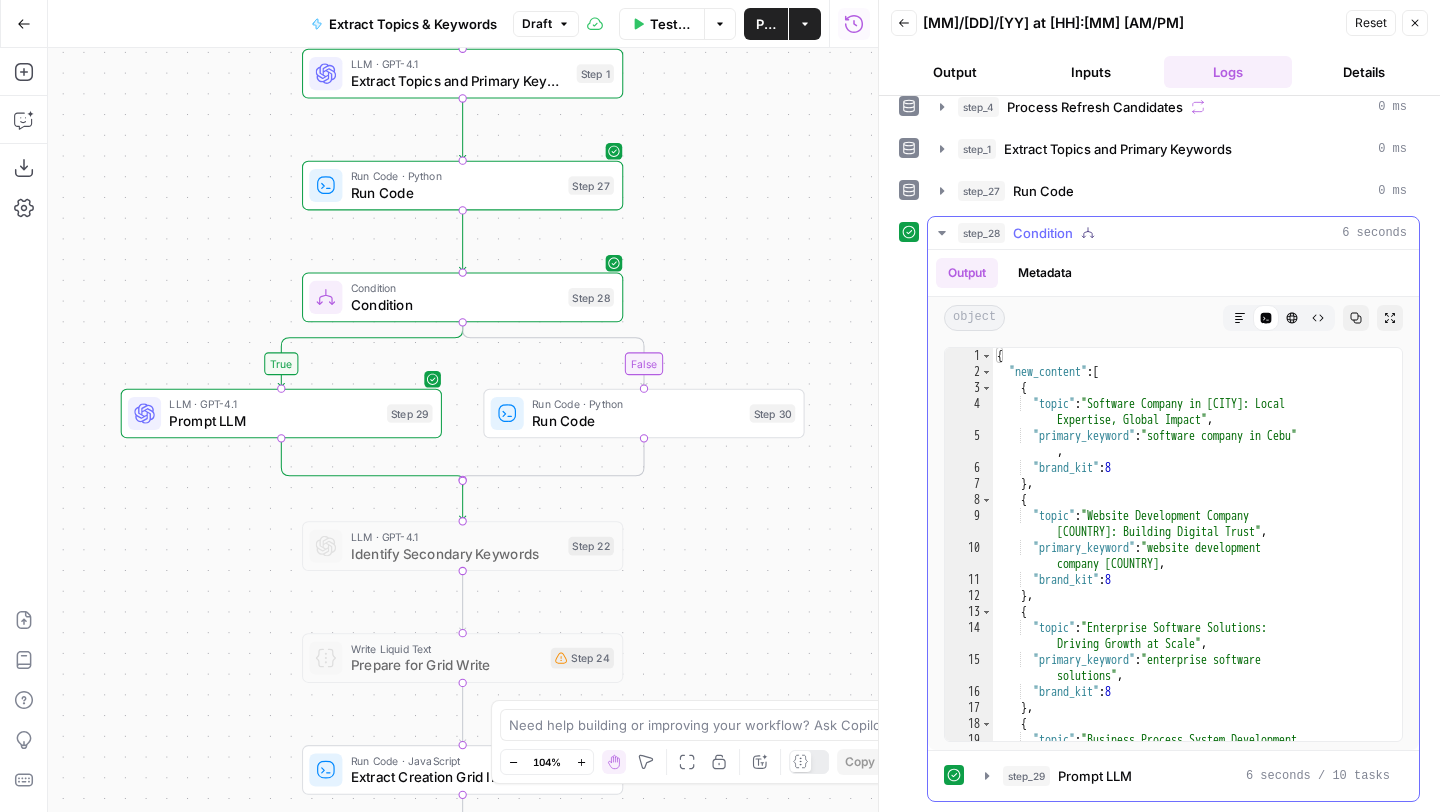 scroll, scrollTop: 0, scrollLeft: 0, axis: both 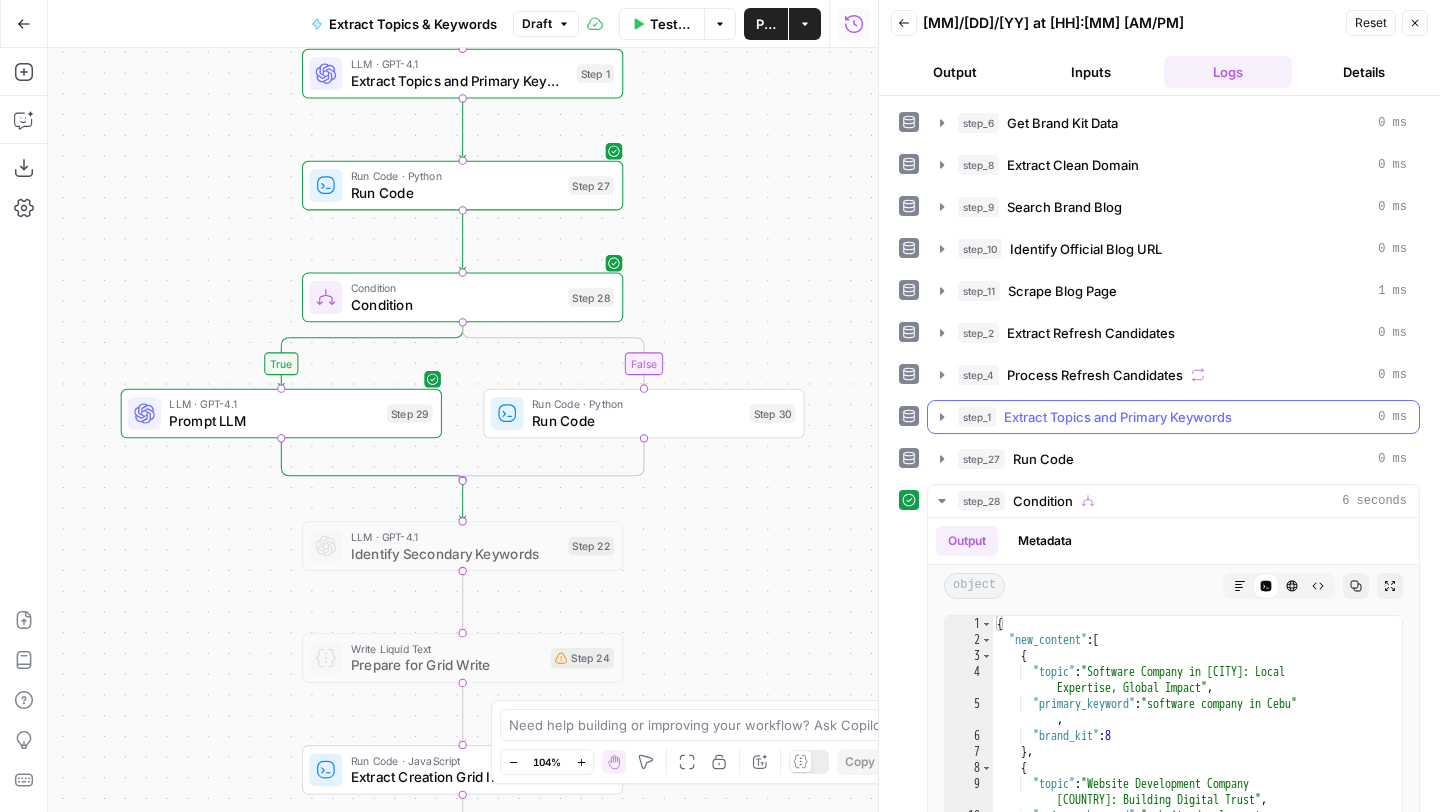 click on "Extract Topics and Primary Keywords" at bounding box center (1118, 417) 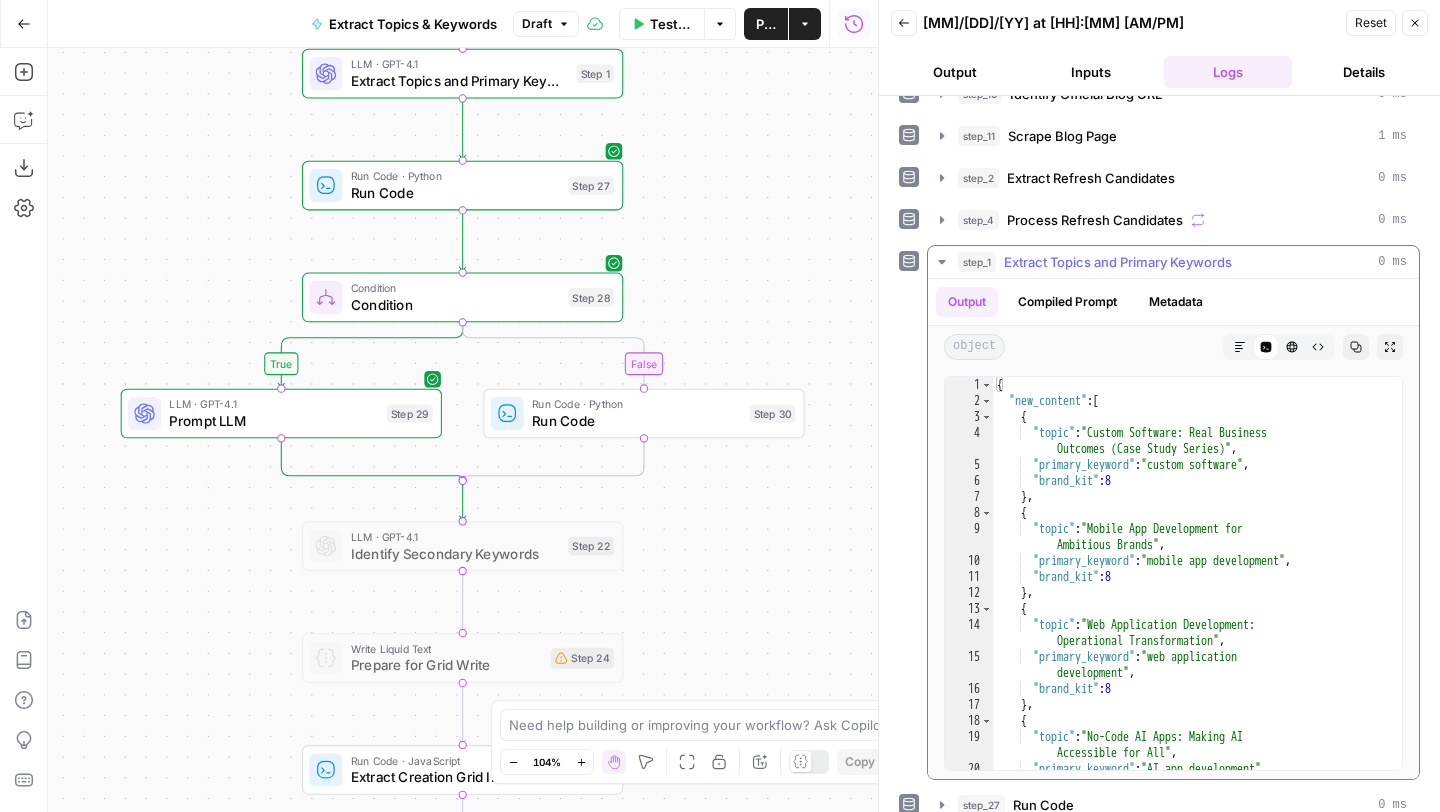 scroll, scrollTop: 156, scrollLeft: 0, axis: vertical 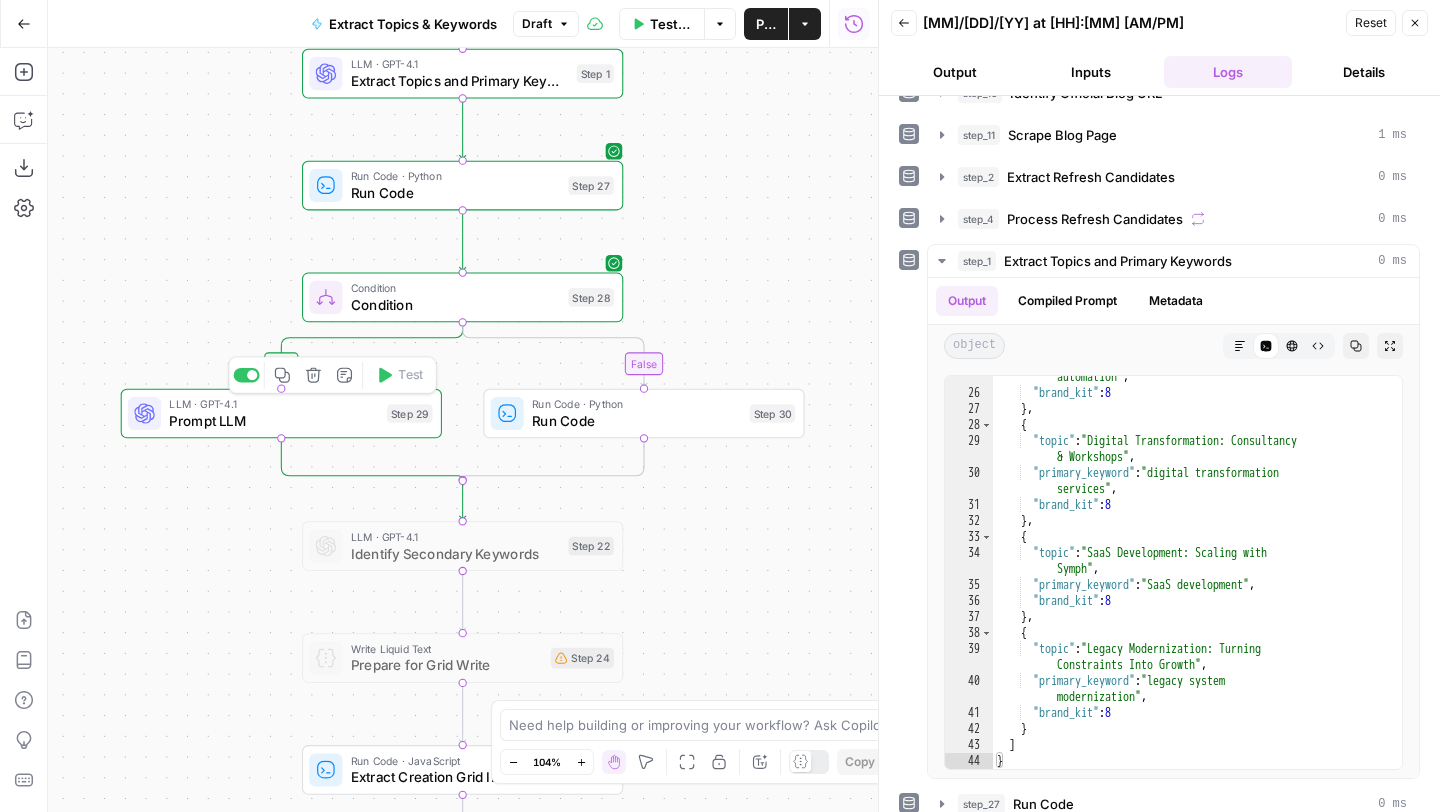 click on "Prompt LLM" at bounding box center [273, 420] 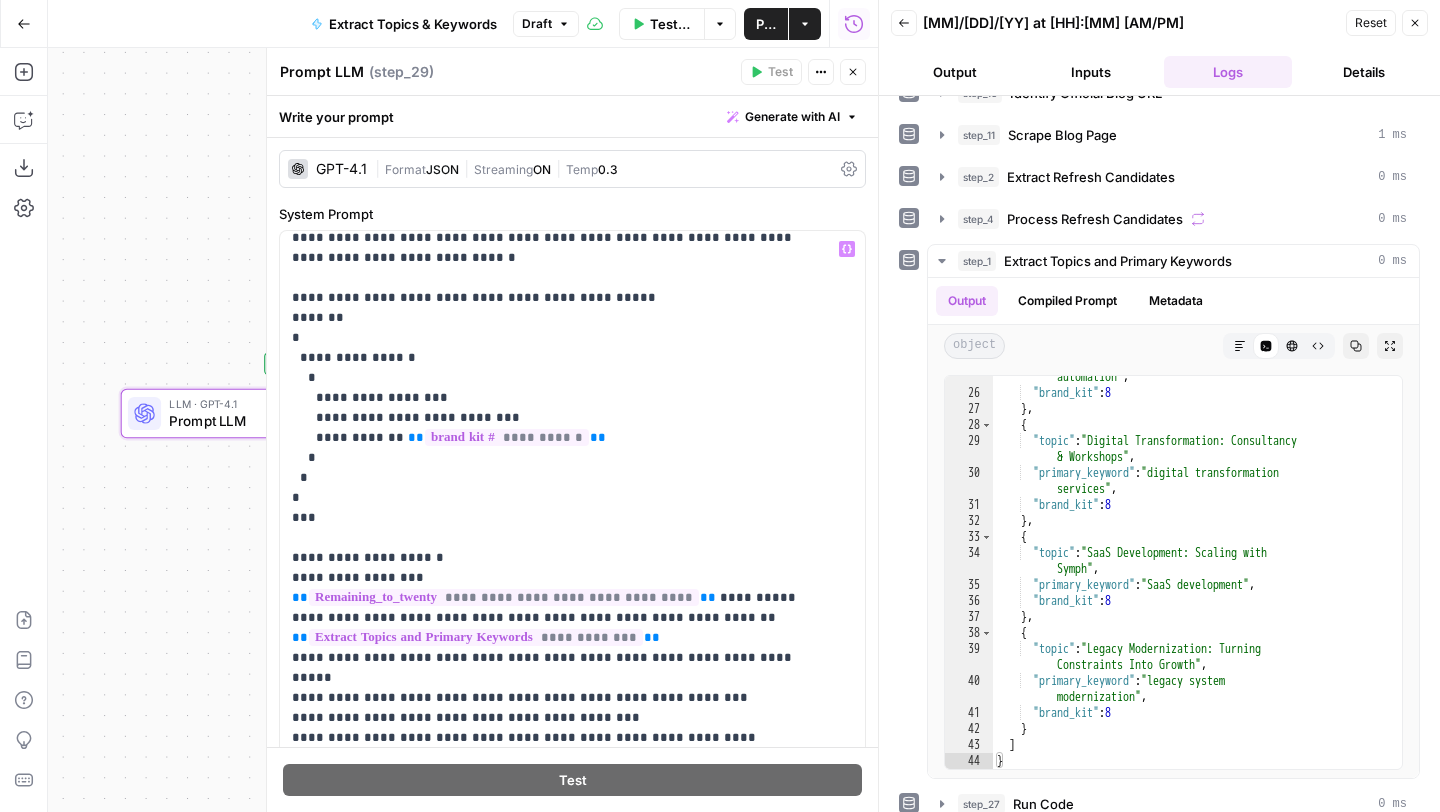 scroll, scrollTop: 61, scrollLeft: 0, axis: vertical 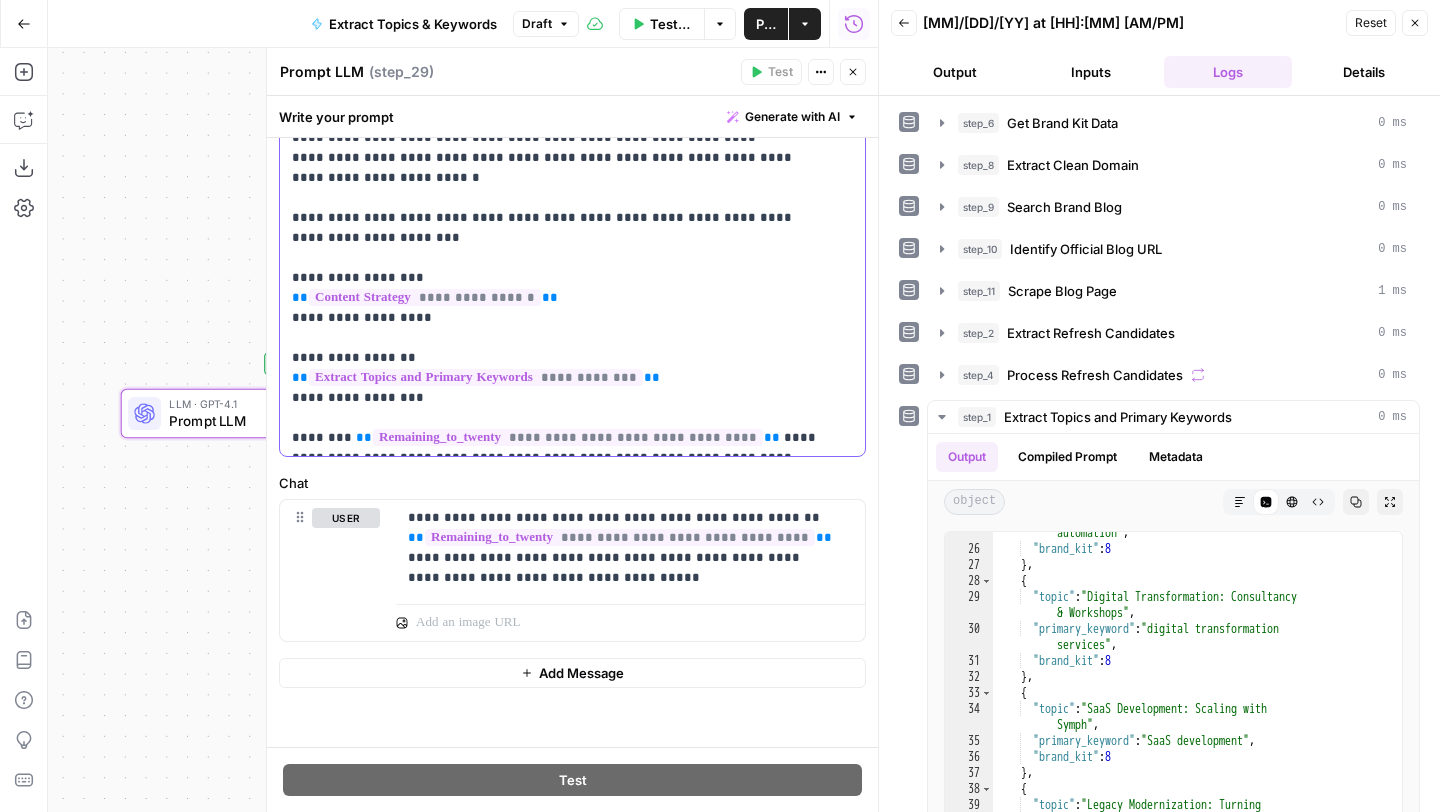 click on "**********" at bounding box center (425, 297) 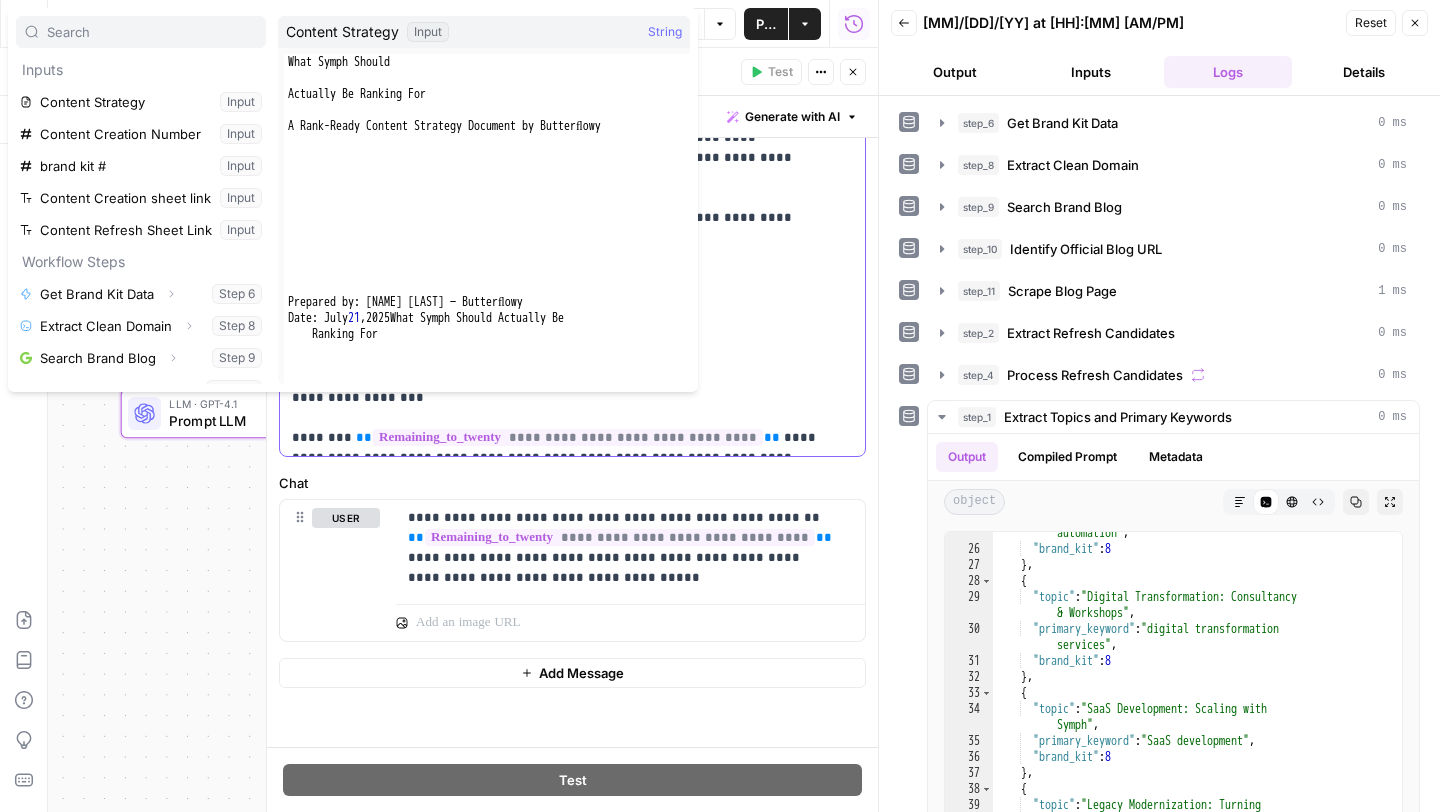 click on "**********" at bounding box center [557, 18] 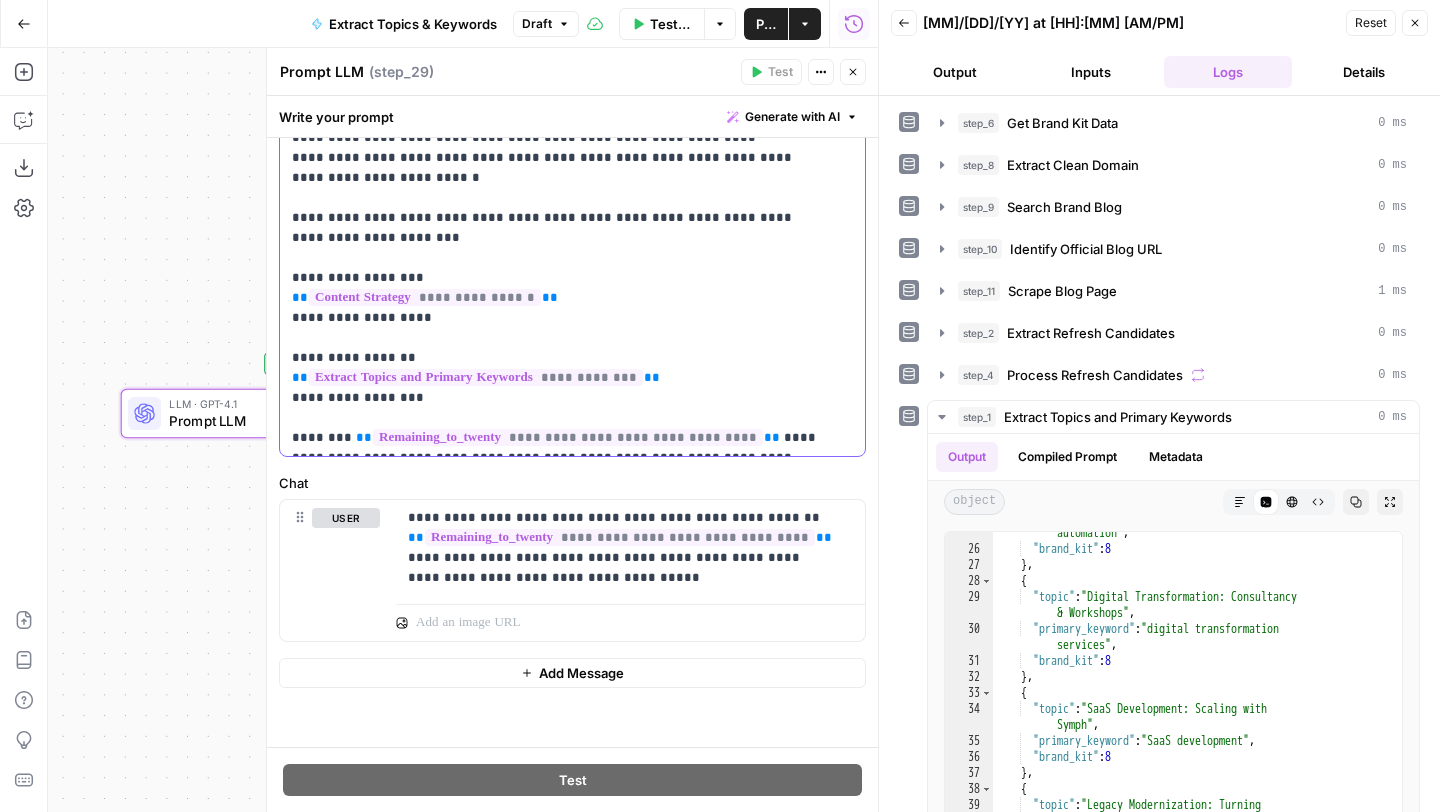 scroll, scrollTop: 0, scrollLeft: 0, axis: both 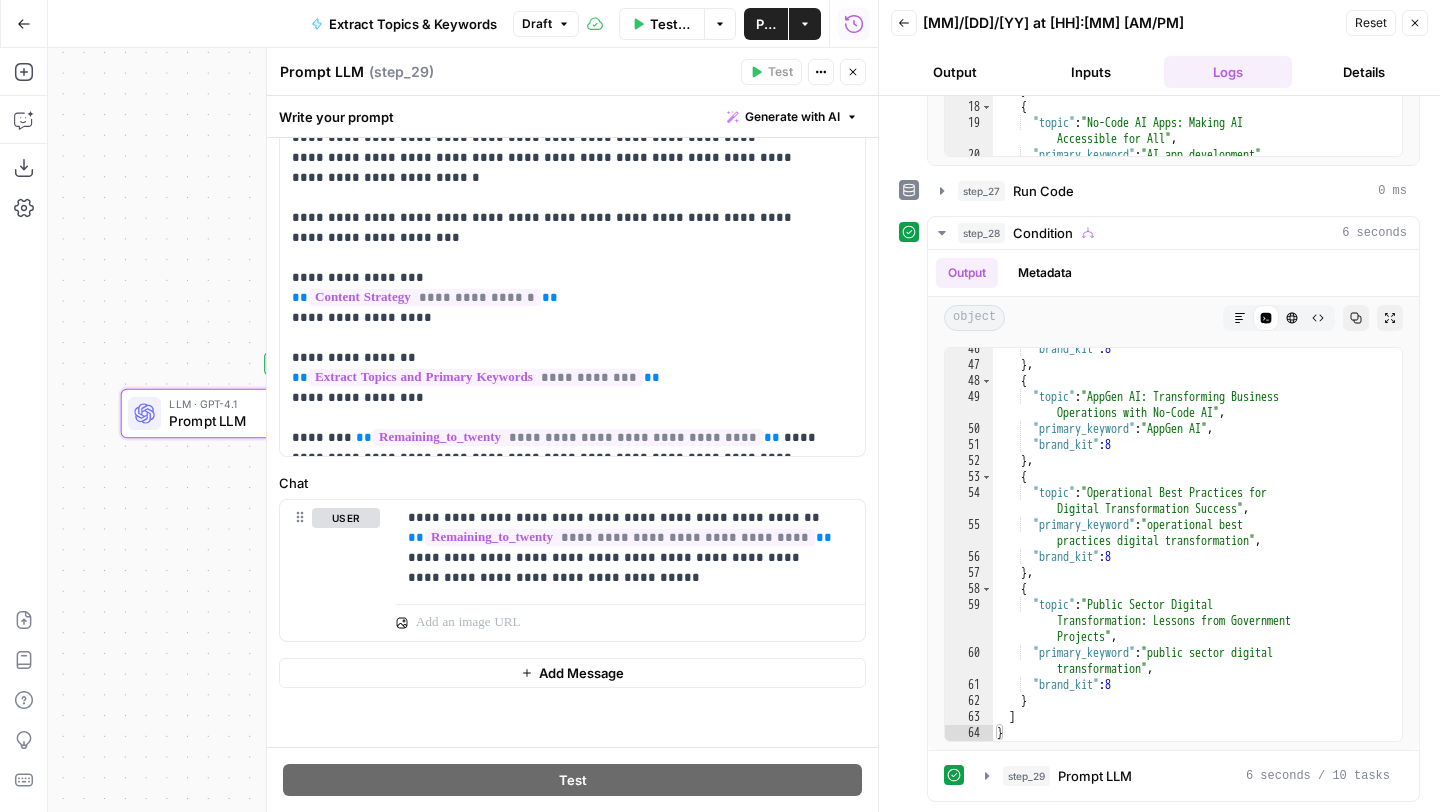 click 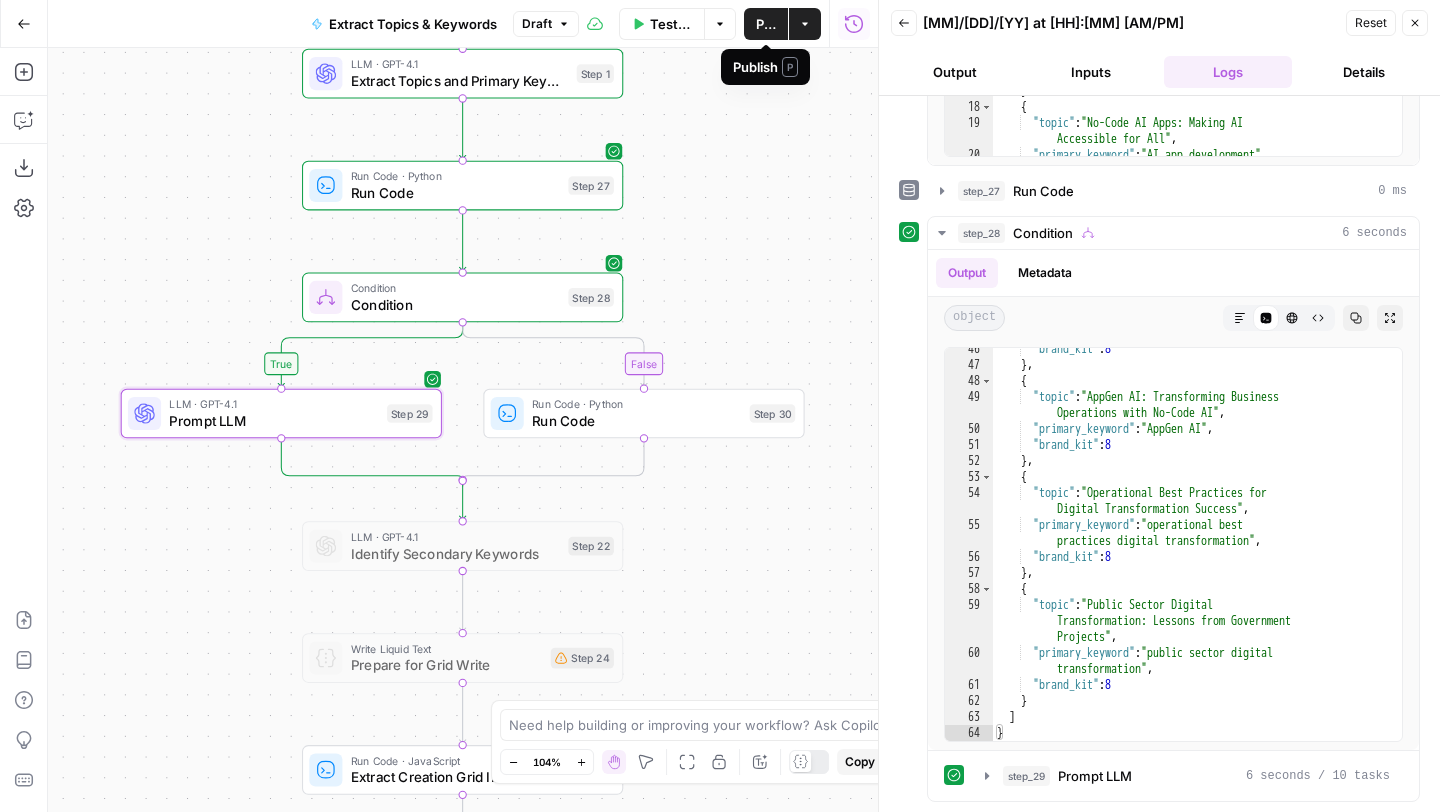 click on "Publish" at bounding box center [766, 24] 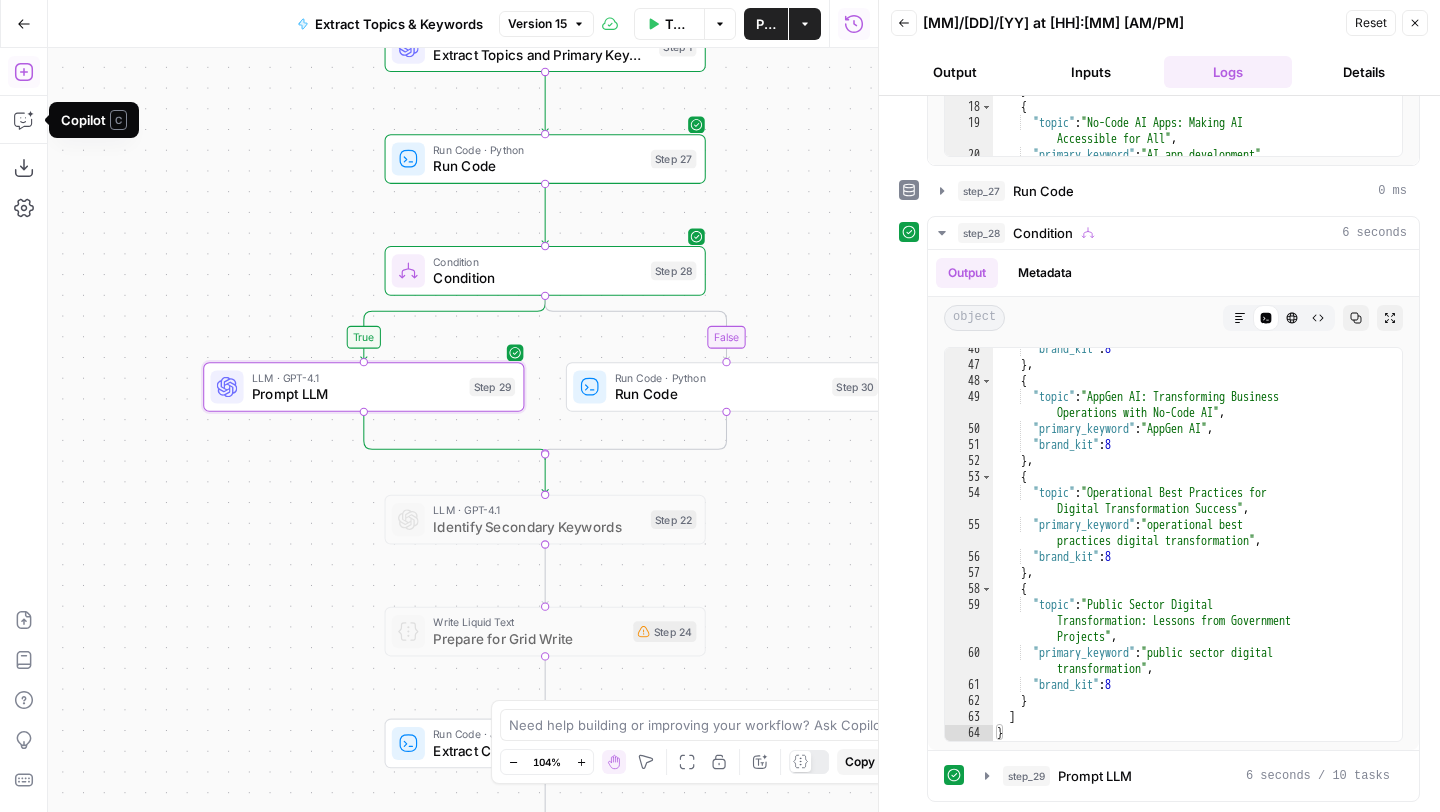 click 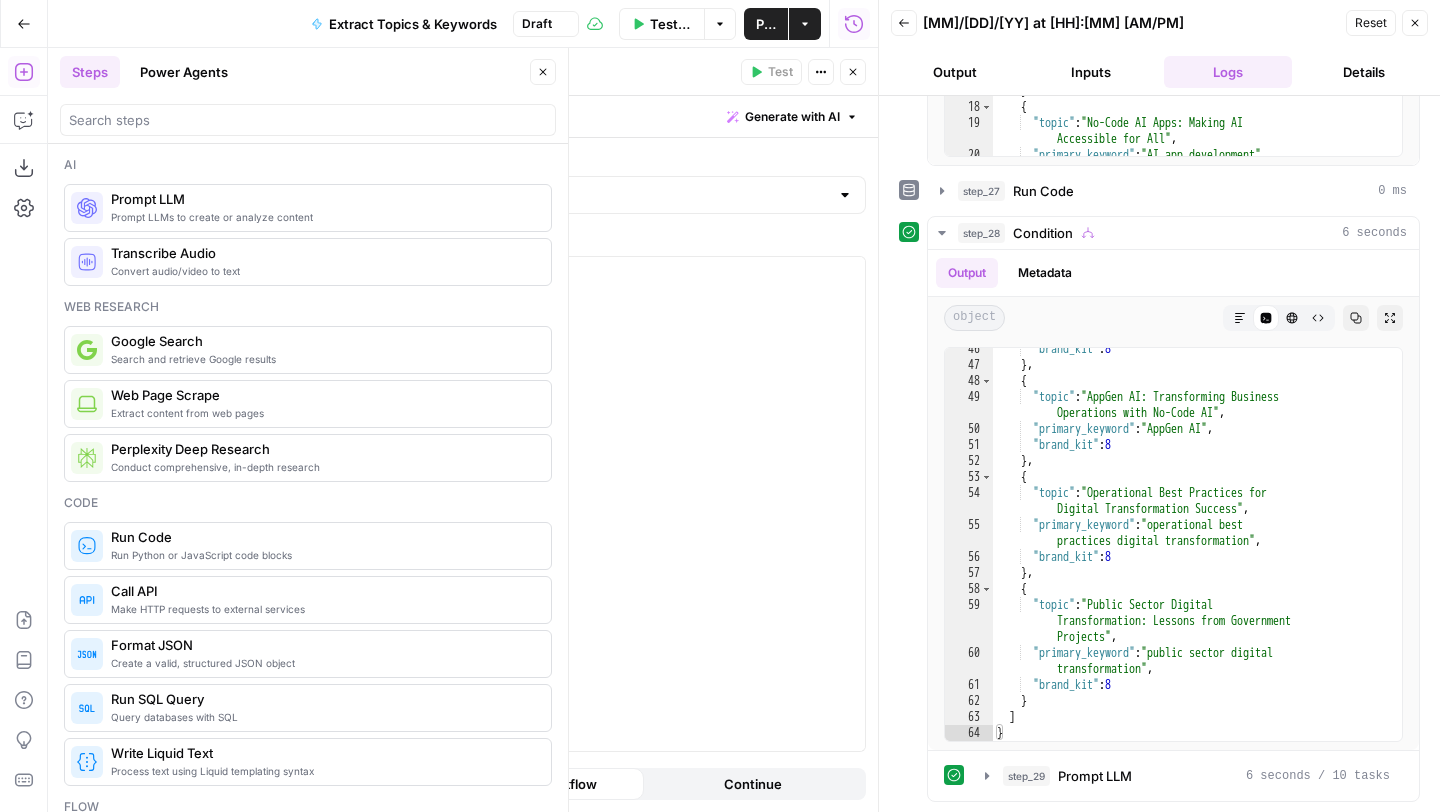 click 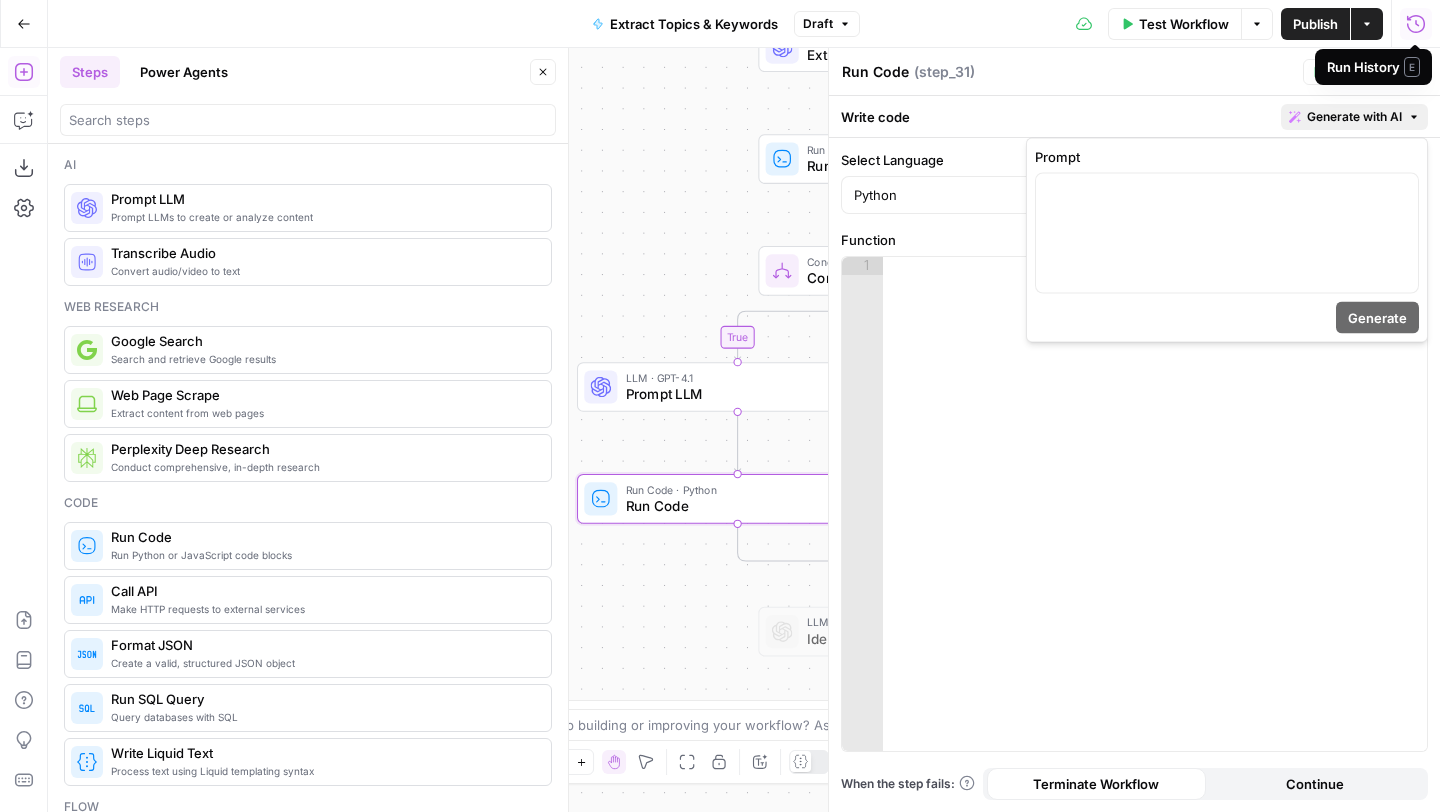 click on "Generate with AI" at bounding box center [1354, 117] 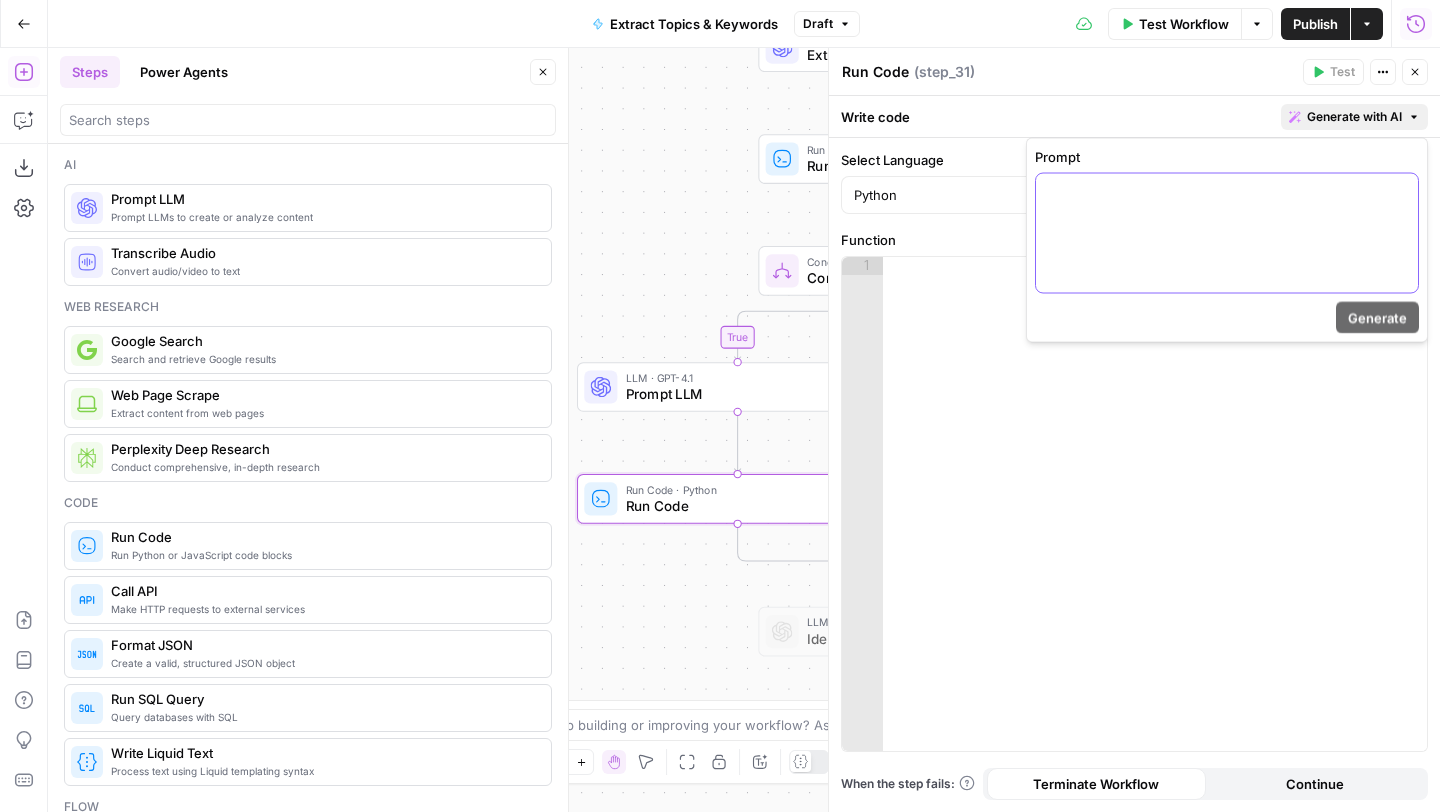 click at bounding box center [1227, 233] 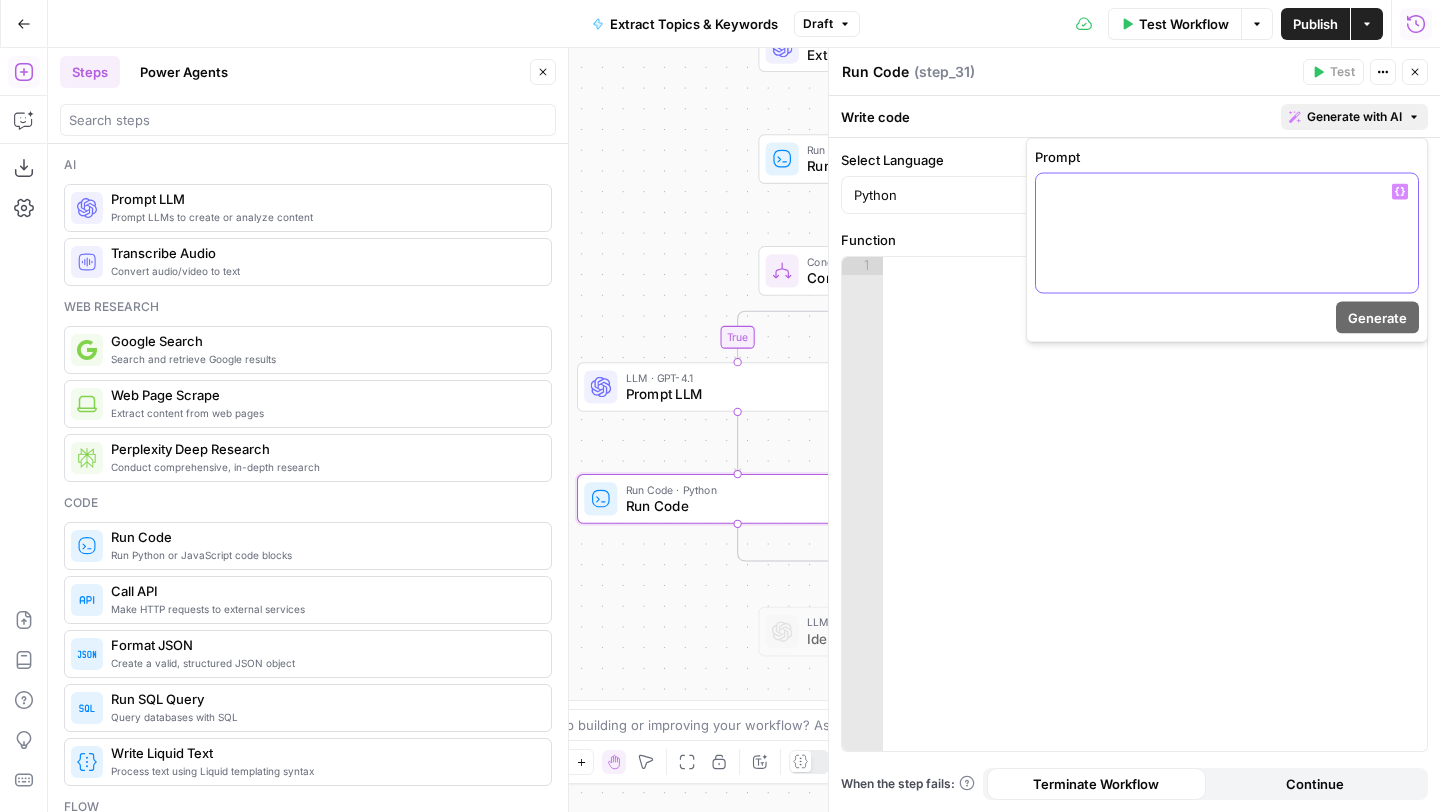 type 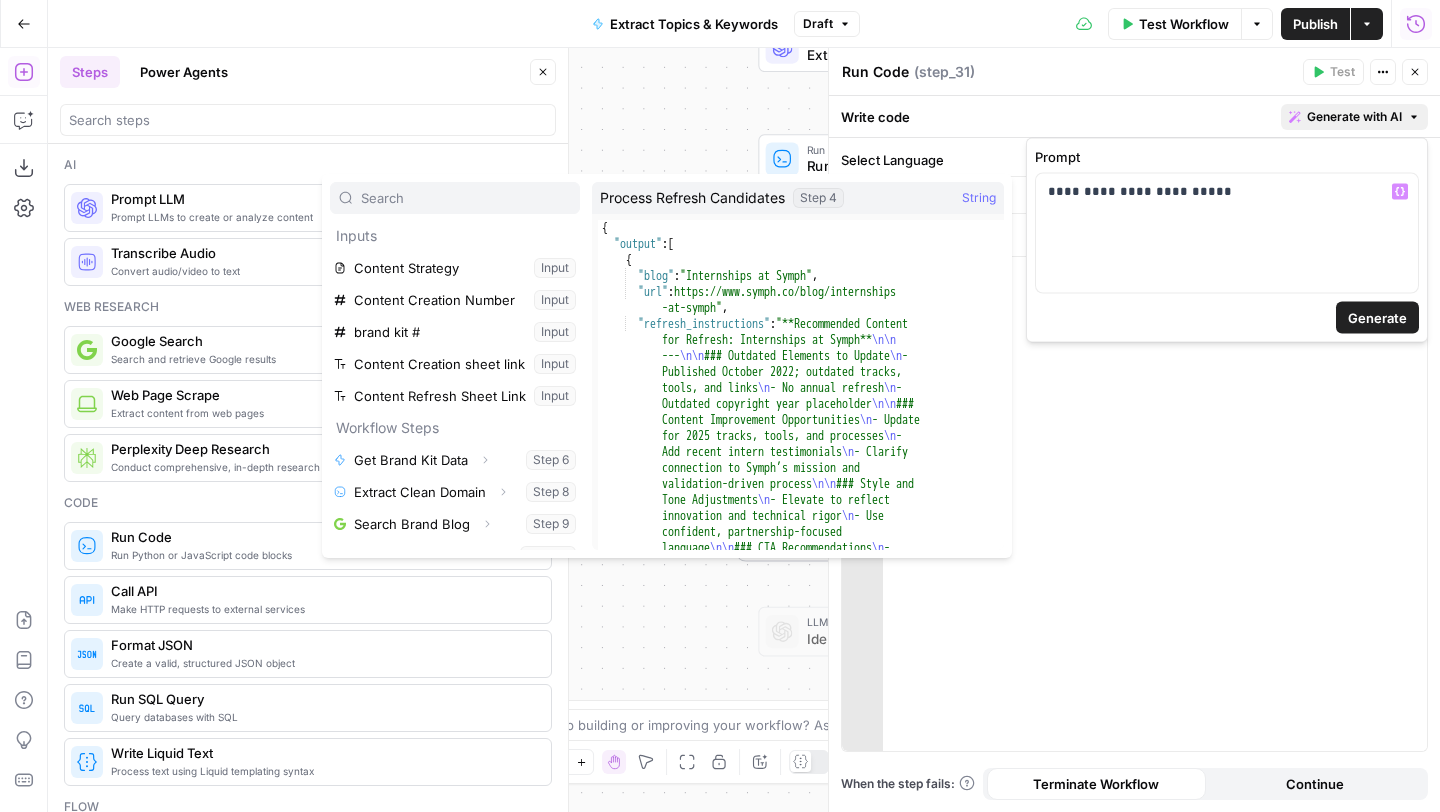 scroll, scrollTop: 278, scrollLeft: 0, axis: vertical 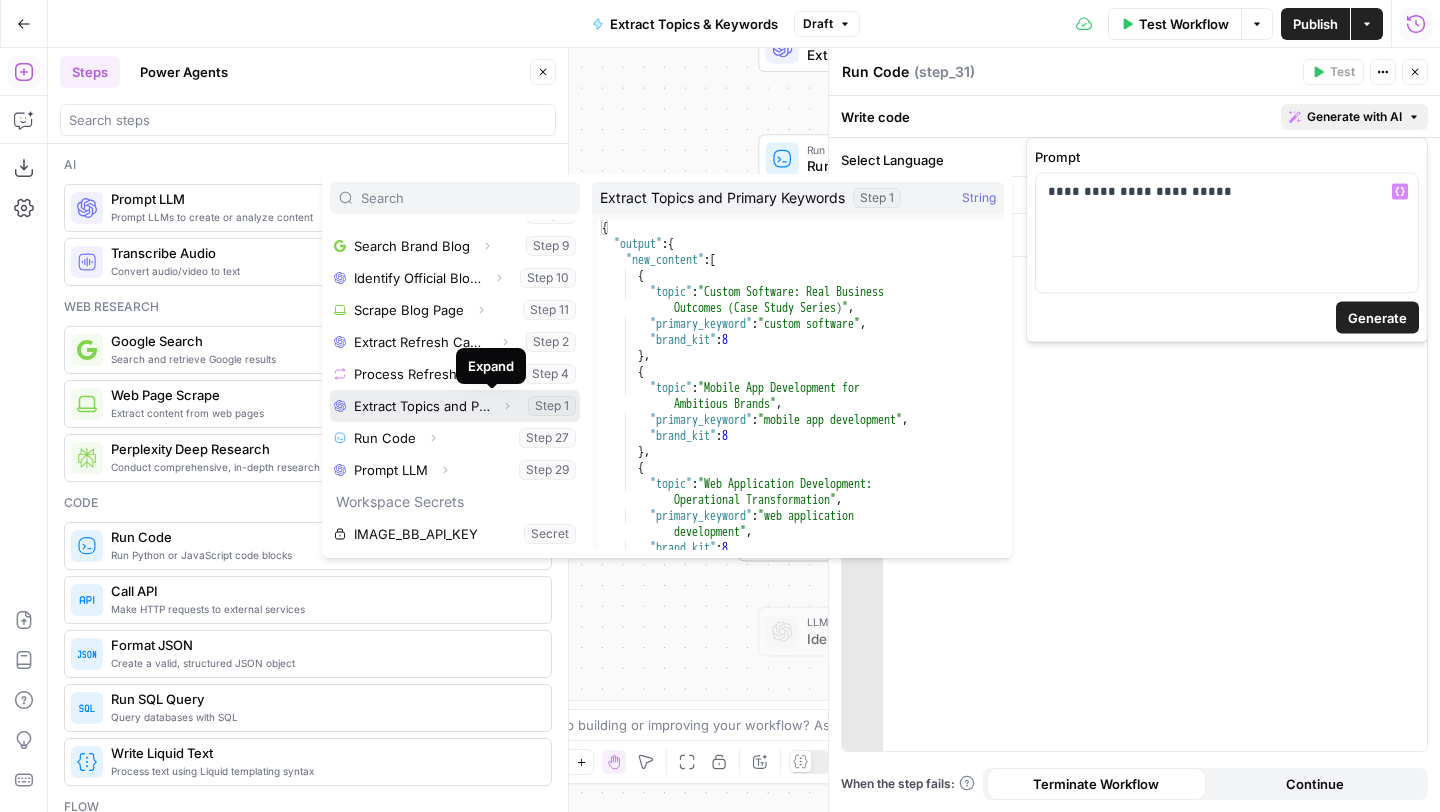 click 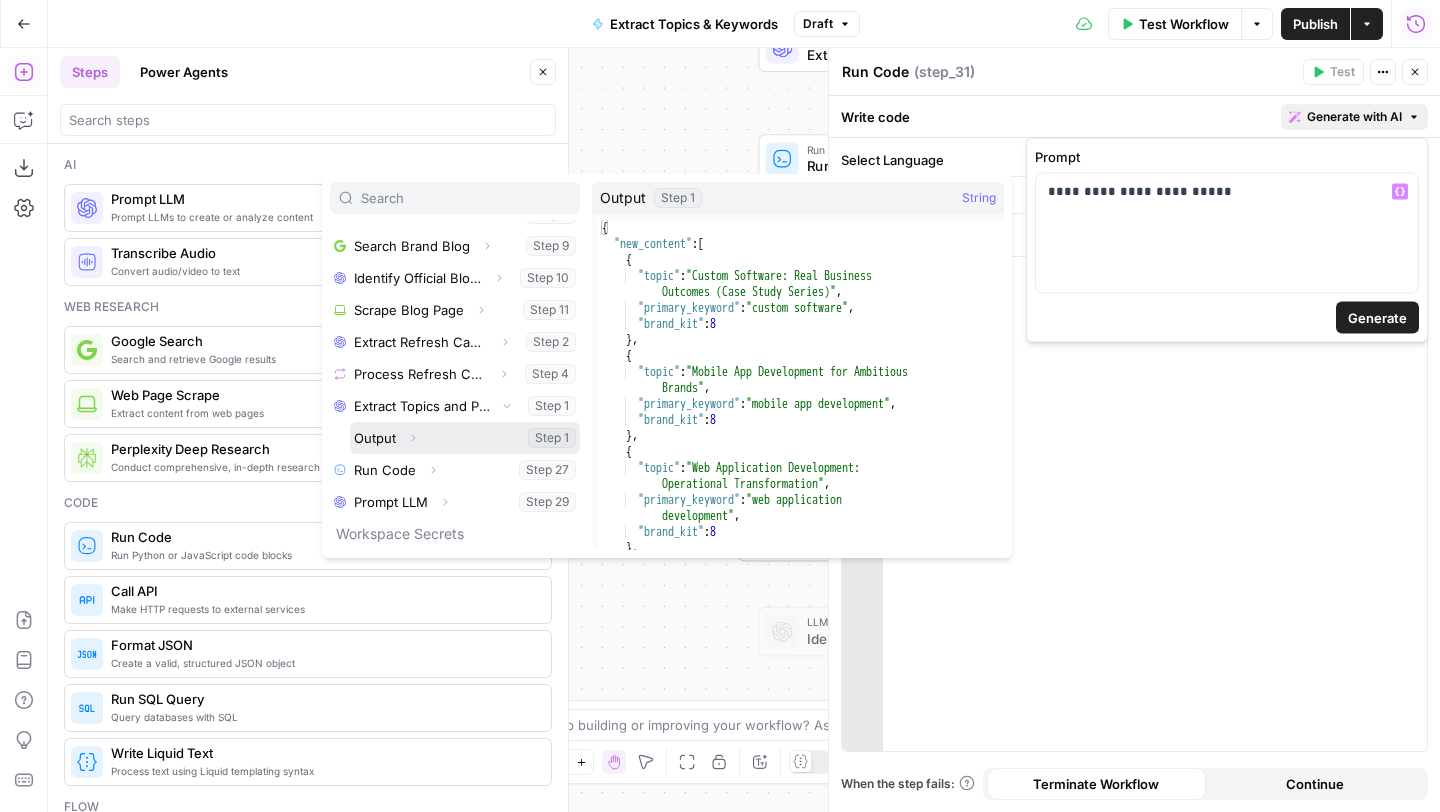 click at bounding box center (465, 438) 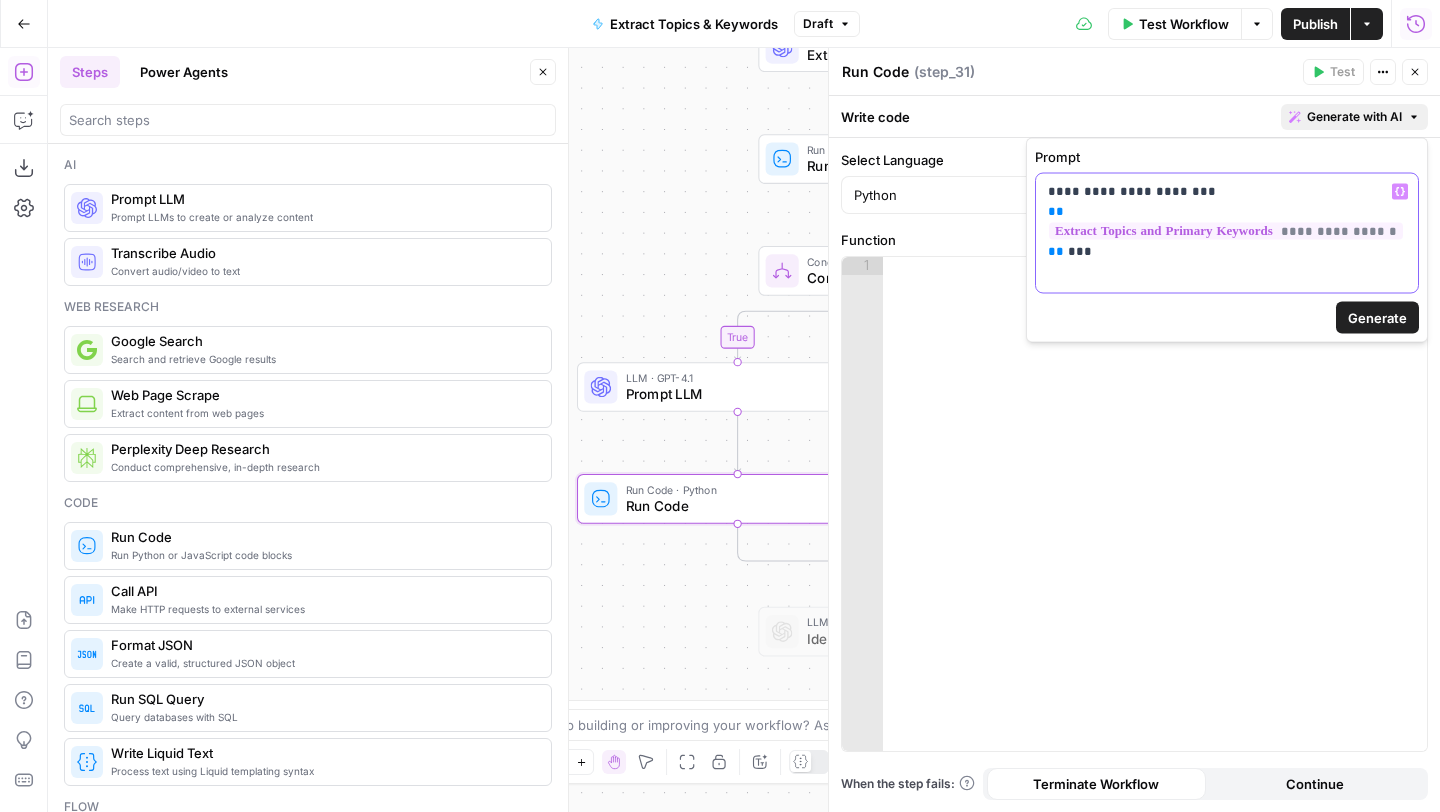 click on "**********" at bounding box center (1227, 222) 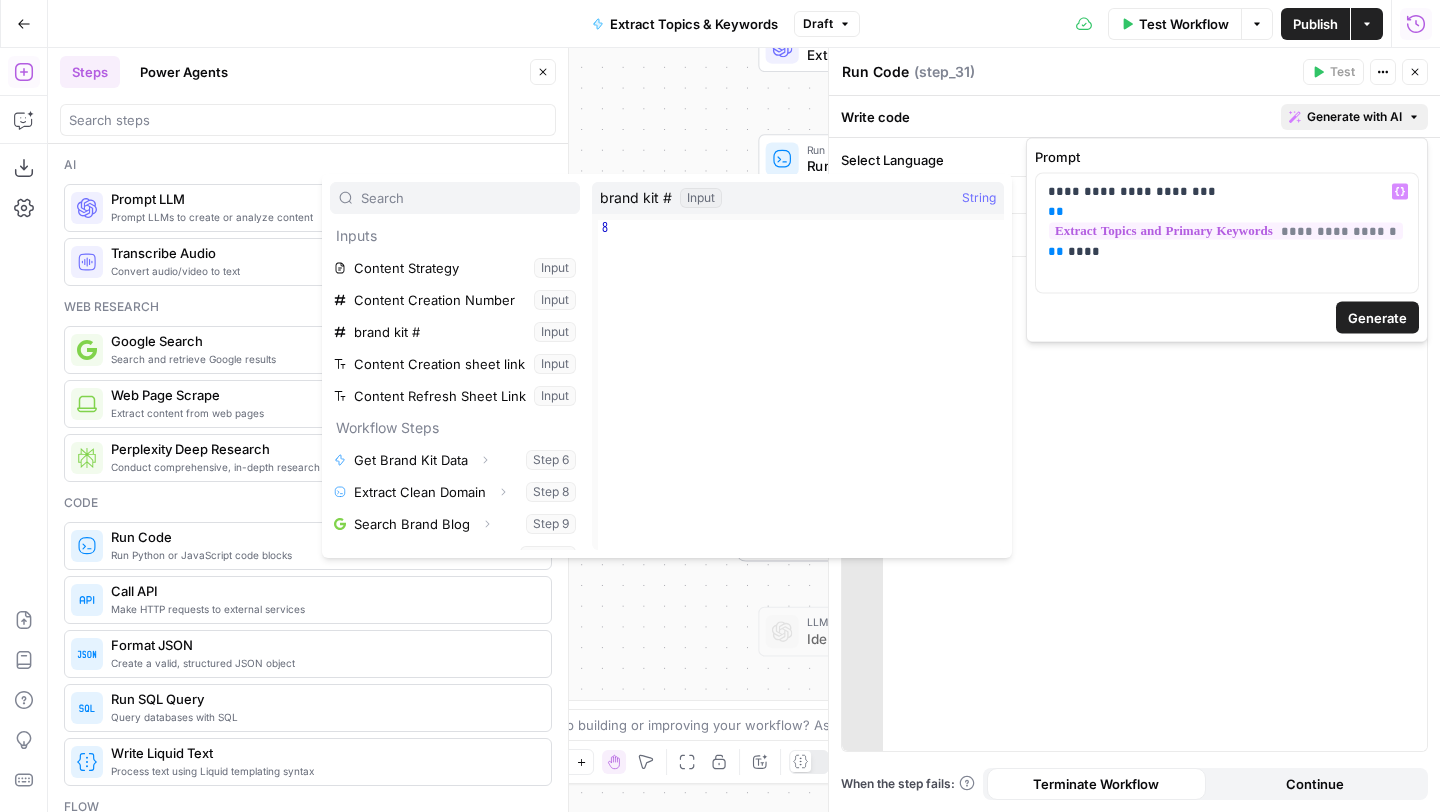 scroll, scrollTop: 278, scrollLeft: 0, axis: vertical 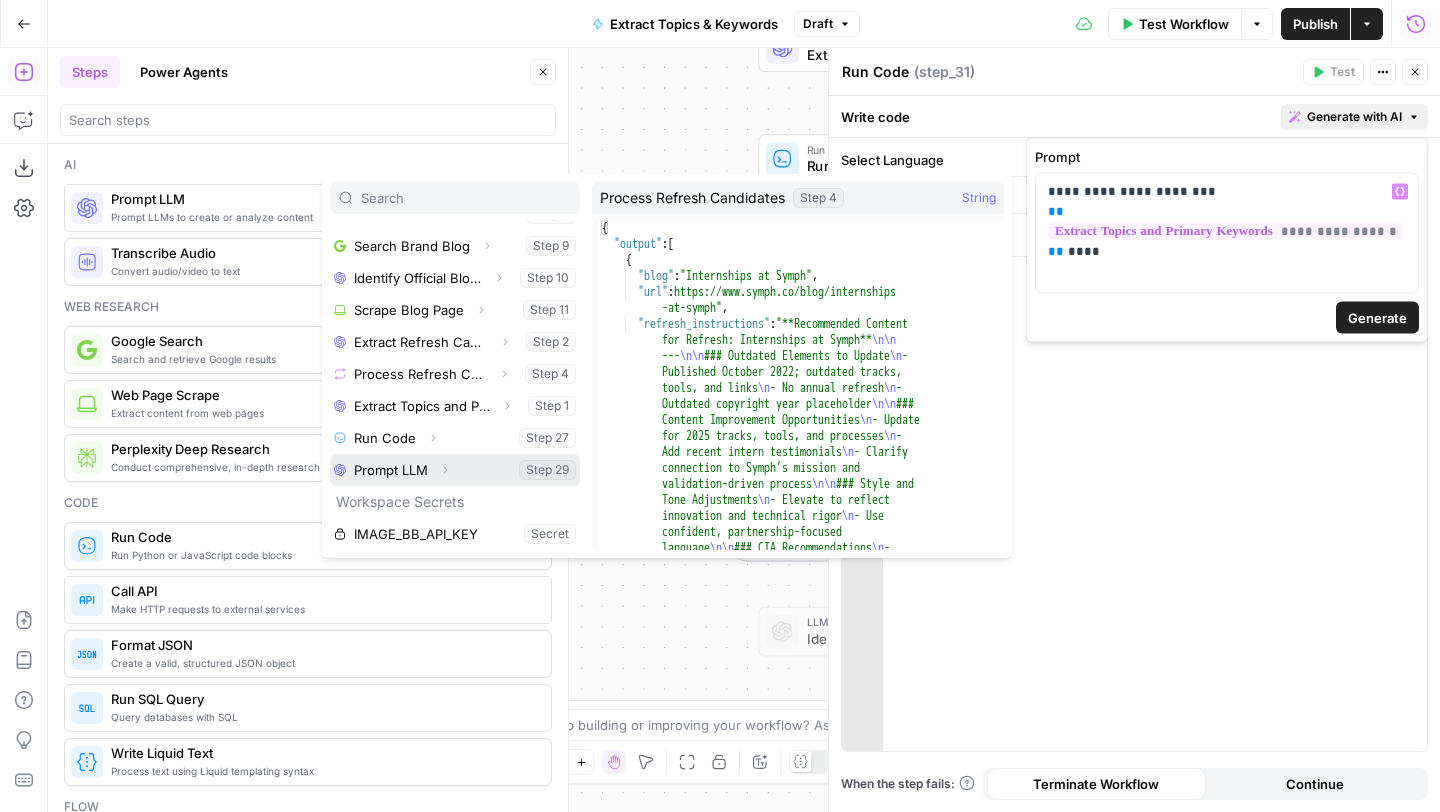 click on "Expand" at bounding box center (445, 470) 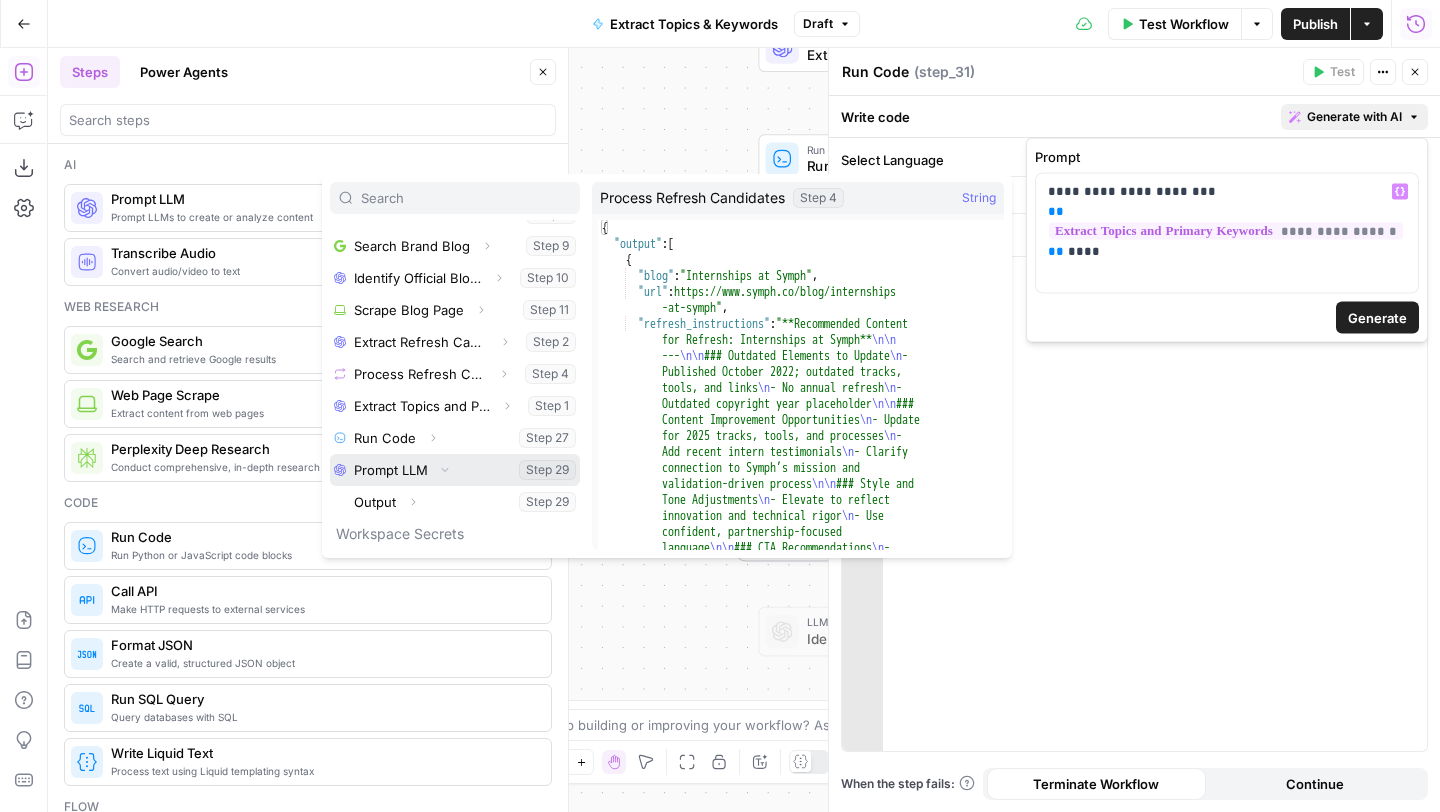 scroll, scrollTop: 310, scrollLeft: 0, axis: vertical 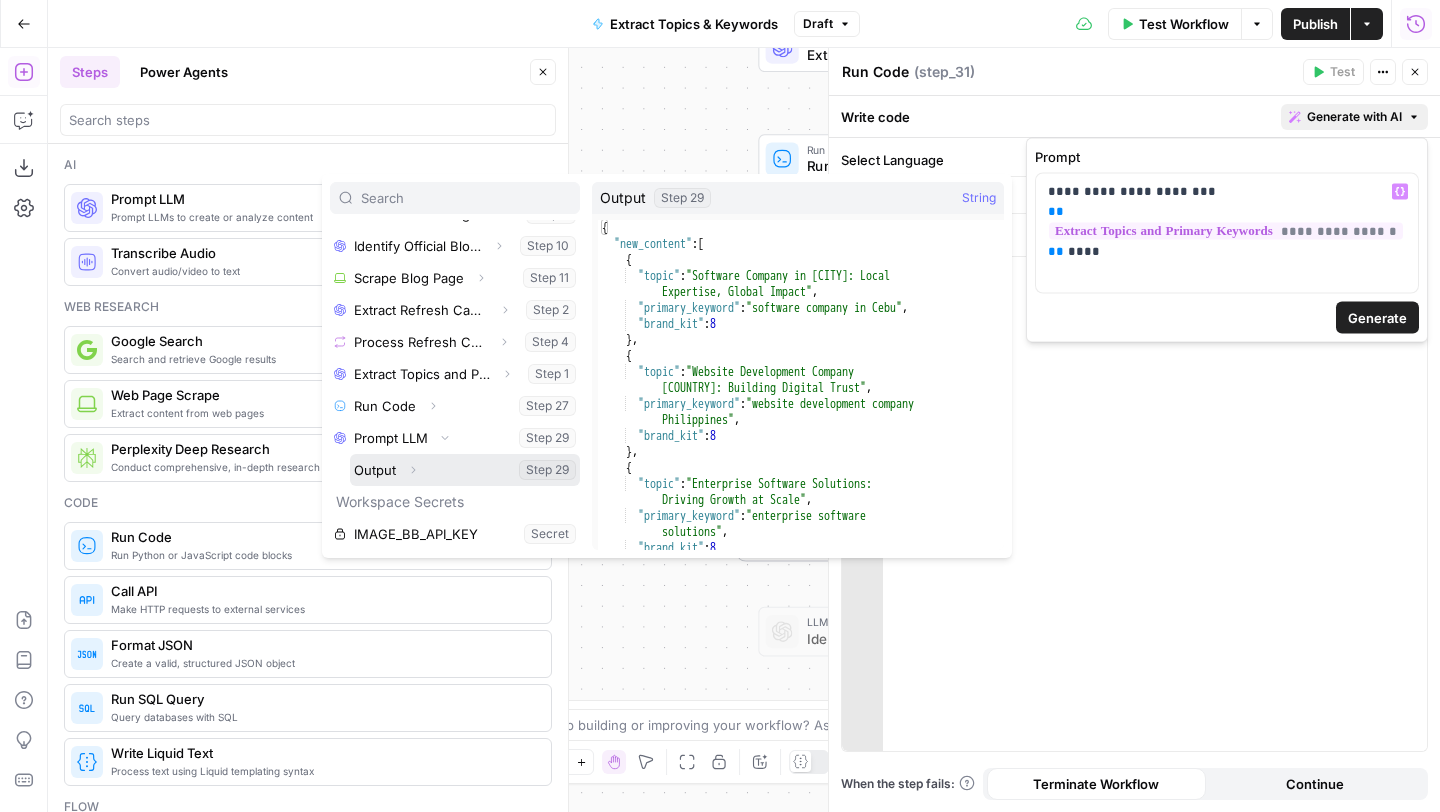 click at bounding box center (465, 470) 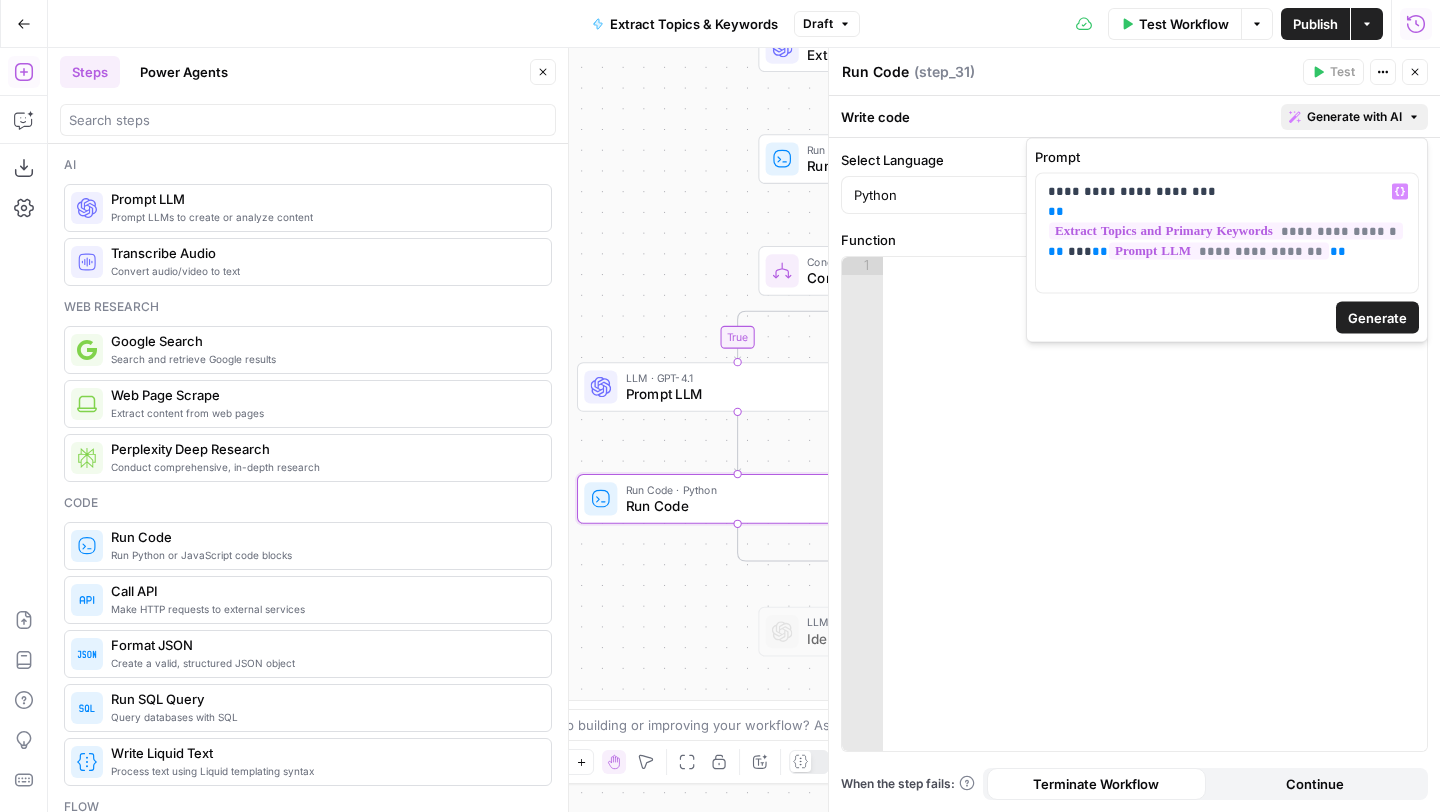 click on "Generate" at bounding box center [1377, 318] 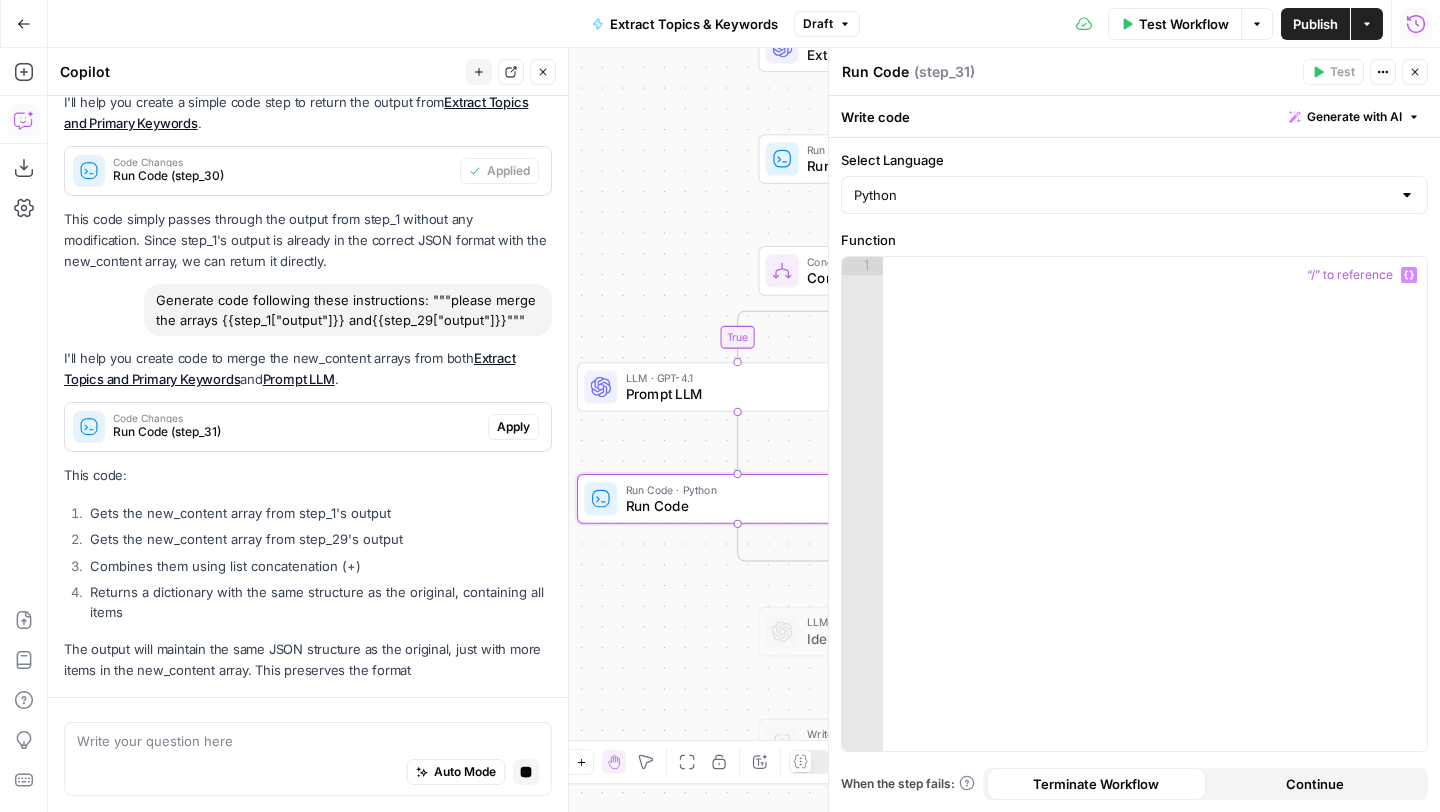 scroll, scrollTop: 1847, scrollLeft: 0, axis: vertical 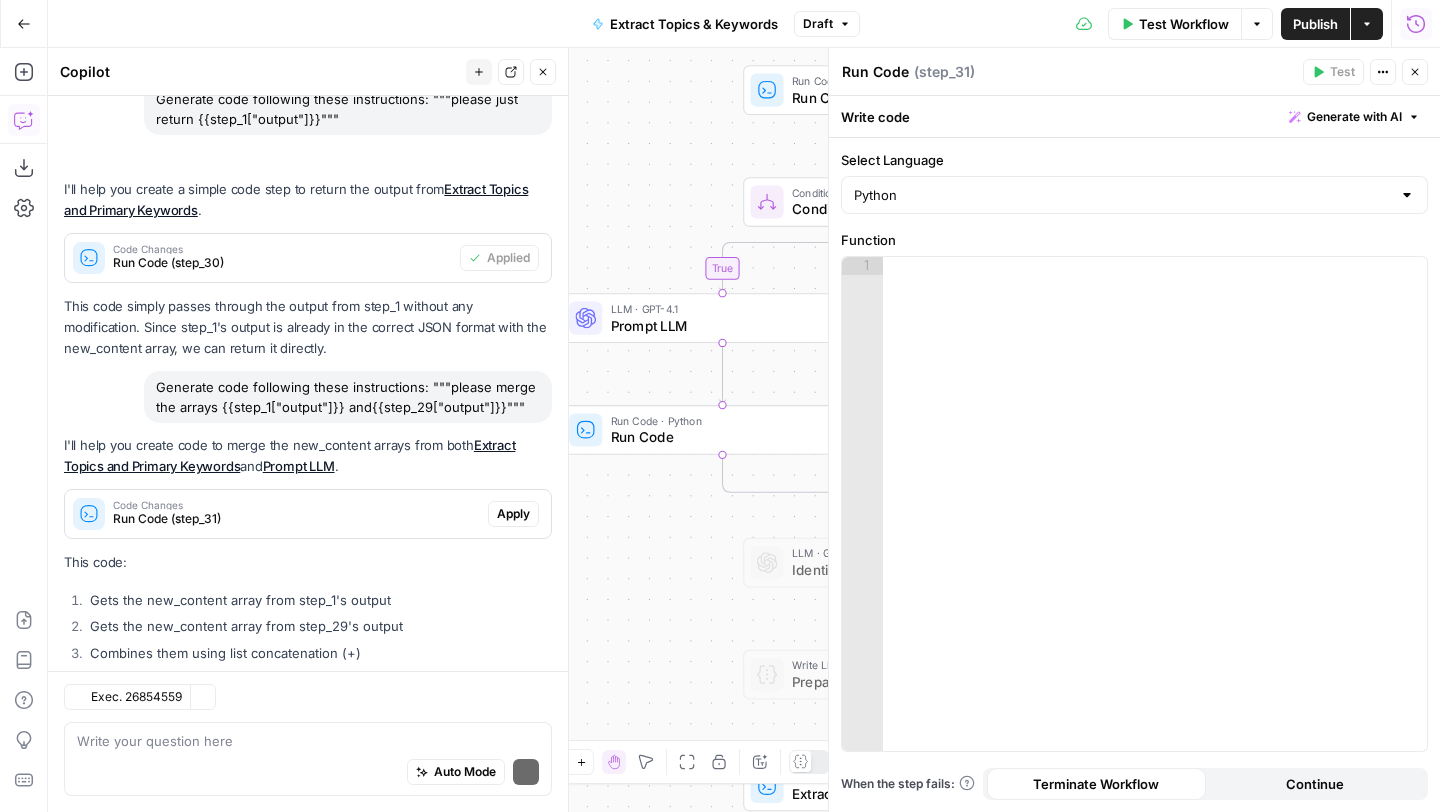 click on "This code:" at bounding box center [308, 562] 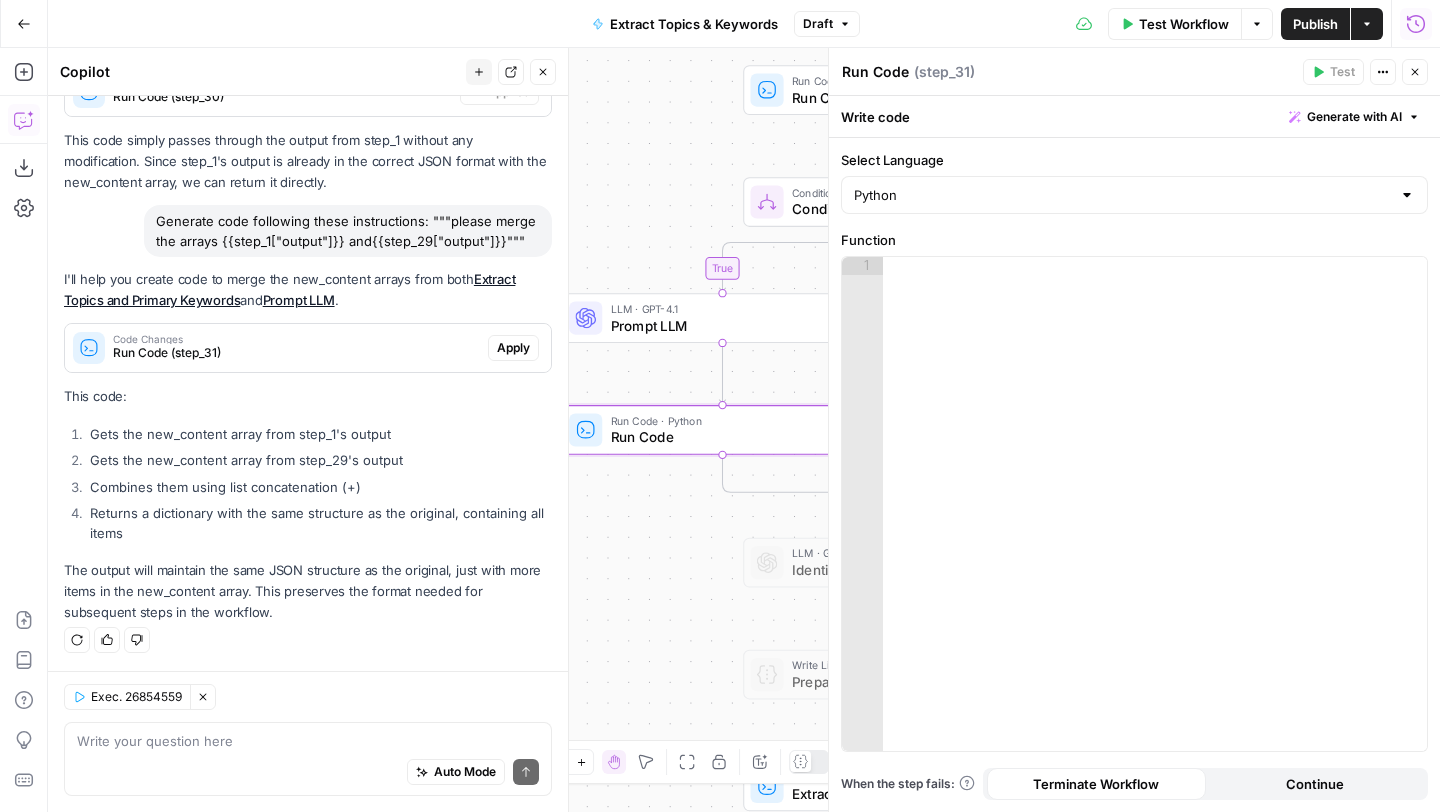 click on "Apply" at bounding box center (513, 348) 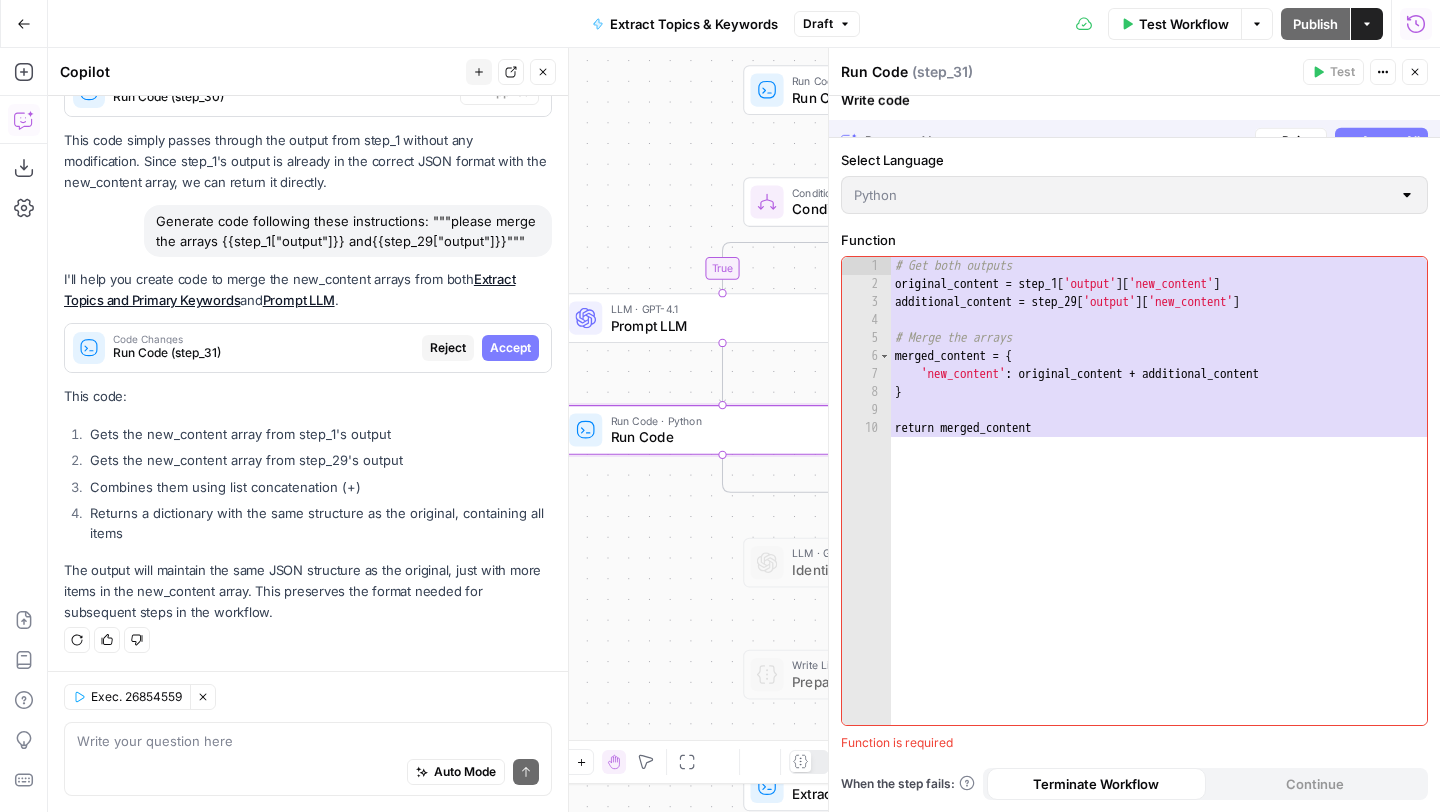 scroll, scrollTop: 1905, scrollLeft: 0, axis: vertical 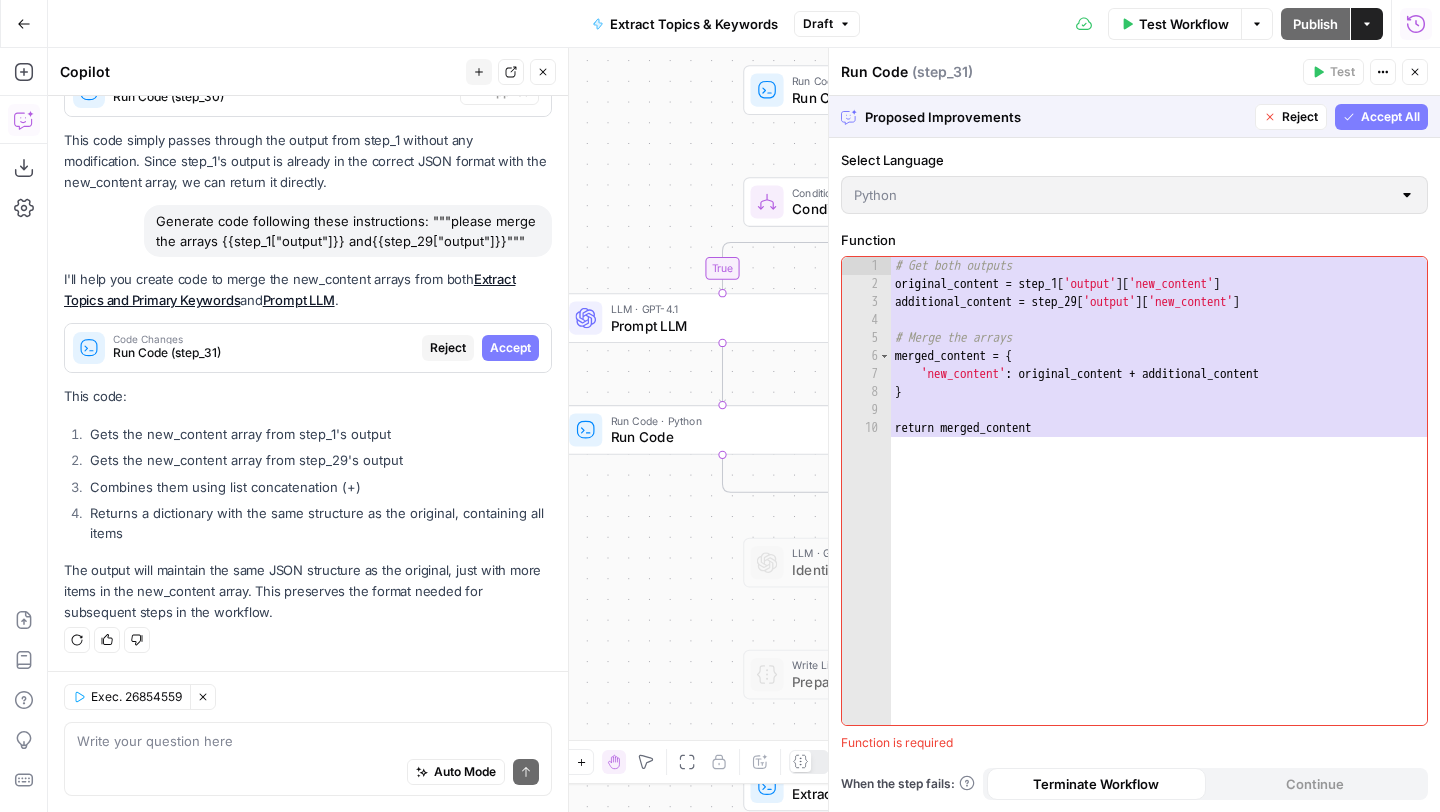 click on "Accept All" at bounding box center [1390, 117] 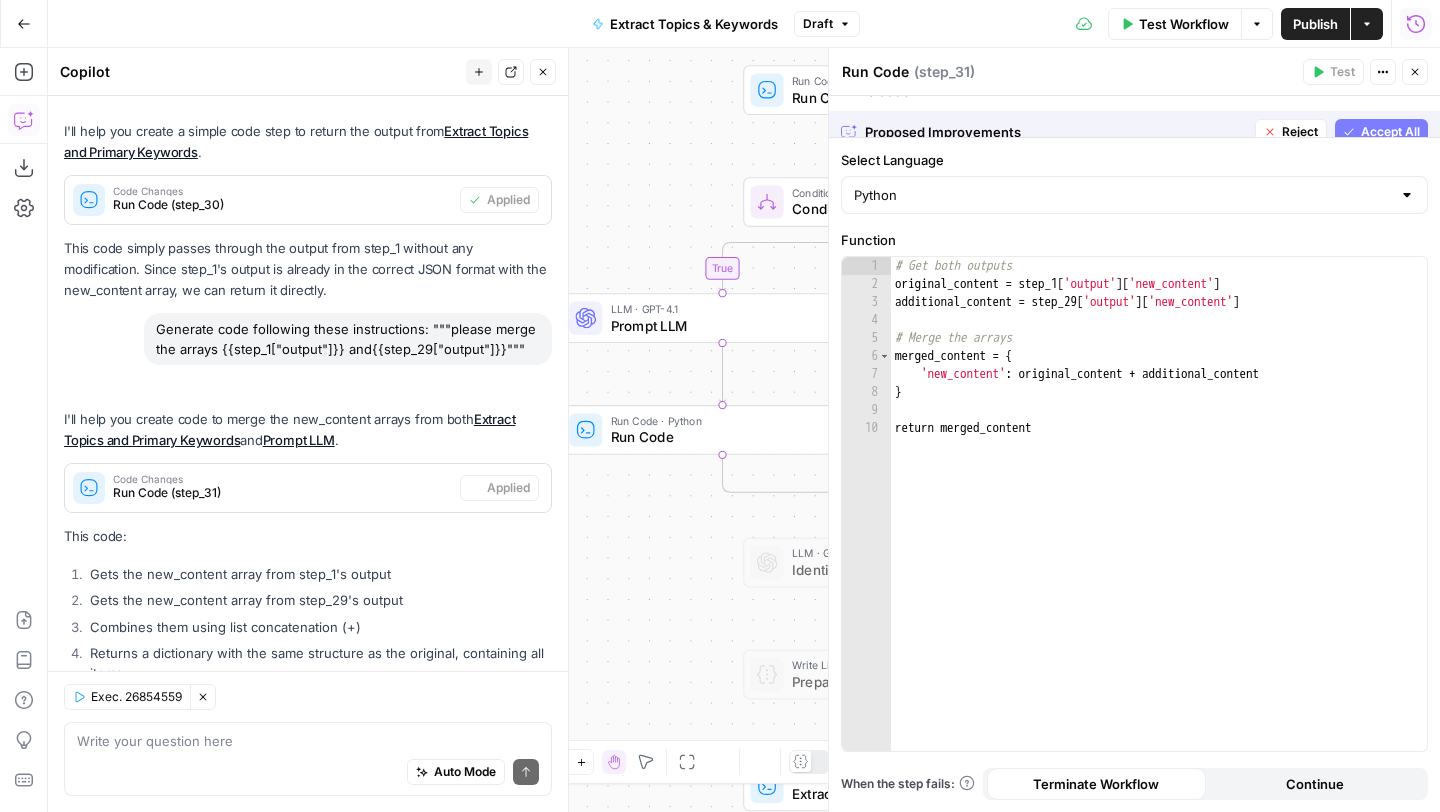 scroll, scrollTop: 2065, scrollLeft: 0, axis: vertical 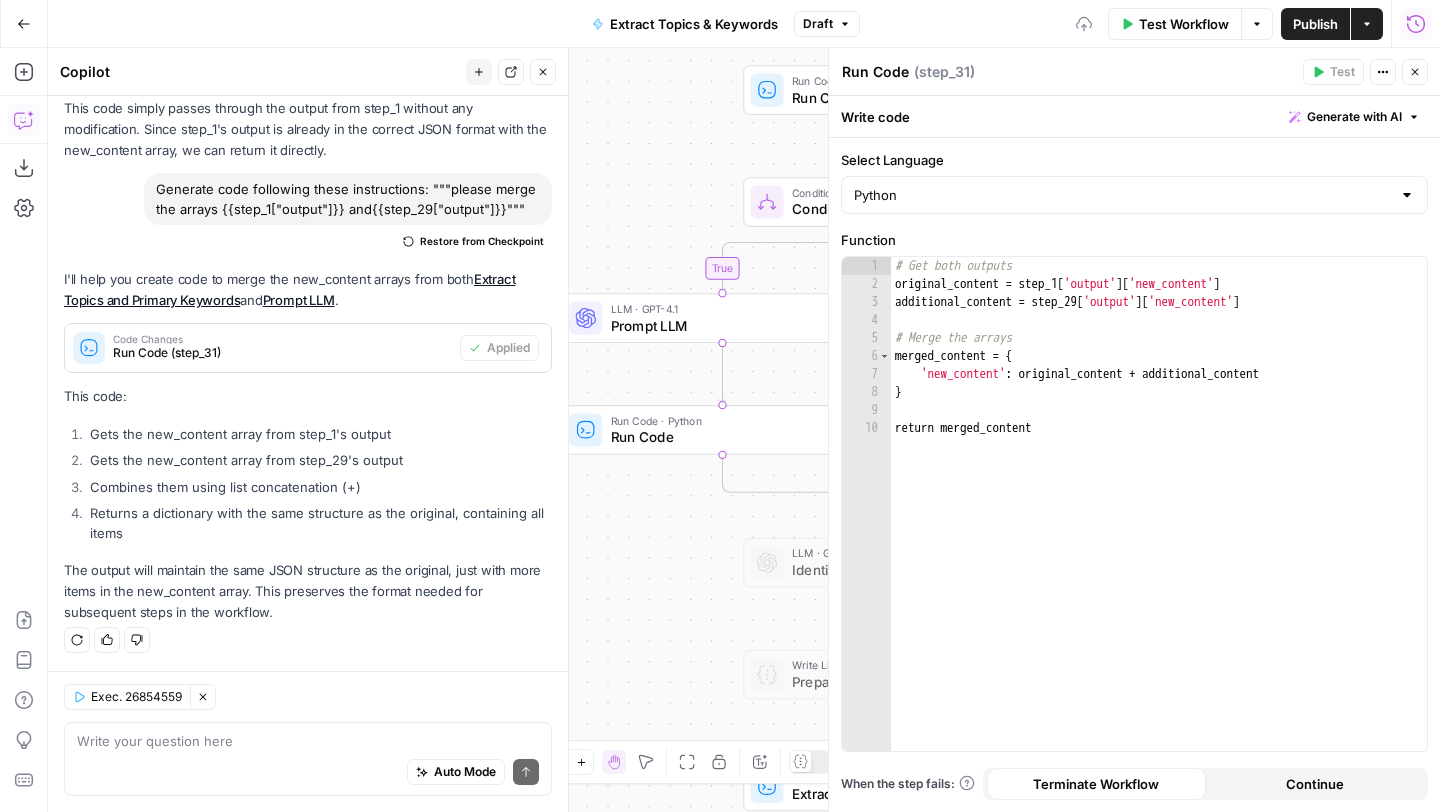 click 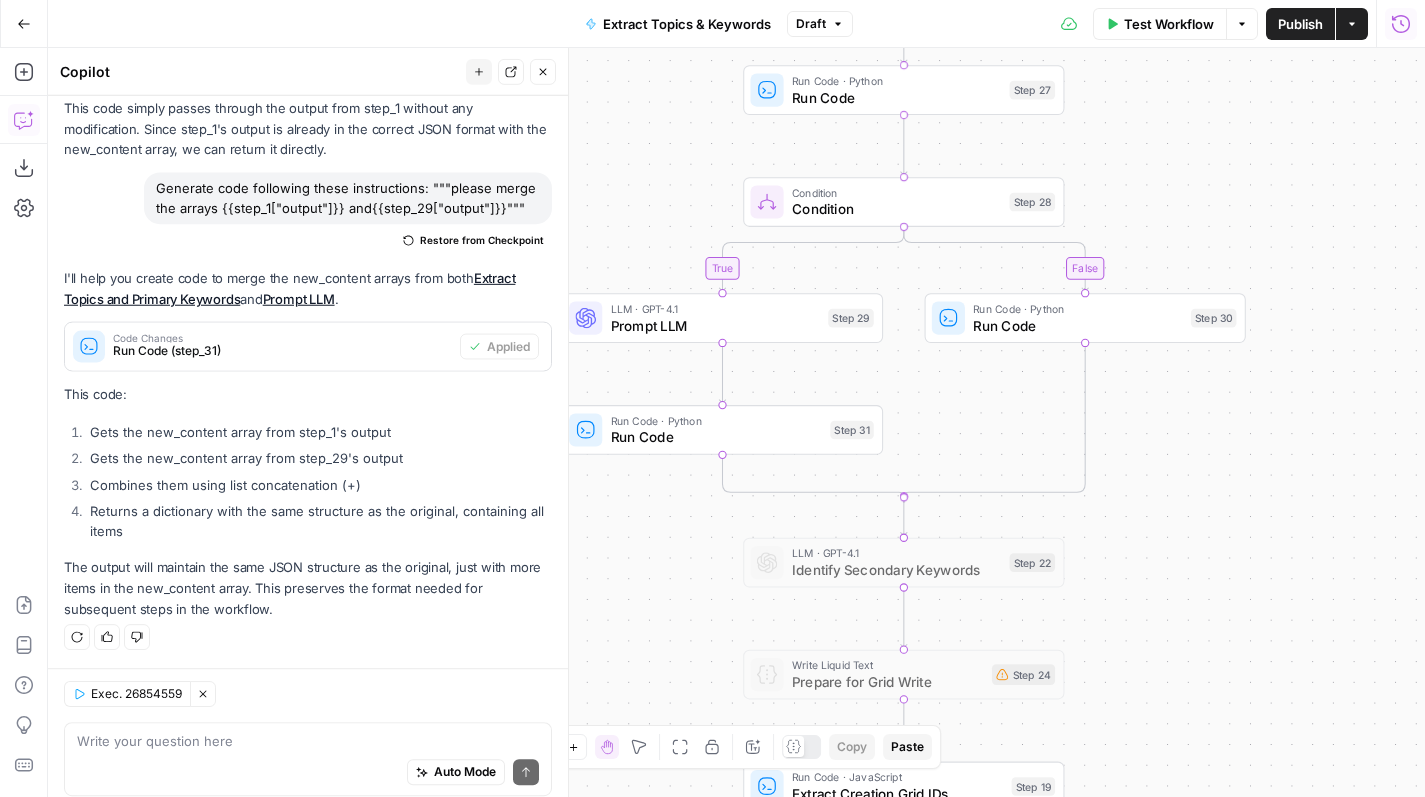 scroll, scrollTop: 2065, scrollLeft: 0, axis: vertical 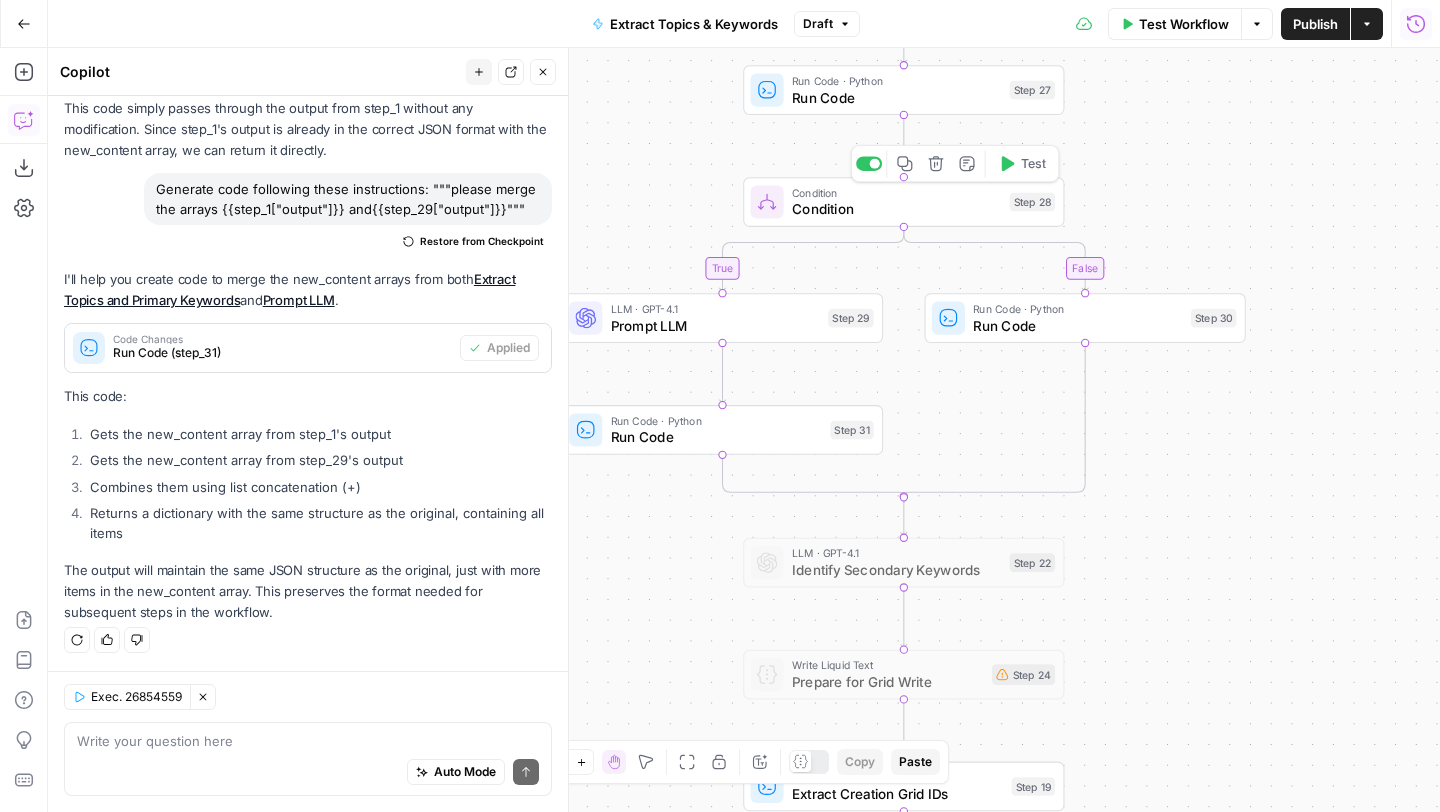 click on "Test" at bounding box center [1033, 163] 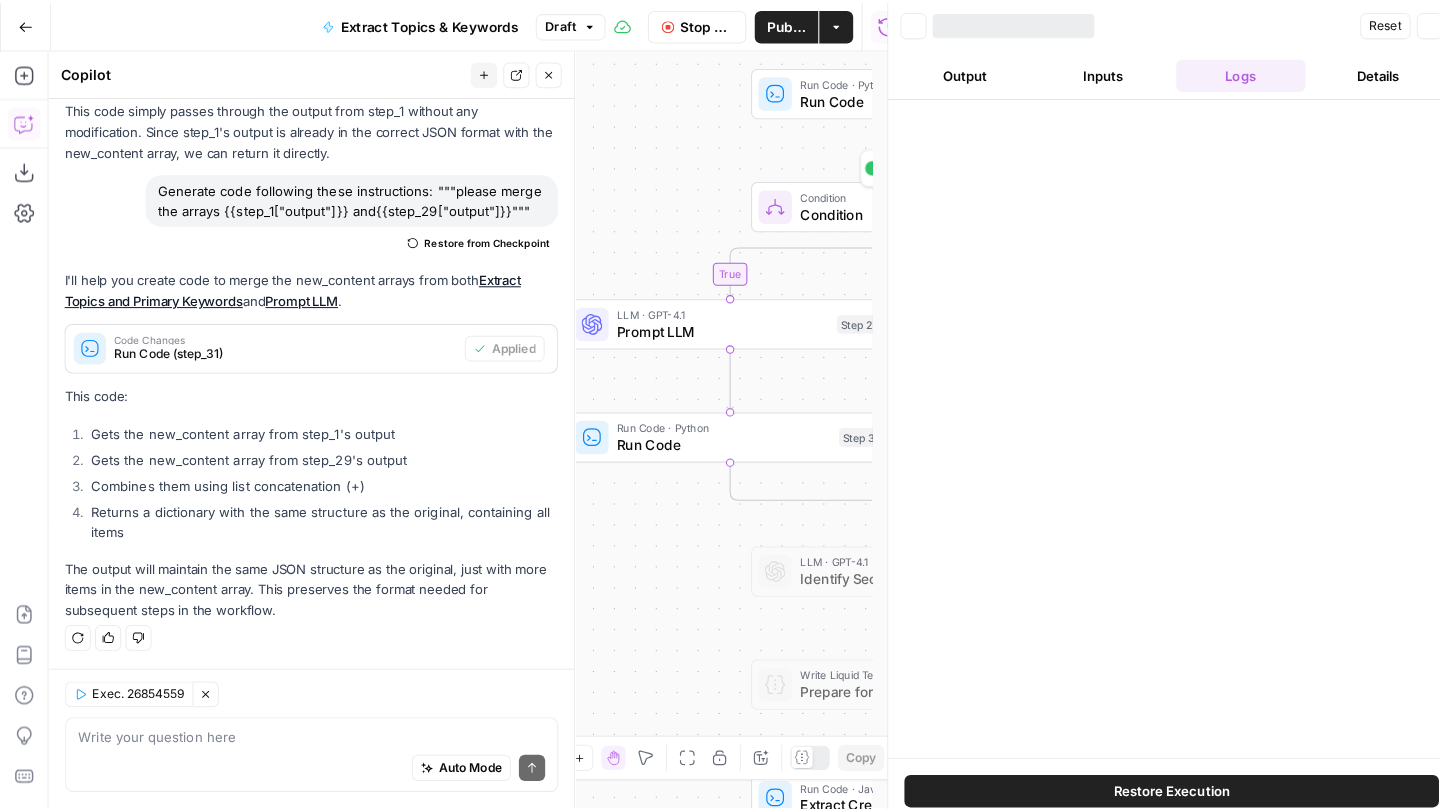 scroll, scrollTop: 2065, scrollLeft: 0, axis: vertical 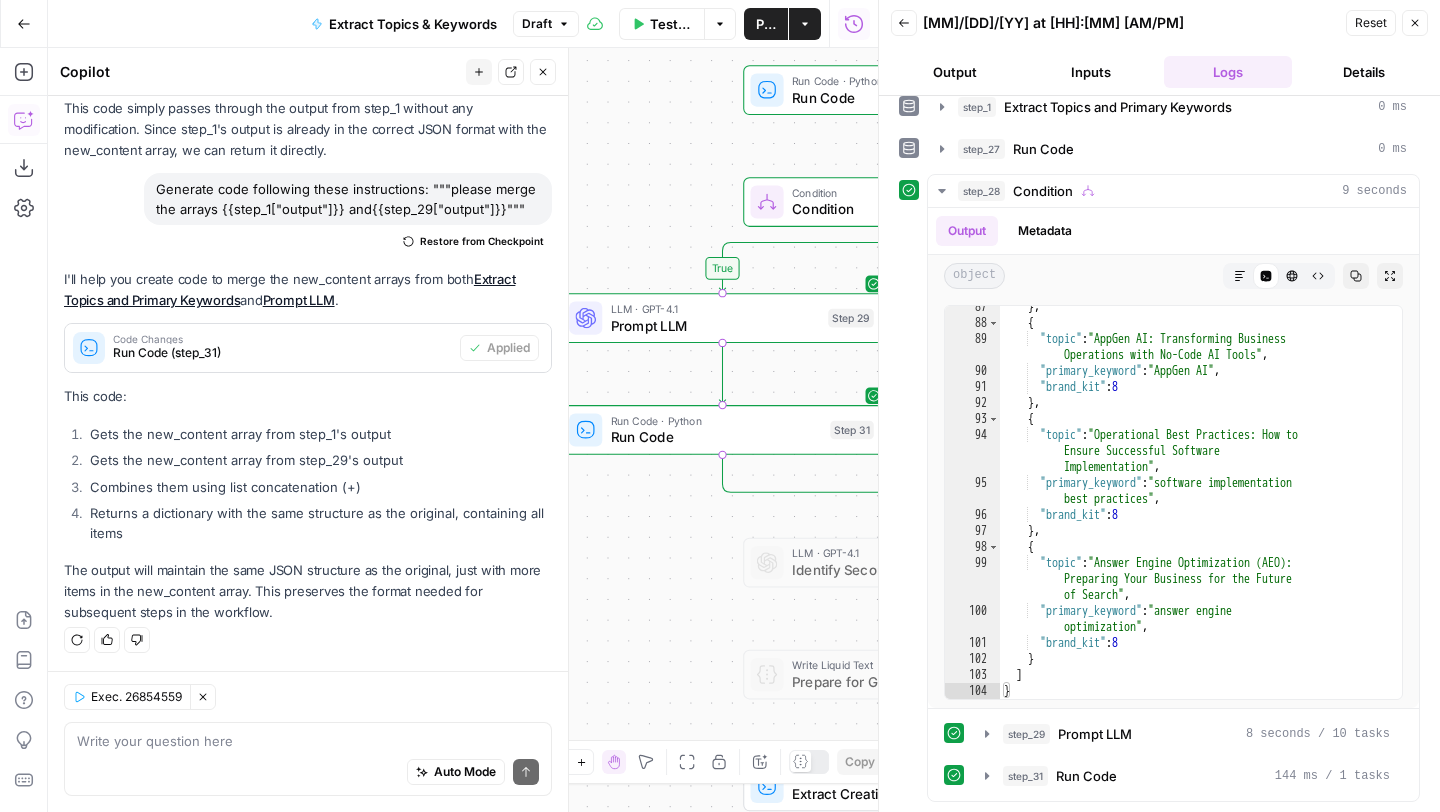 click 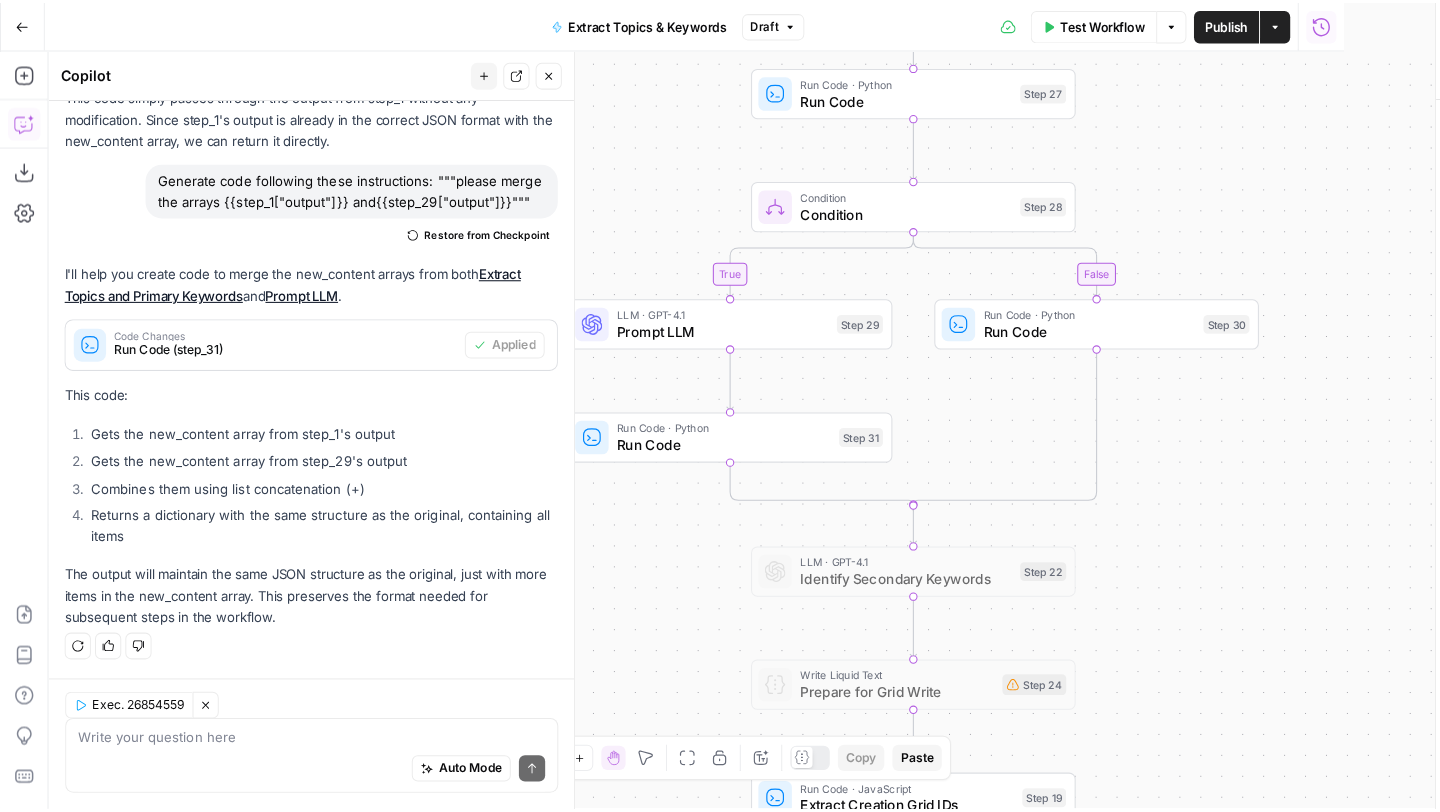 scroll, scrollTop: 2065, scrollLeft: 0, axis: vertical 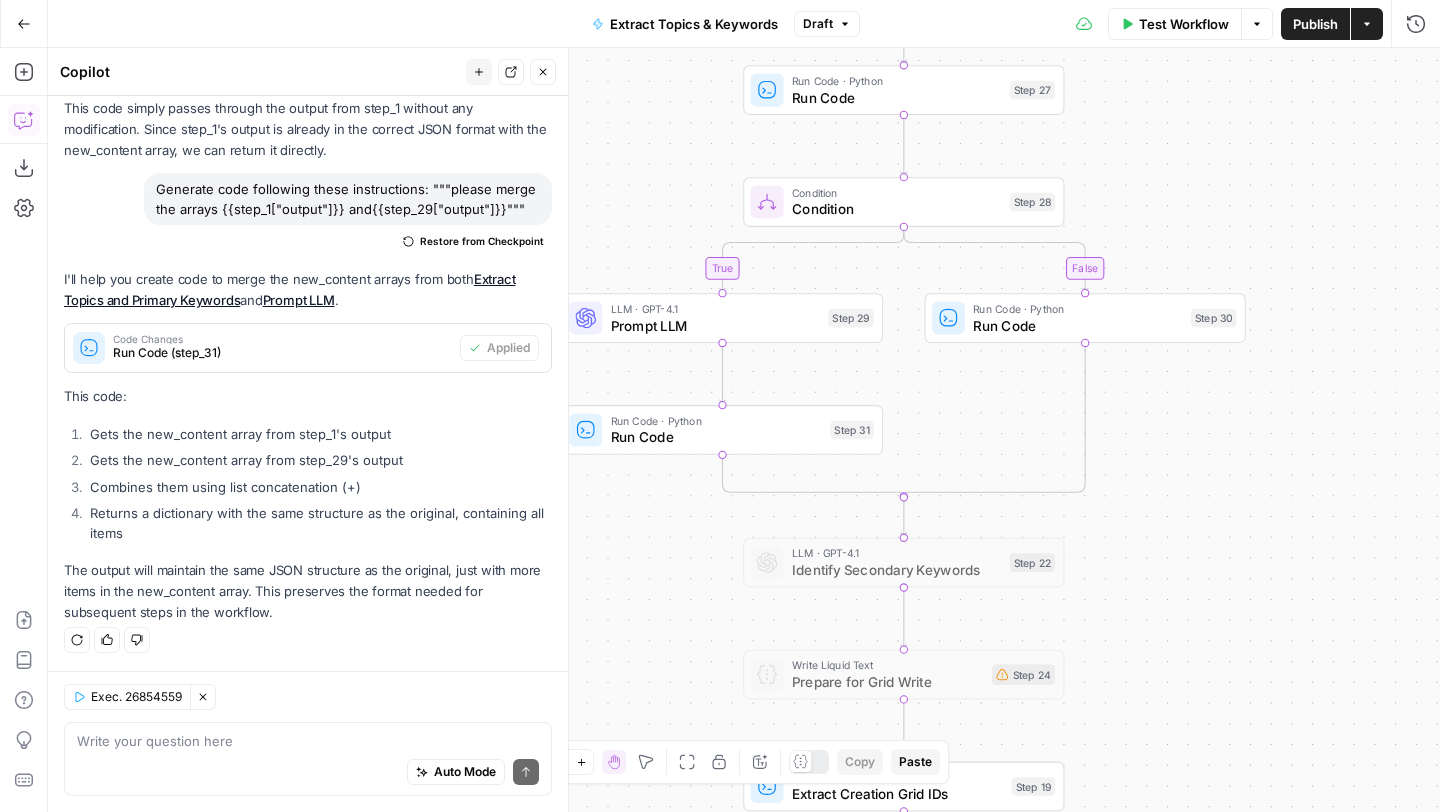 click on "Publish" at bounding box center (1315, 24) 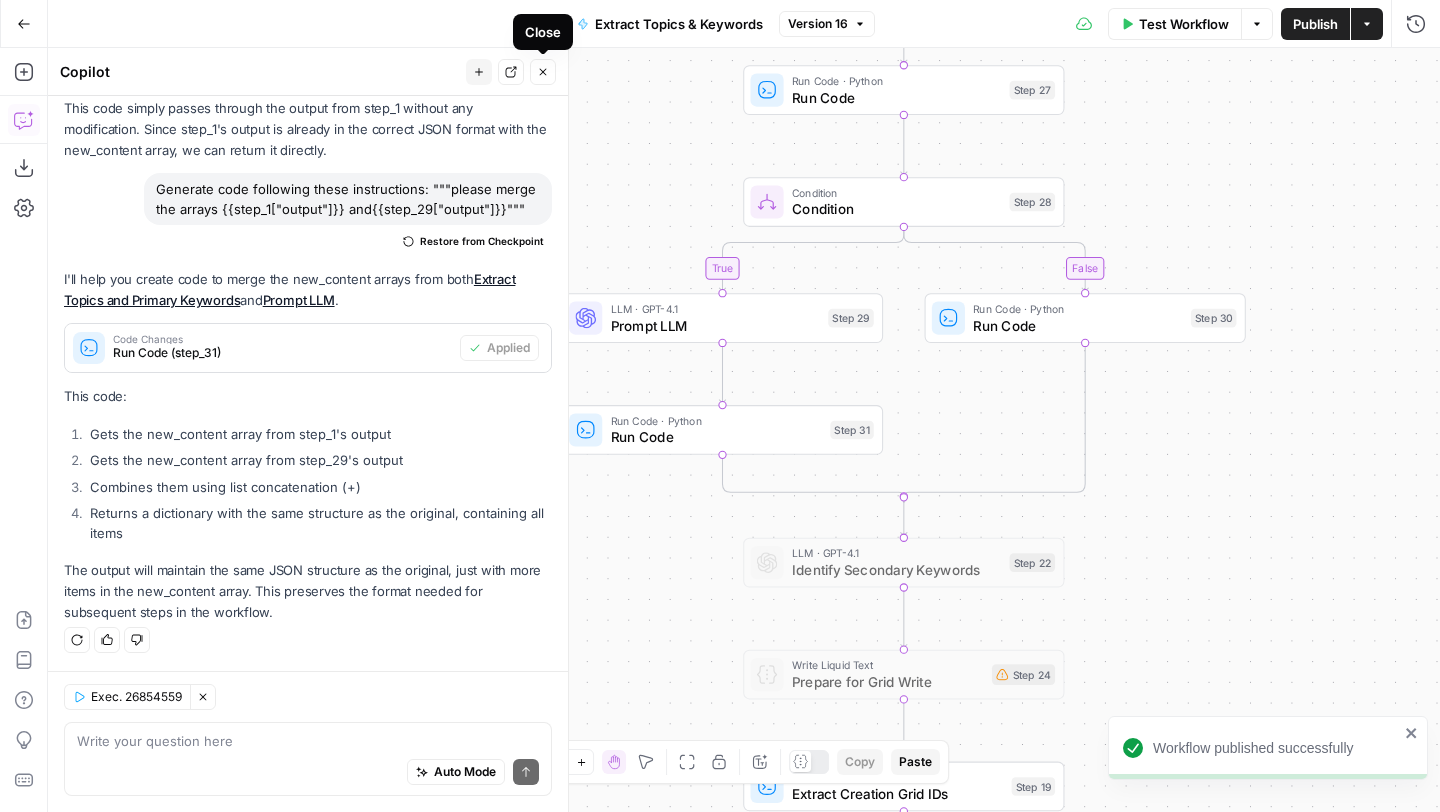 click 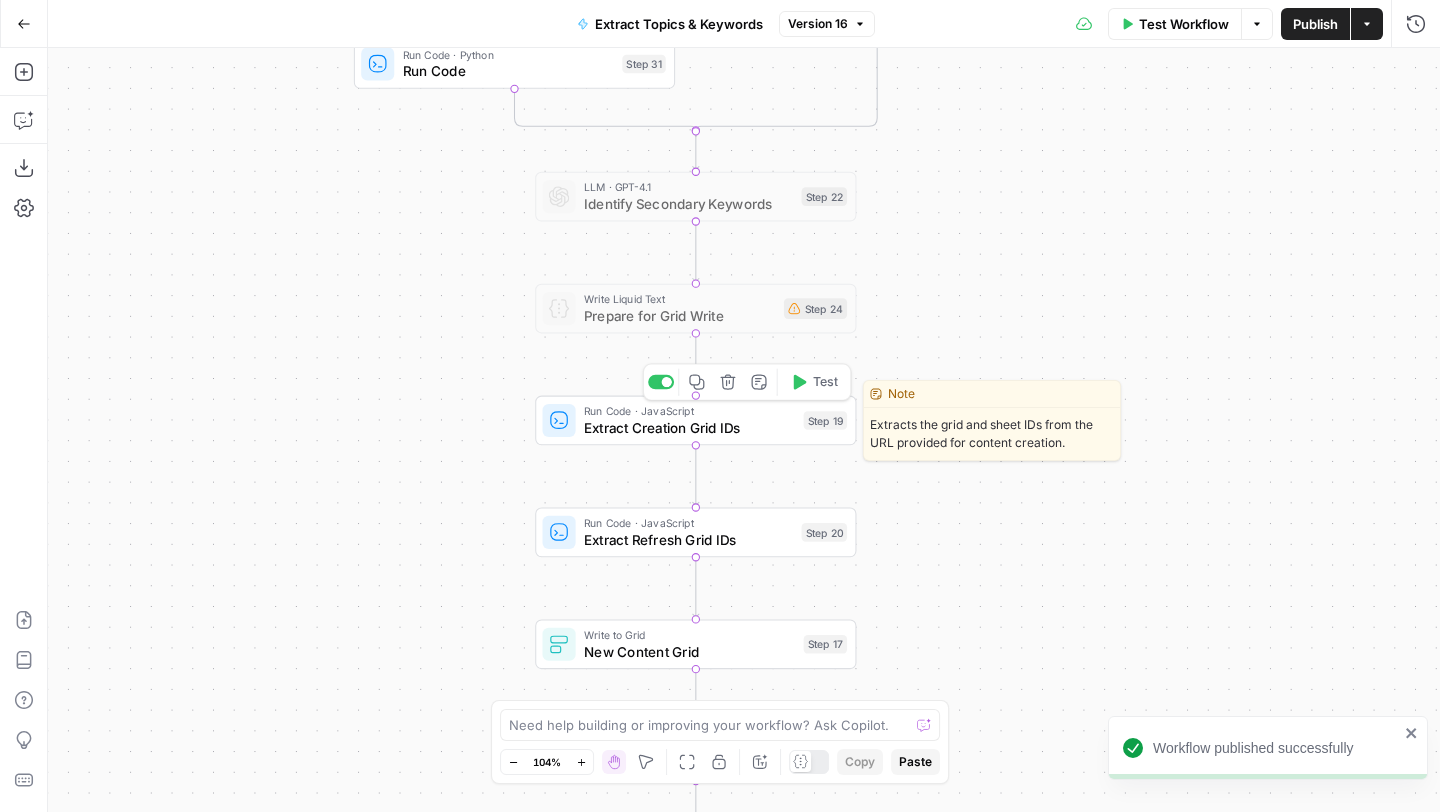 click on "Extract Creation Grid IDs" at bounding box center [689, 427] 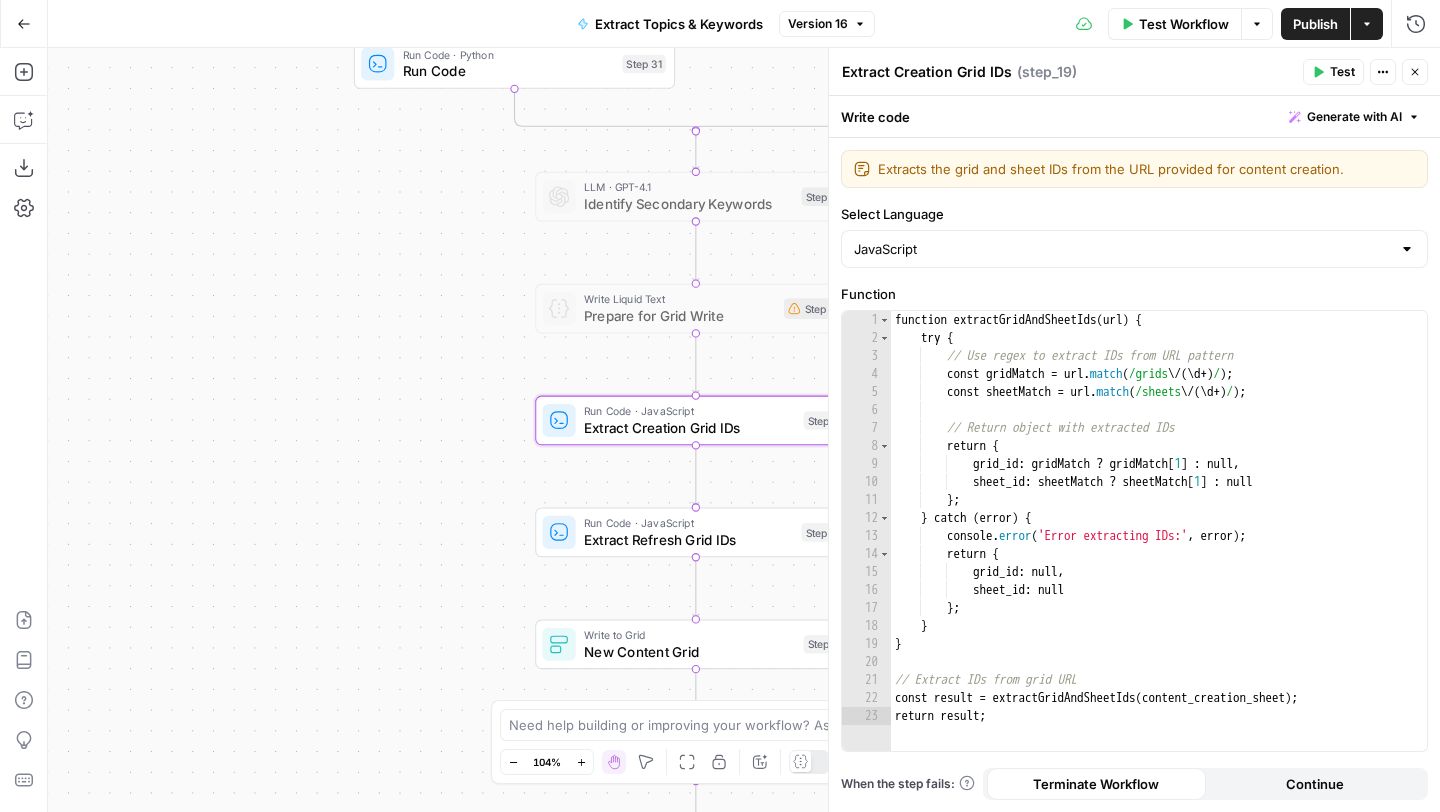 click on "Close" at bounding box center [1415, 72] 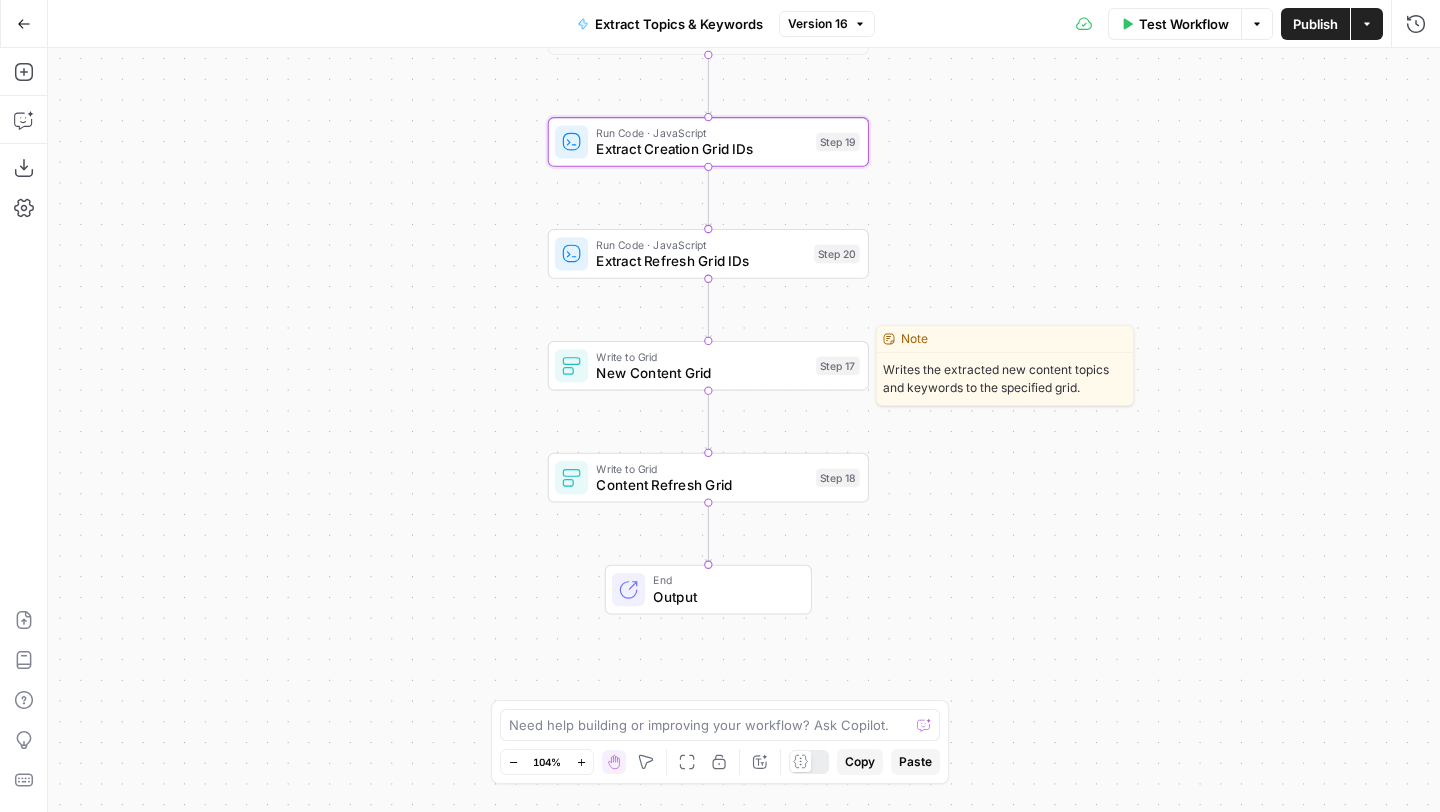 click on "New Content Grid" at bounding box center [701, 373] 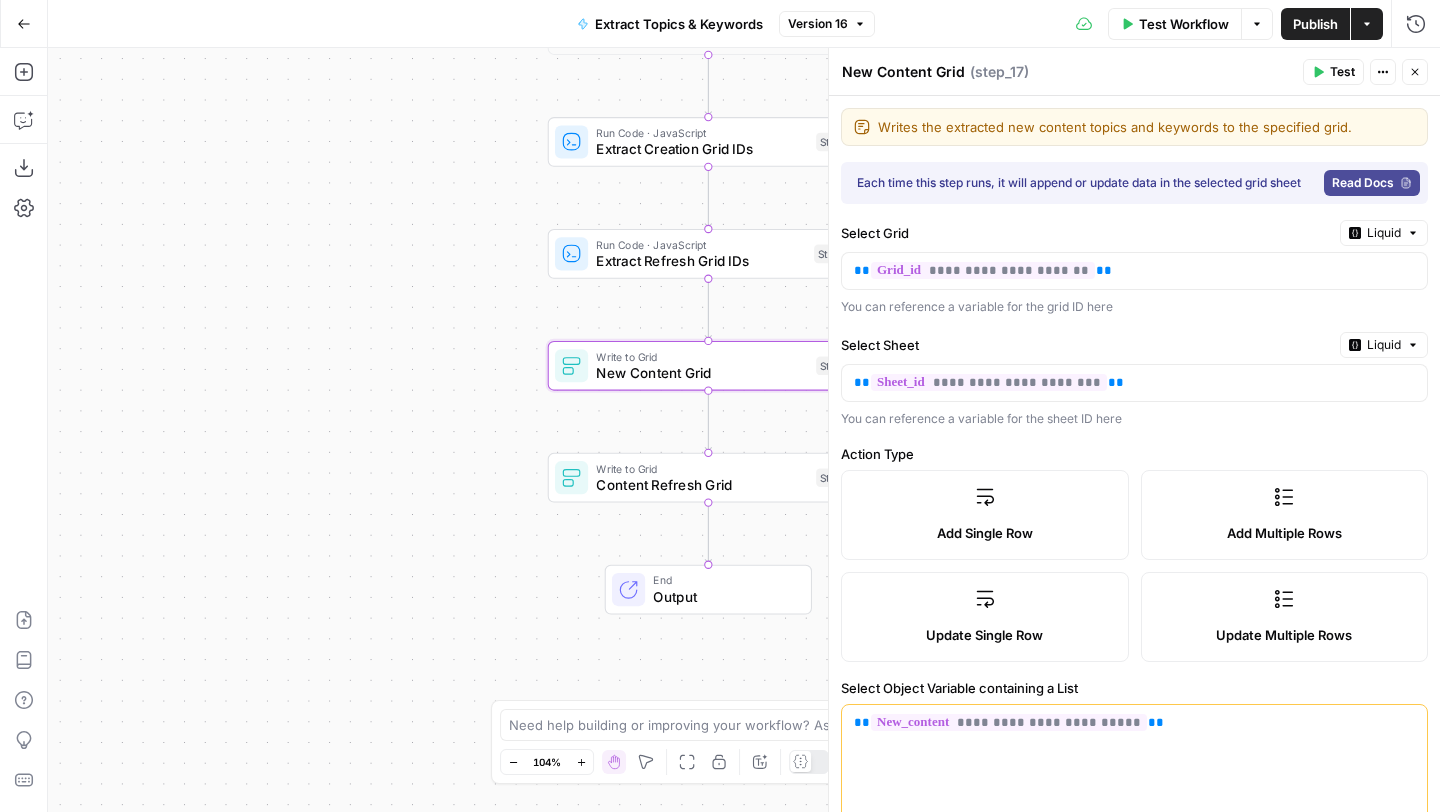 type on "Topic" 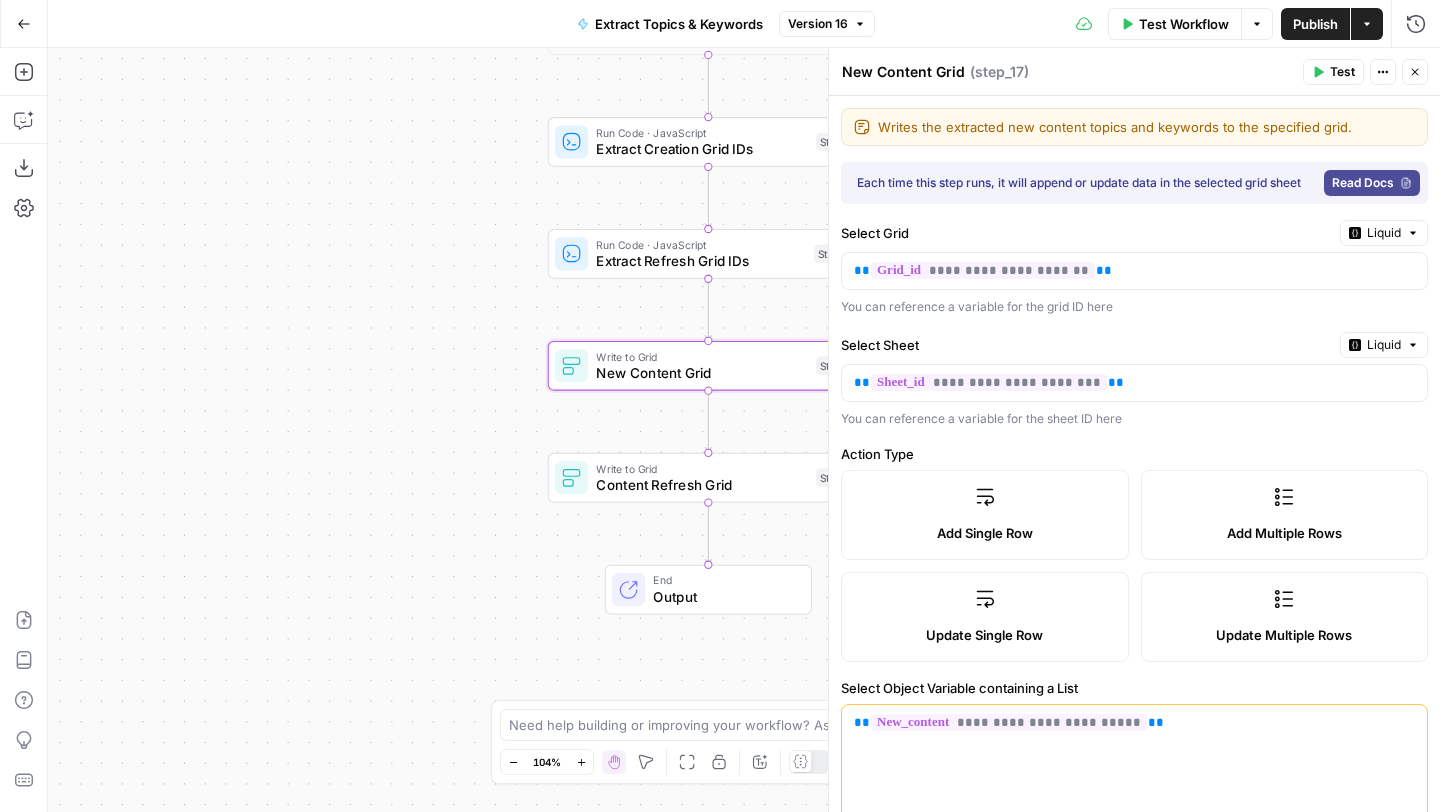 type on "Primary Keyword" 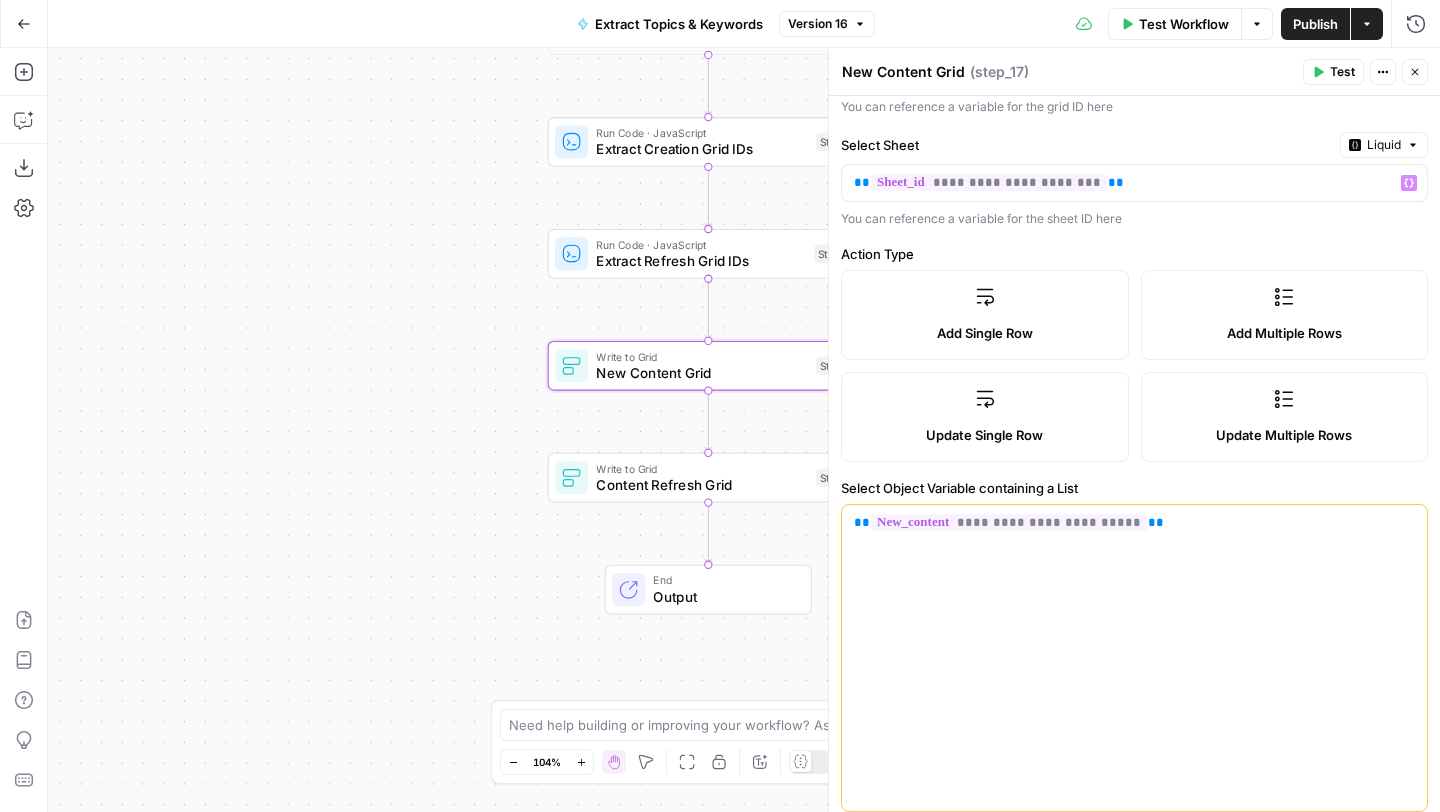 scroll, scrollTop: 552, scrollLeft: 0, axis: vertical 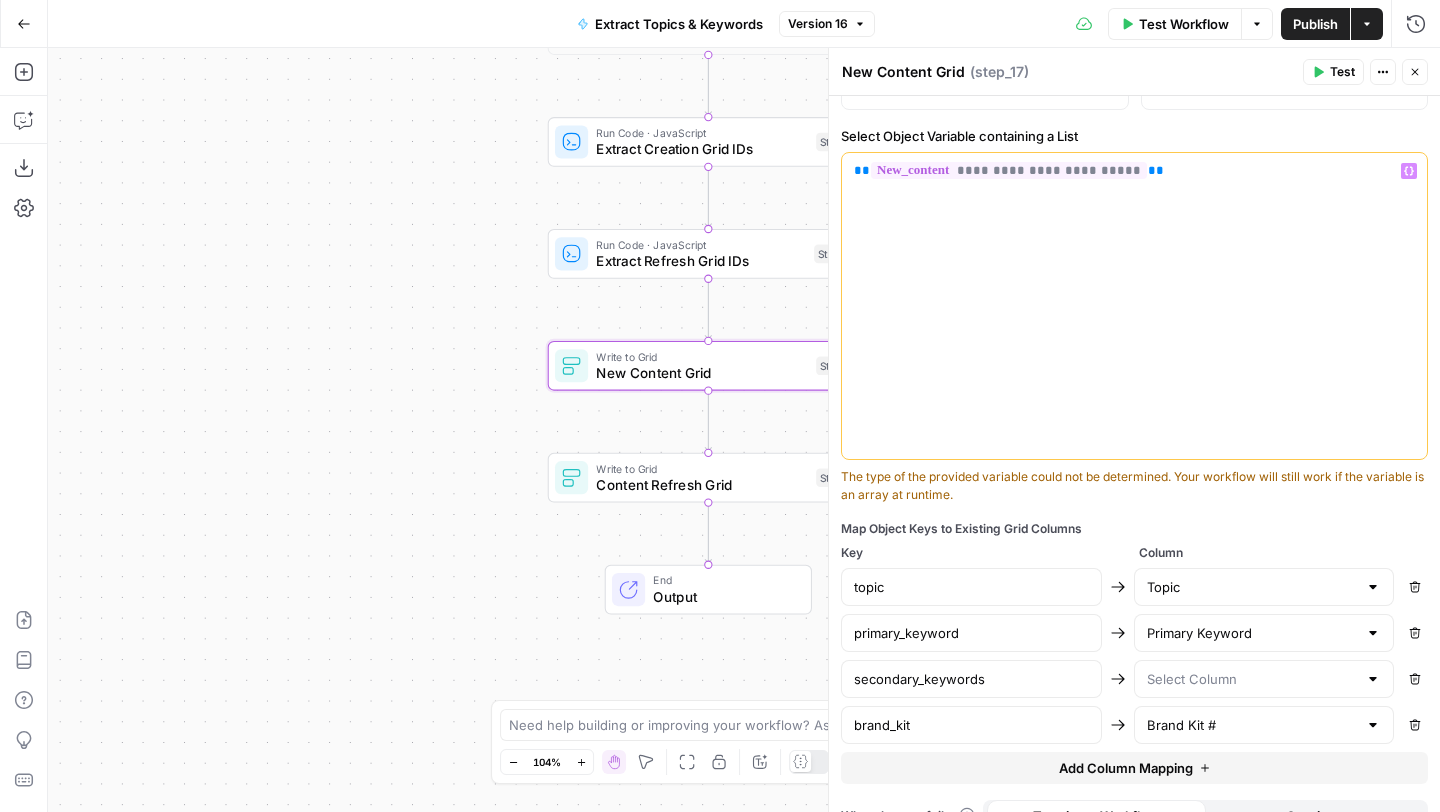 click on "**********" at bounding box center [1134, 306] 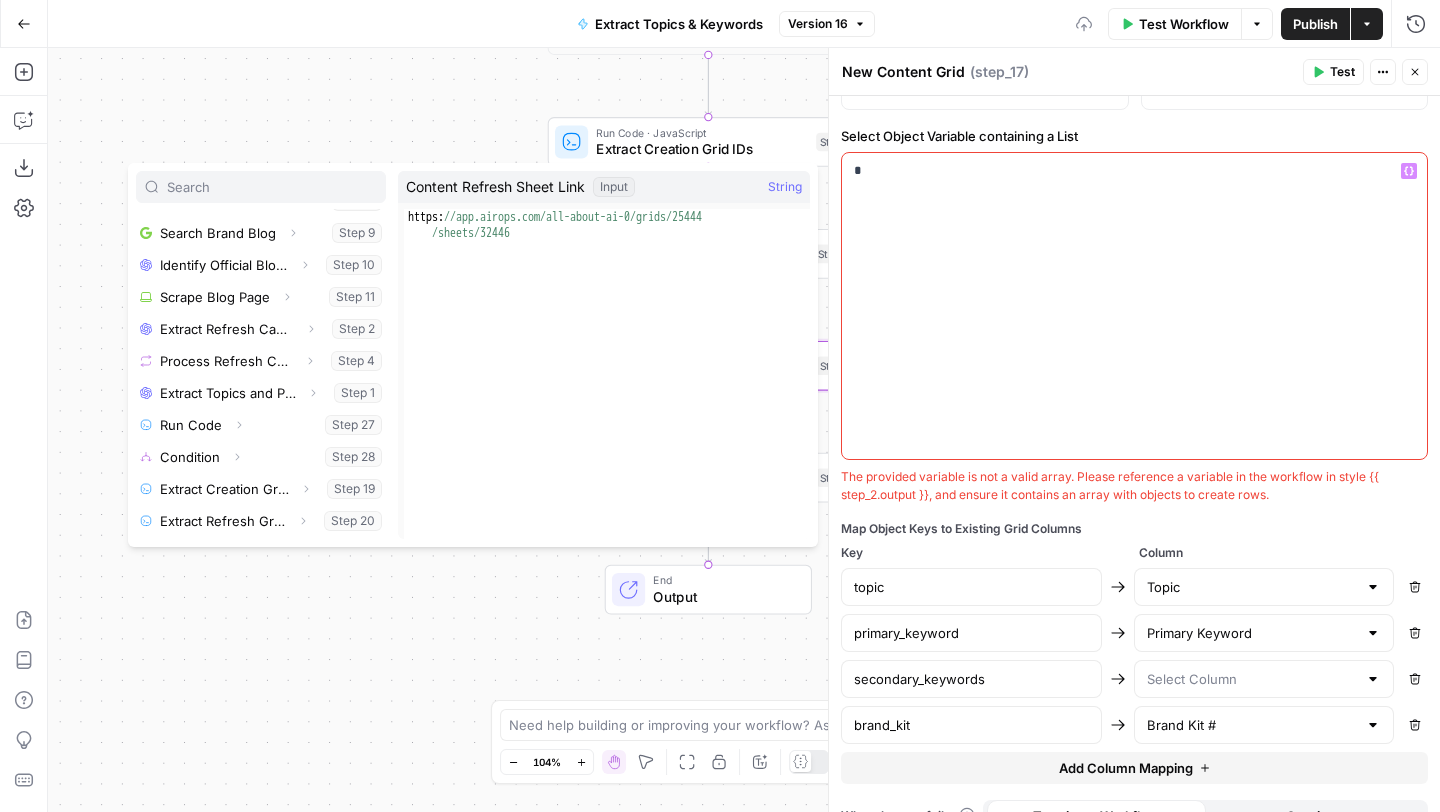 scroll, scrollTop: 342, scrollLeft: 0, axis: vertical 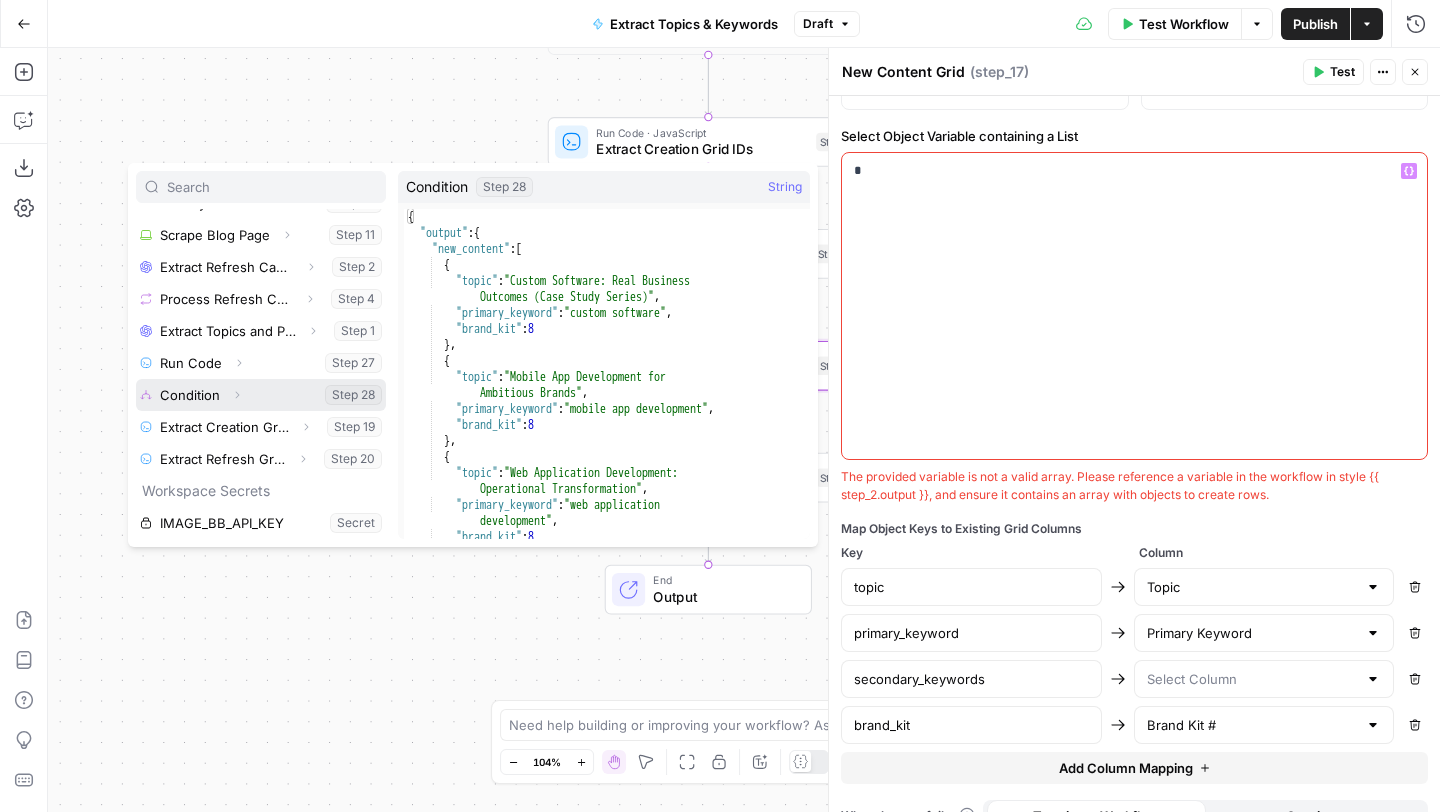 click 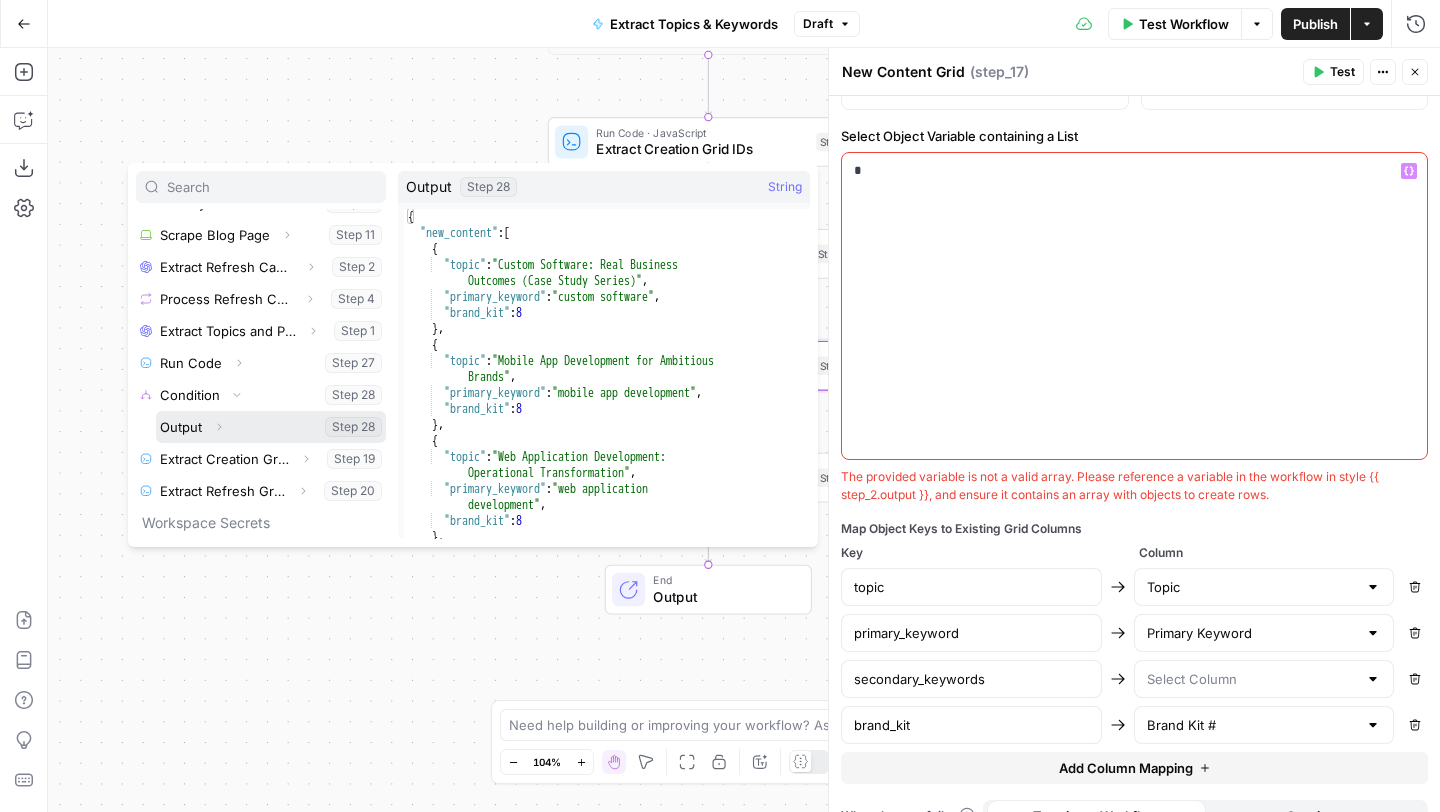 click 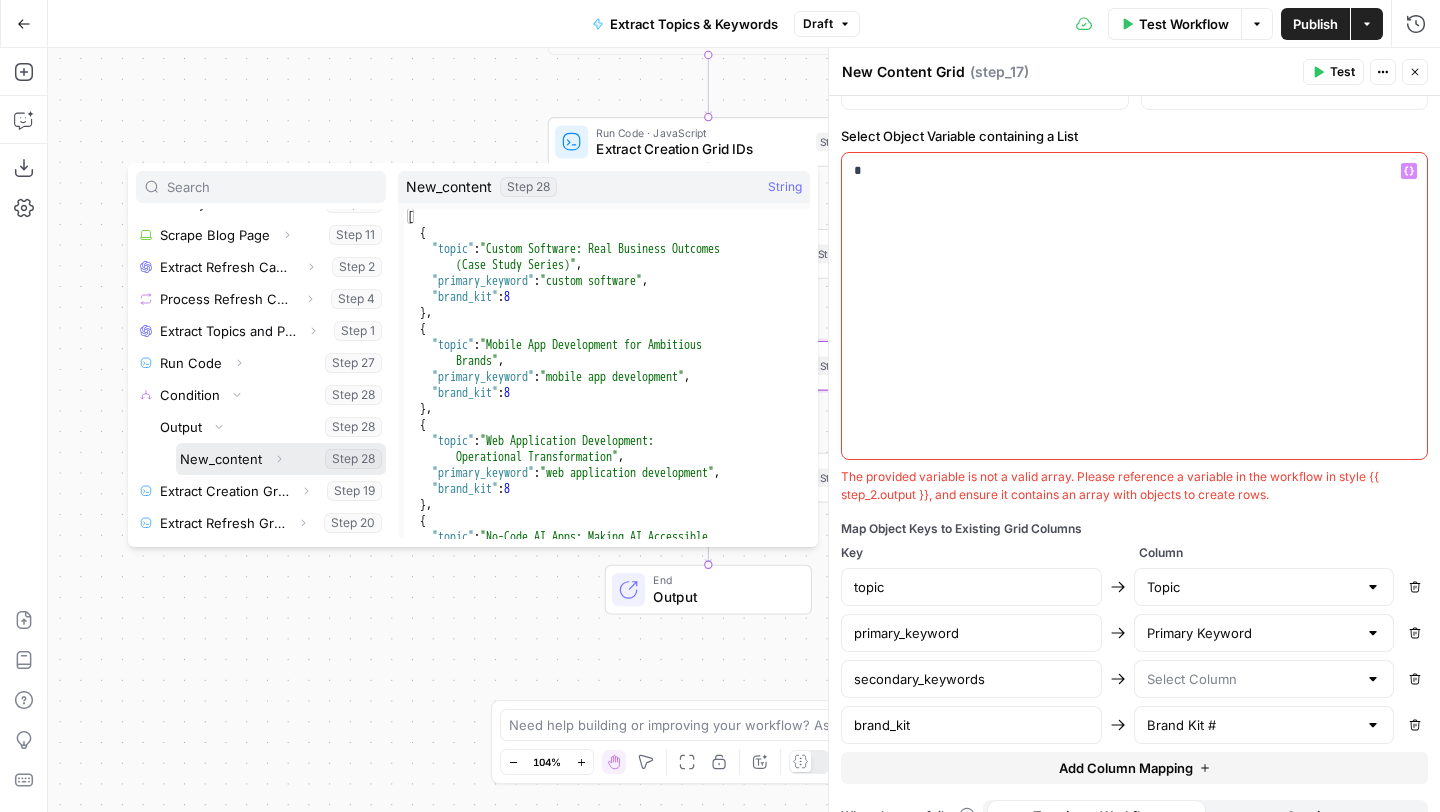 click at bounding box center [281, 459] 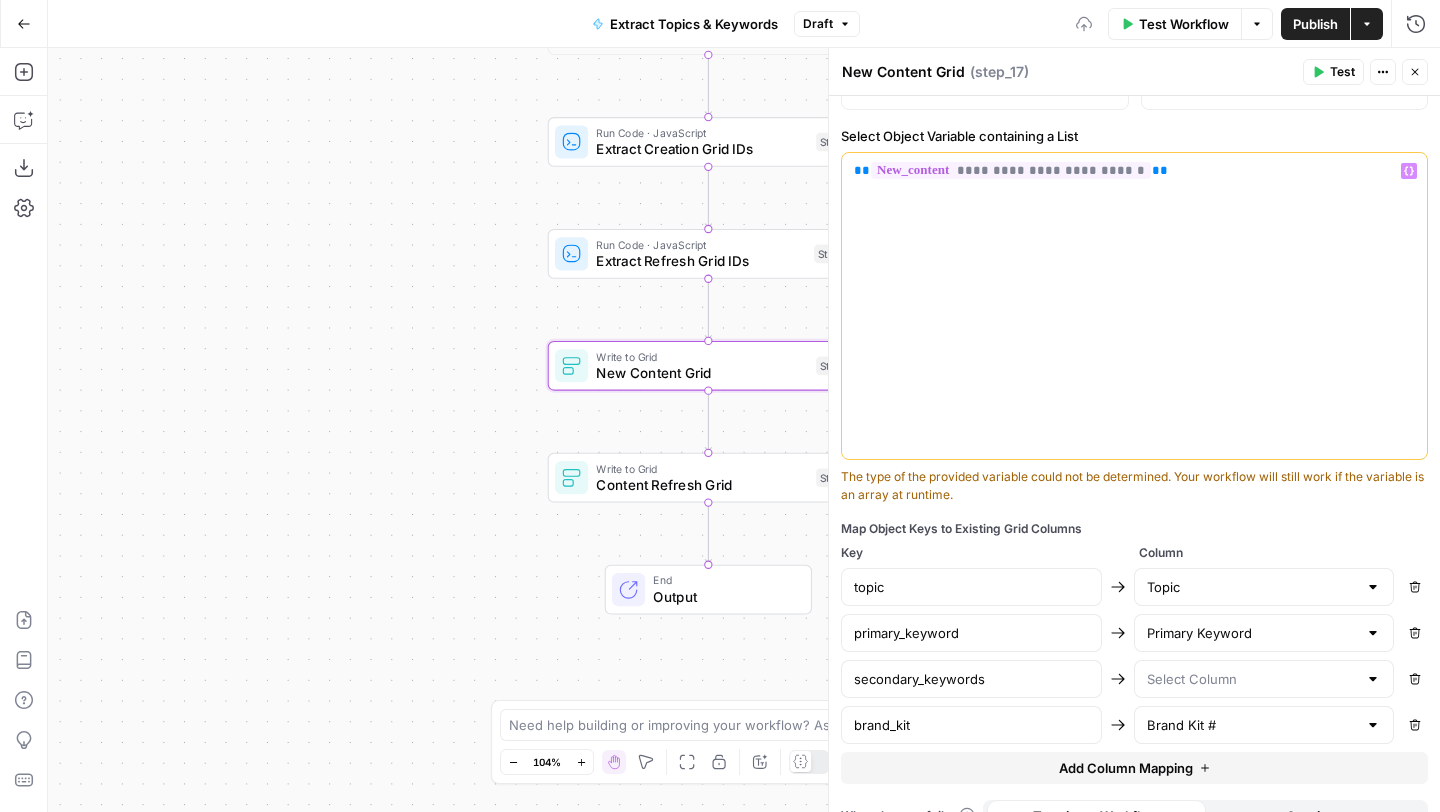 click on "**********" at bounding box center [1134, 306] 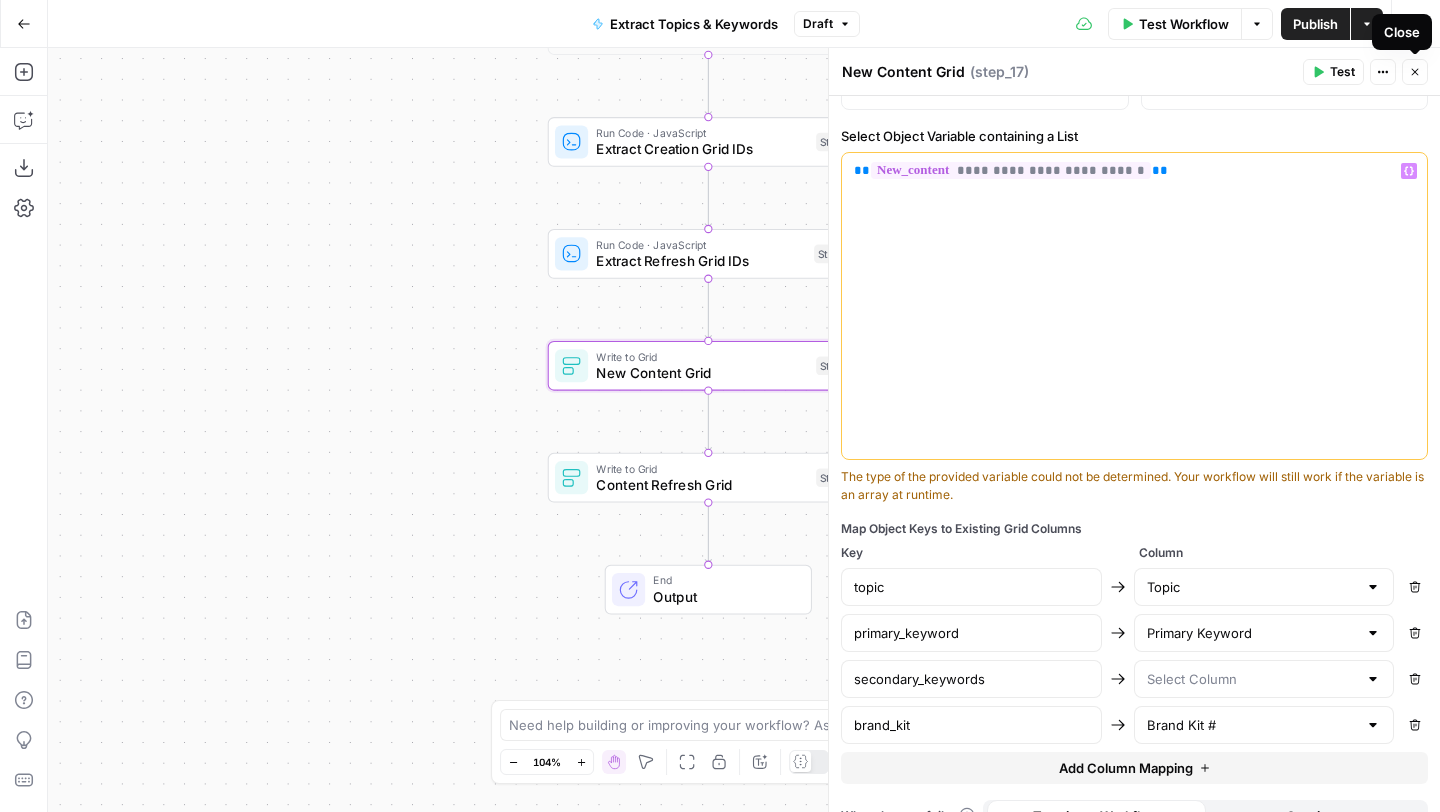 click 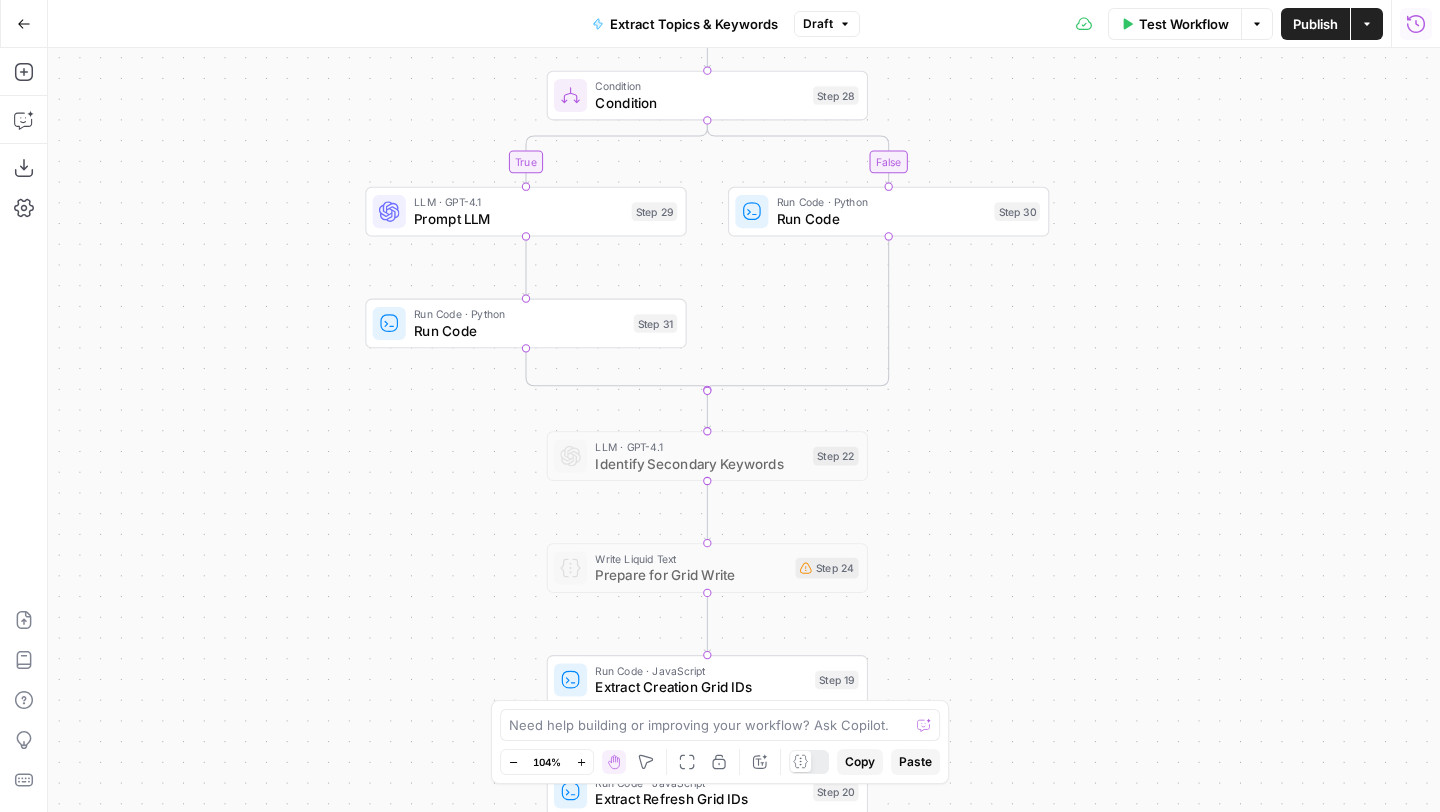 click 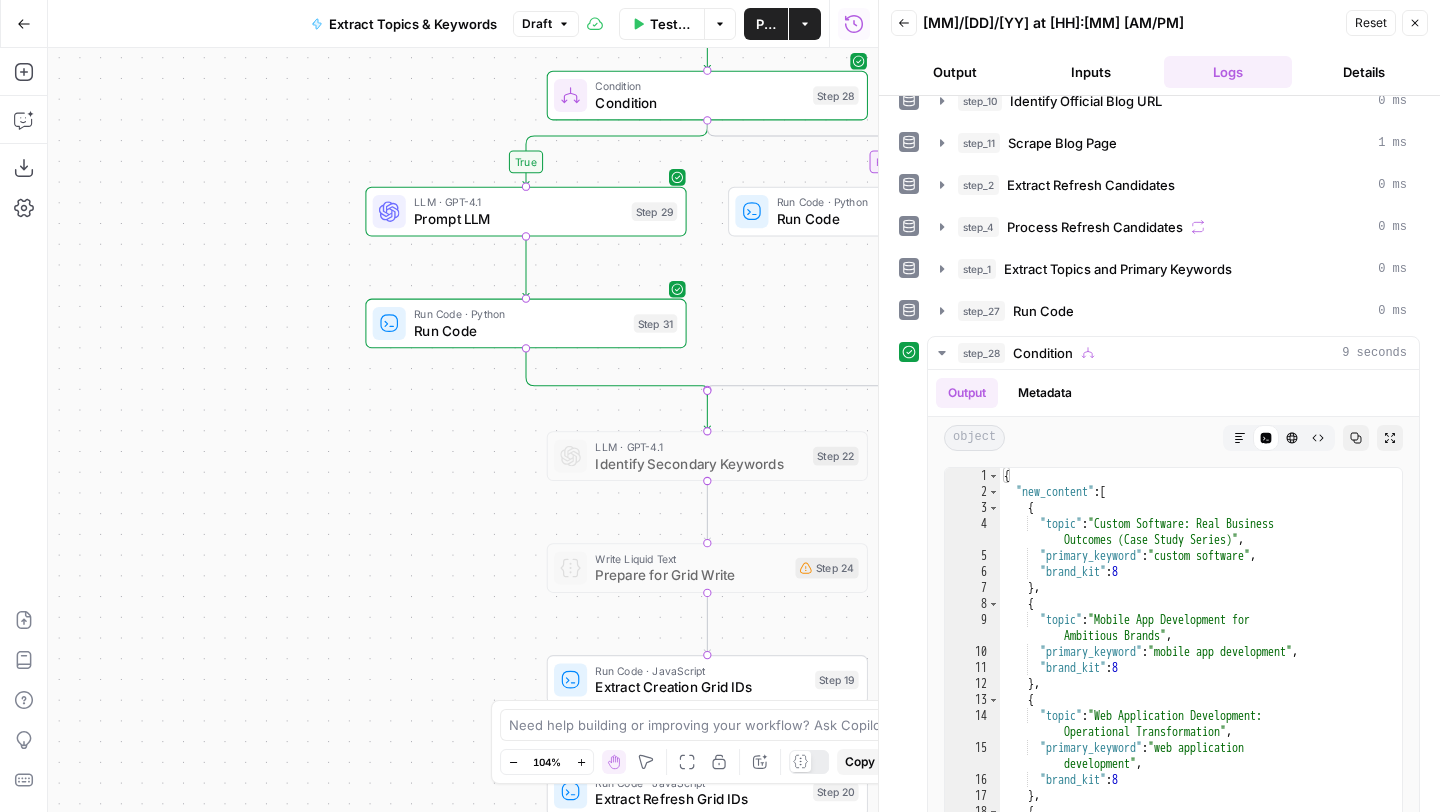 scroll, scrollTop: 310, scrollLeft: 0, axis: vertical 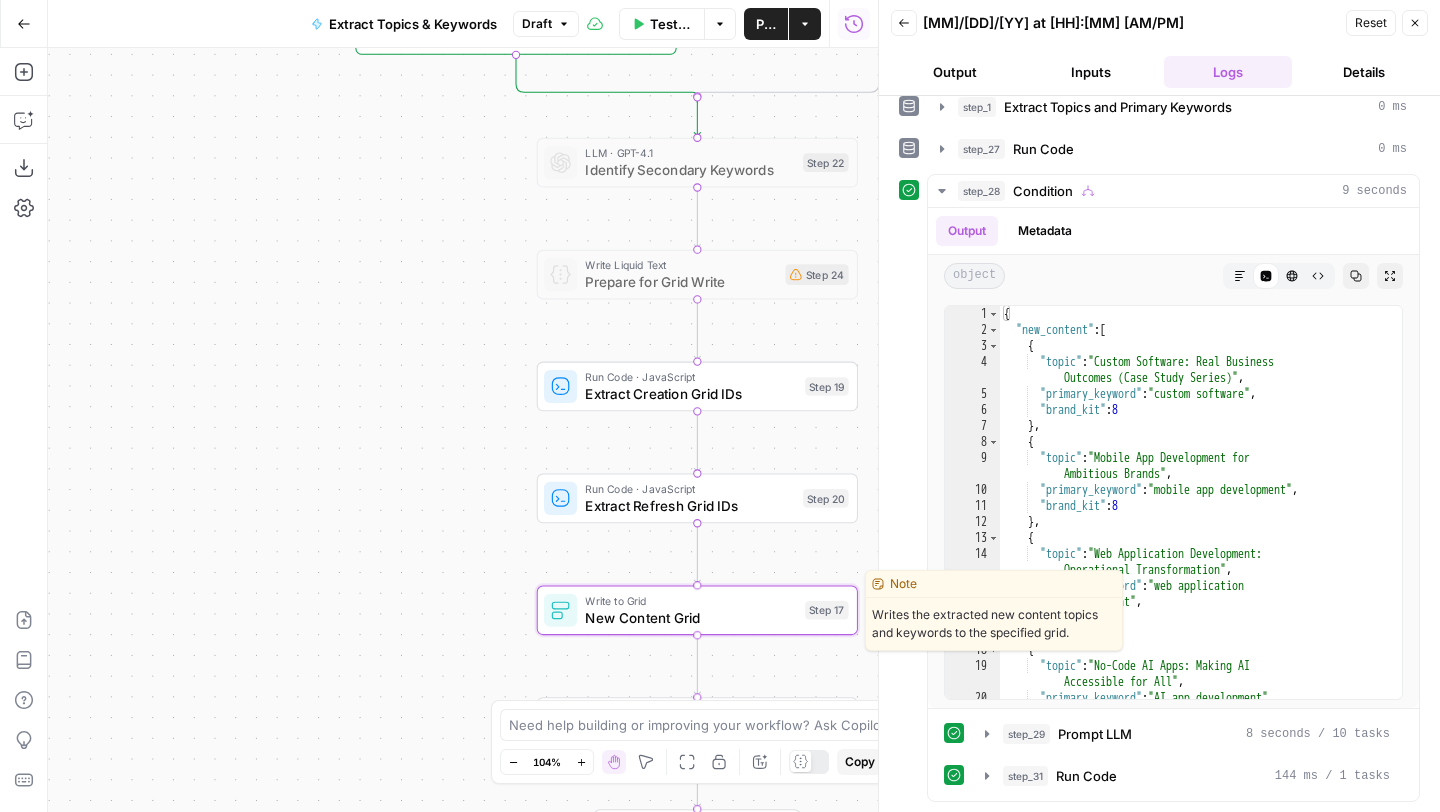 click at bounding box center [560, 610] 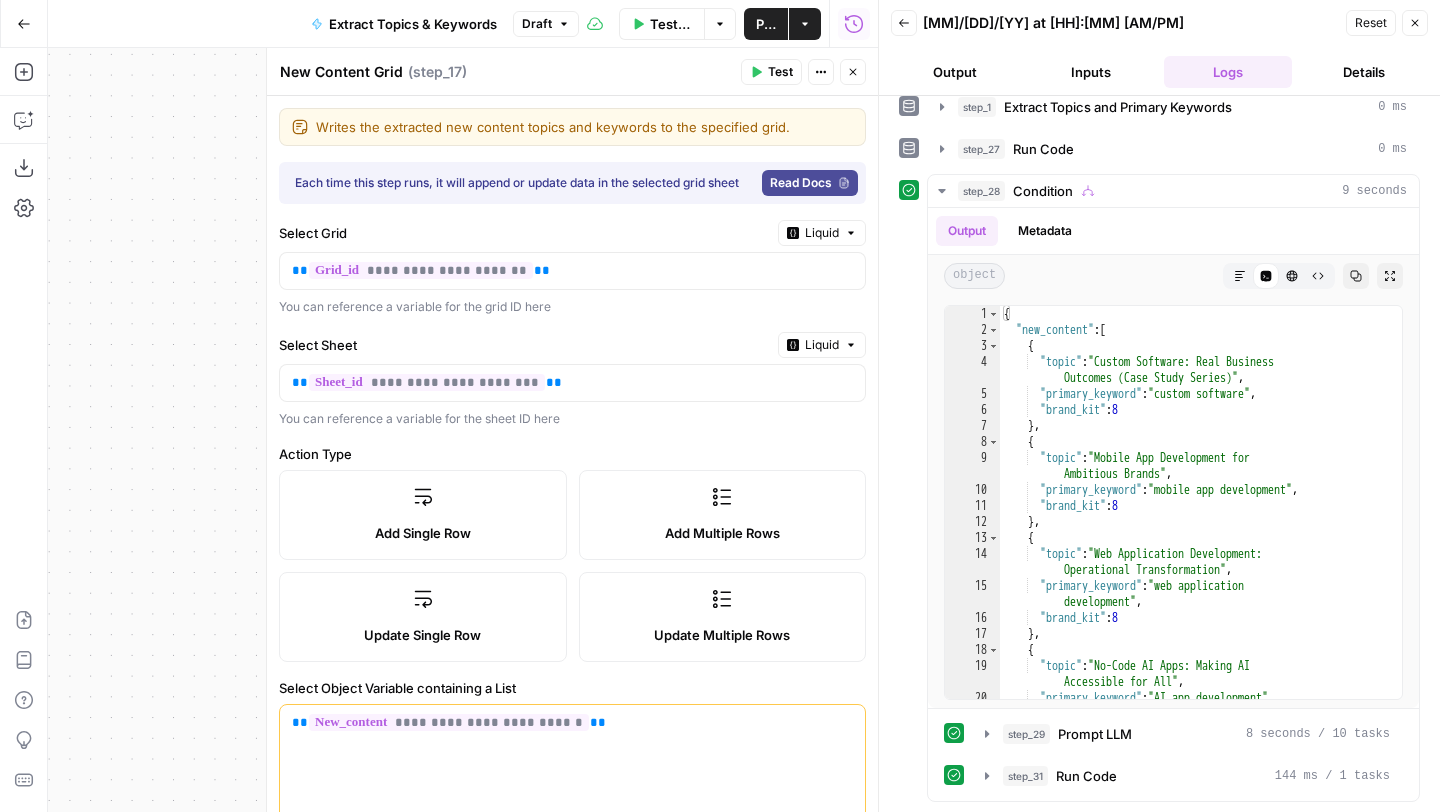 scroll, scrollTop: 594, scrollLeft: 0, axis: vertical 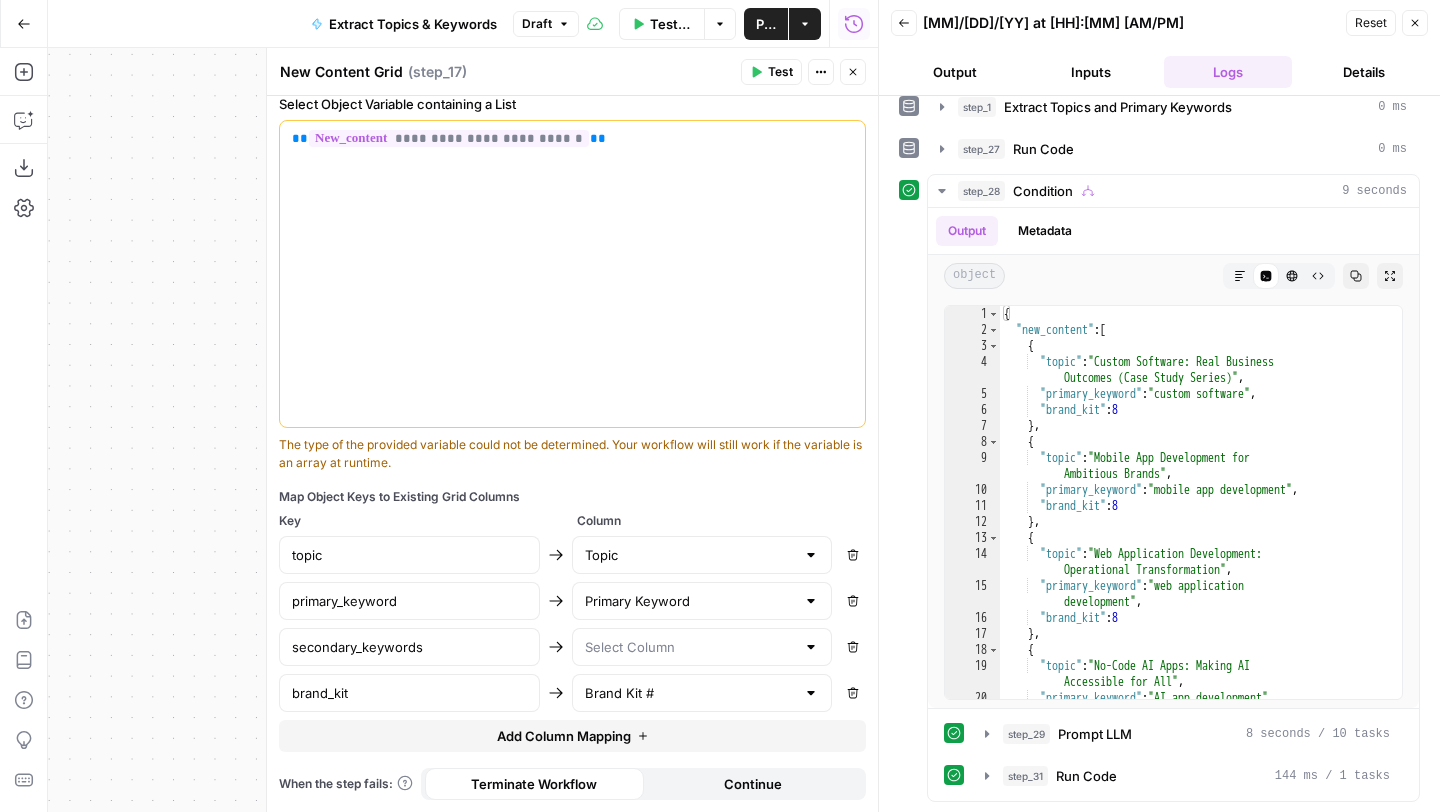 click on "Close" at bounding box center (1415, 23) 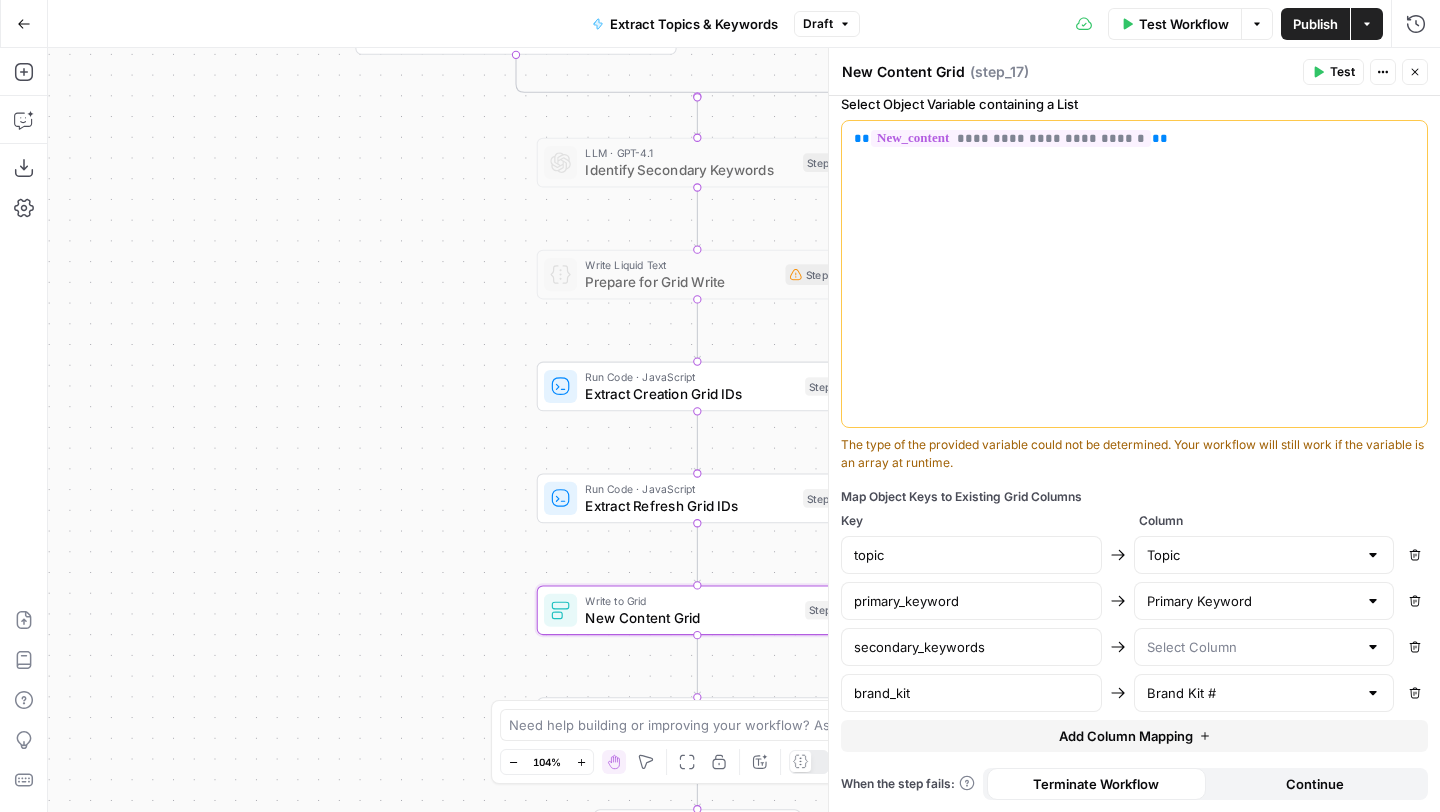 click 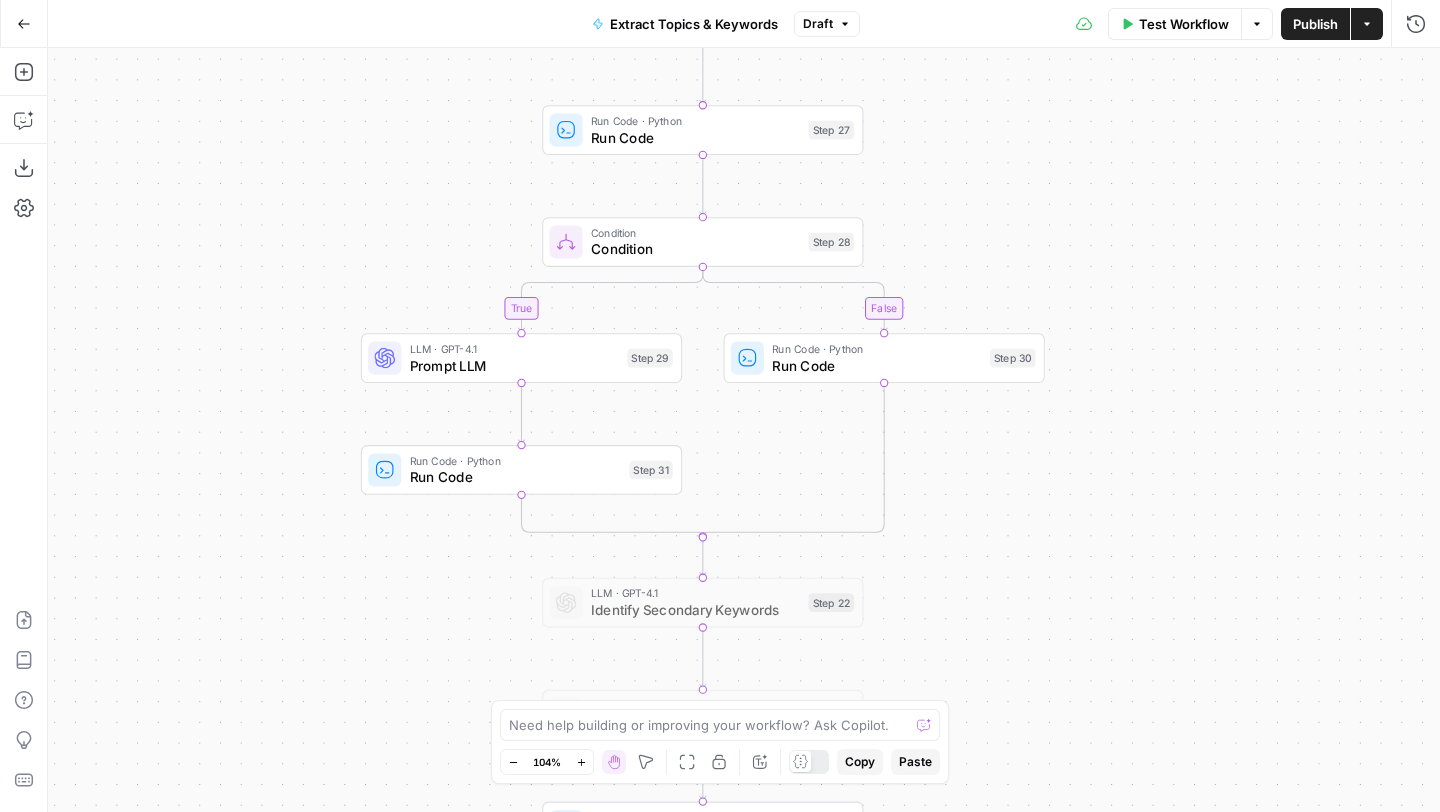 click on "Publish" at bounding box center (1315, 24) 